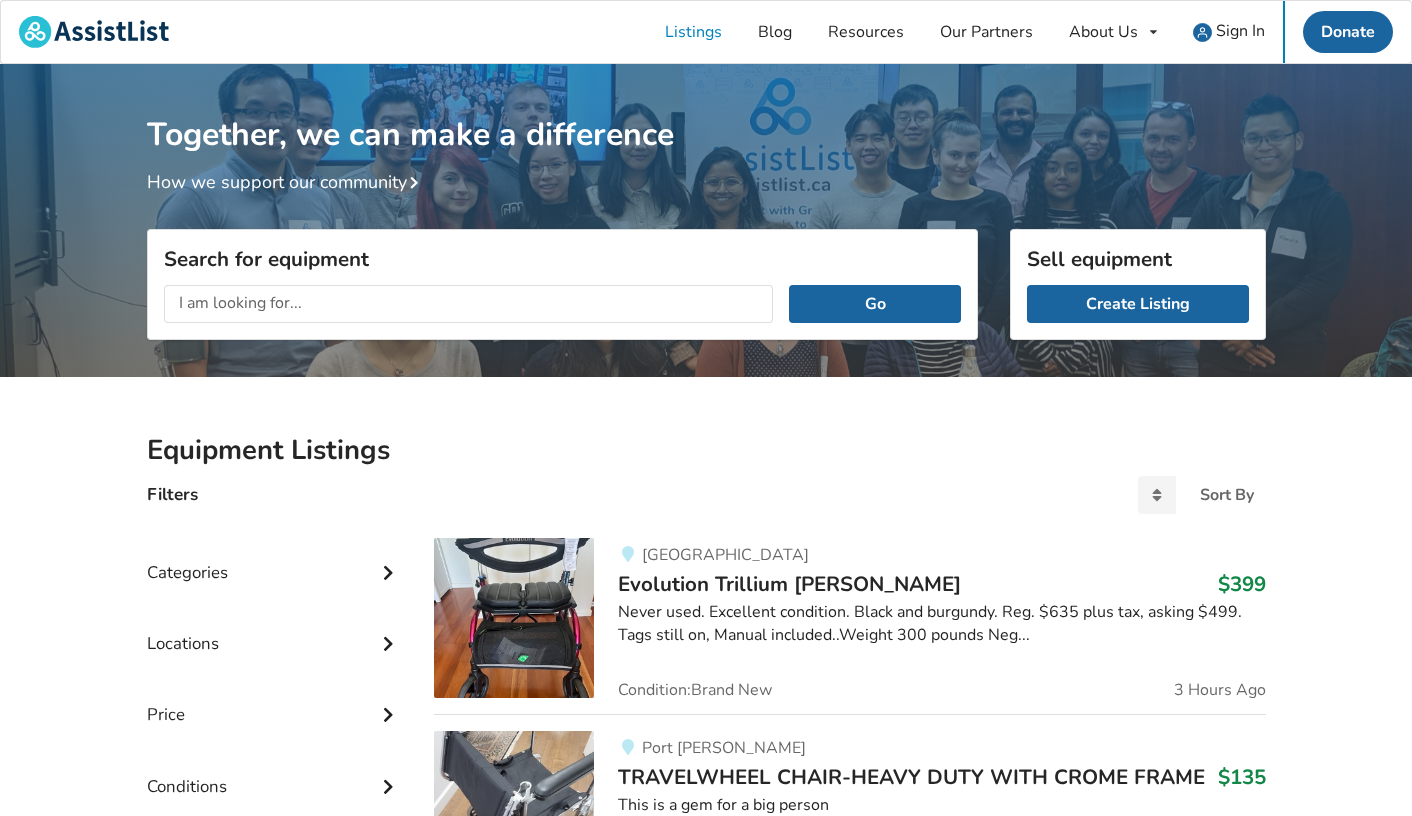 scroll, scrollTop: 0, scrollLeft: 0, axis: both 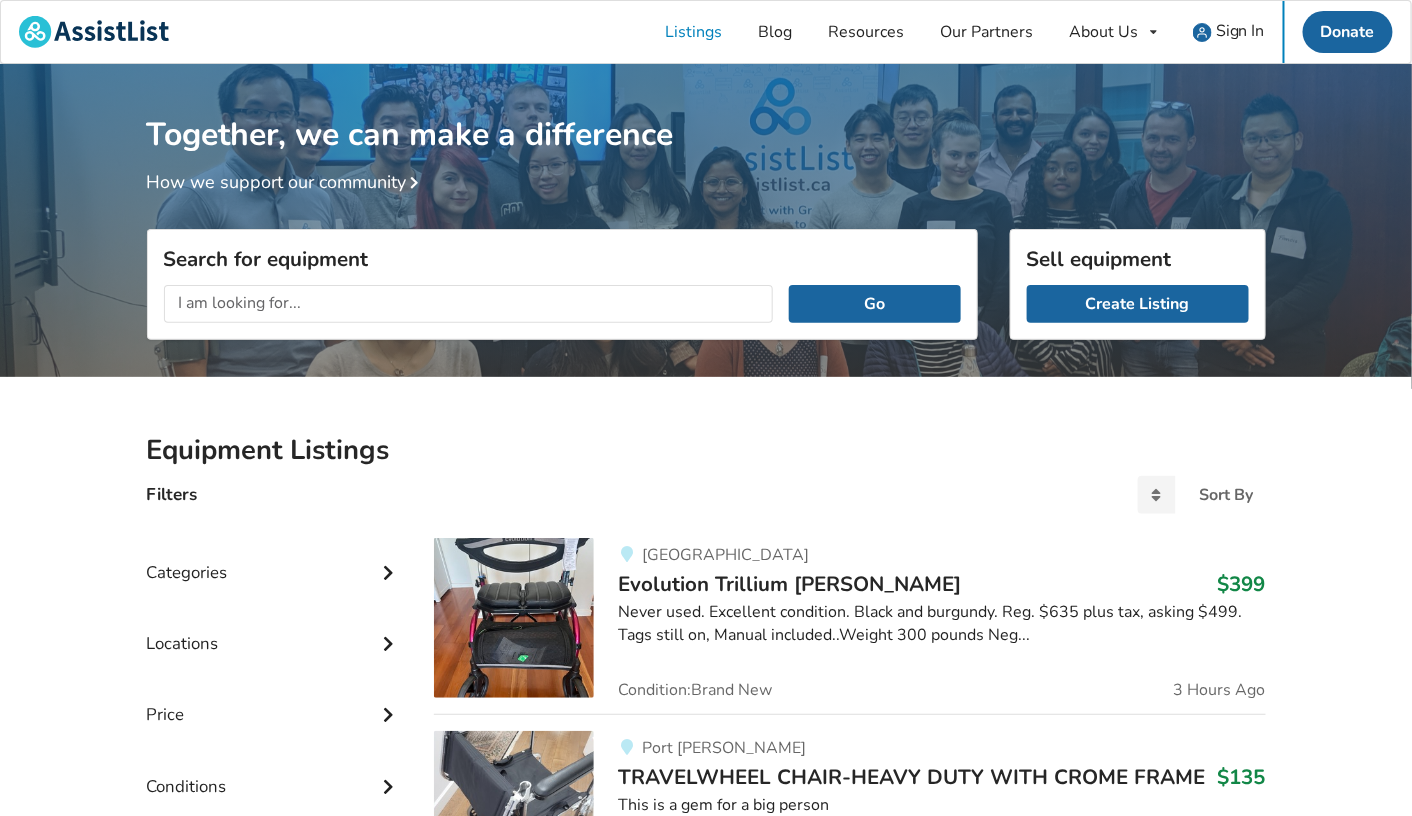 click at bounding box center (469, 304) 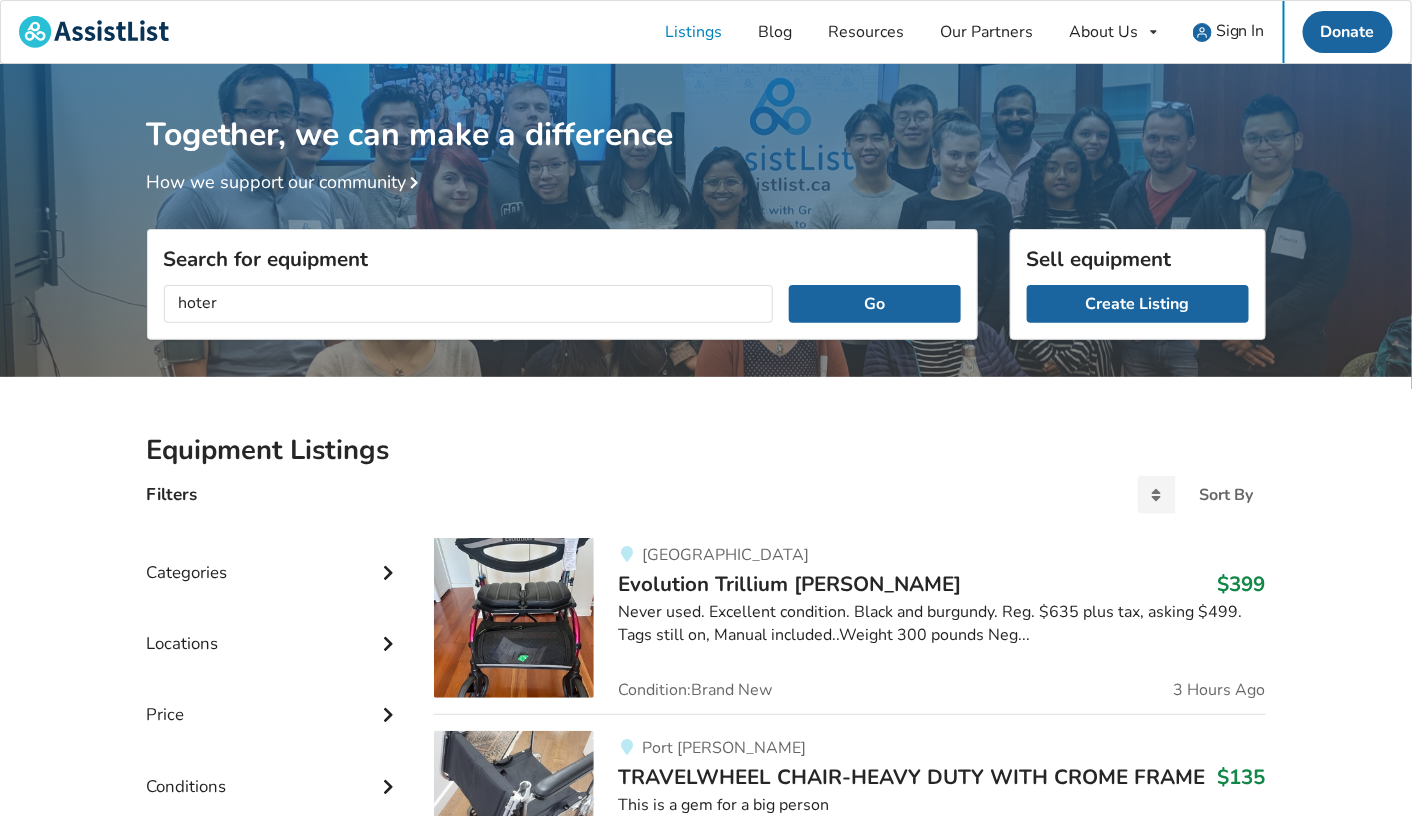 click on "Go" at bounding box center [874, 304] 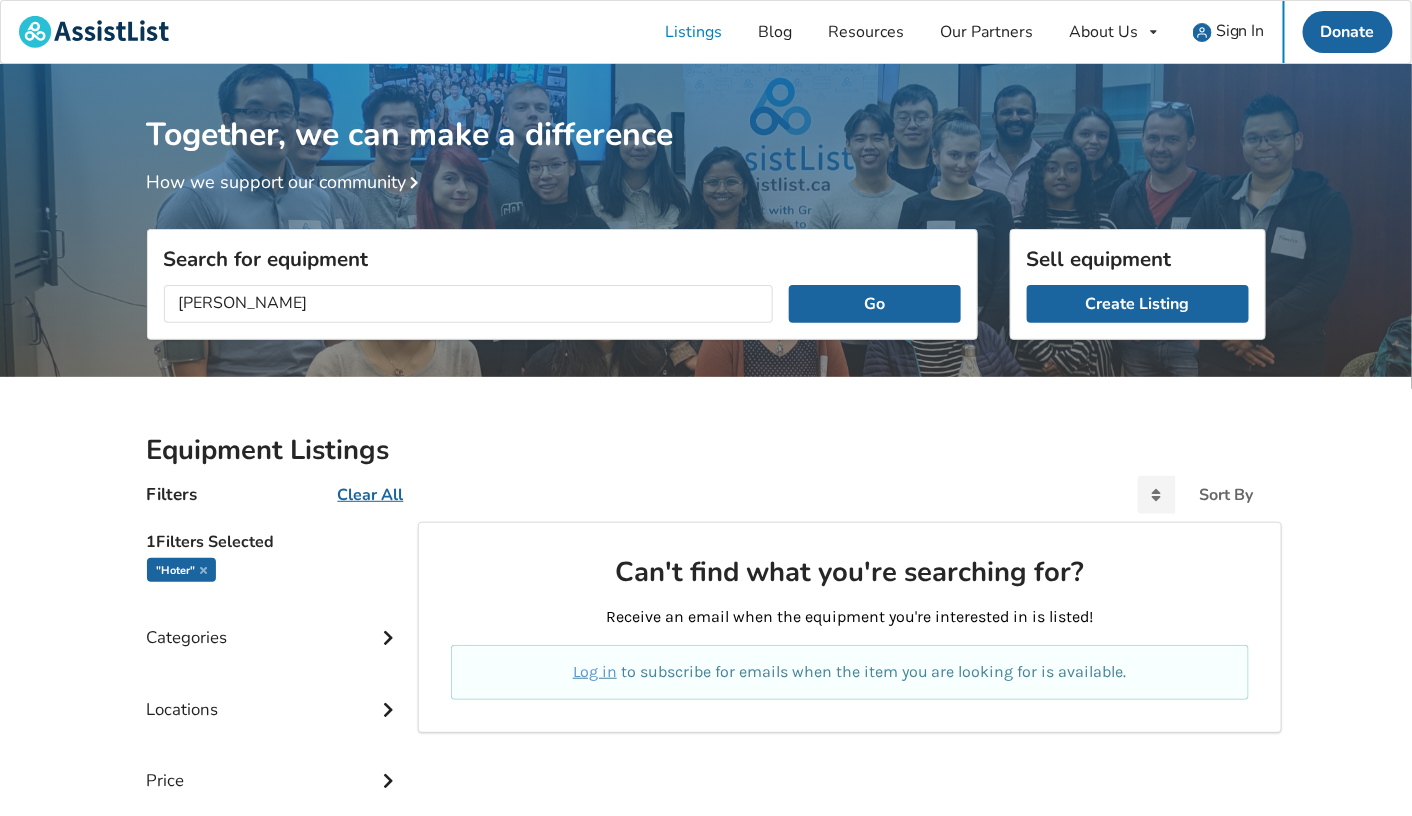 click on "Go" at bounding box center (874, 304) 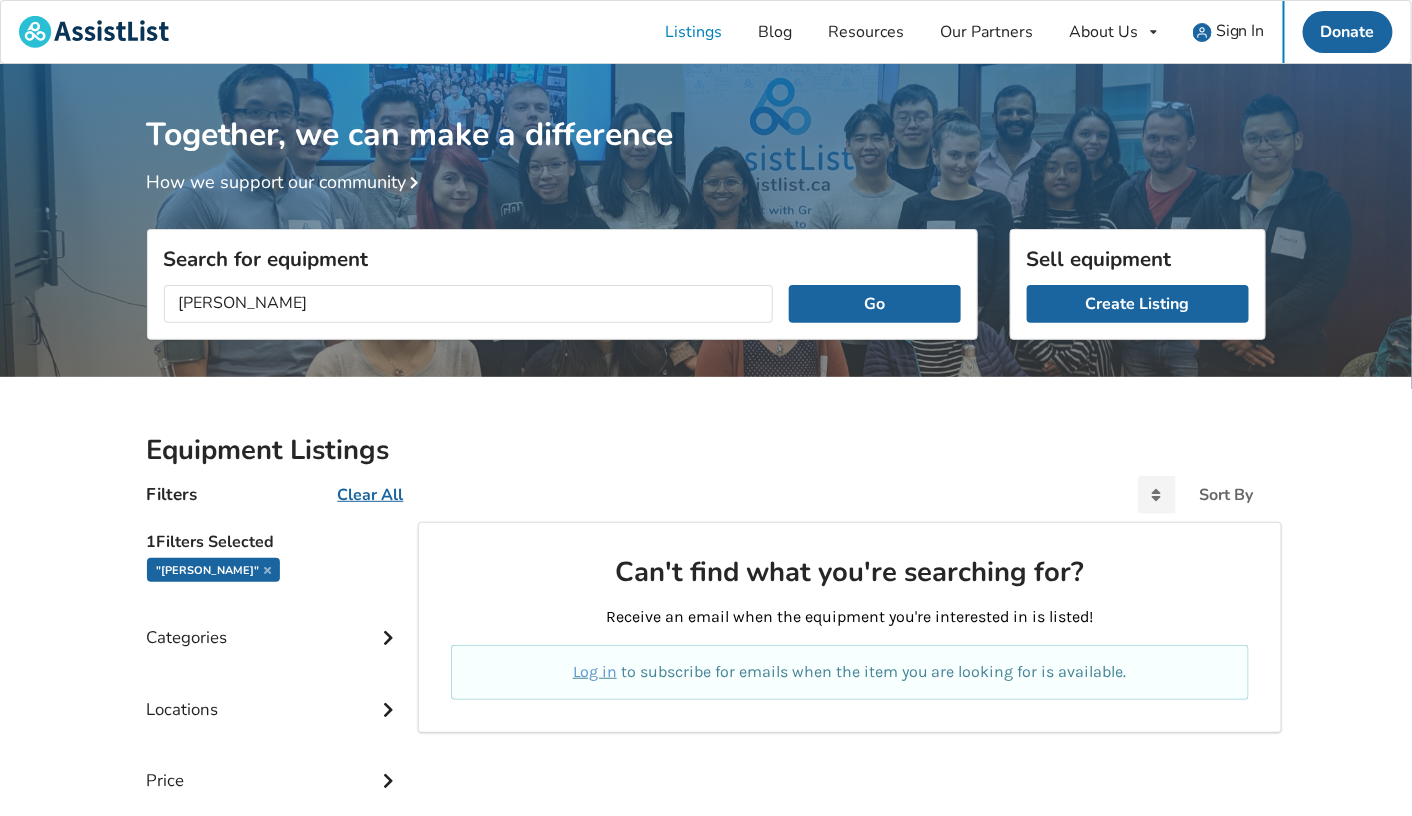 scroll, scrollTop: 93, scrollLeft: 0, axis: vertical 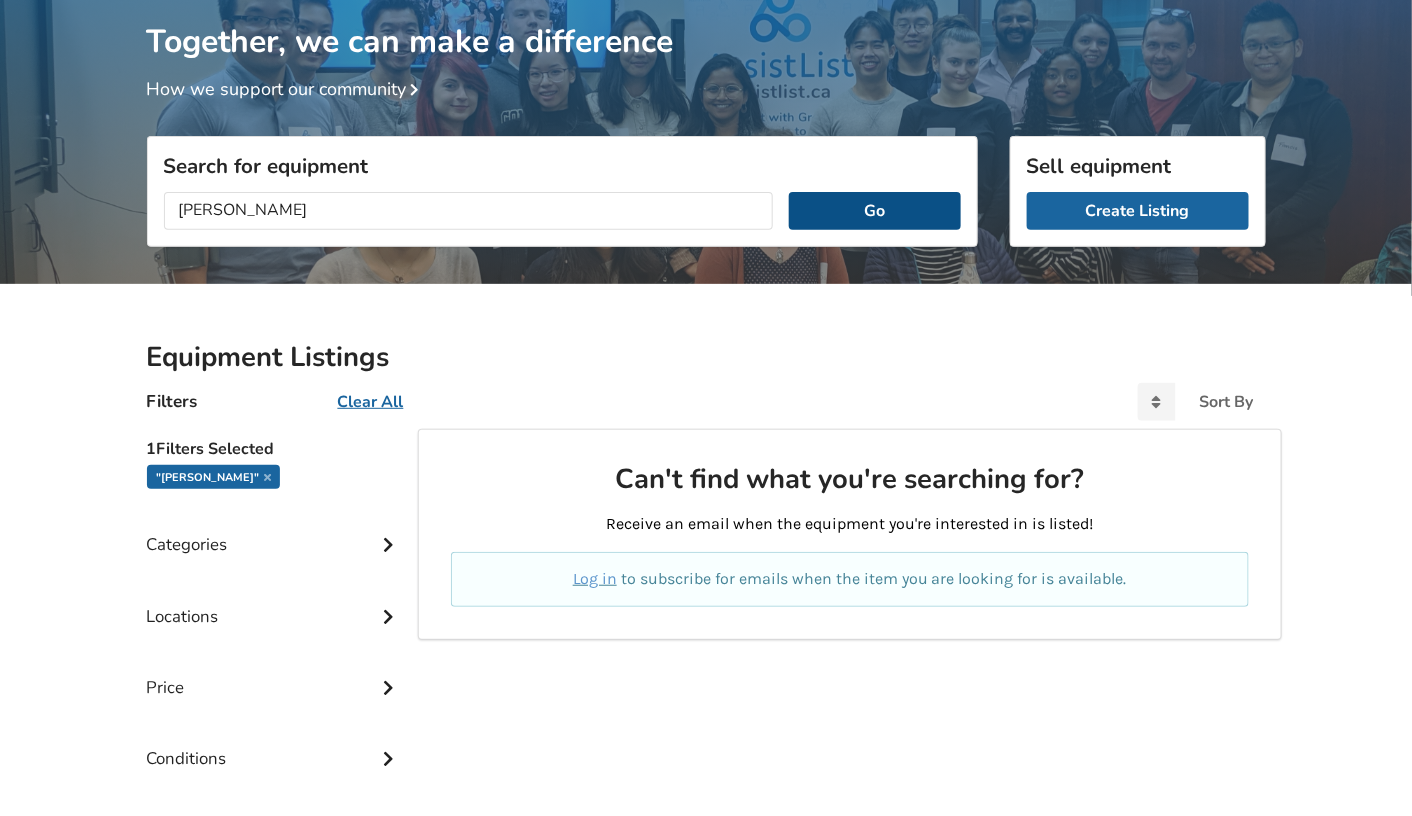 click on "Go" at bounding box center (874, 211) 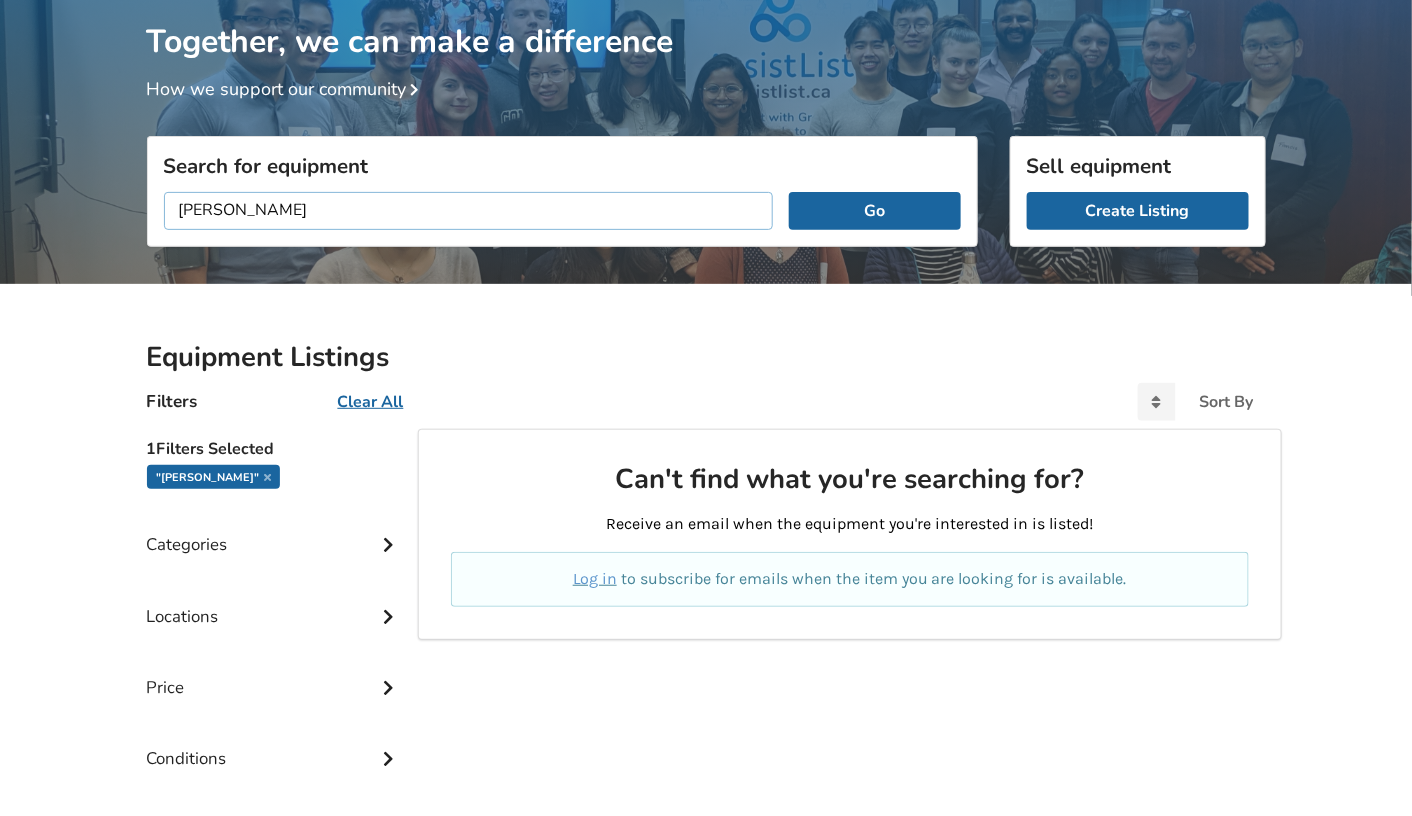 scroll, scrollTop: 1, scrollLeft: 0, axis: vertical 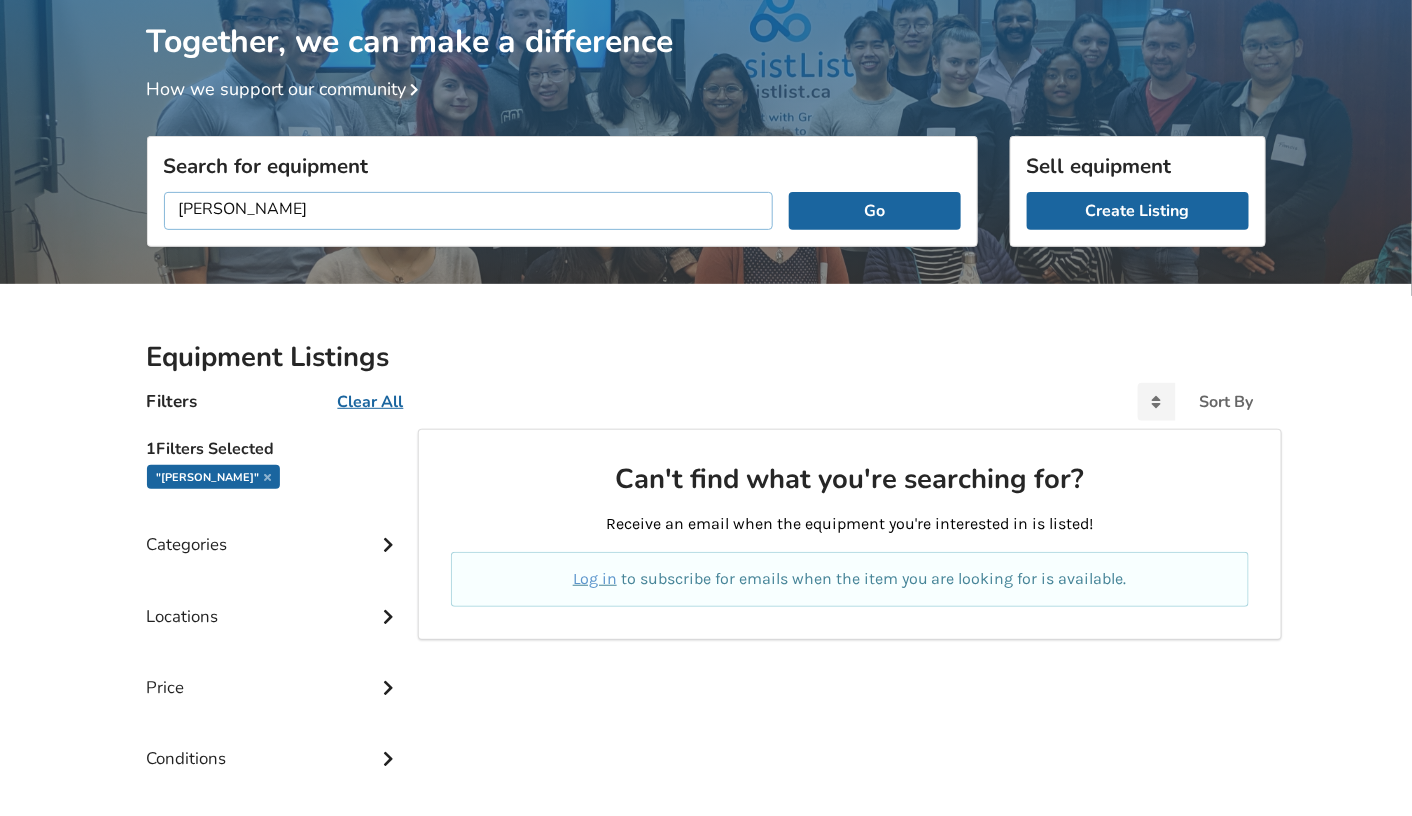 drag, startPoint x: 230, startPoint y: 217, endPoint x: 0, endPoint y: 341, distance: 261.29675 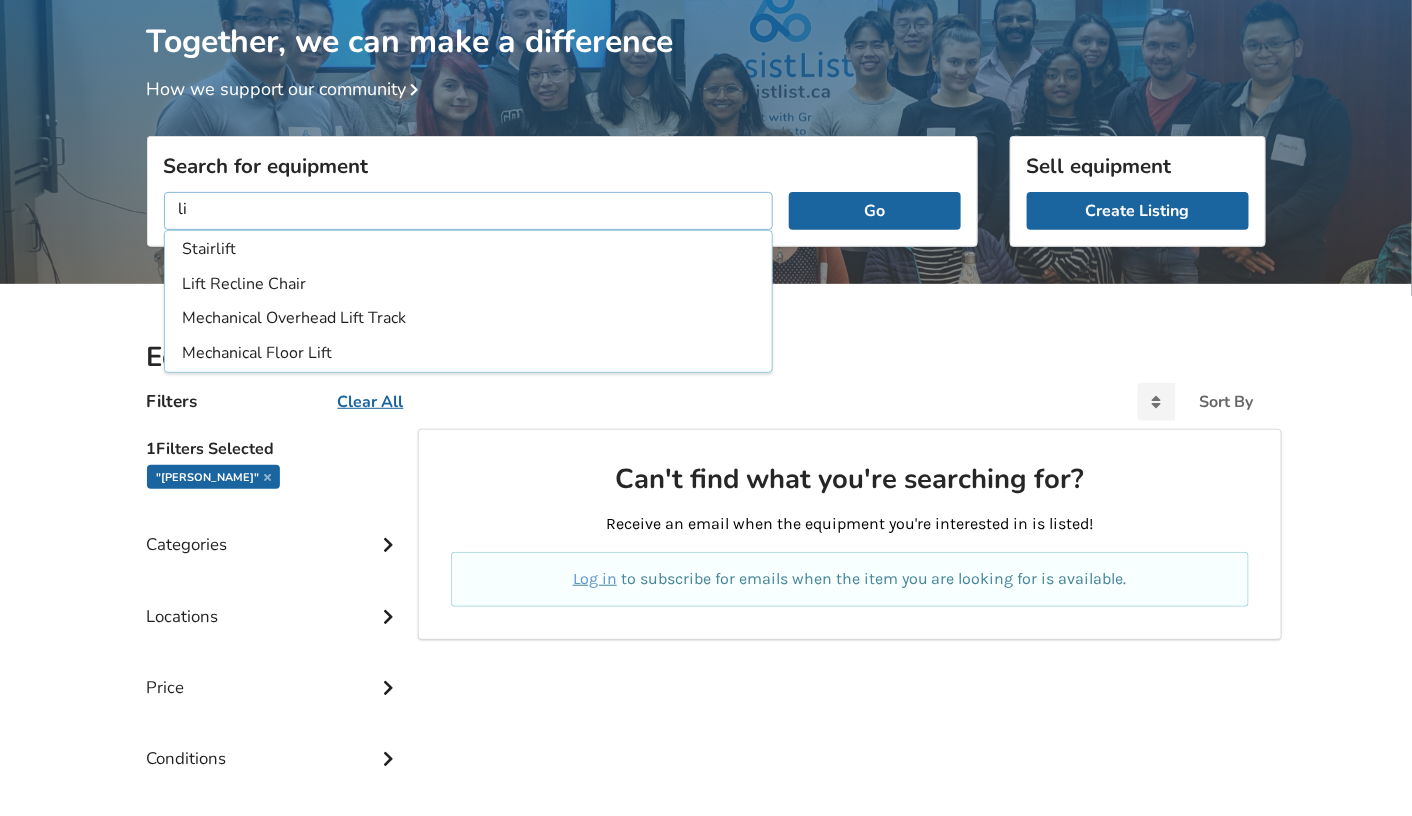 type on "l" 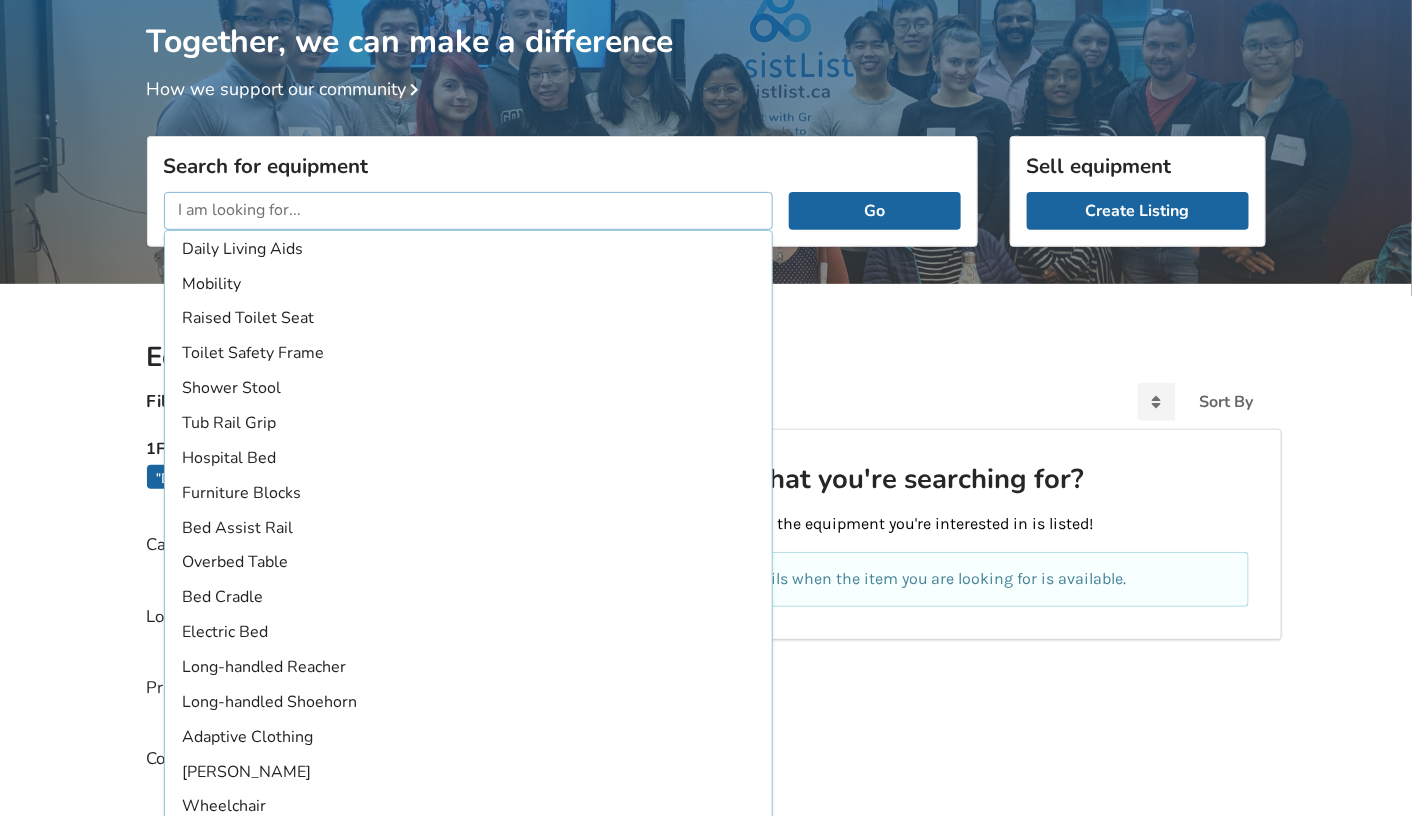 scroll, scrollTop: 0, scrollLeft: 0, axis: both 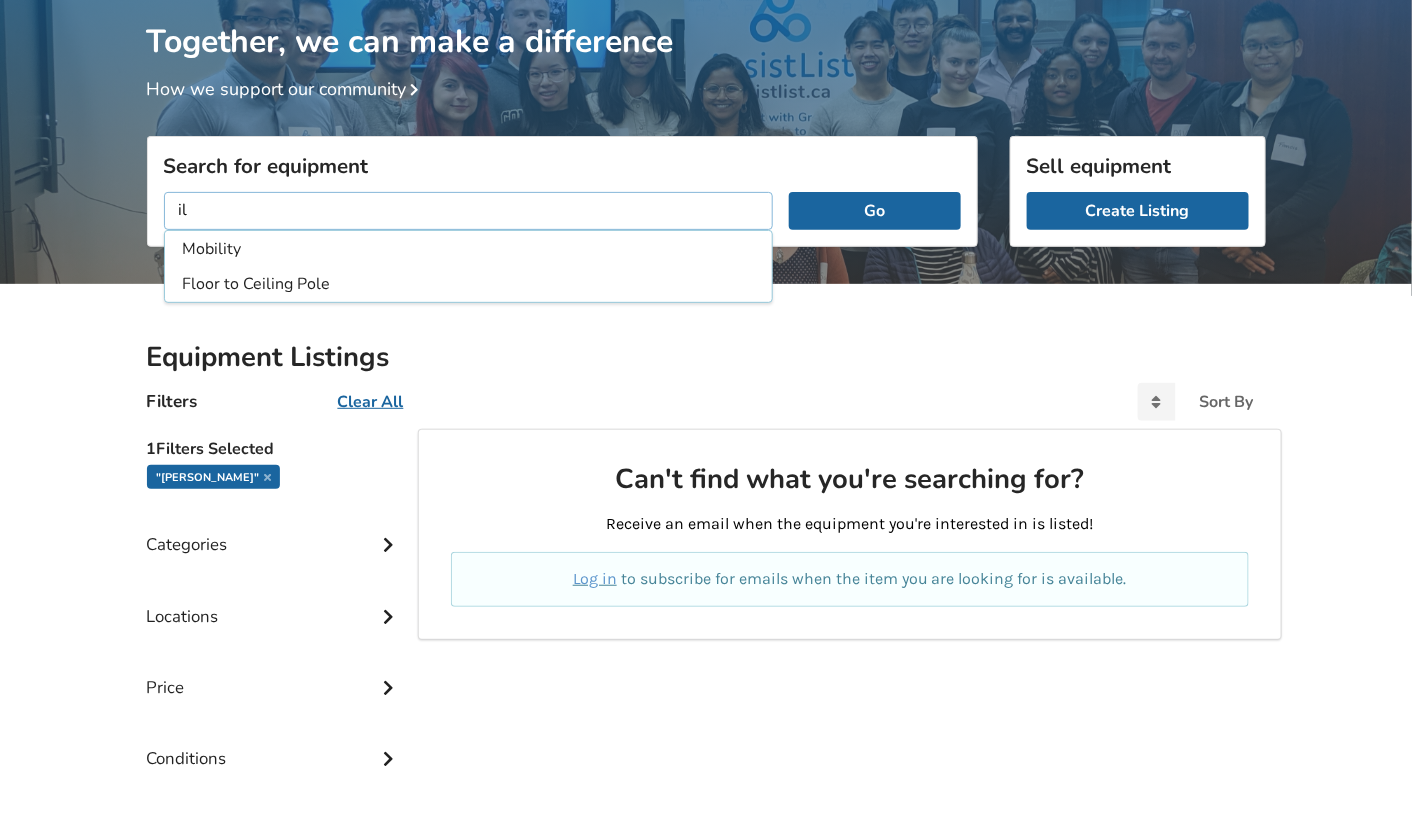 type on "i" 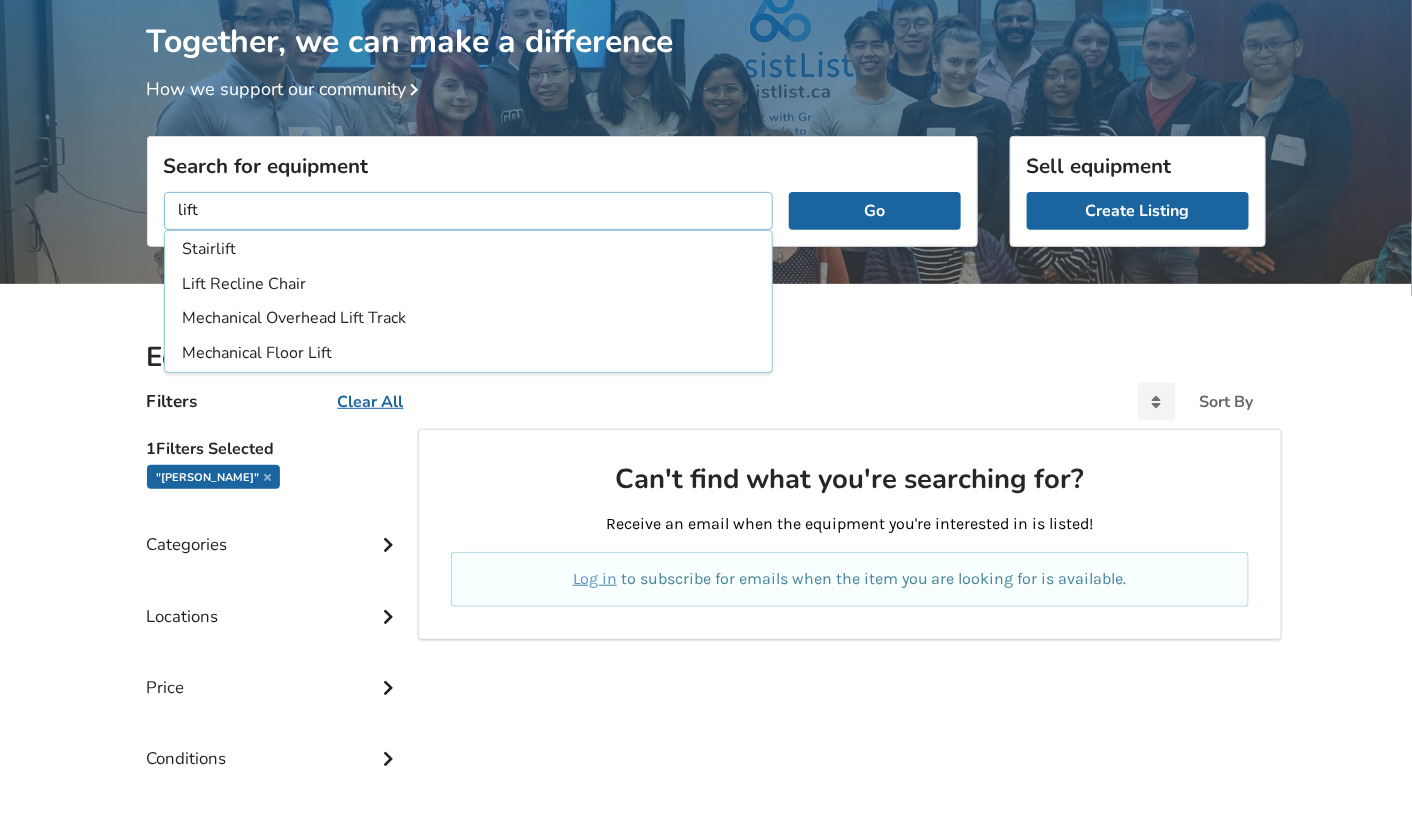 type on "lift" 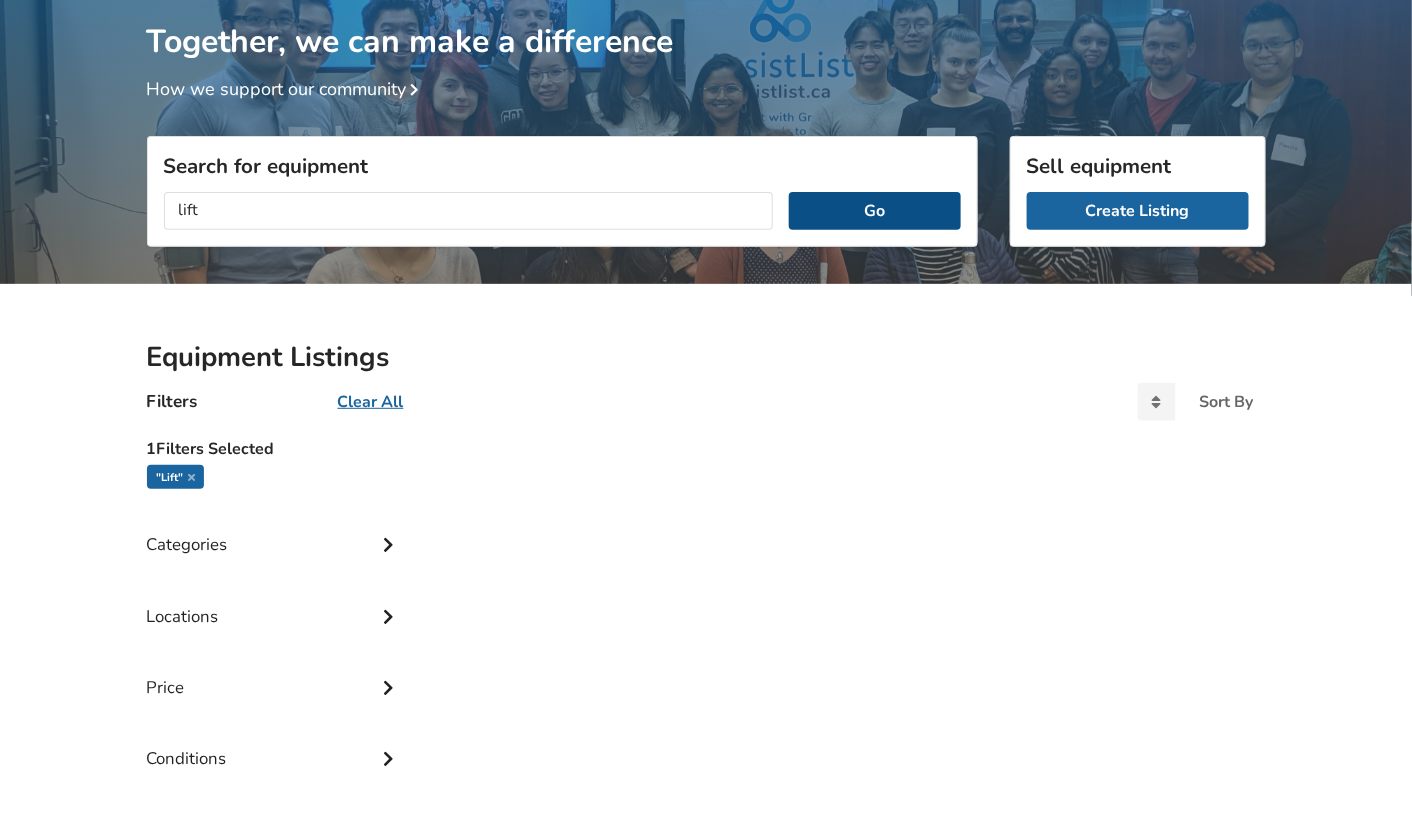 click on "Go" at bounding box center [874, 211] 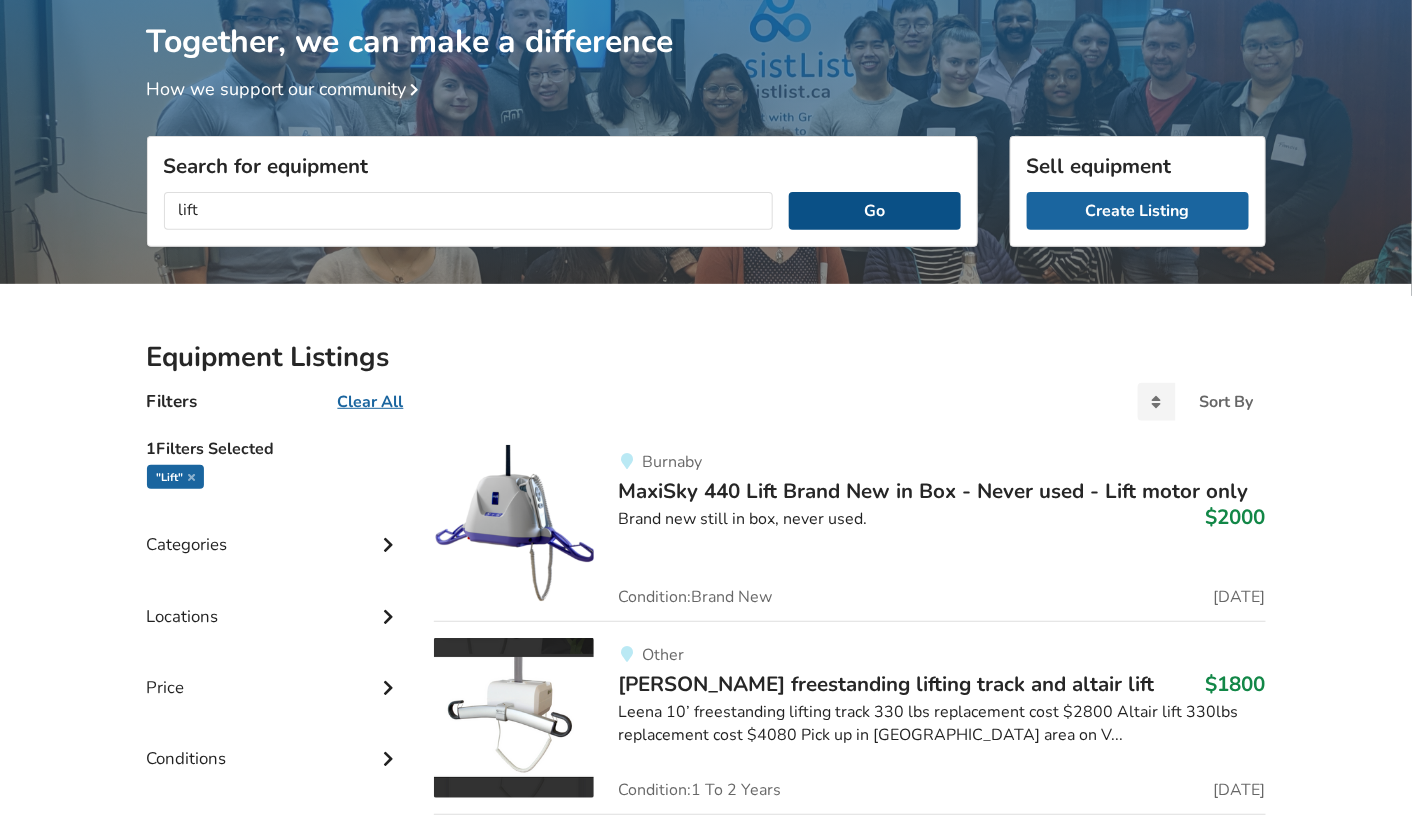 click on "Go" at bounding box center [874, 211] 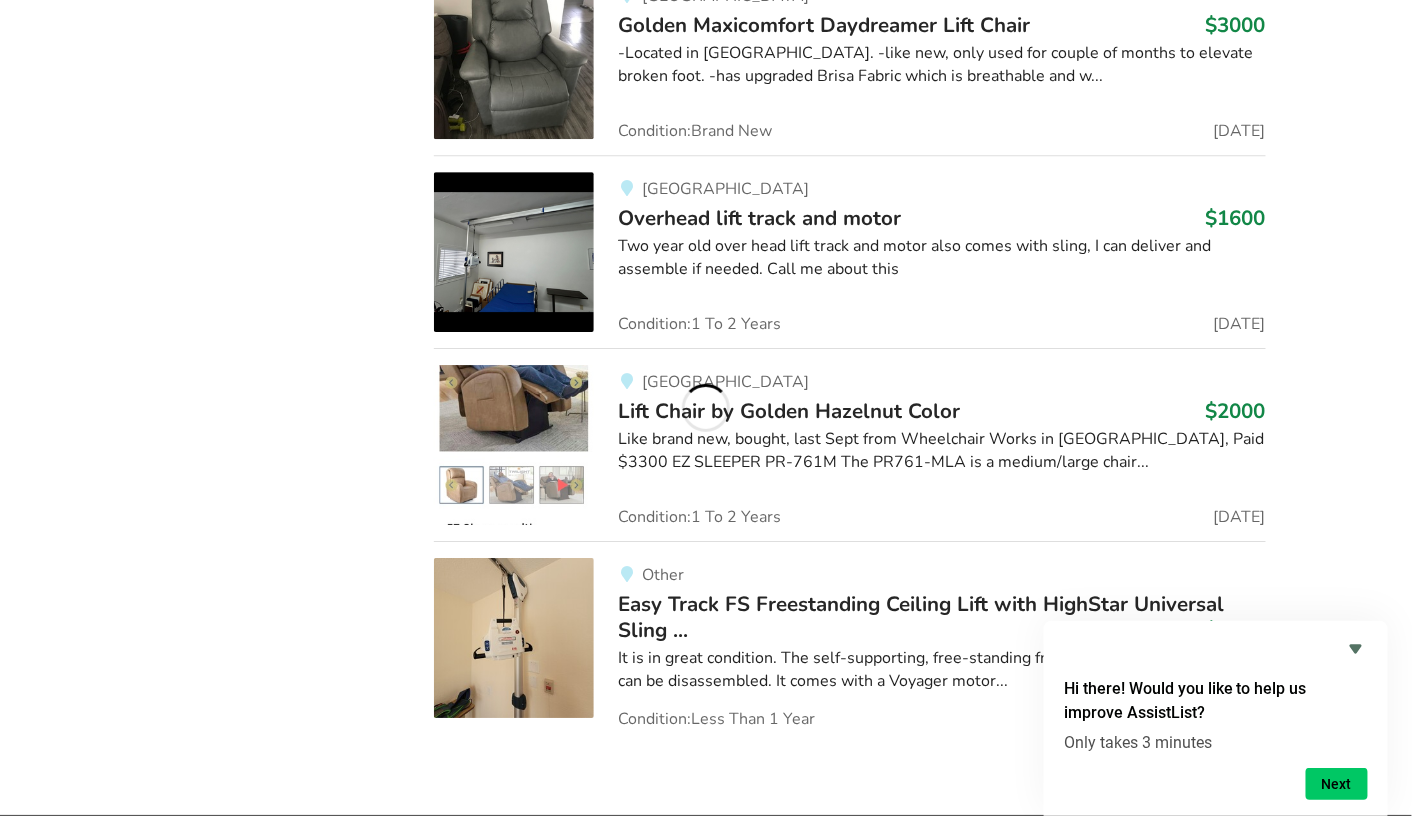 scroll, scrollTop: 1987, scrollLeft: 0, axis: vertical 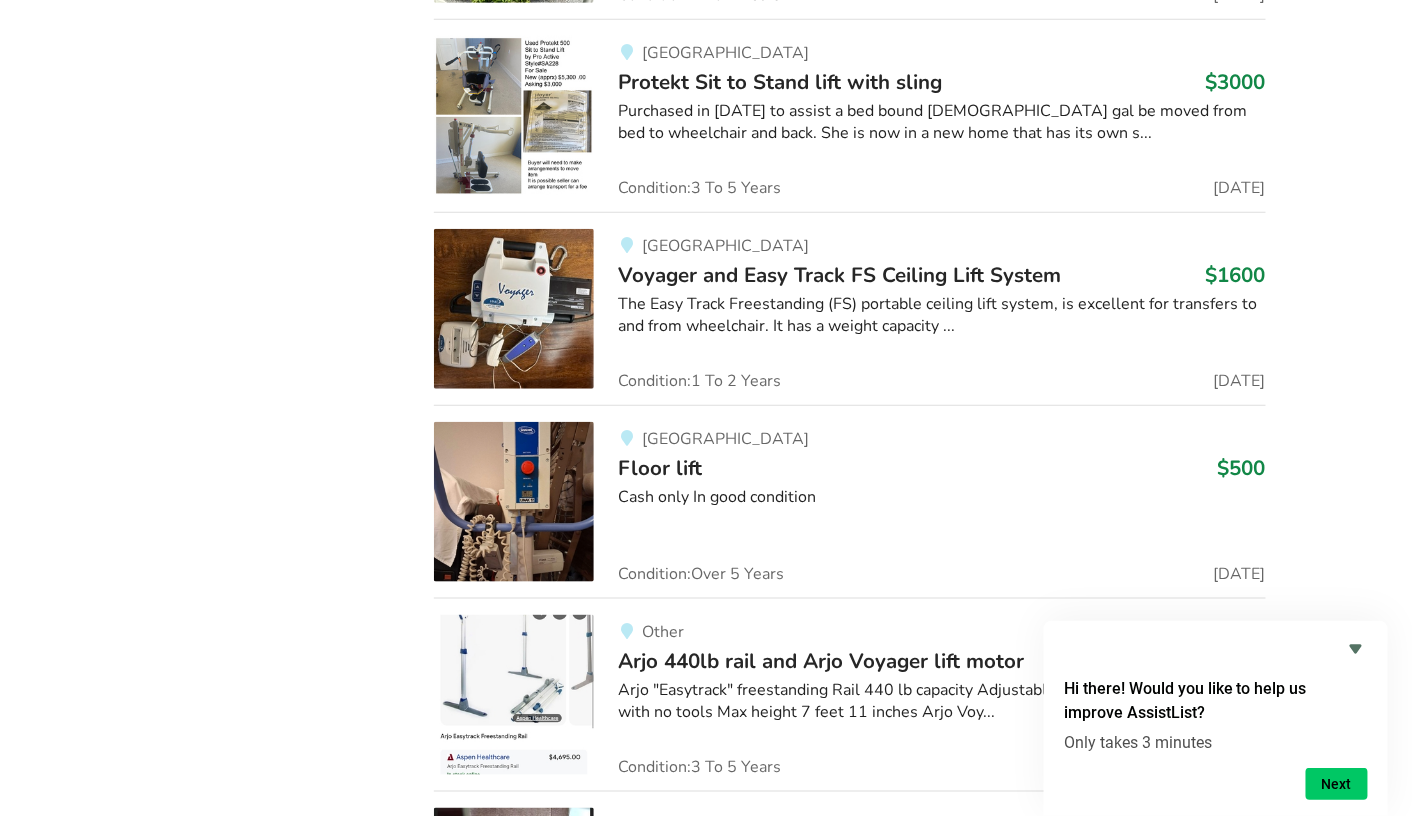 click on "Floor lift" at bounding box center [660, 468] 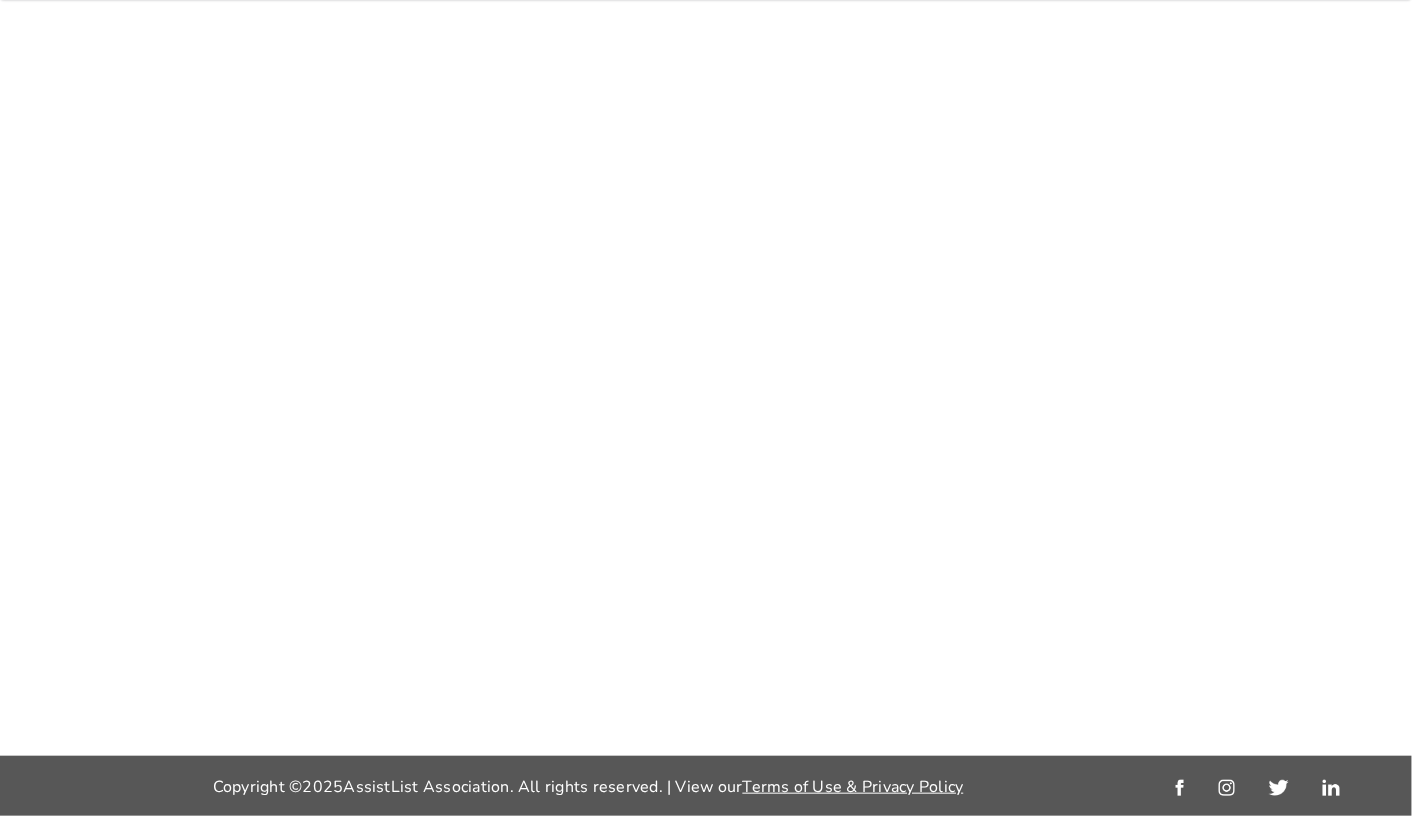 scroll, scrollTop: 0, scrollLeft: 0, axis: both 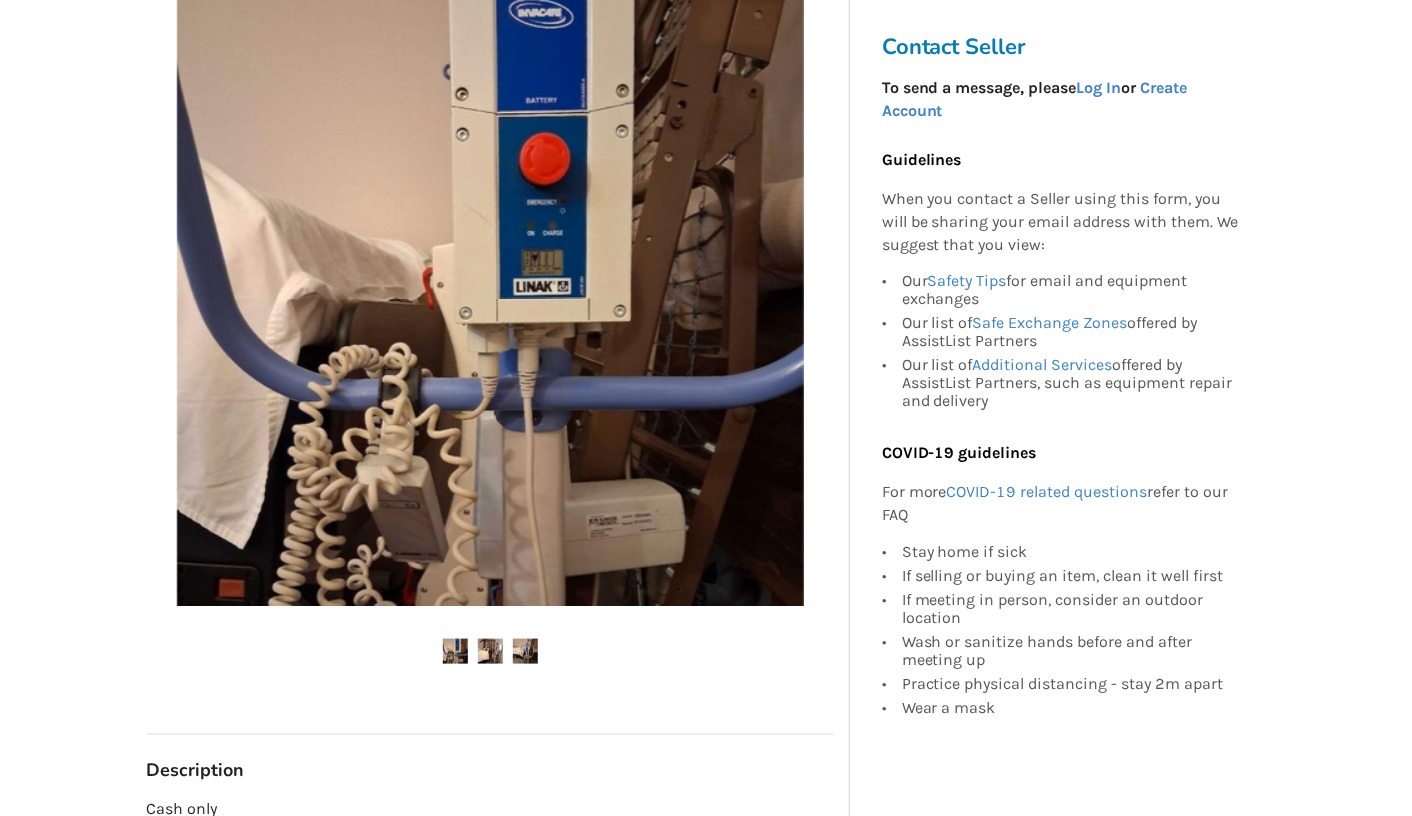 click at bounding box center [490, 651] 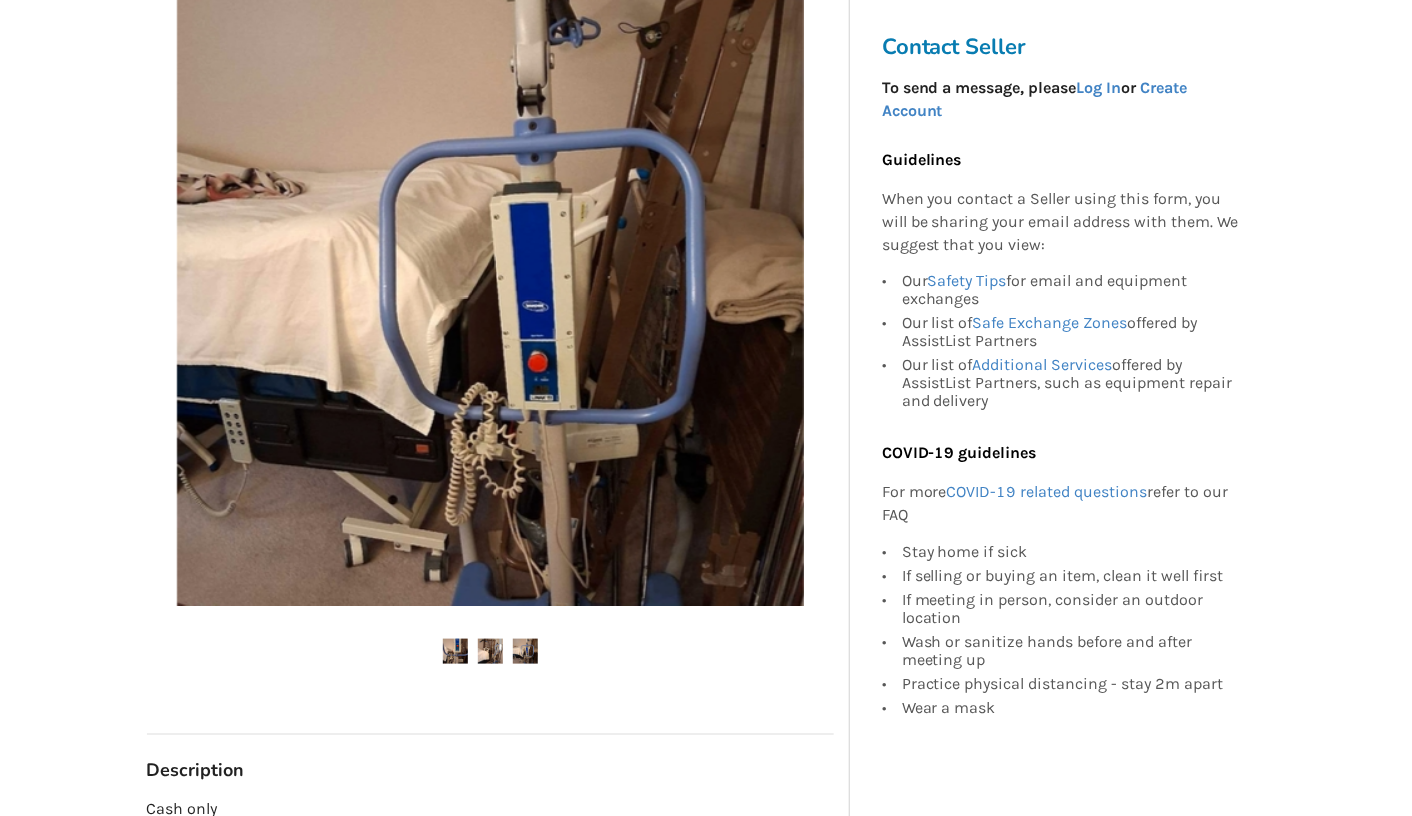 click at bounding box center [525, 651] 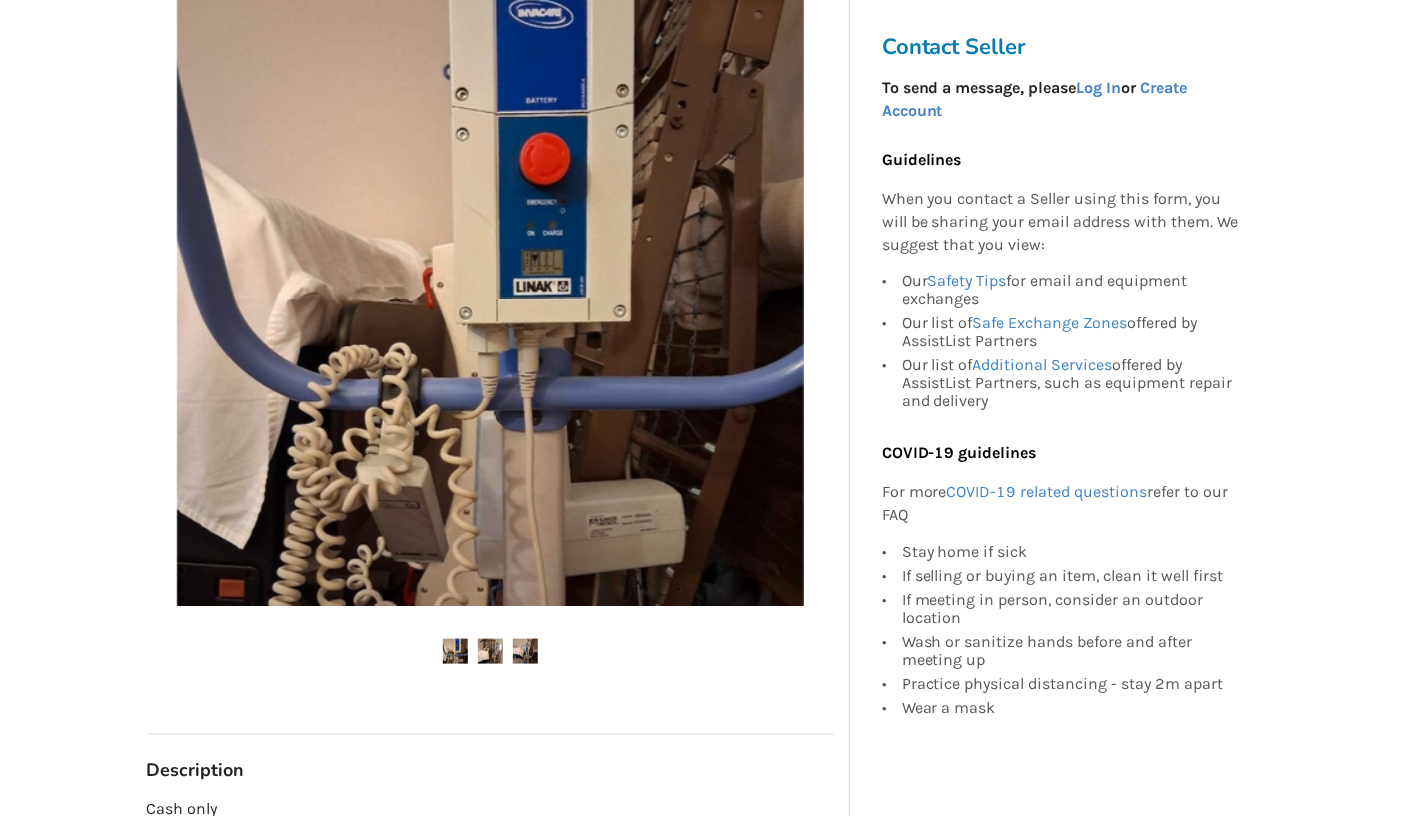 click at bounding box center (455, 651) 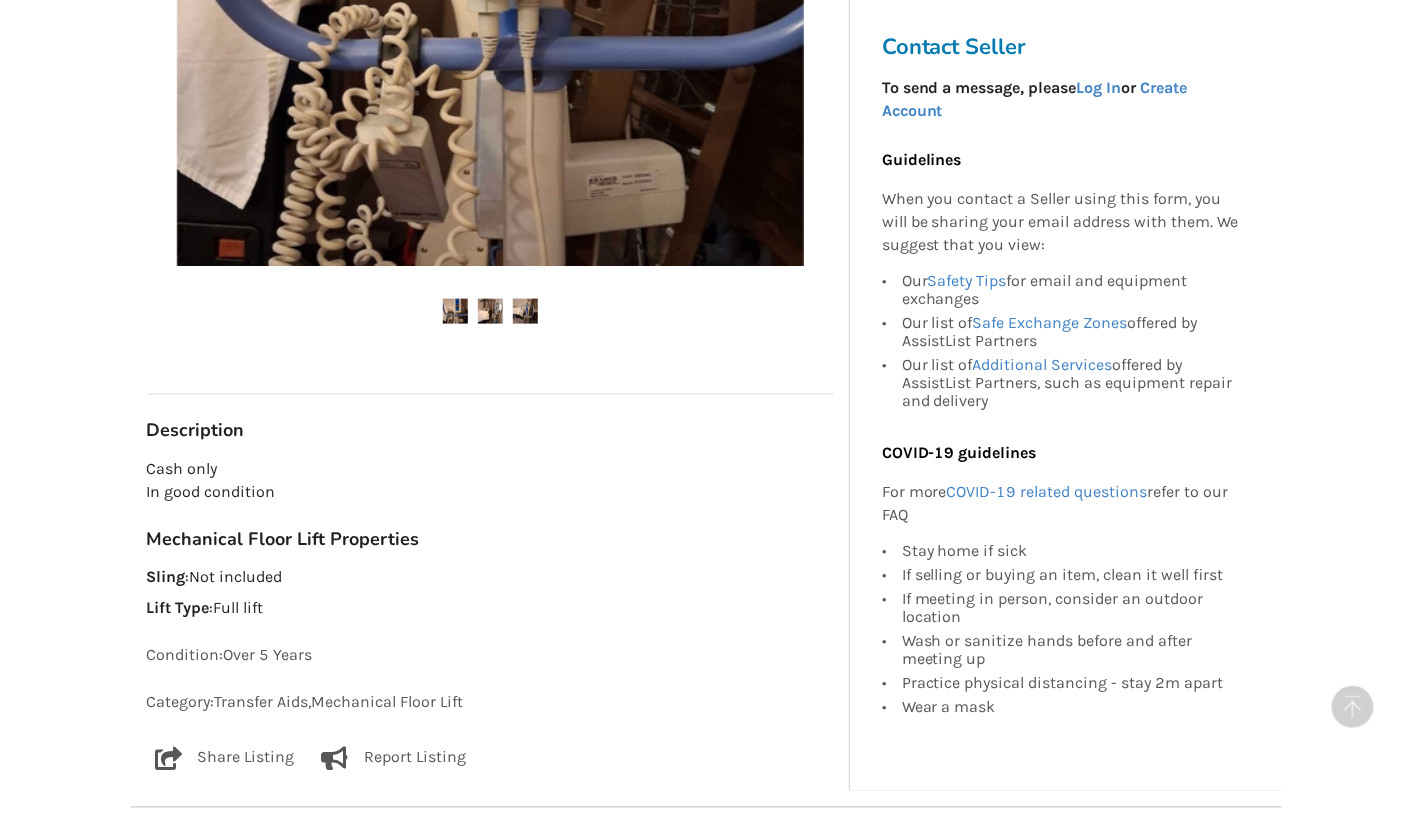 scroll, scrollTop: 732, scrollLeft: 0, axis: vertical 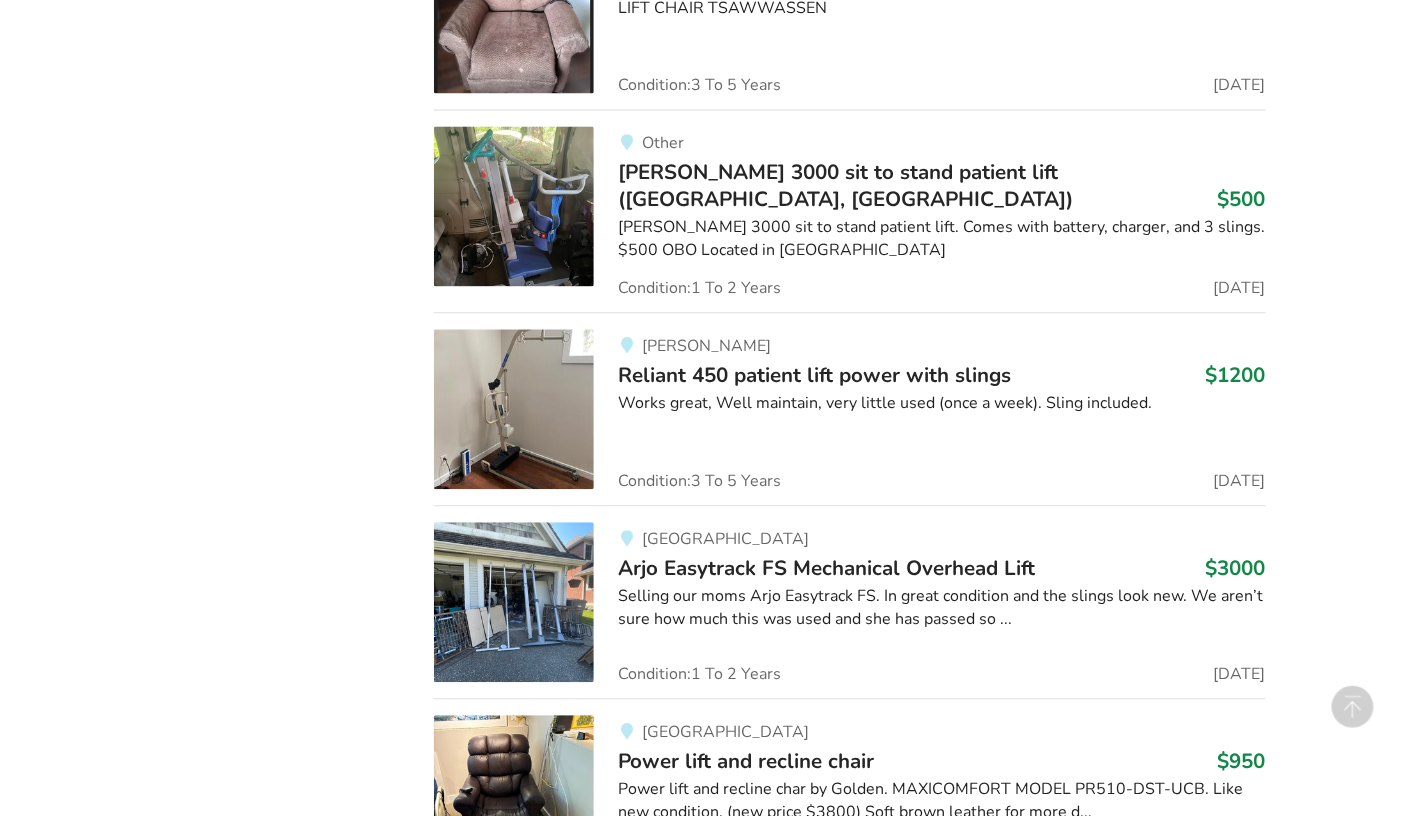 click on "Sara 3000 sit to stand patient lift (Victoria, BC)" at bounding box center (845, 185) 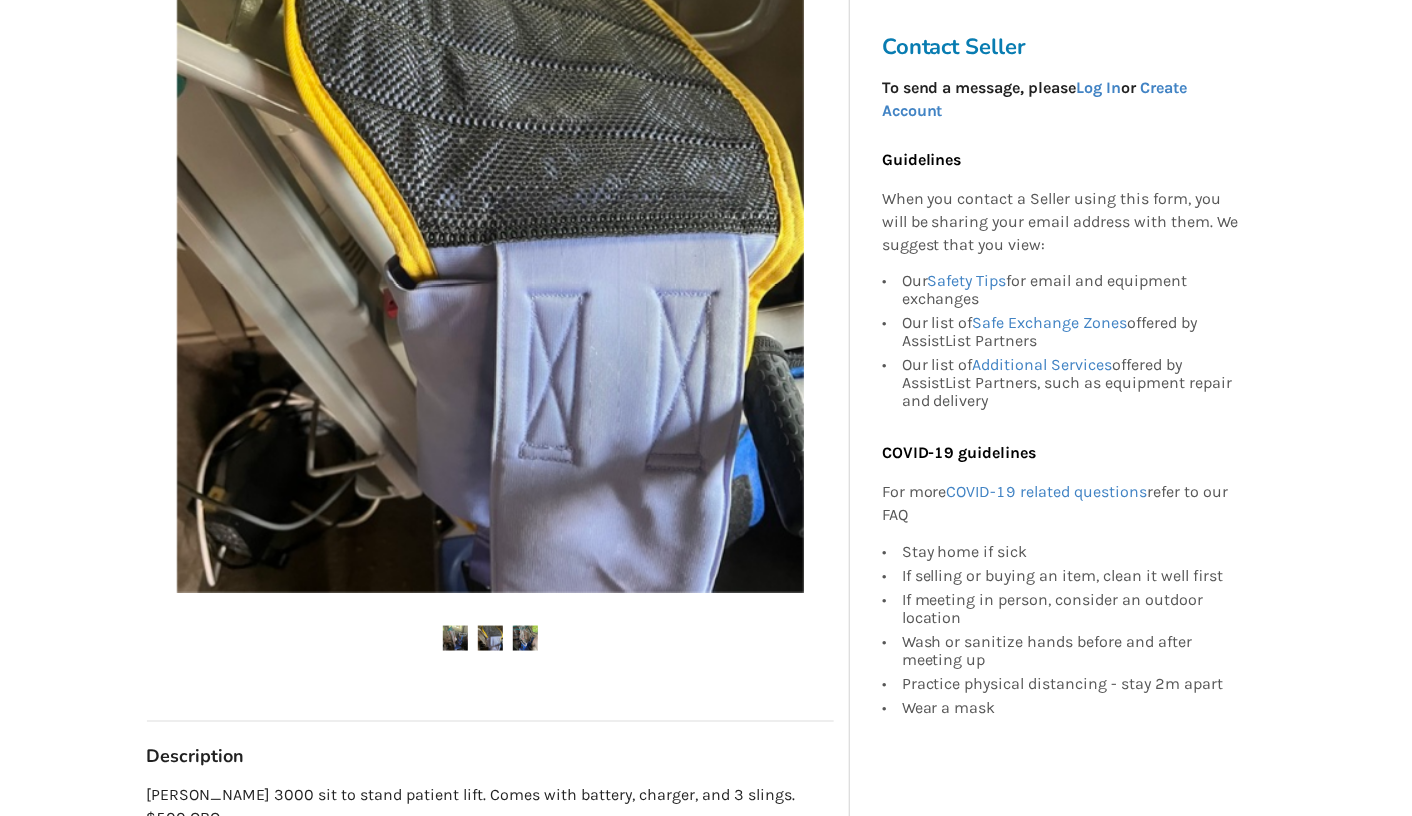 scroll, scrollTop: 517, scrollLeft: 0, axis: vertical 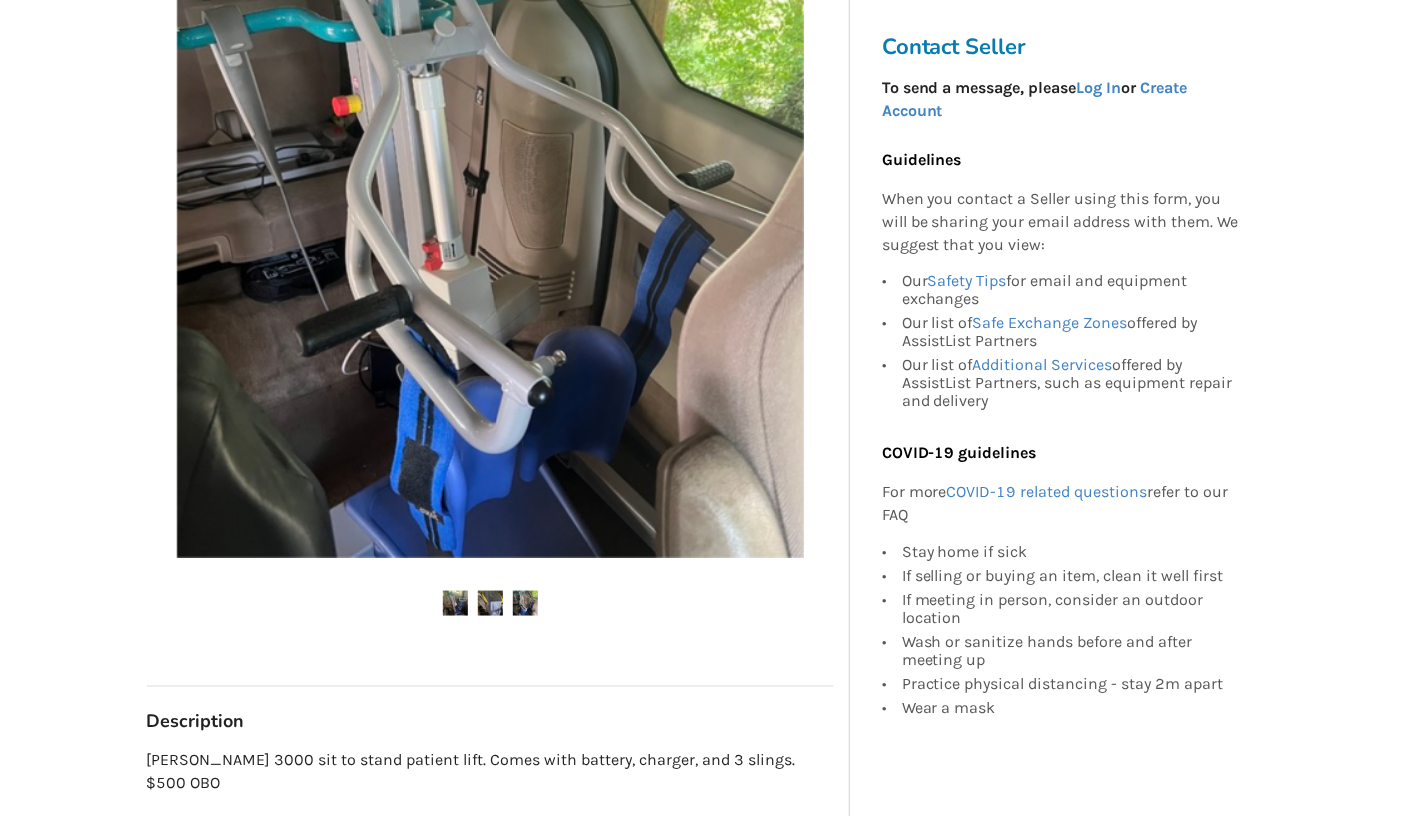 drag, startPoint x: 0, startPoint y: 0, endPoint x: 50, endPoint y: 453, distance: 455.75104 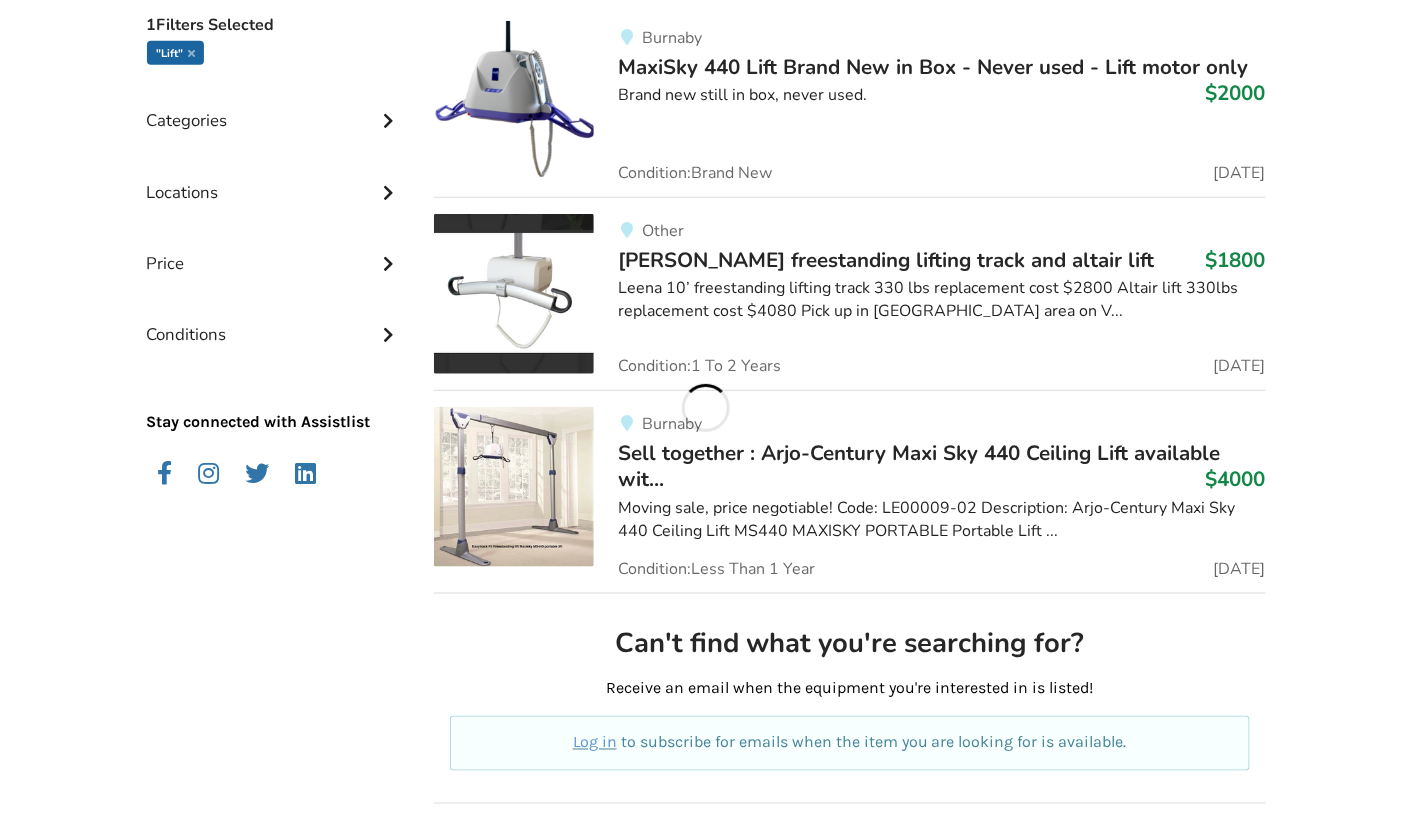 scroll, scrollTop: 3729, scrollLeft: 0, axis: vertical 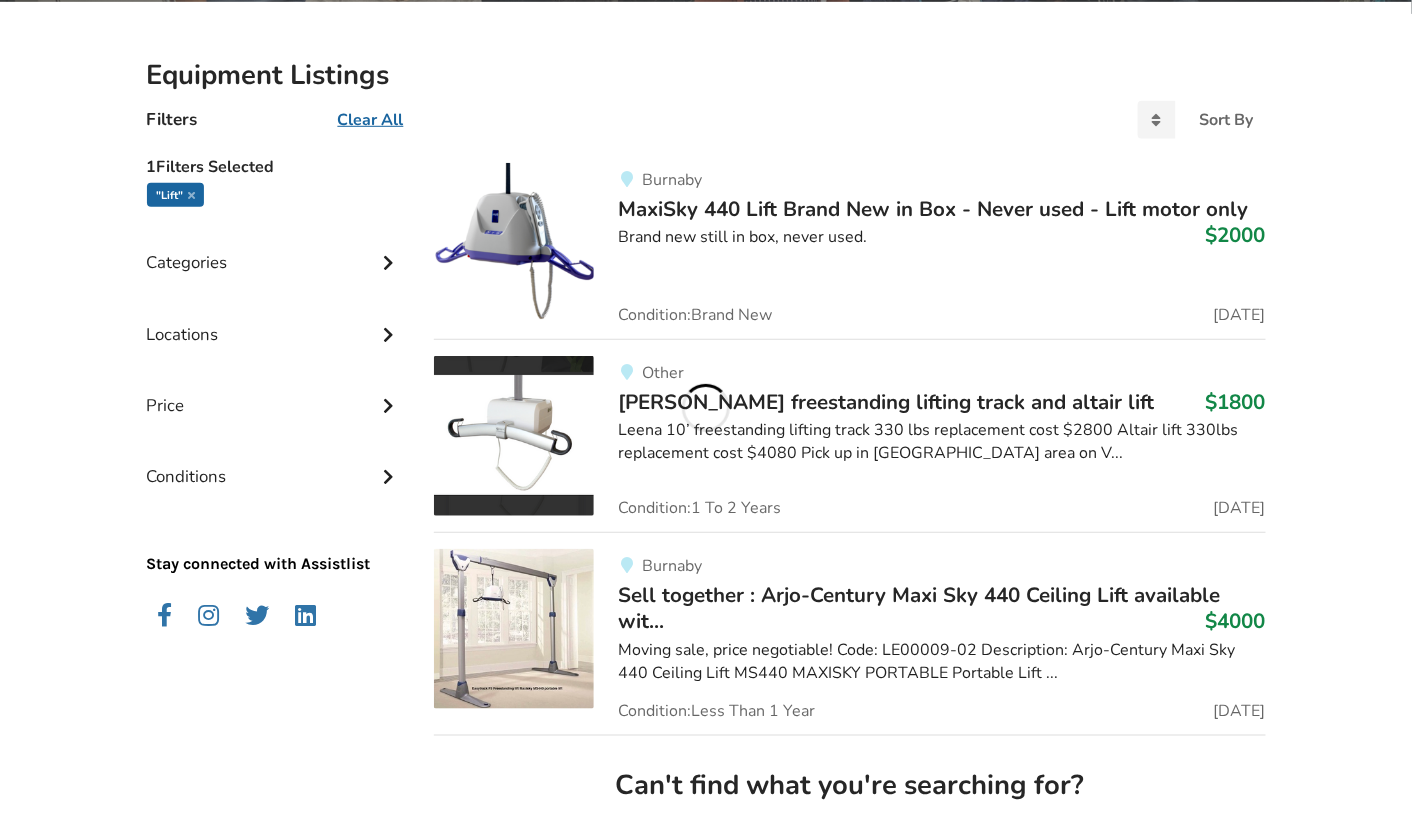click at bounding box center [388, 332] 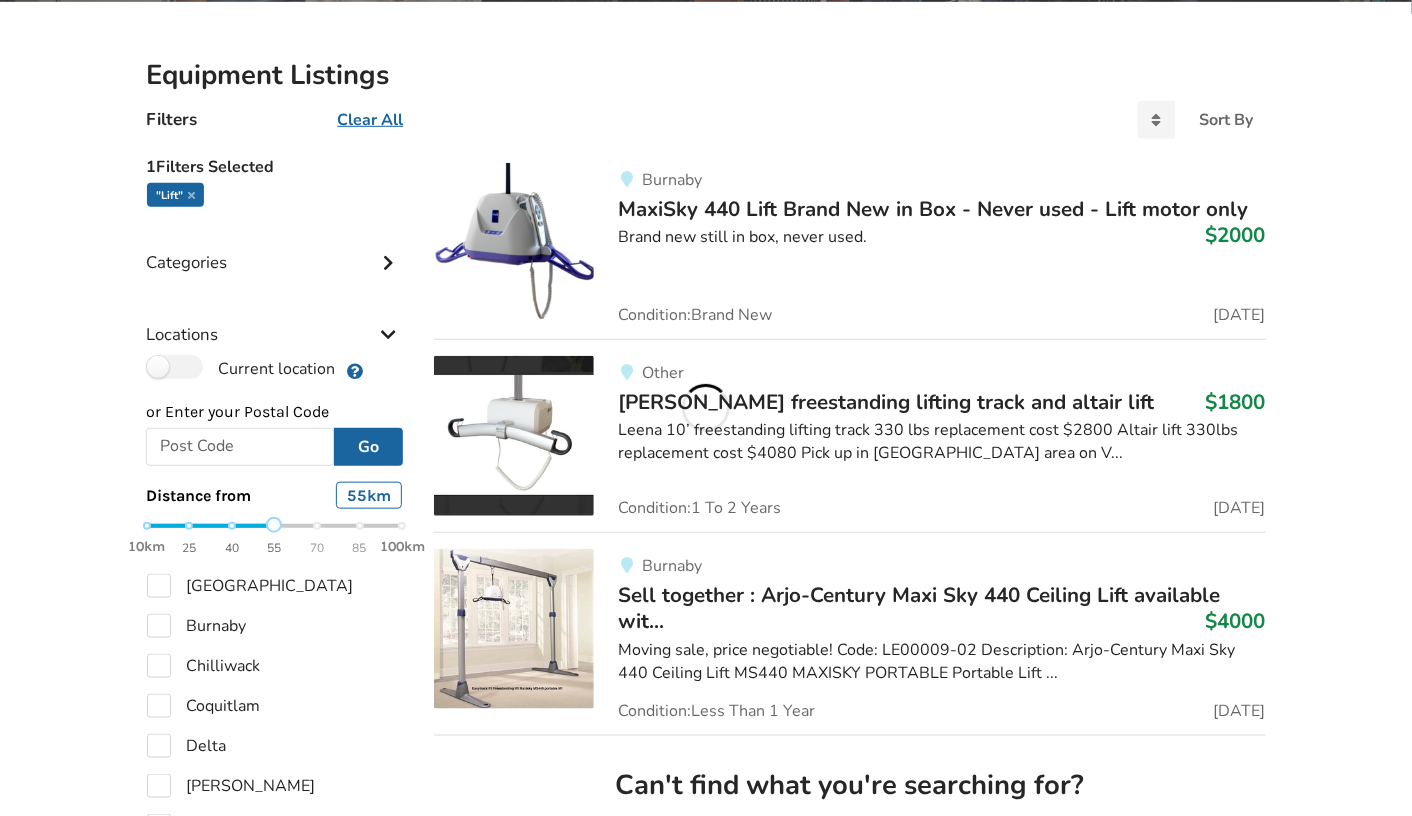 click on "10km 25 40 55 70 85 100km" at bounding box center [275, 536] 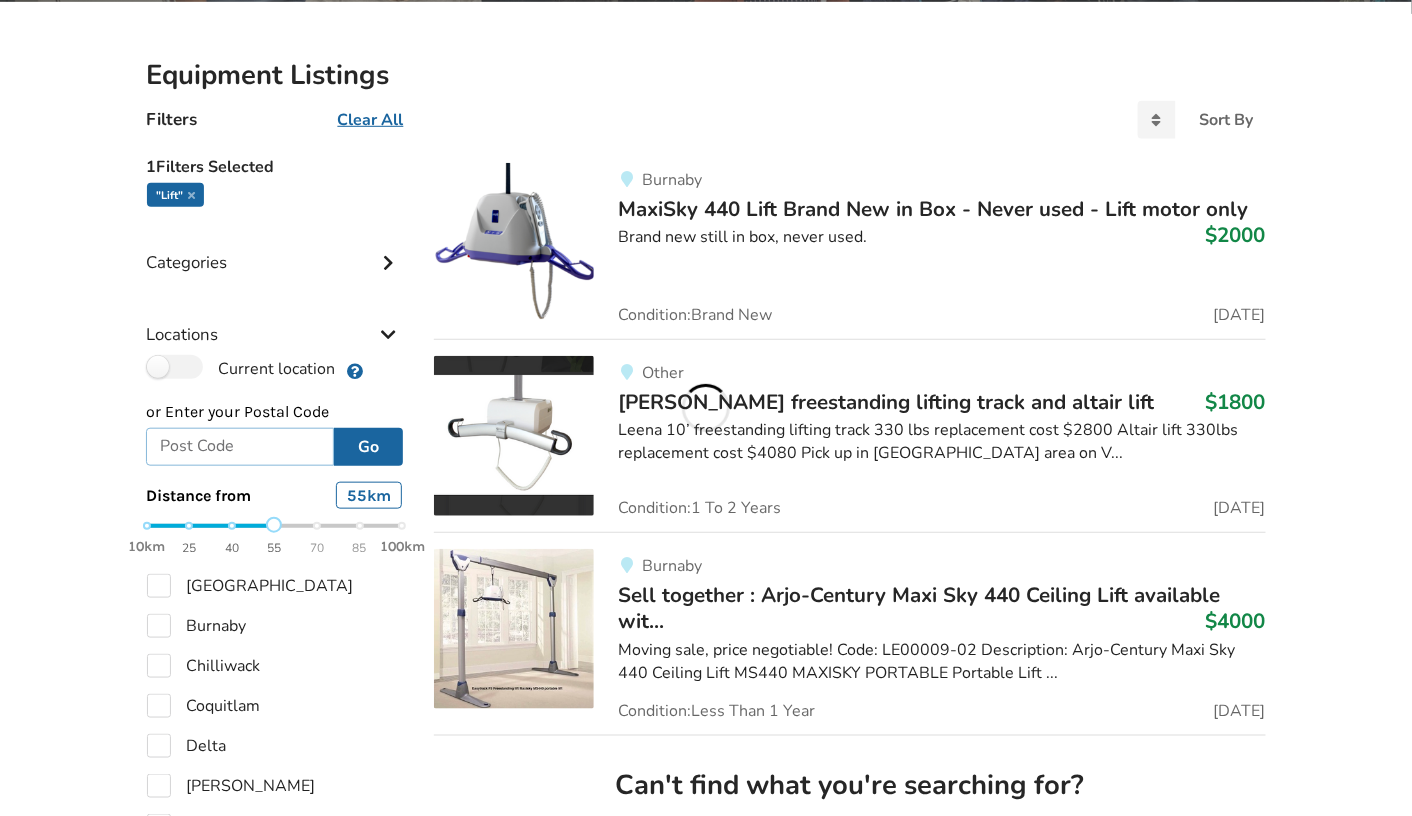 click at bounding box center [240, 447] 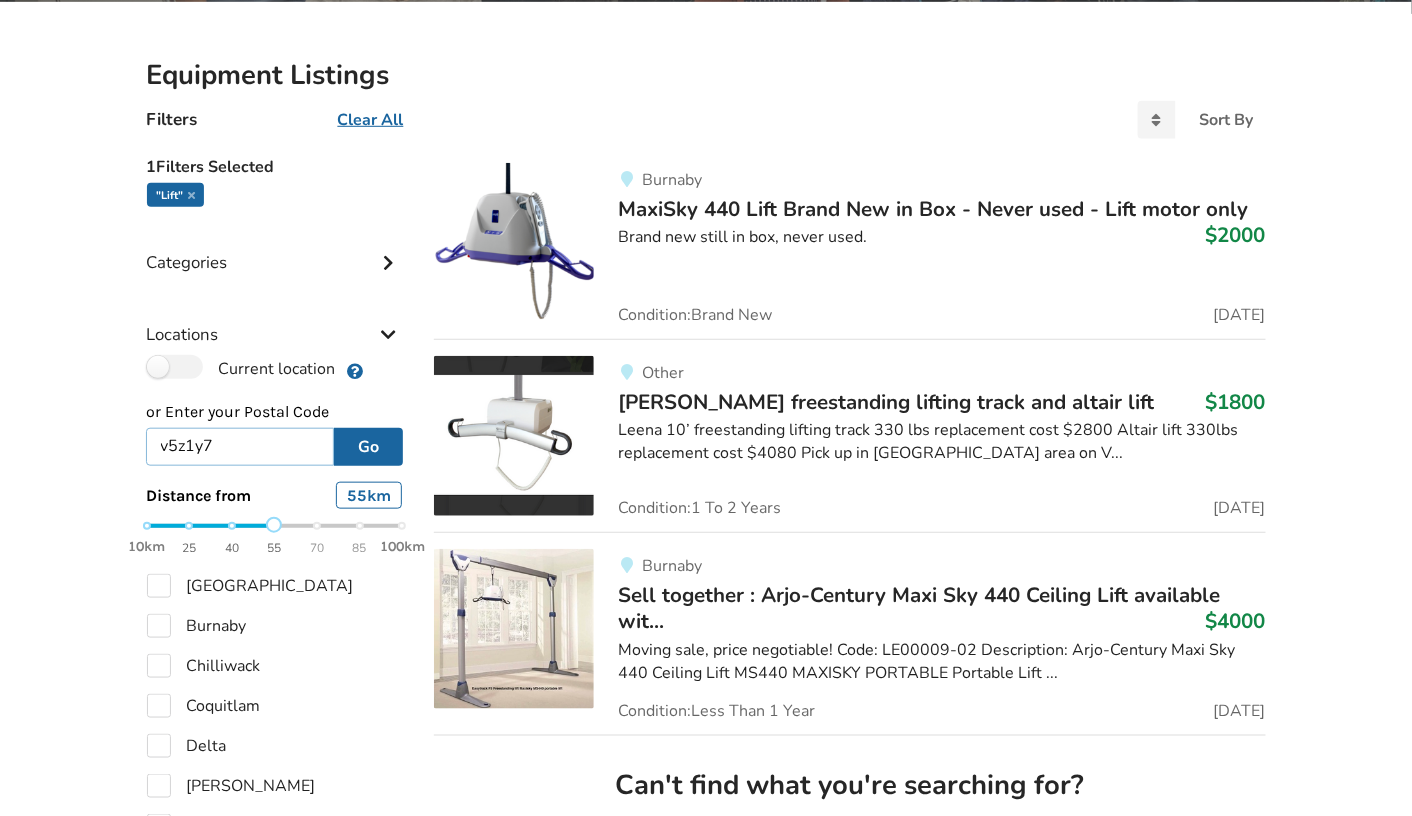 click on "v5z1y7" at bounding box center (240, 447) 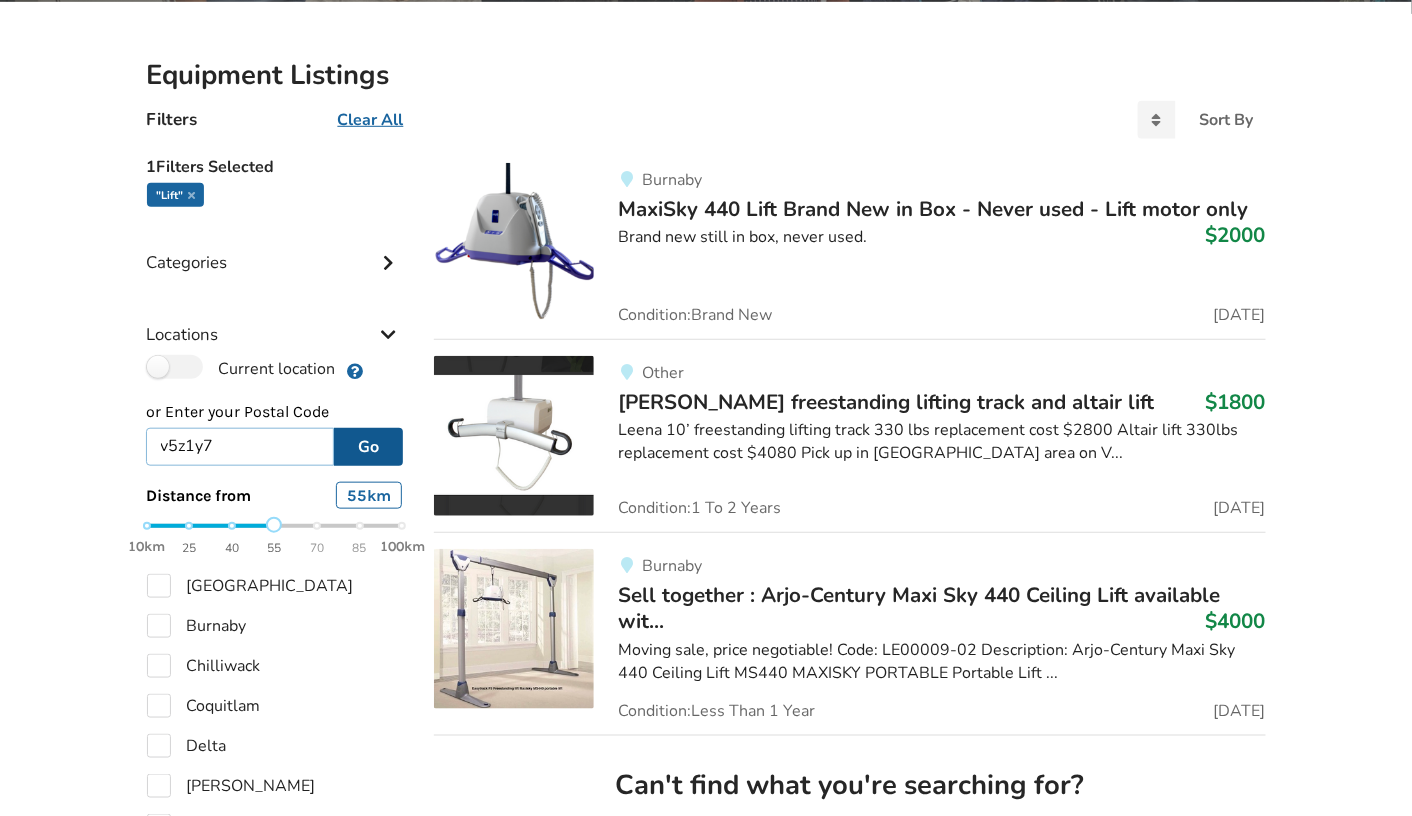 type on "v5z1y7" 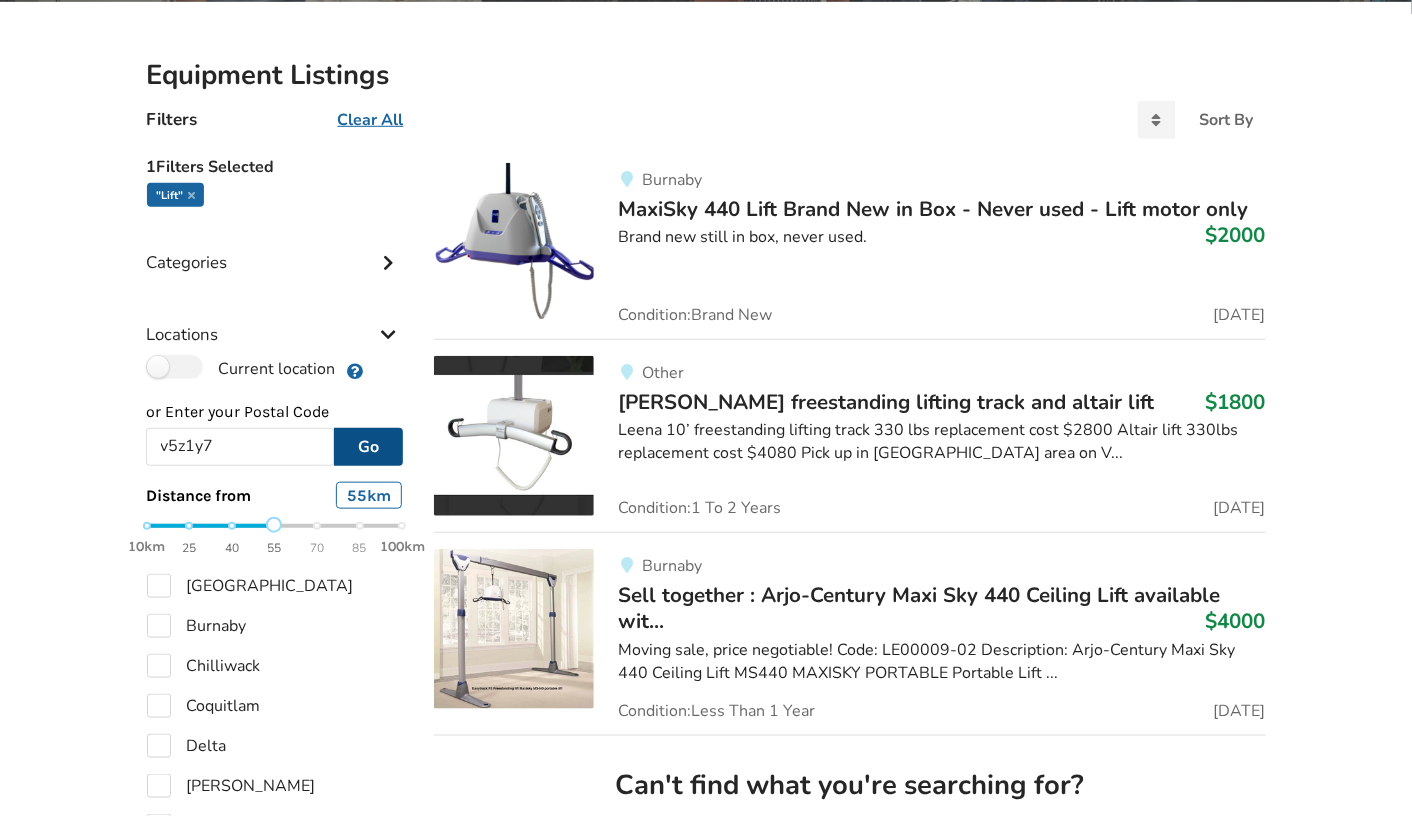 click on "Go" at bounding box center (368, 447) 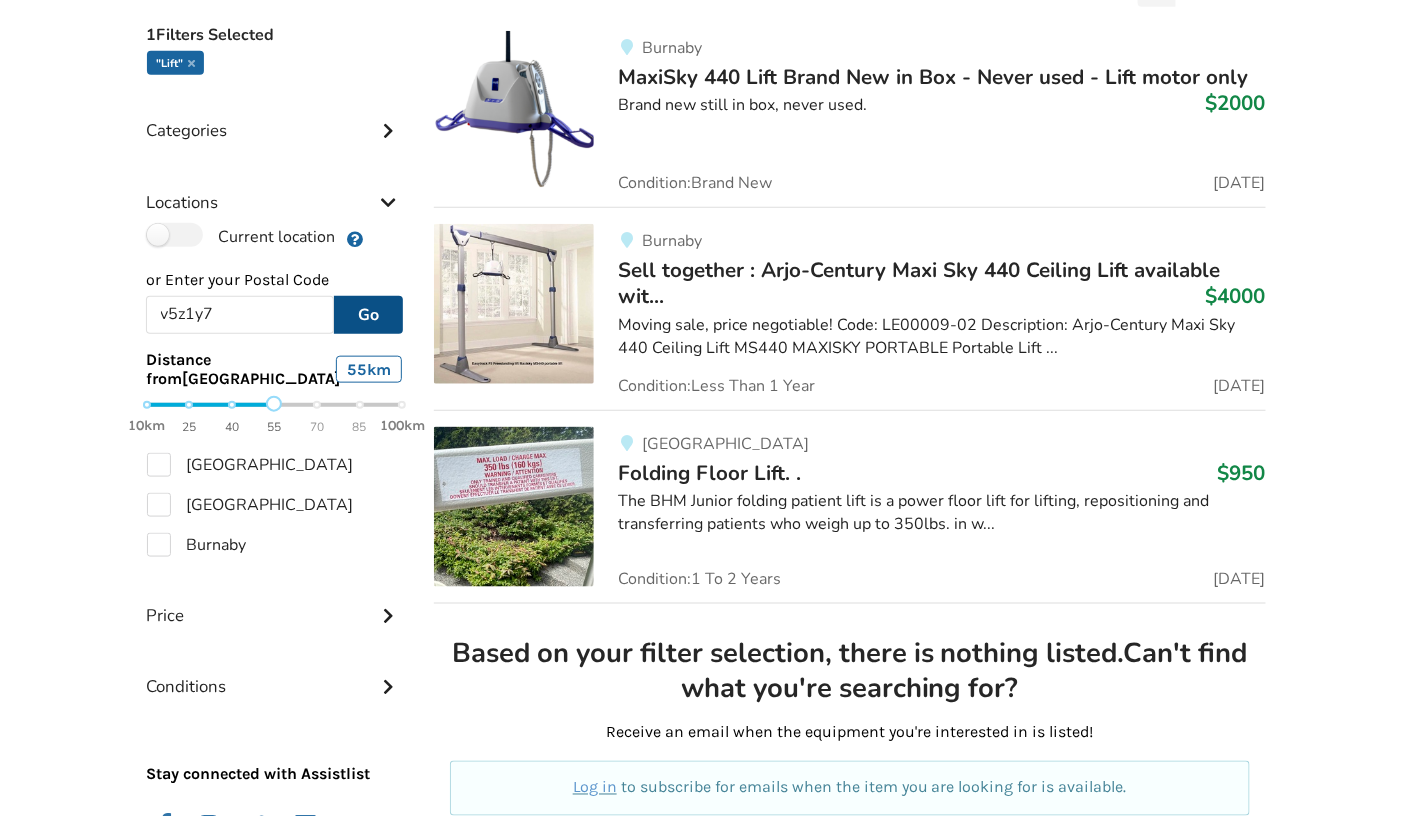 scroll, scrollTop: 611, scrollLeft: 0, axis: vertical 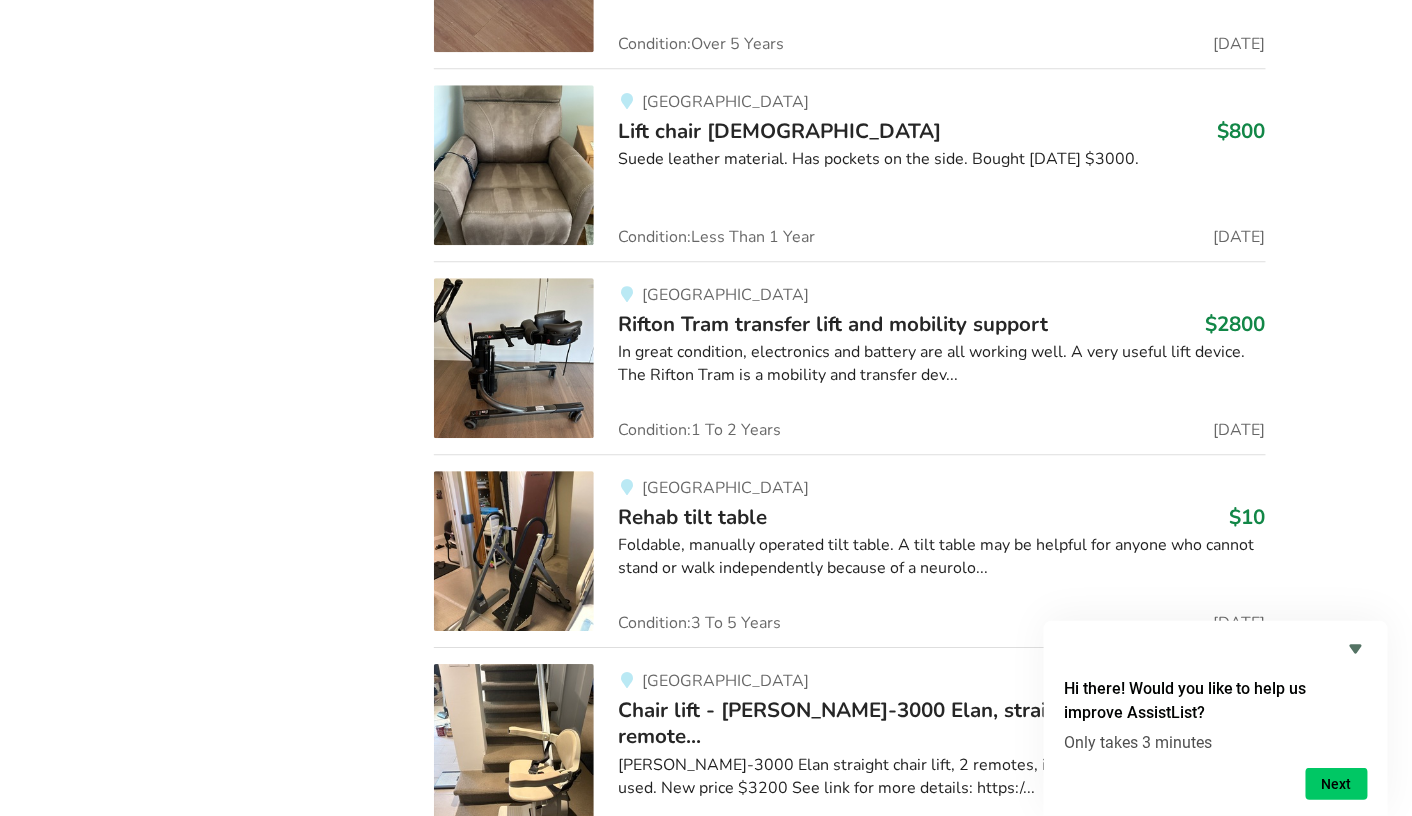 click on "Rifton Tram transfer lift and mobility support" at bounding box center (833, 324) 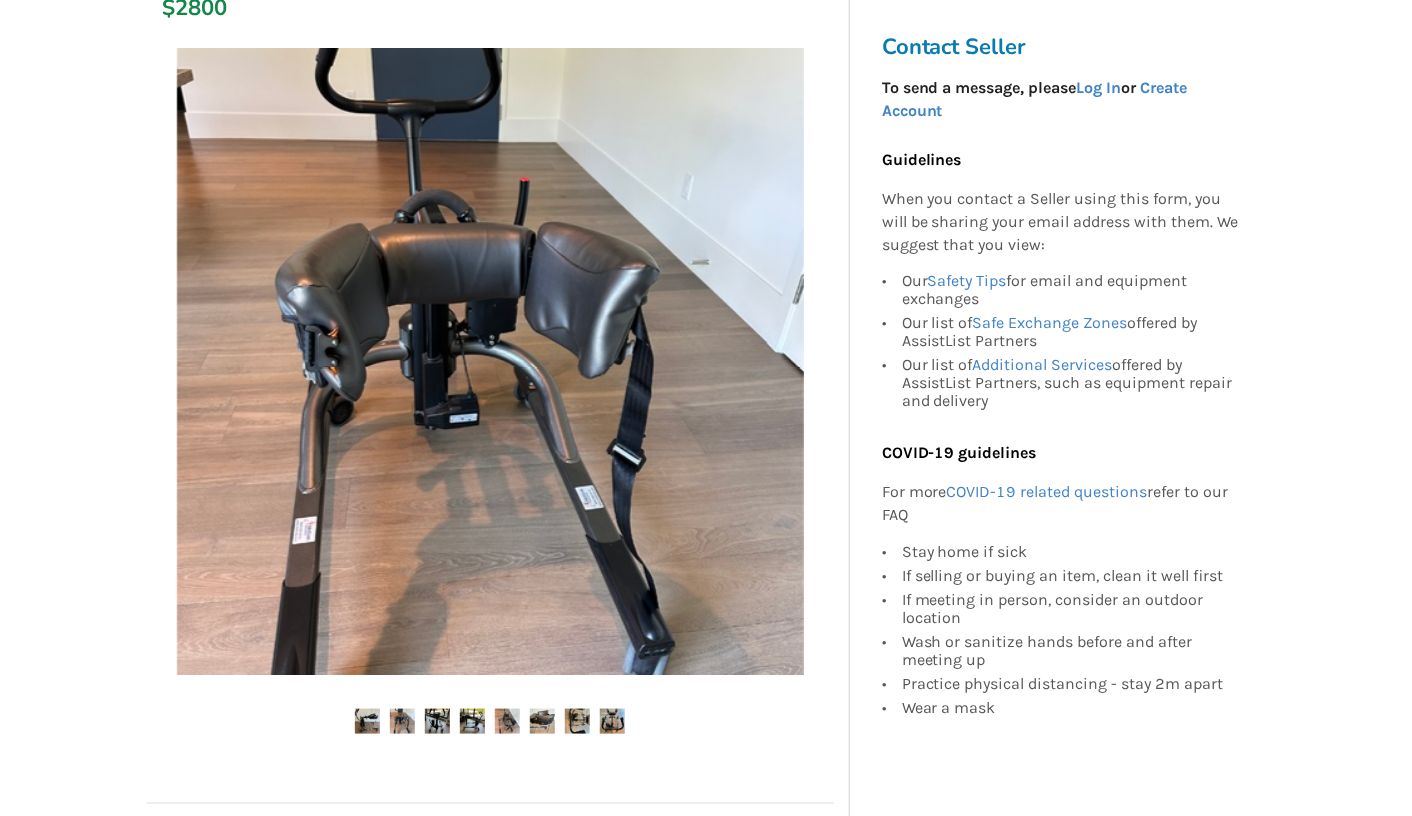 scroll, scrollTop: 321, scrollLeft: 0, axis: vertical 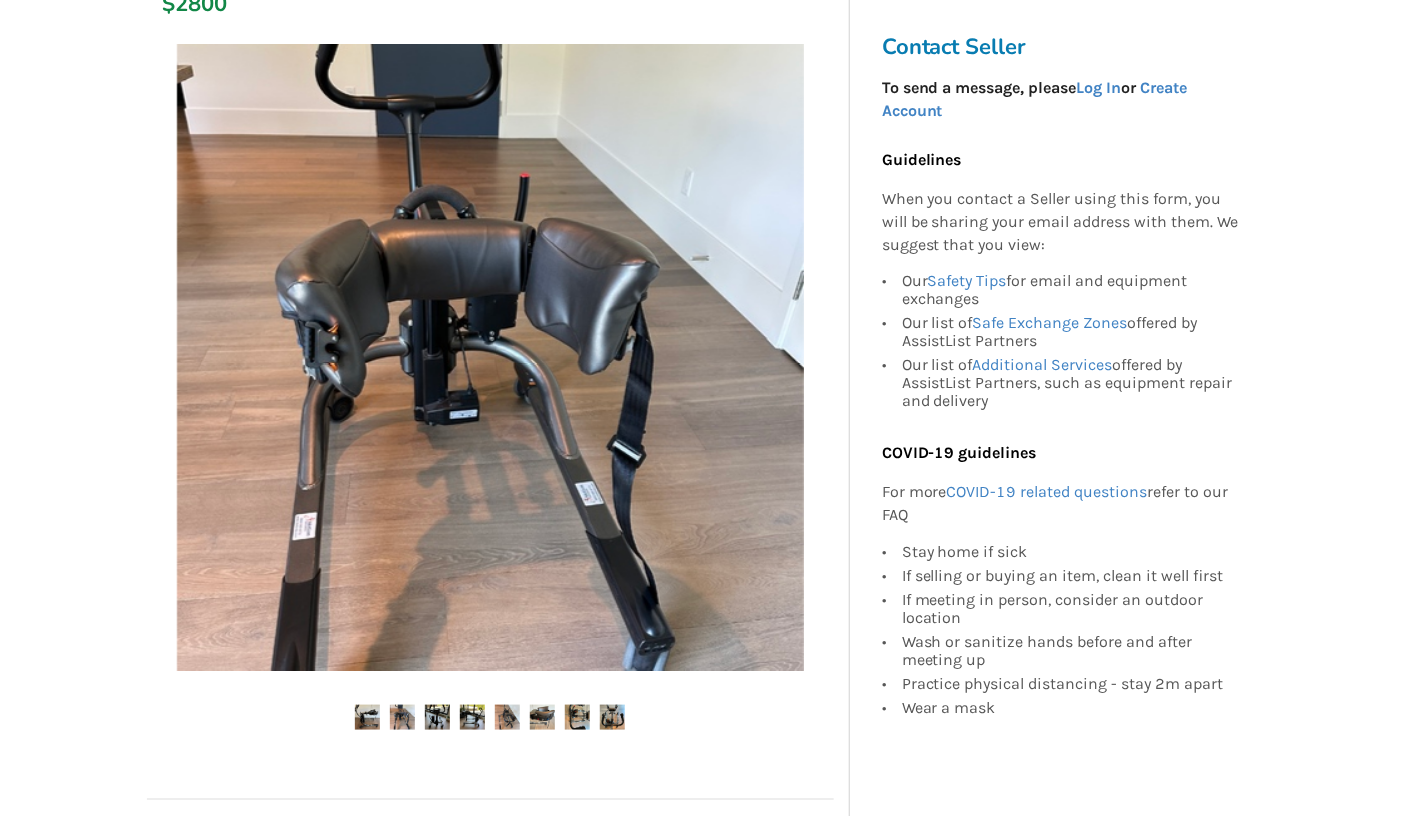 click at bounding box center [402, 717] 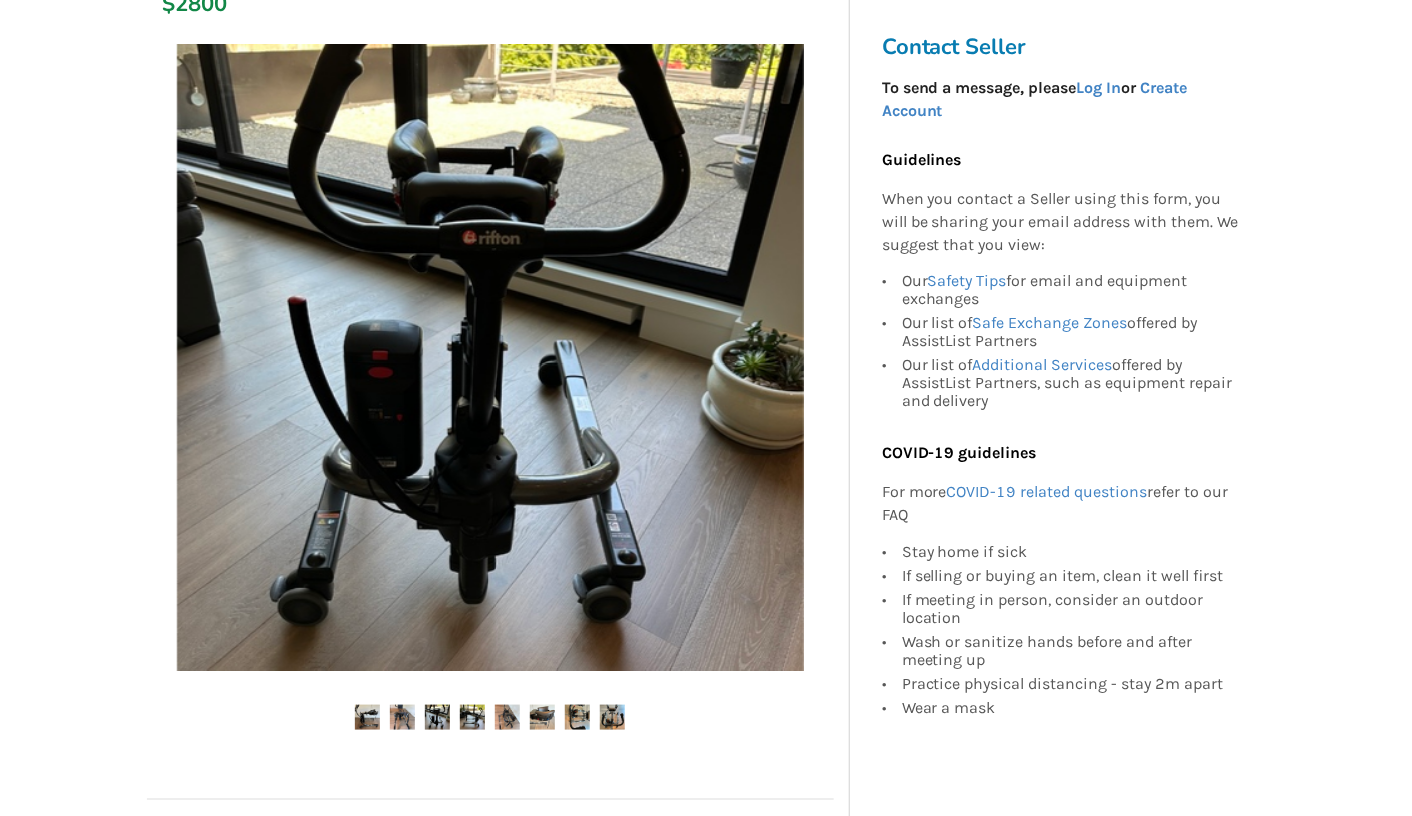 click at bounding box center (472, 717) 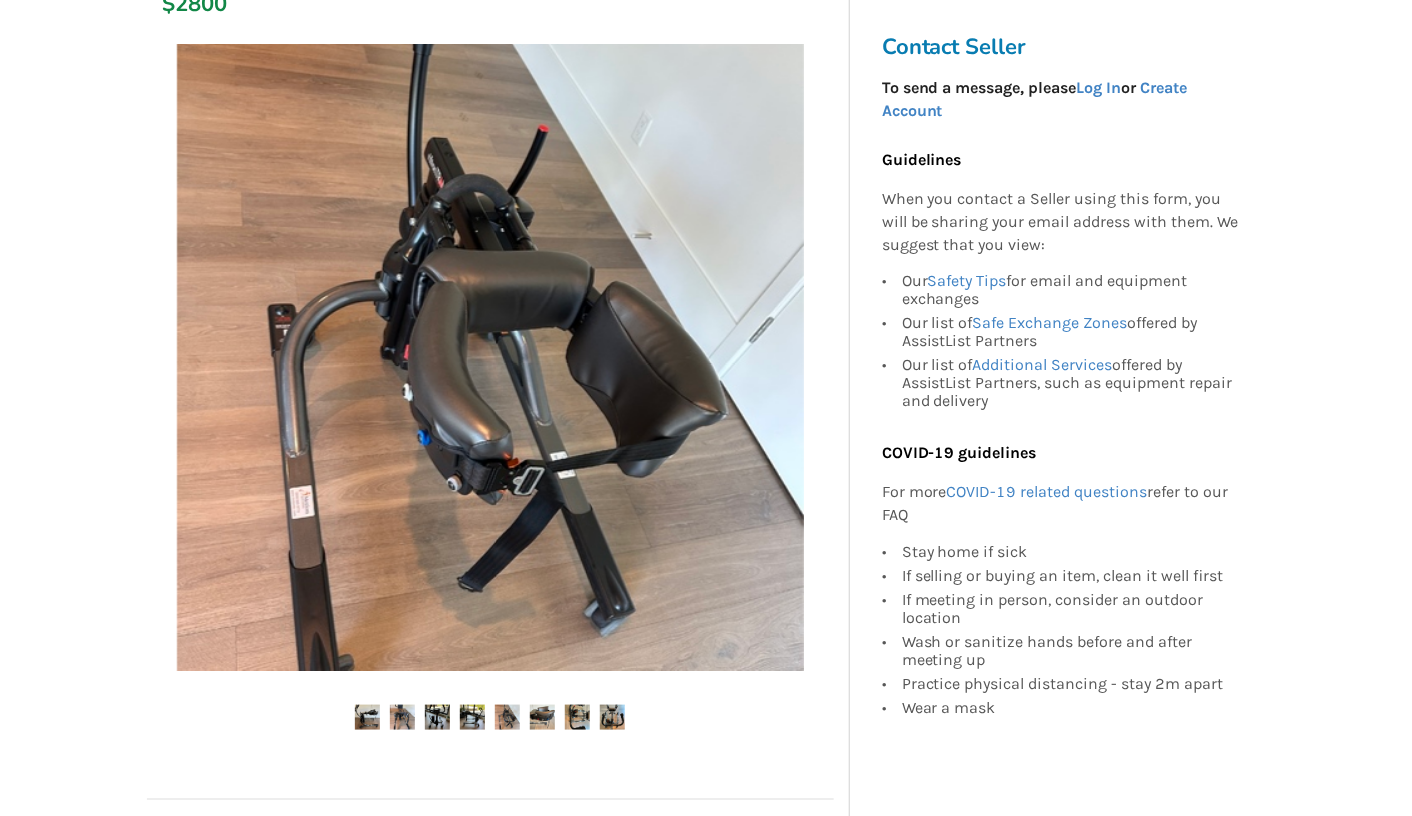 click at bounding box center [490, 718] 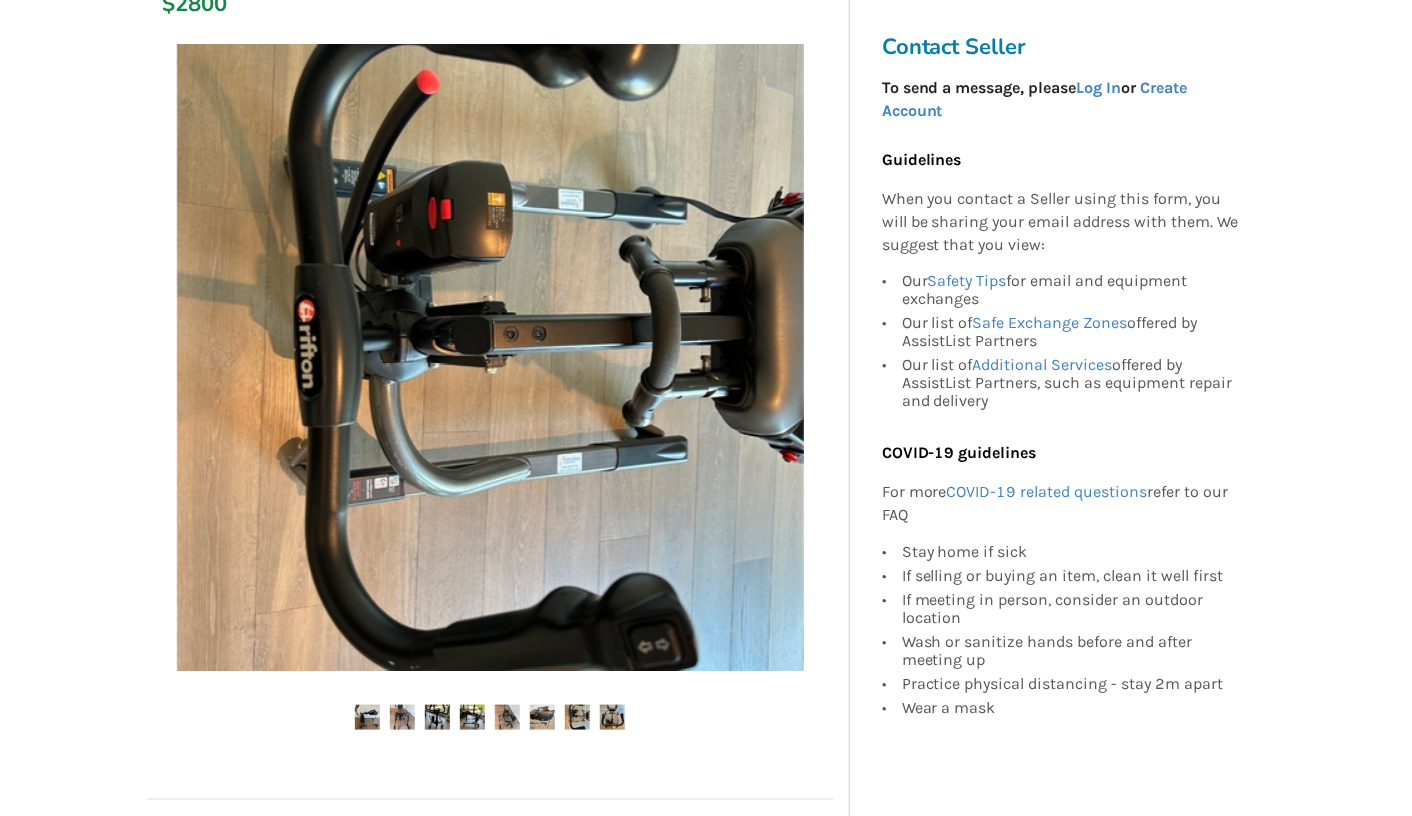 click at bounding box center (612, 717) 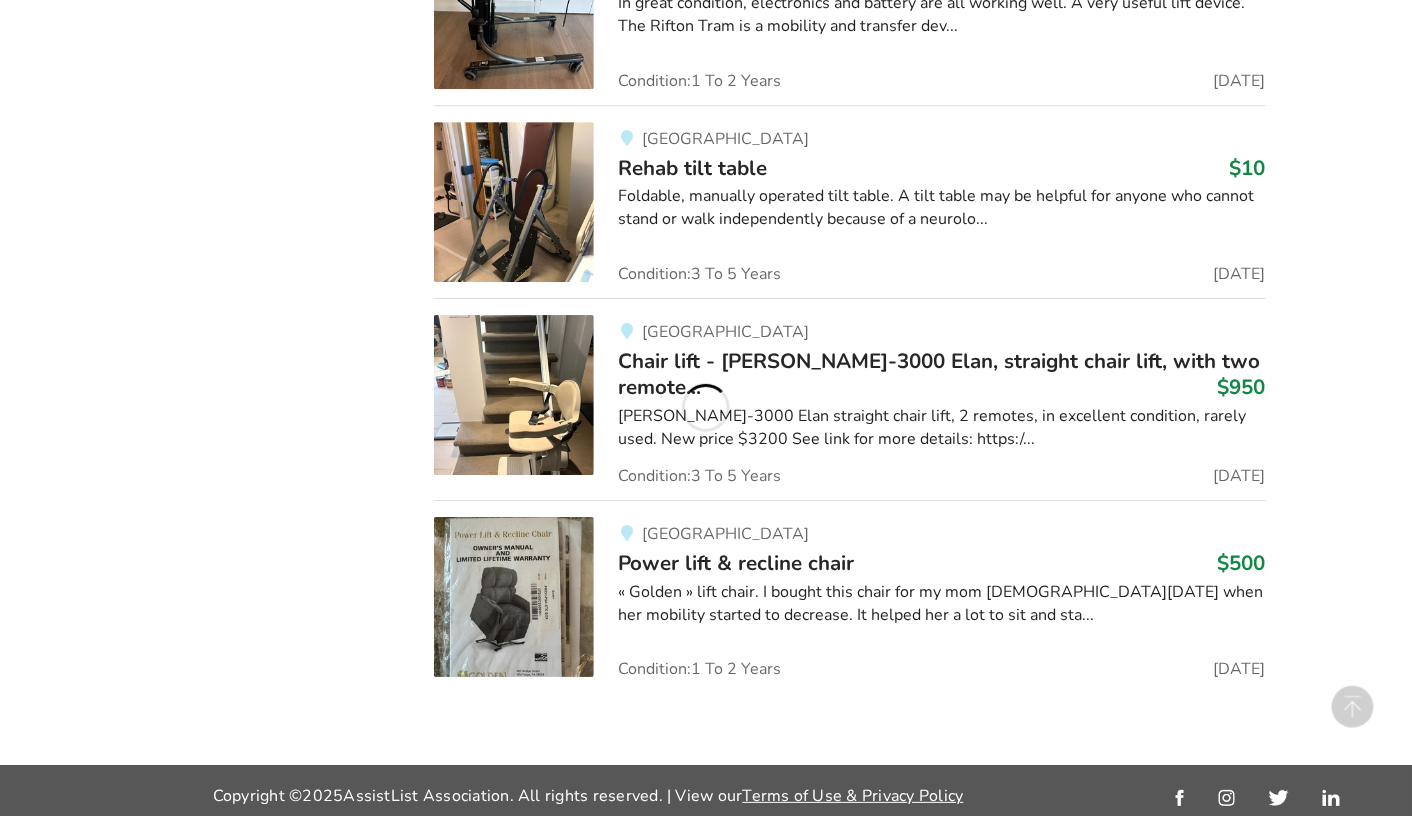 scroll, scrollTop: 2174, scrollLeft: 0, axis: vertical 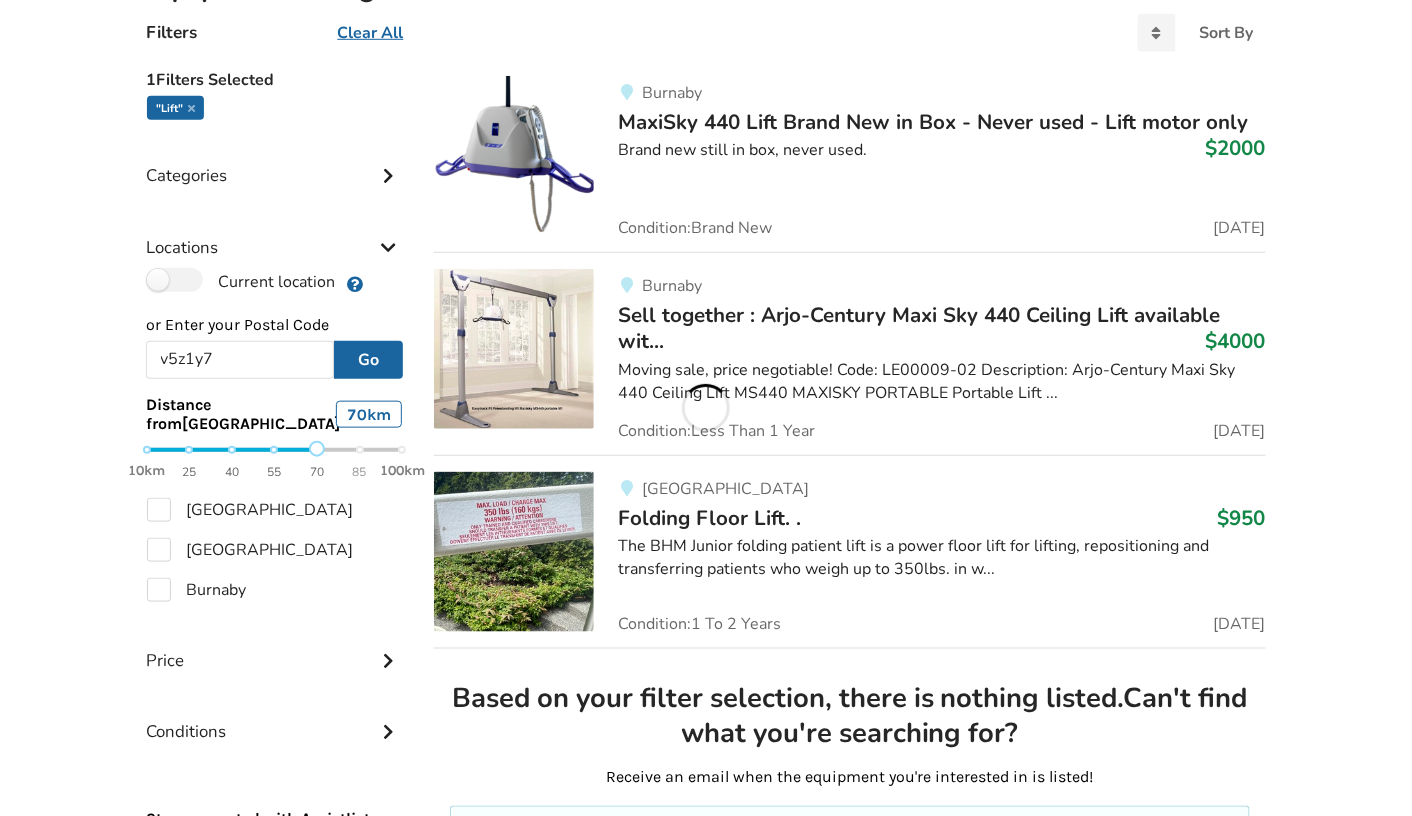 click on "10km 25 40 55 70 85 100km" at bounding box center (275, 460) 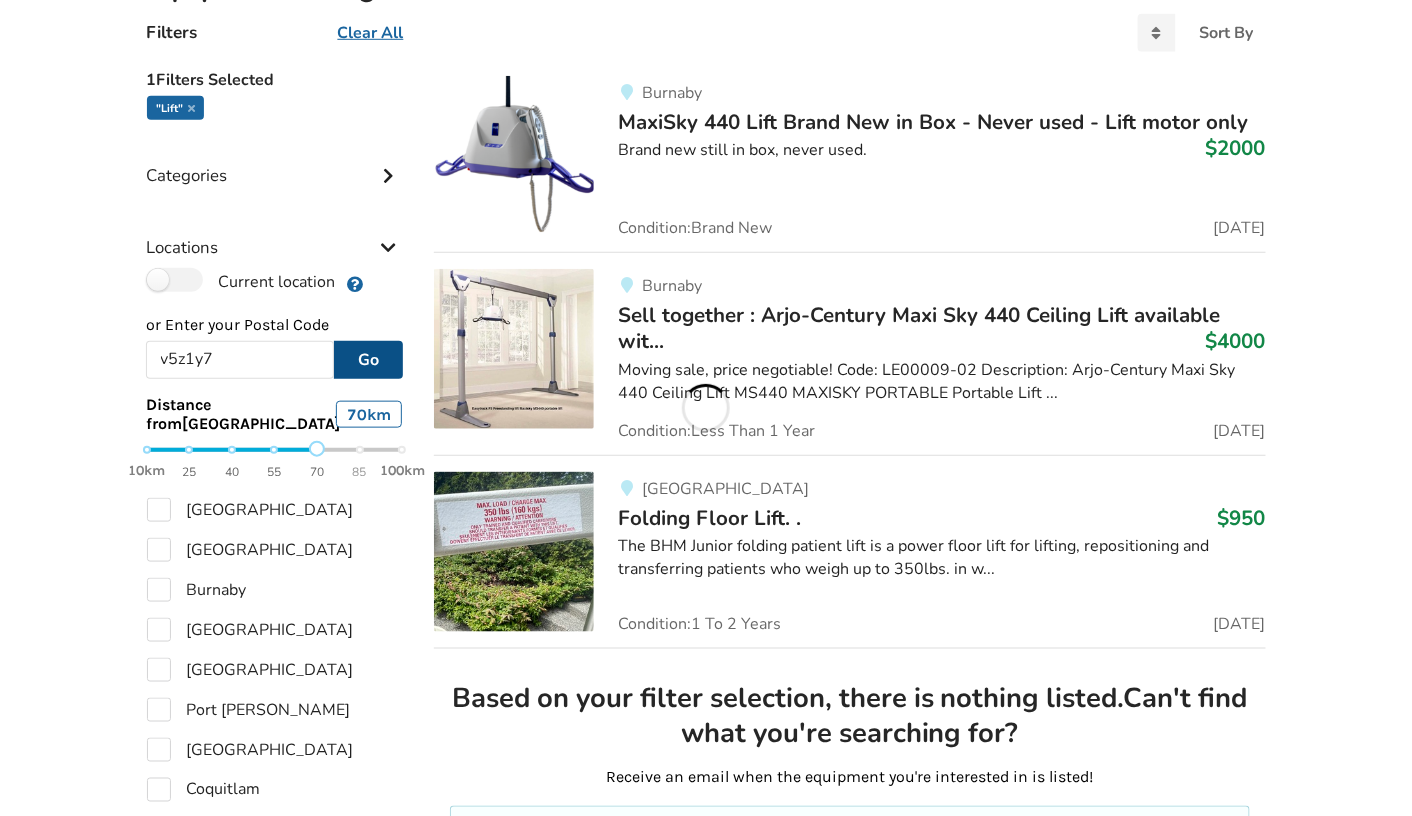 click on "Go" at bounding box center [368, 360] 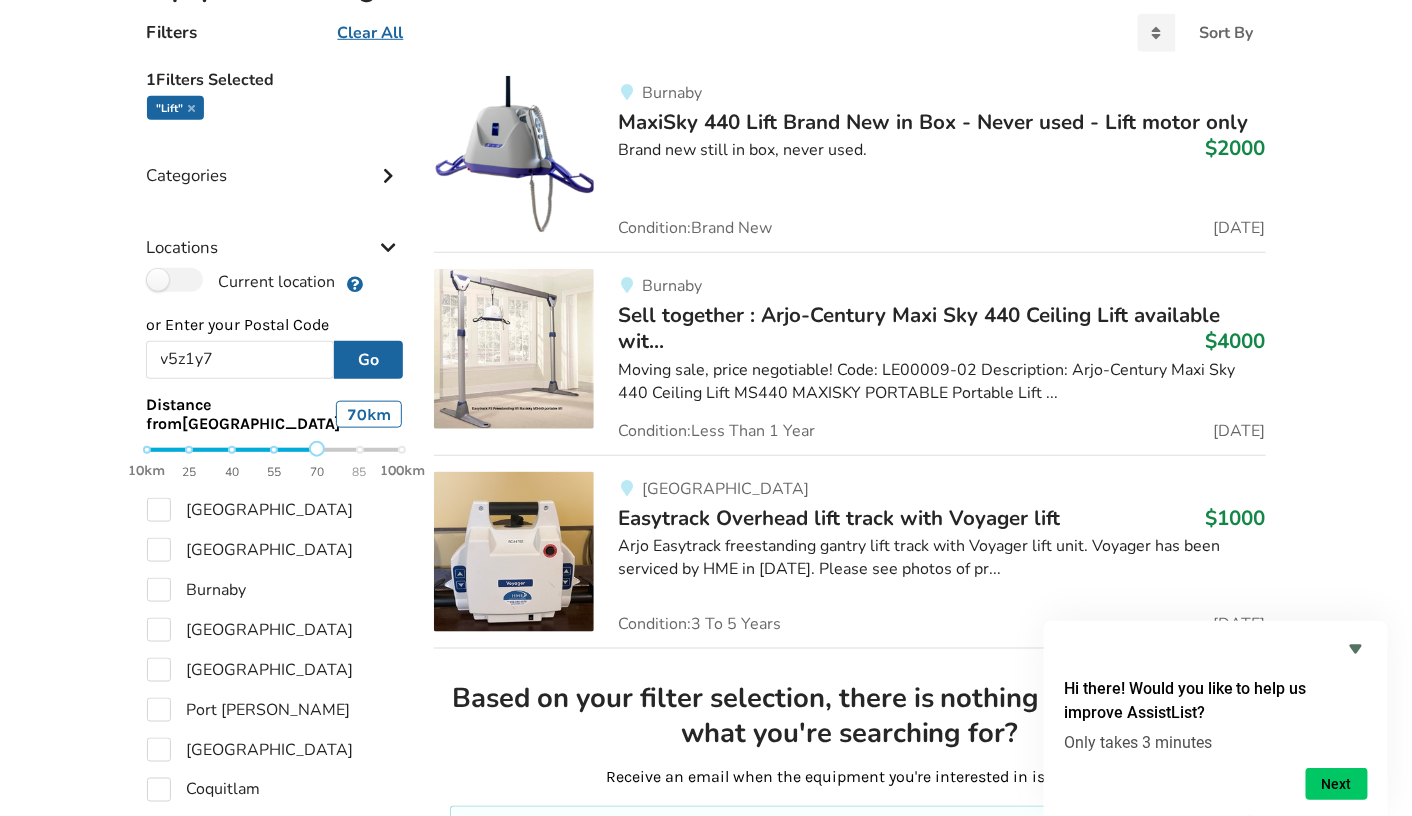 click on "Easytrack Overhead lift track with Voyager lift" at bounding box center [839, 518] 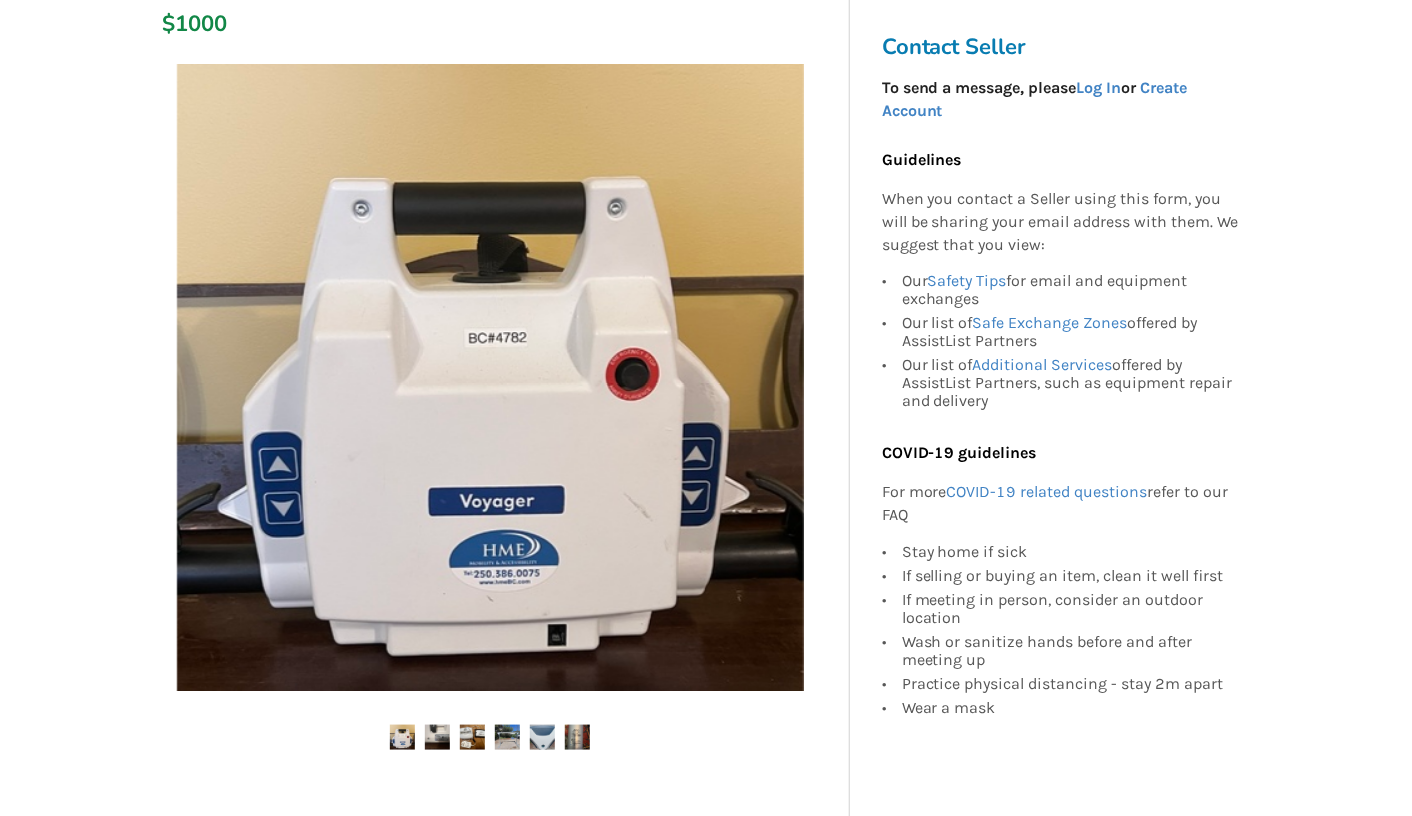 scroll, scrollTop: 340, scrollLeft: 0, axis: vertical 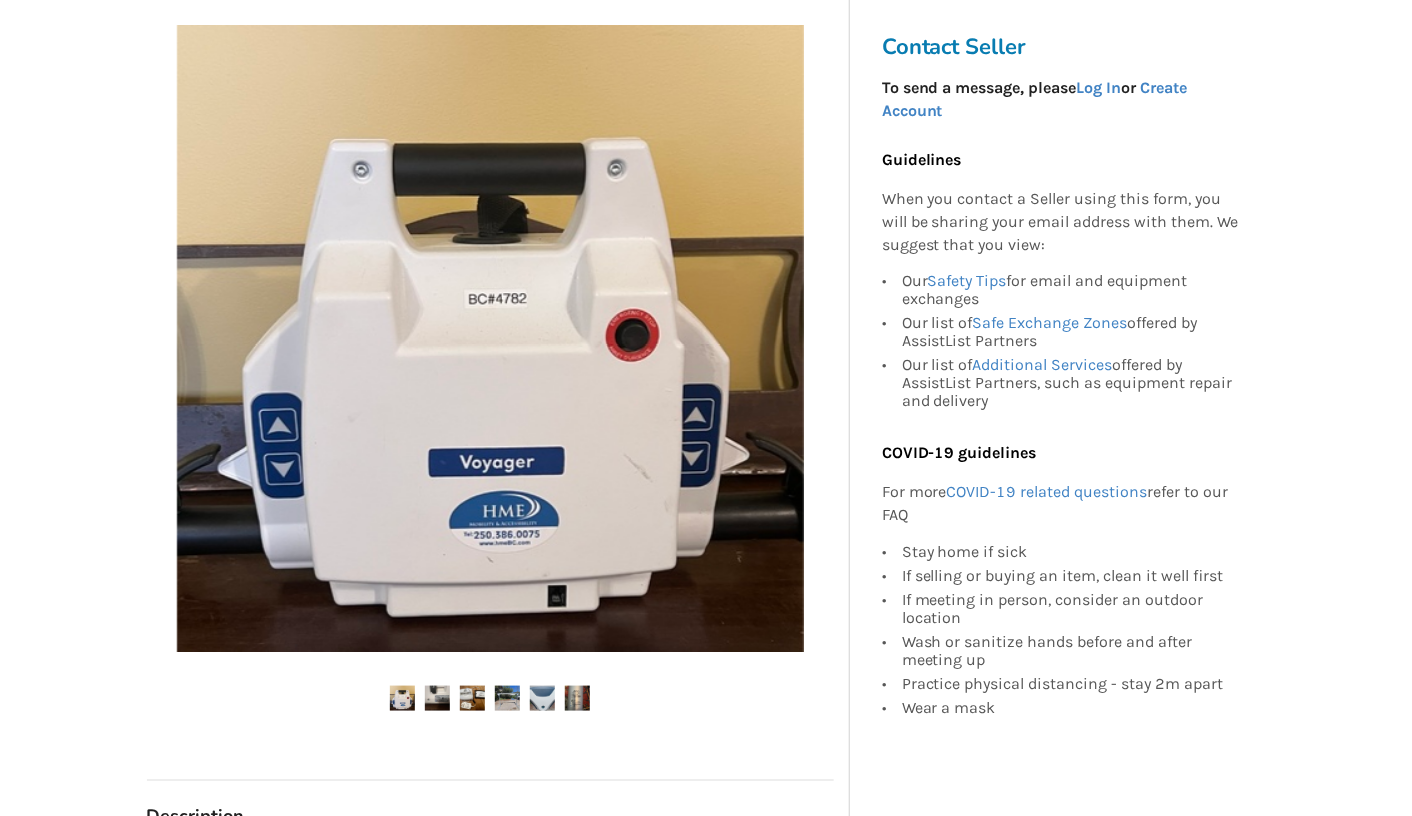 click at bounding box center (437, 698) 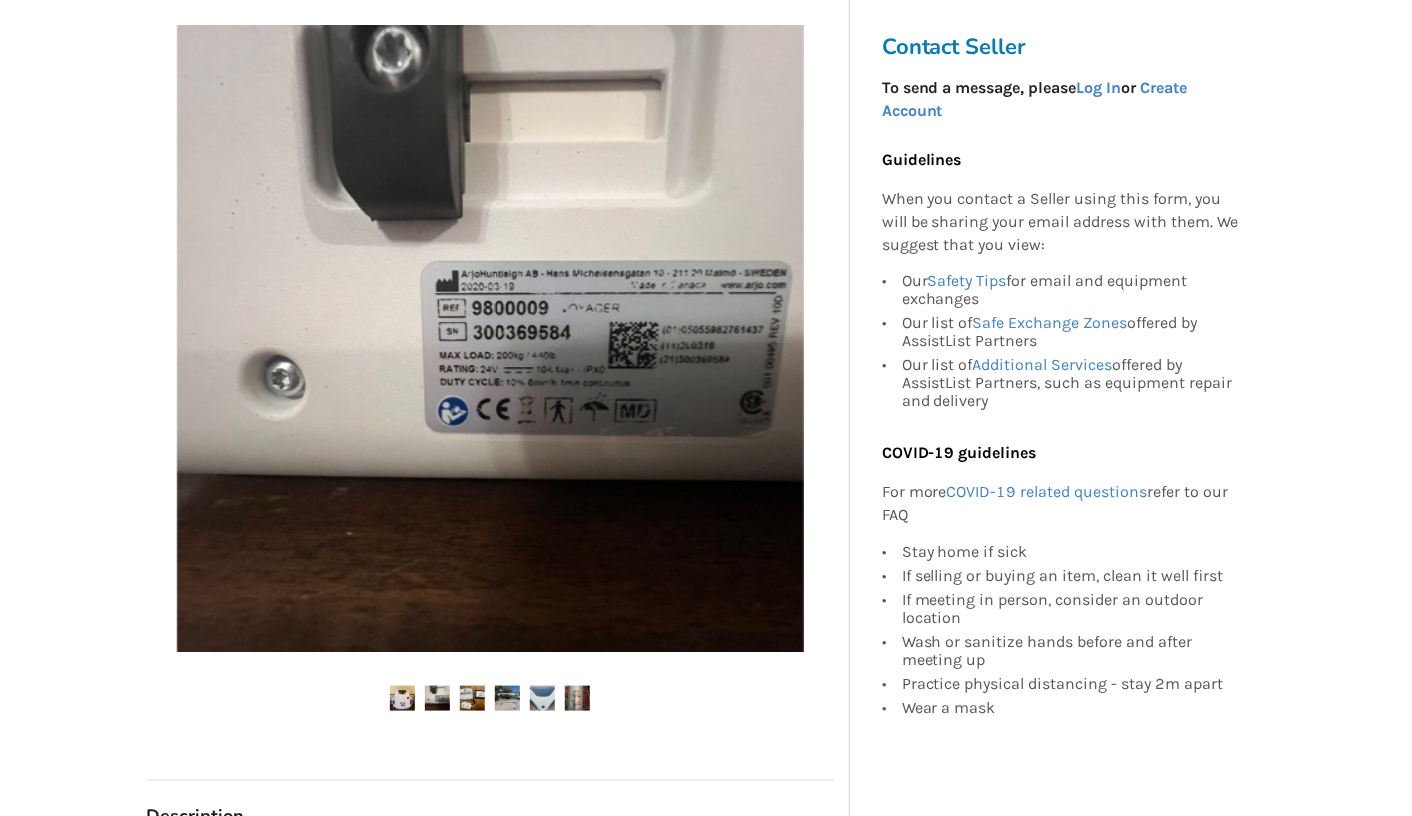 click at bounding box center (472, 698) 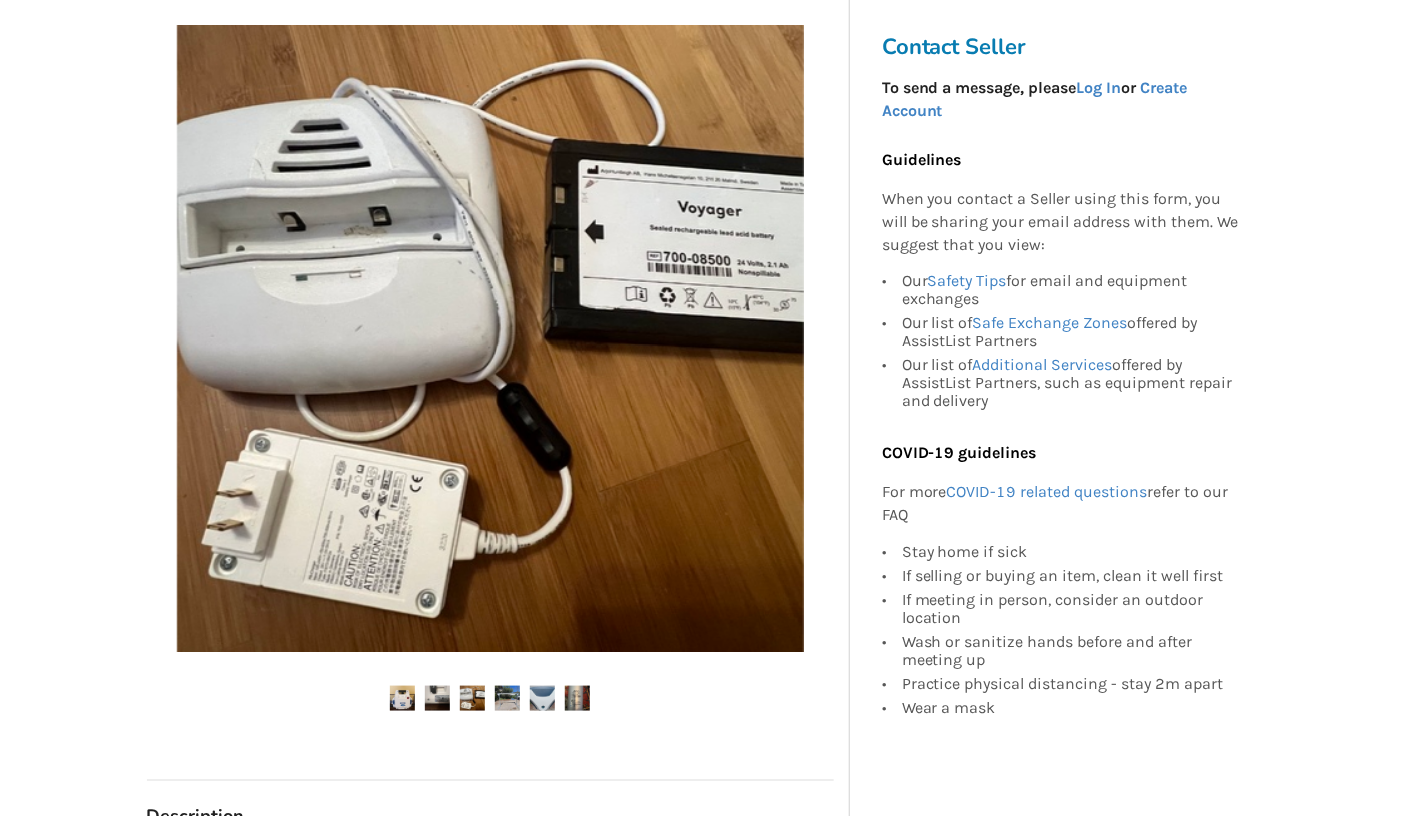 click at bounding box center [507, 698] 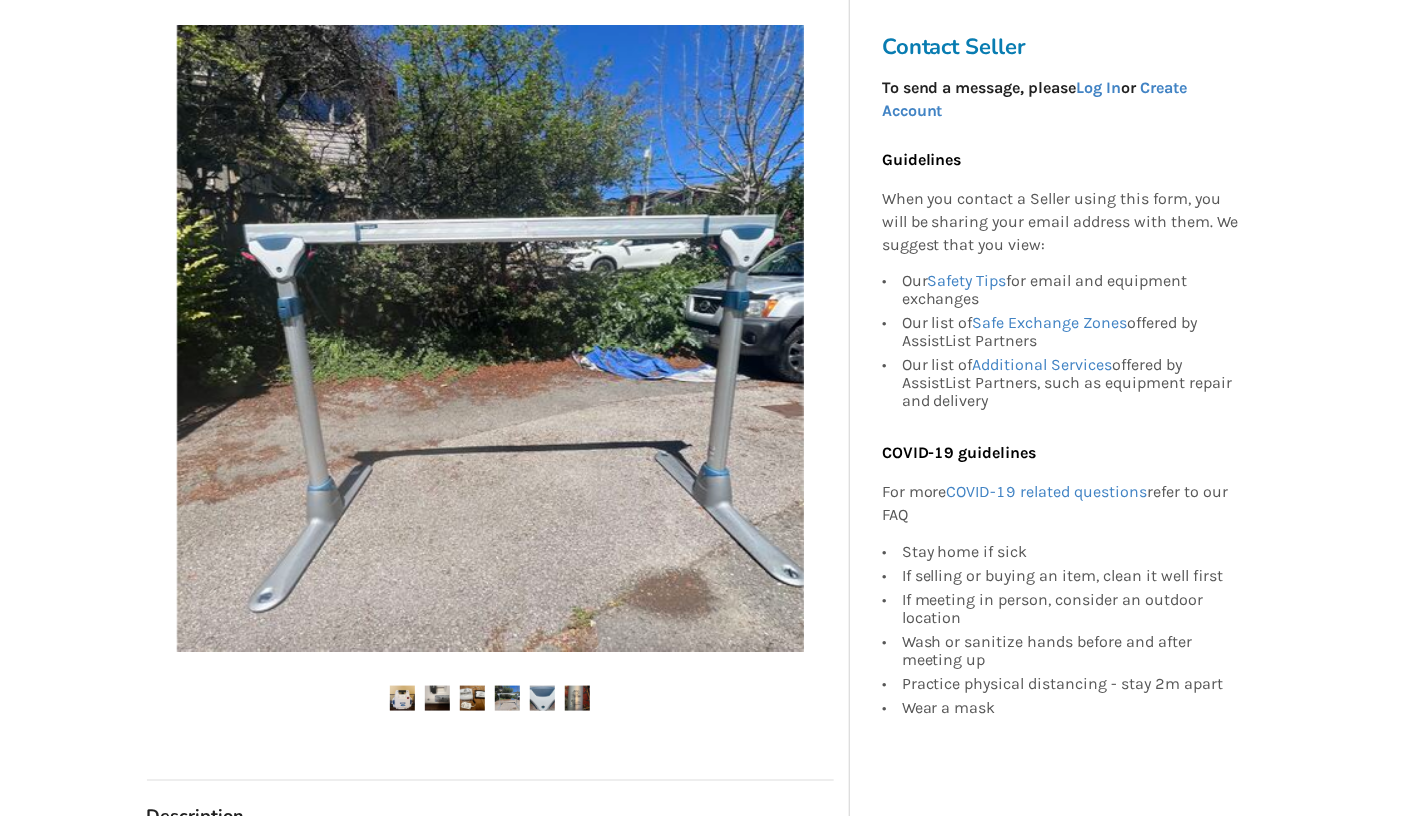 click at bounding box center [490, 381] 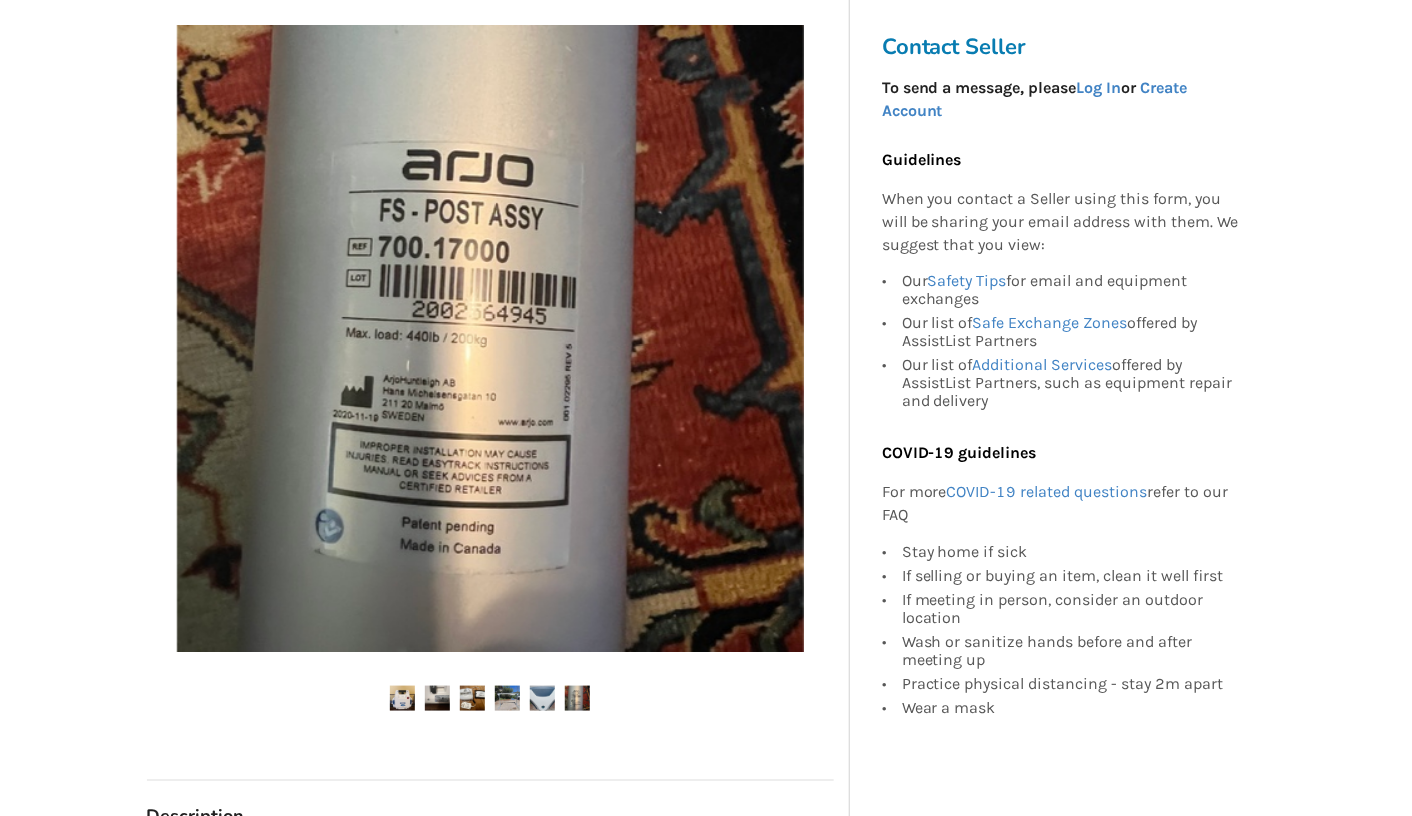 click at bounding box center [402, 698] 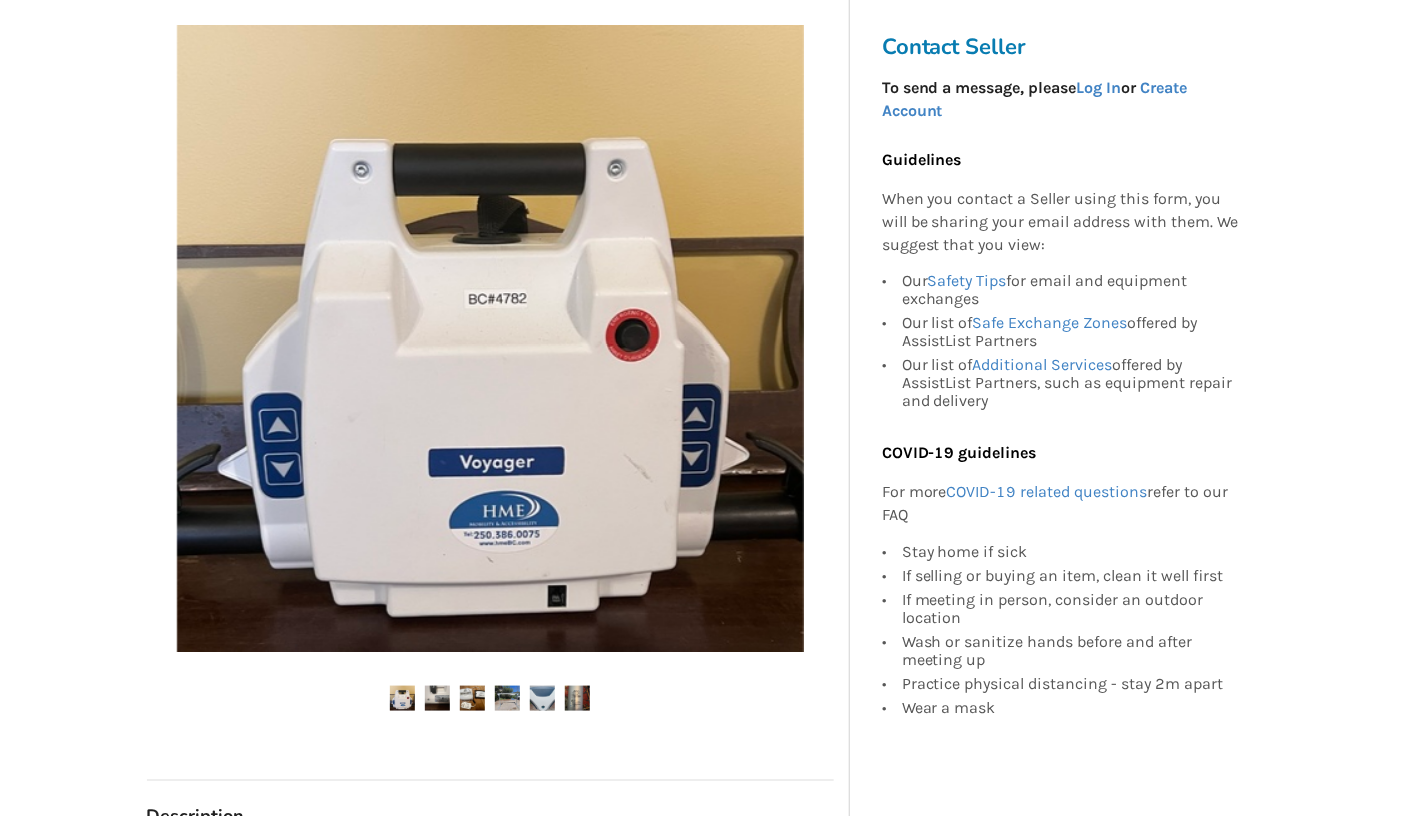 click at bounding box center [437, 698] 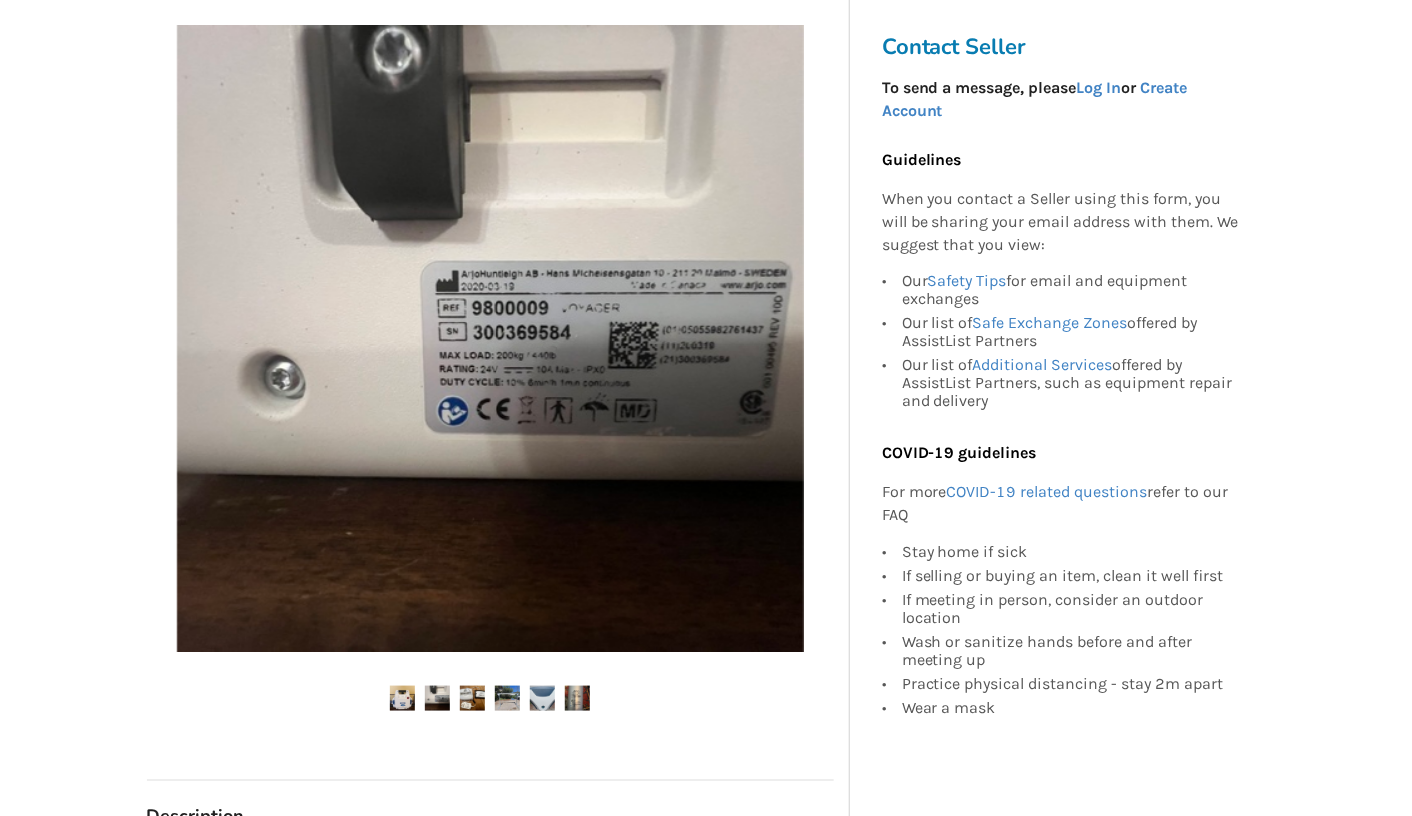 click at bounding box center (472, 698) 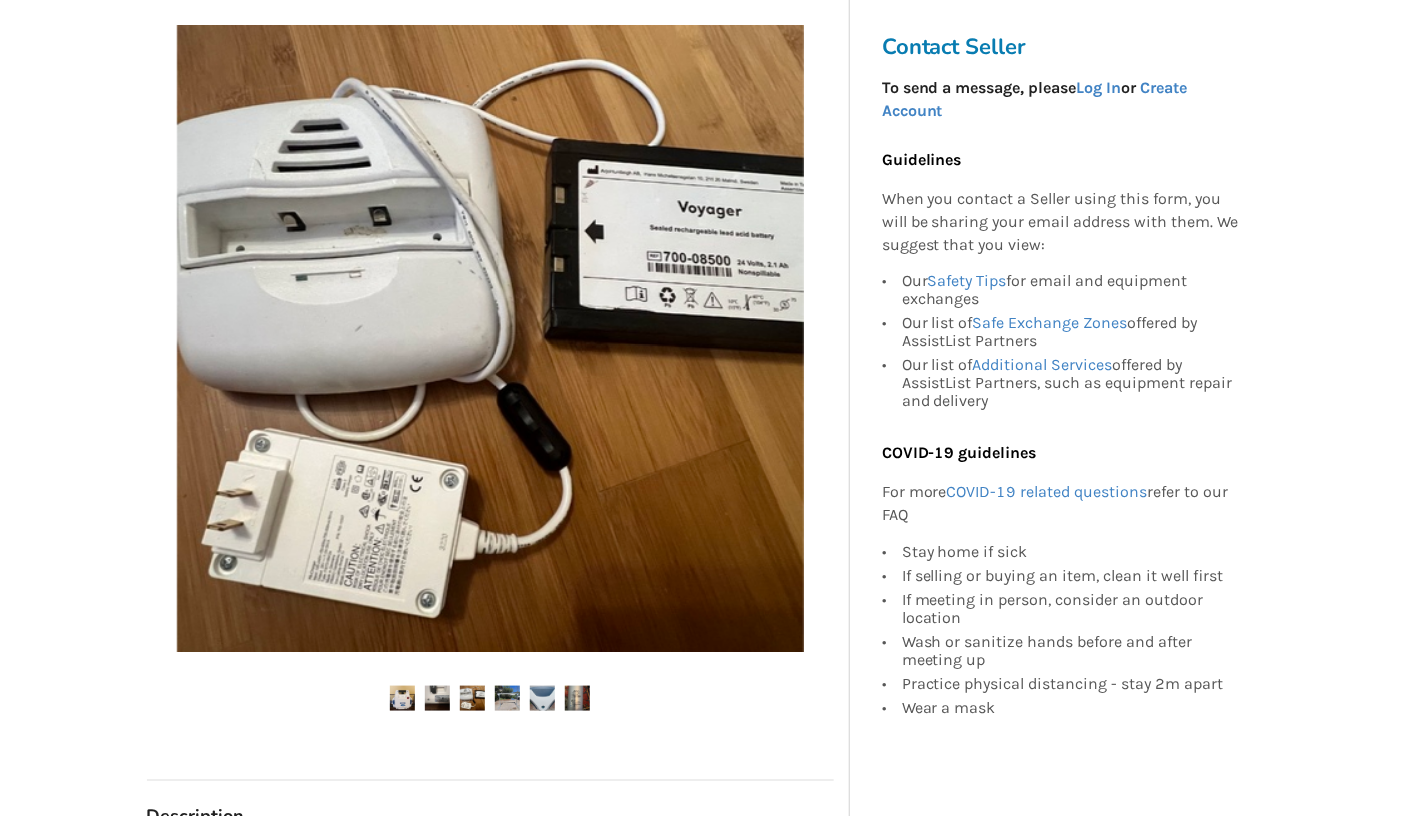 click at bounding box center (507, 698) 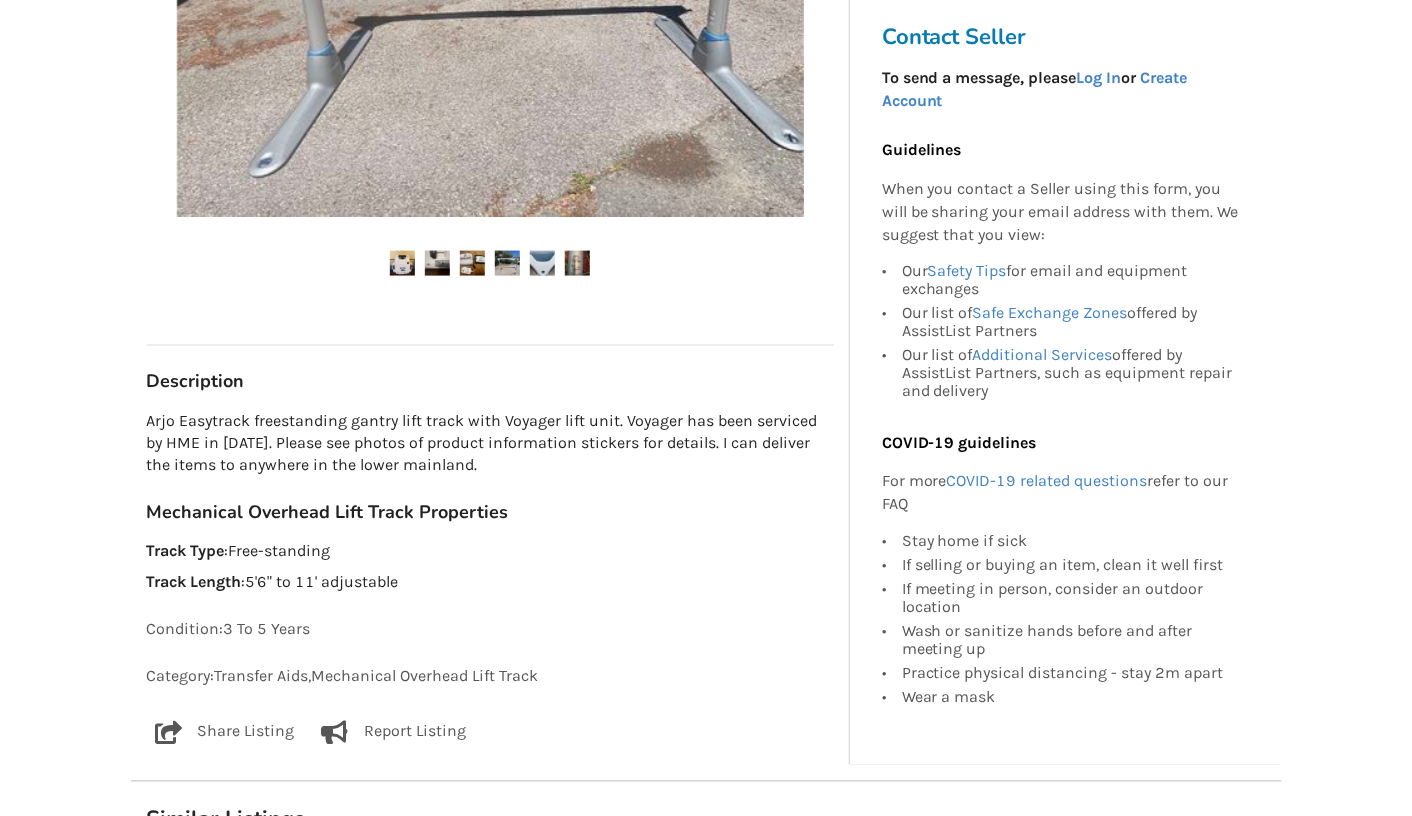 scroll, scrollTop: 812, scrollLeft: 0, axis: vertical 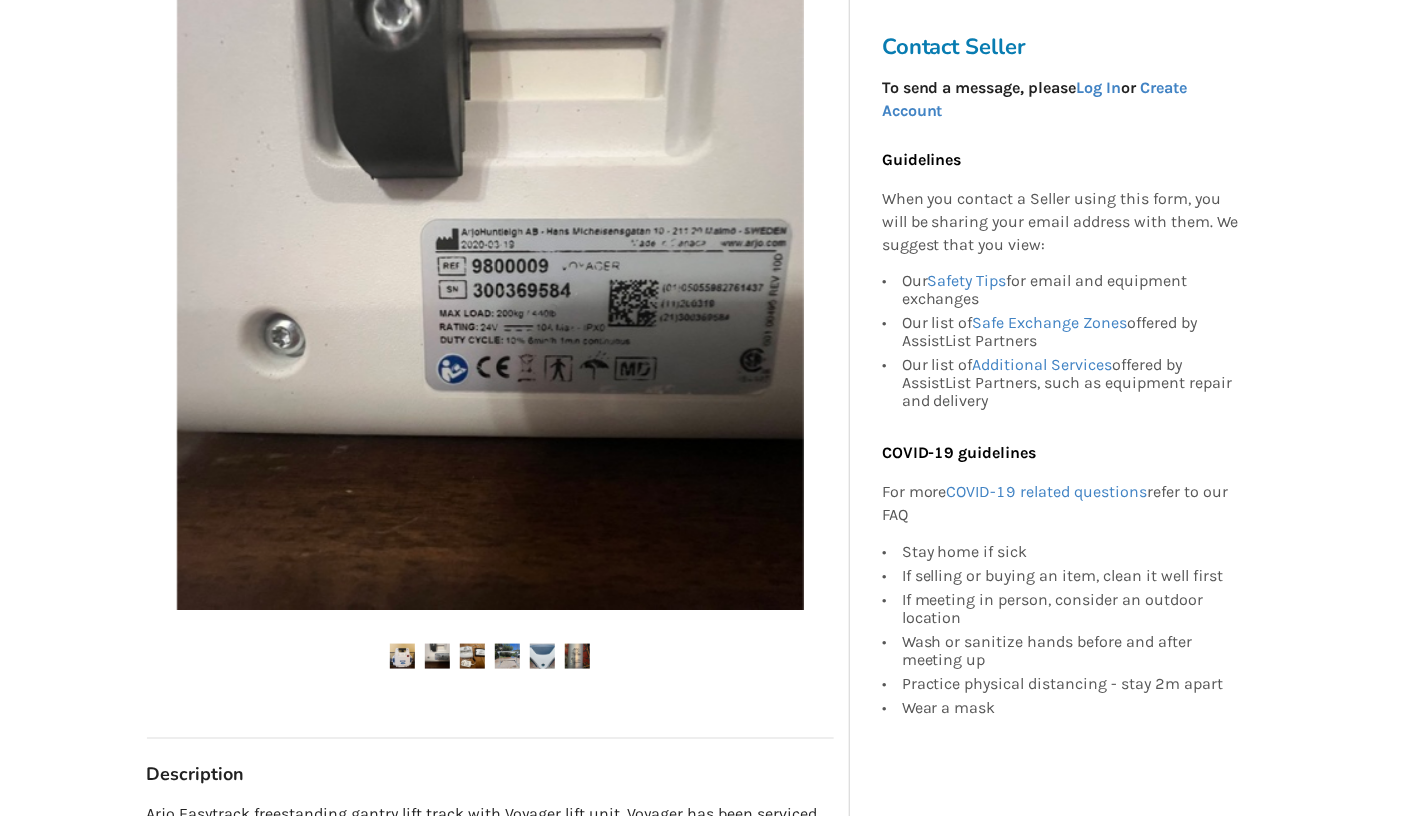 click at bounding box center [437, 656] 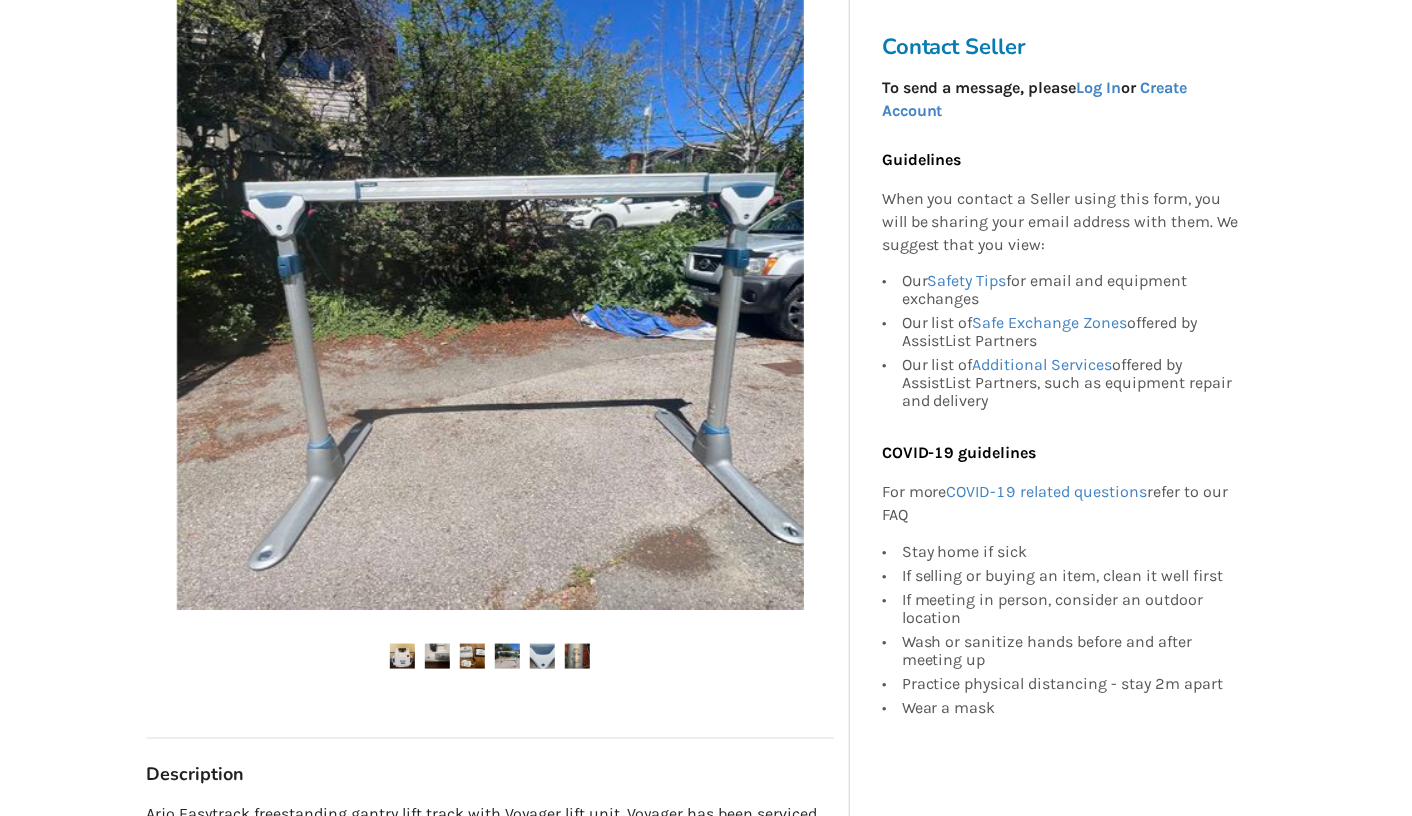 click at bounding box center (507, 656) 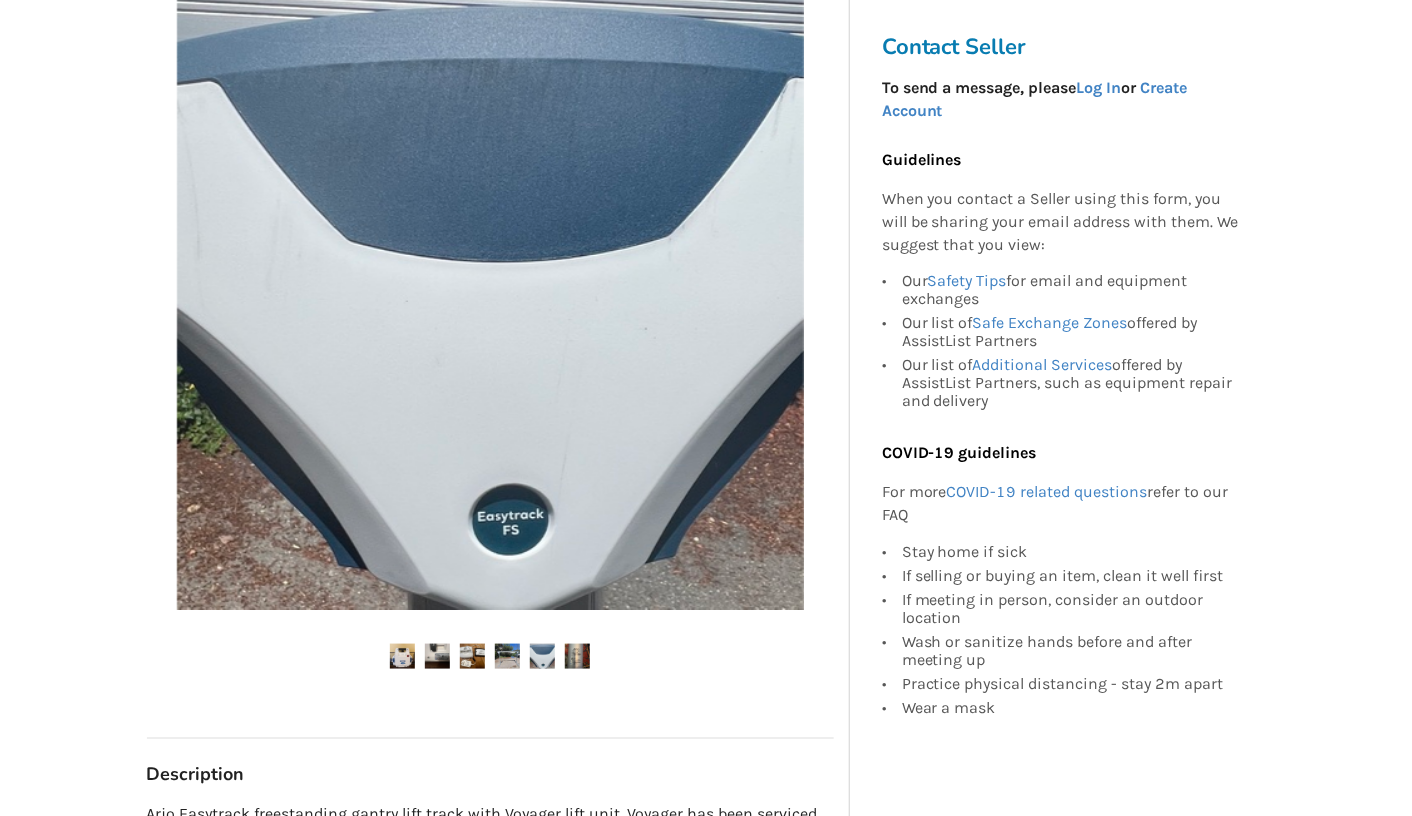 click at bounding box center (577, 656) 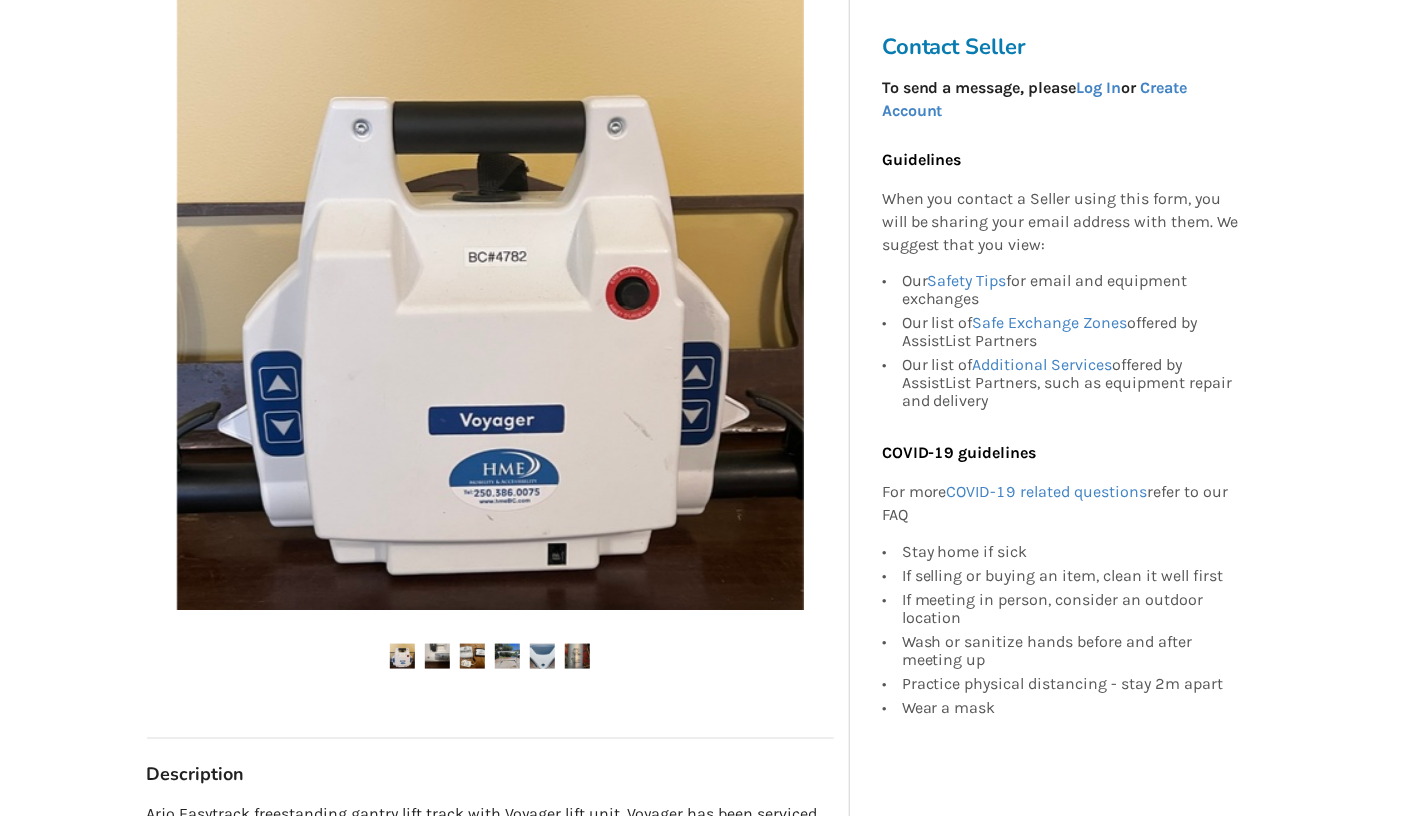 click at bounding box center [402, 656] 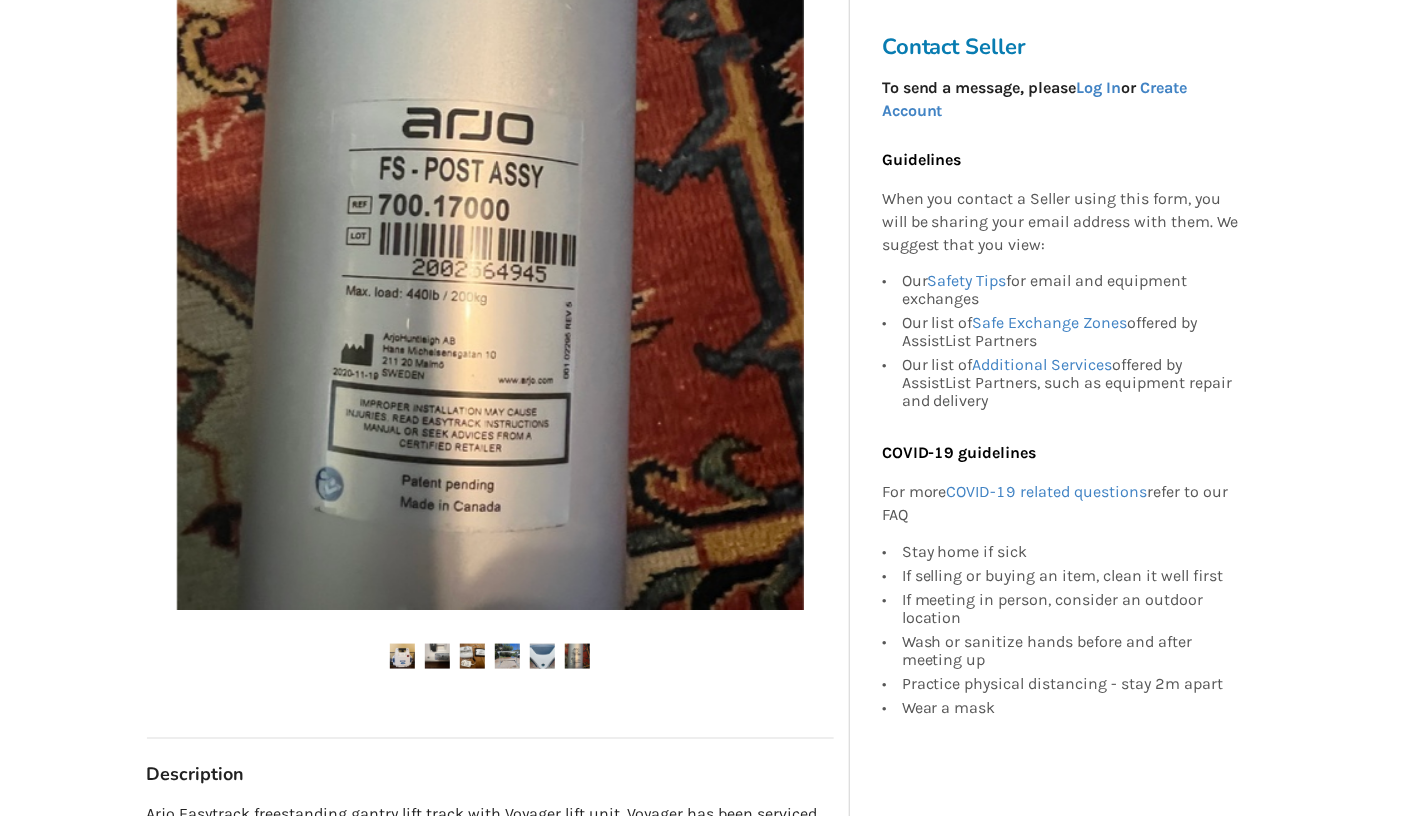 click at bounding box center [402, 656] 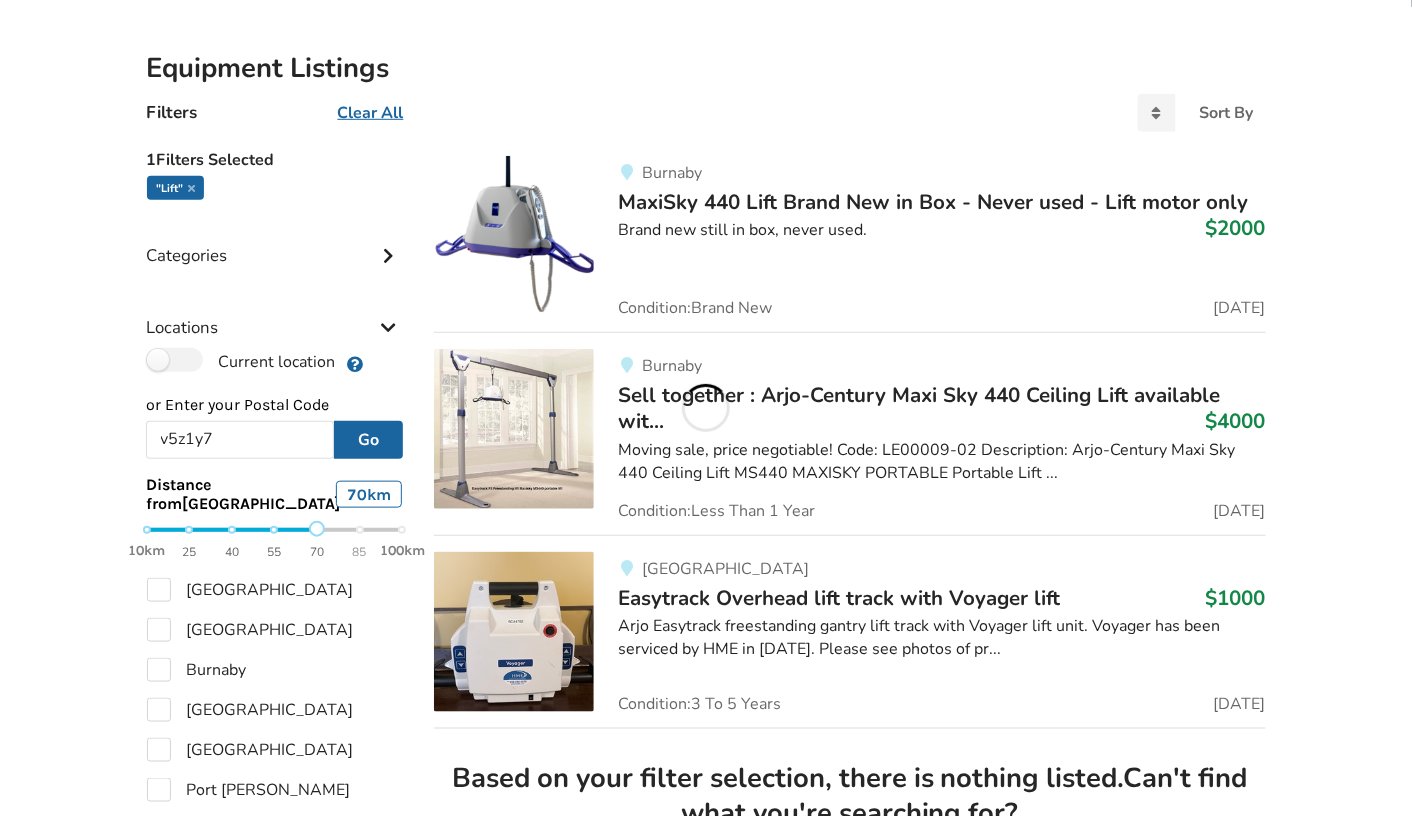 scroll, scrollTop: 462, scrollLeft: 0, axis: vertical 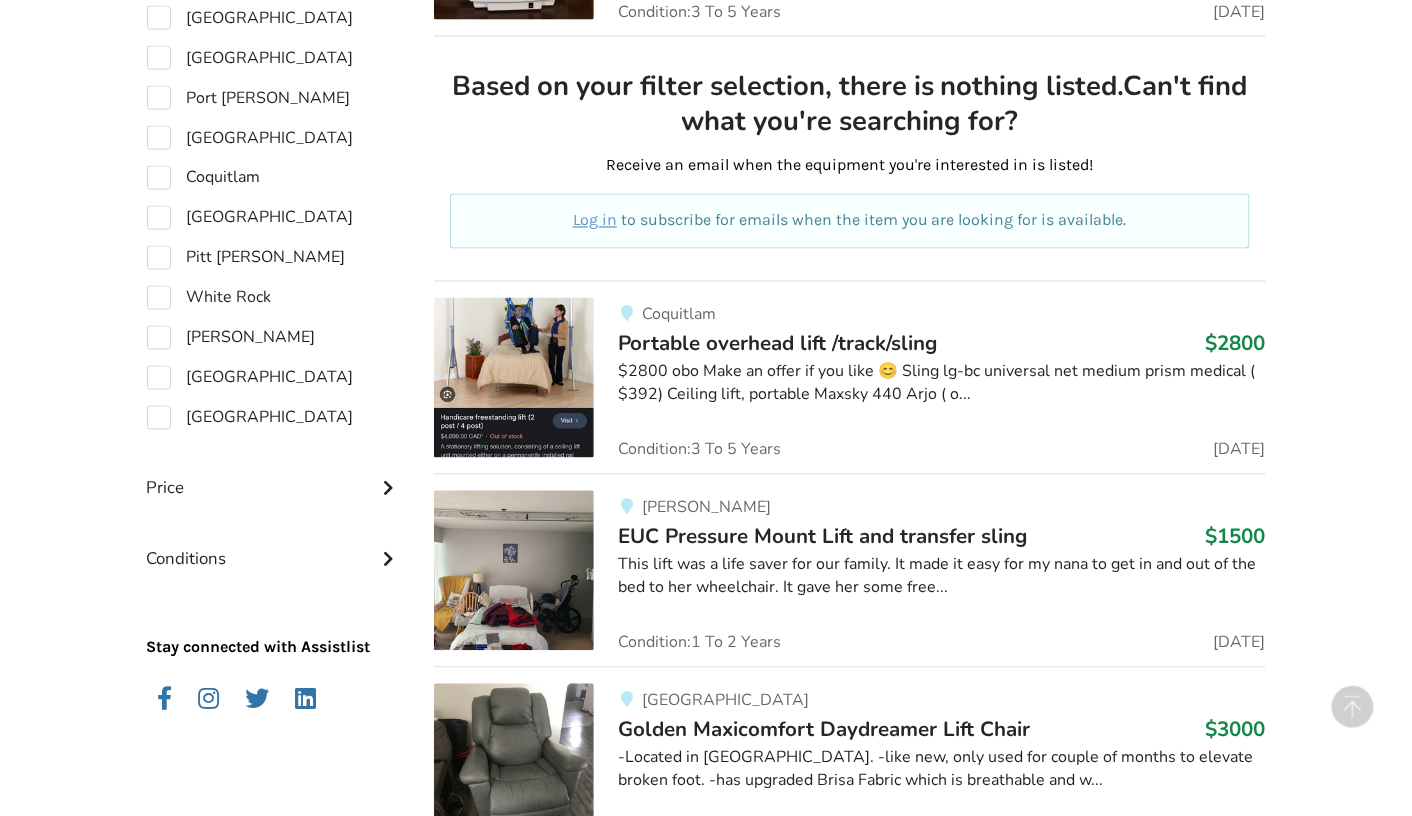 click on "Portable overhead lift /track/sling" at bounding box center [777, 344] 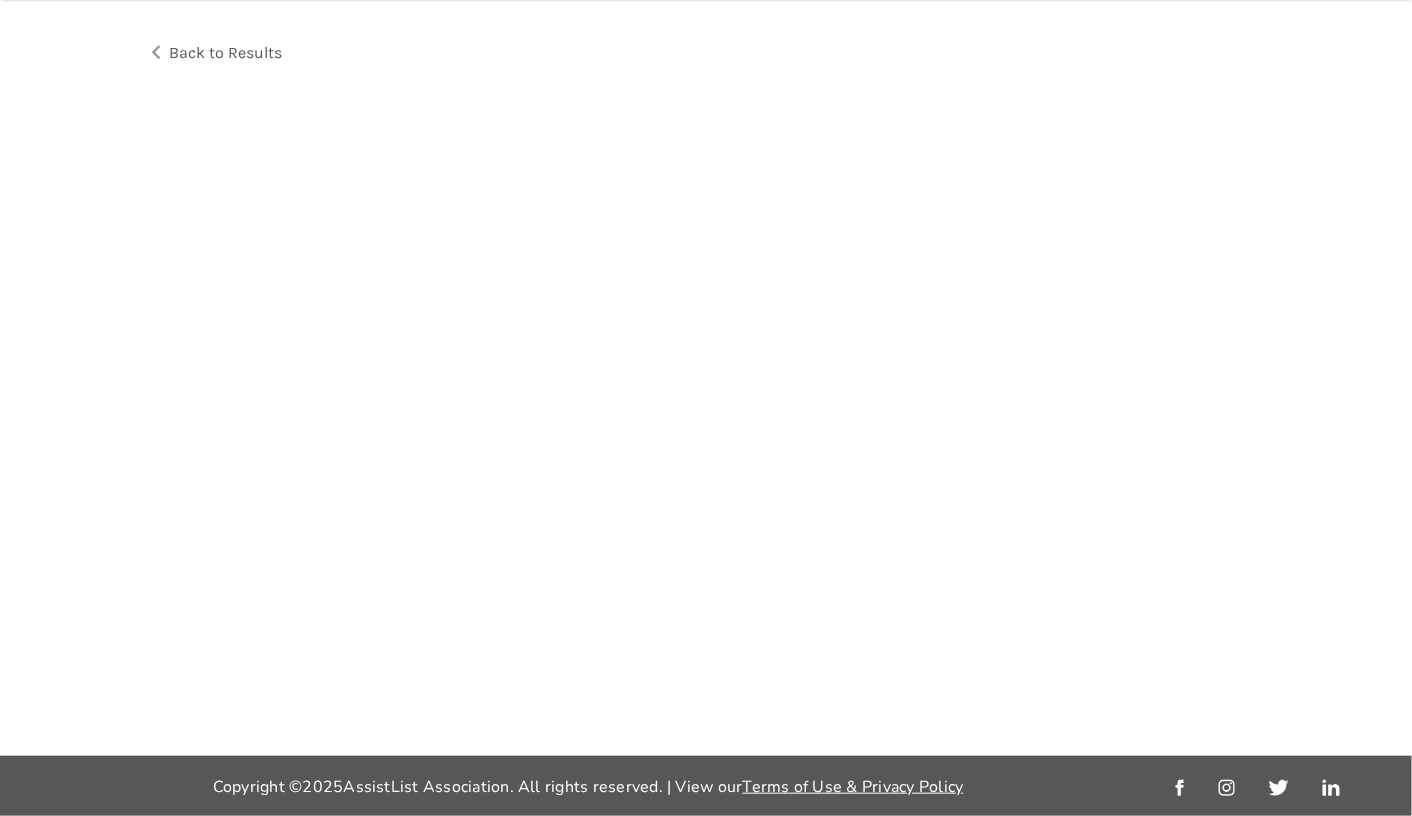 scroll, scrollTop: 0, scrollLeft: 0, axis: both 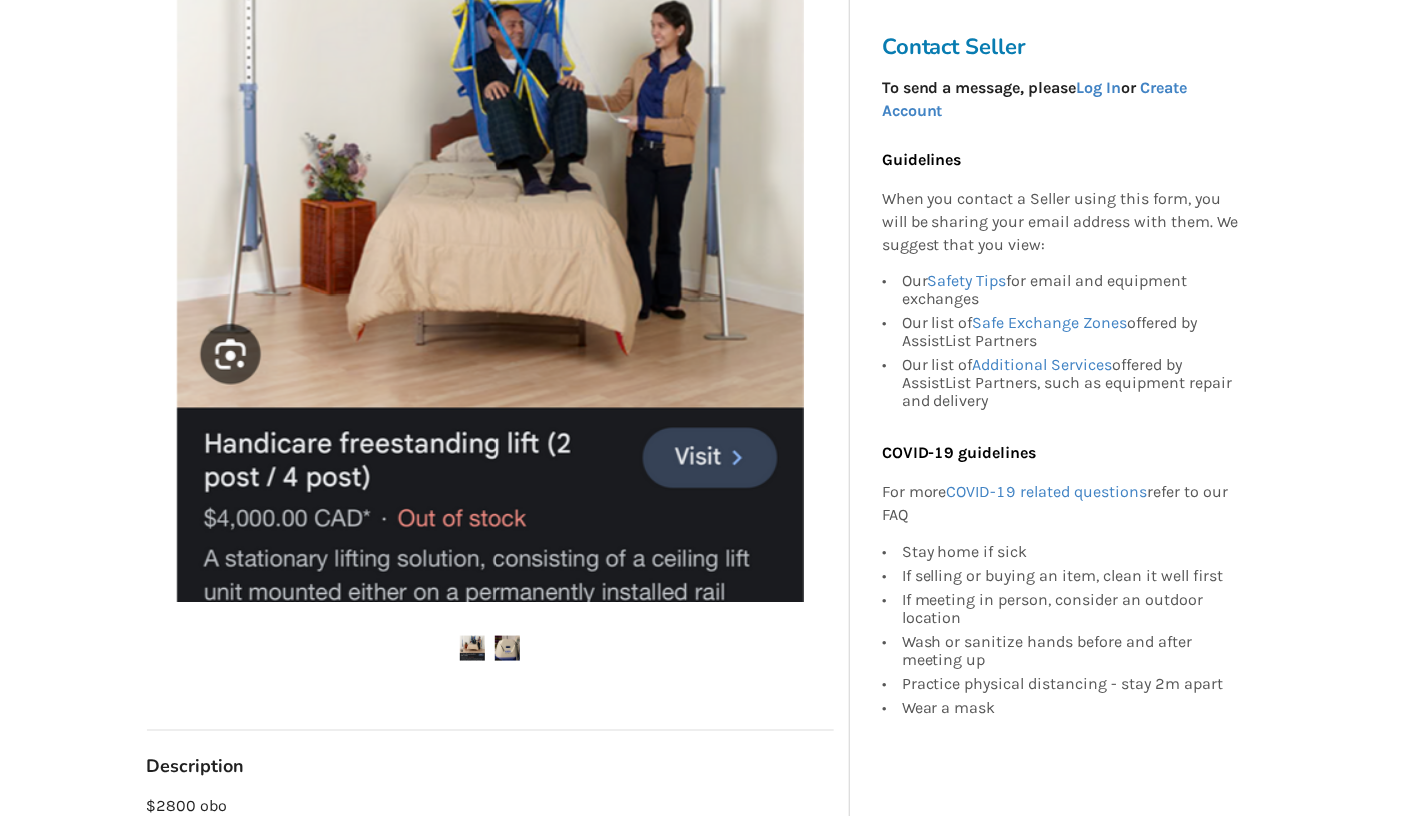 click at bounding box center [507, 648] 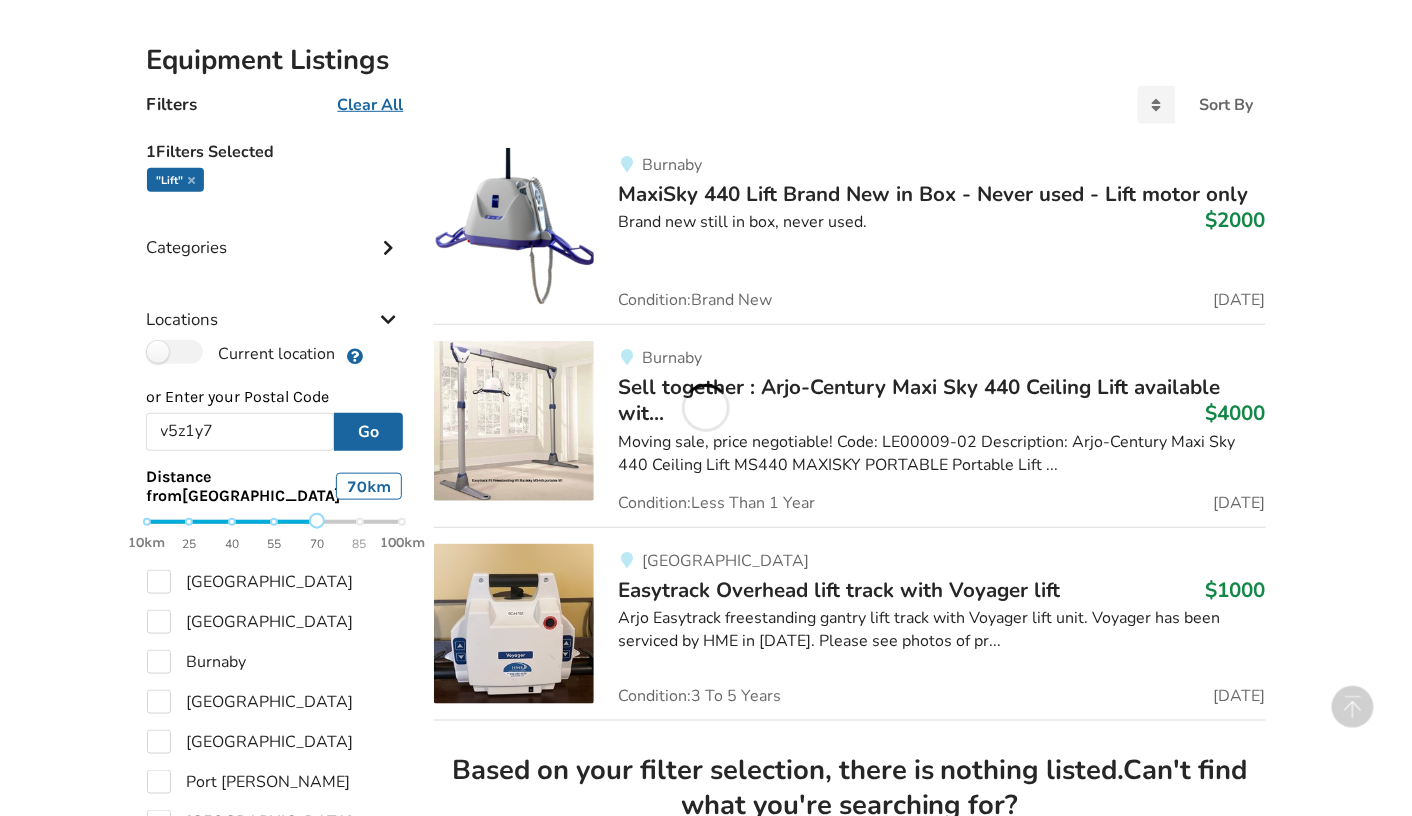 scroll, scrollTop: 1074, scrollLeft: 0, axis: vertical 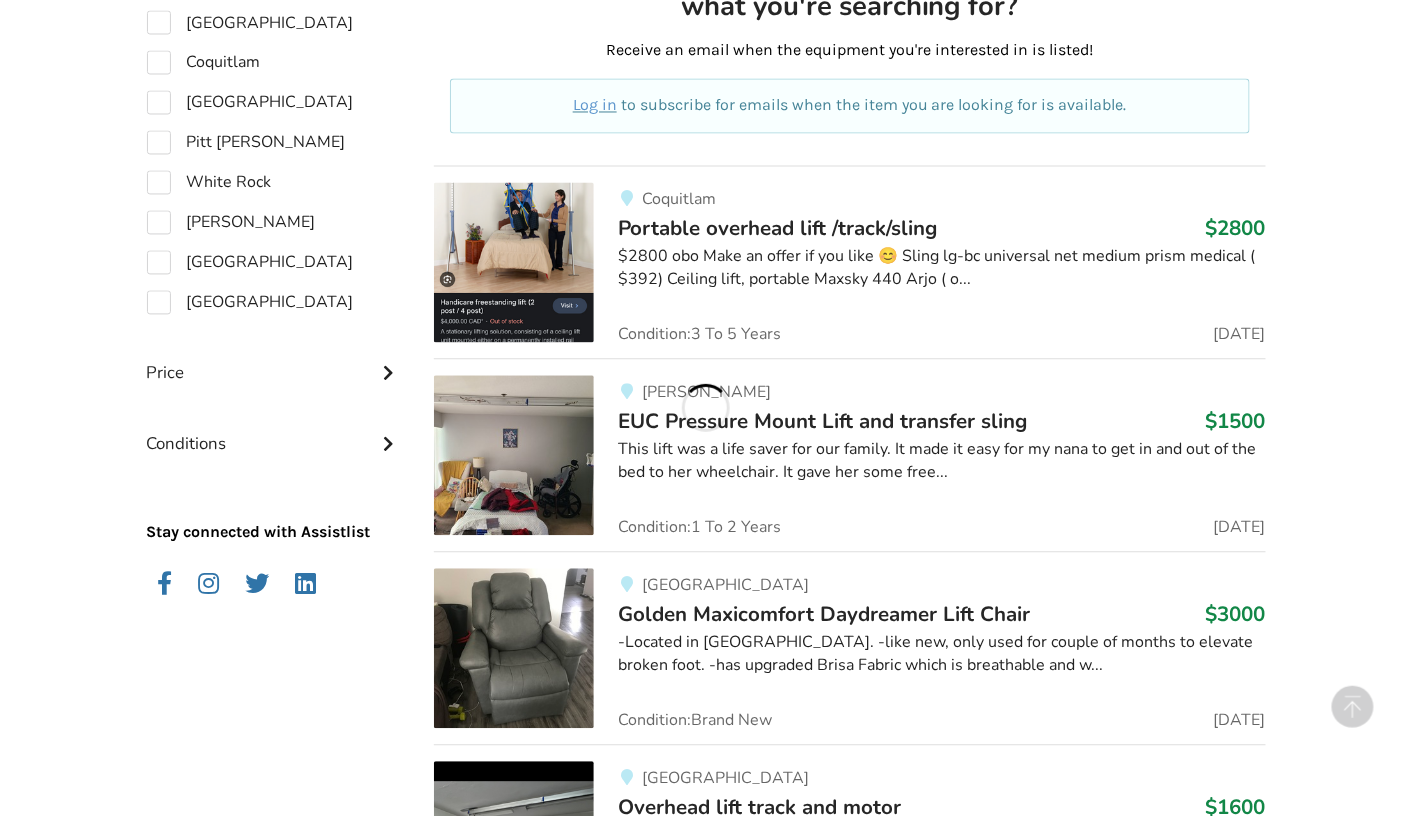 click on "EUC Pressure Mount Lift and transfer sling" at bounding box center (822, 422) 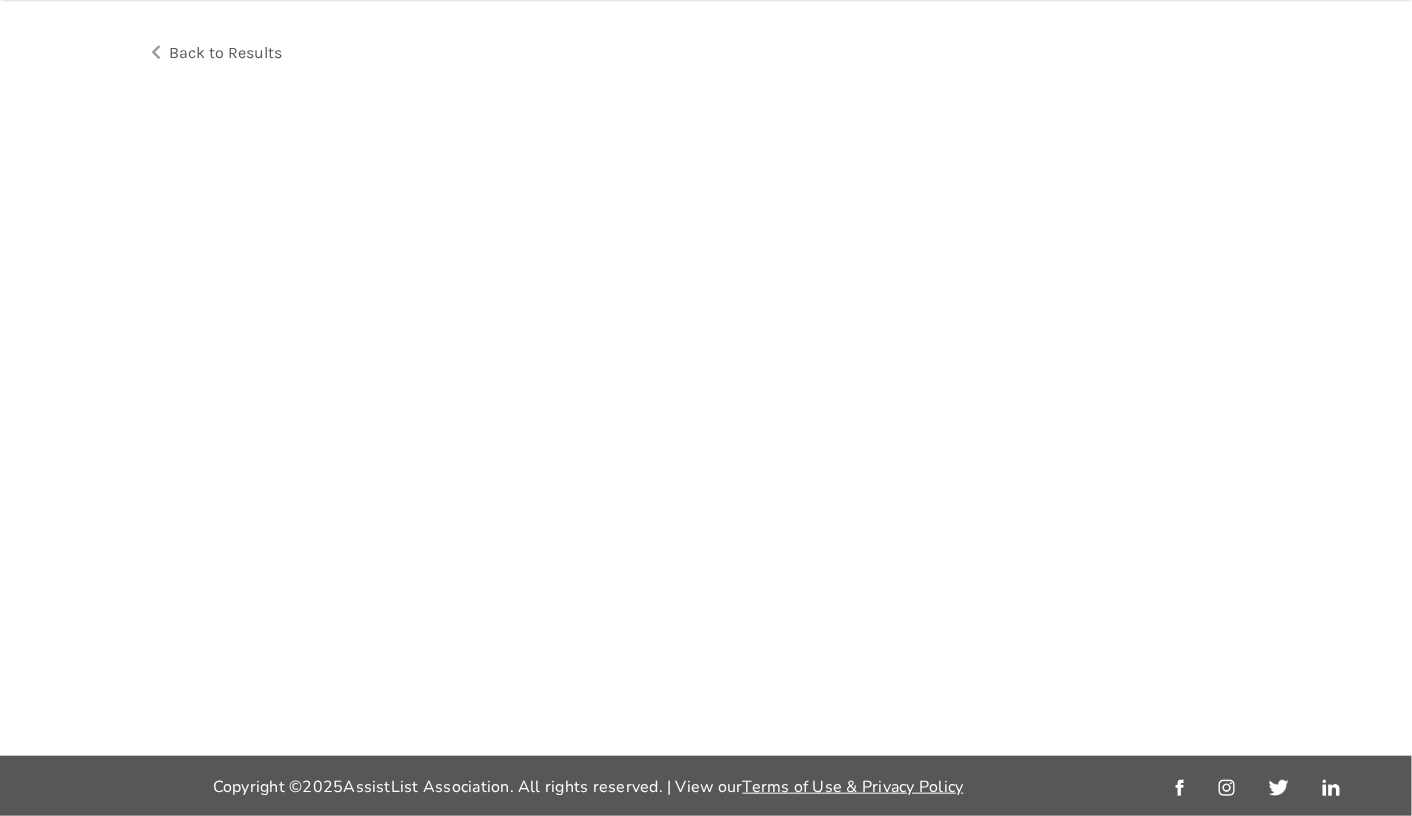 scroll, scrollTop: 0, scrollLeft: 0, axis: both 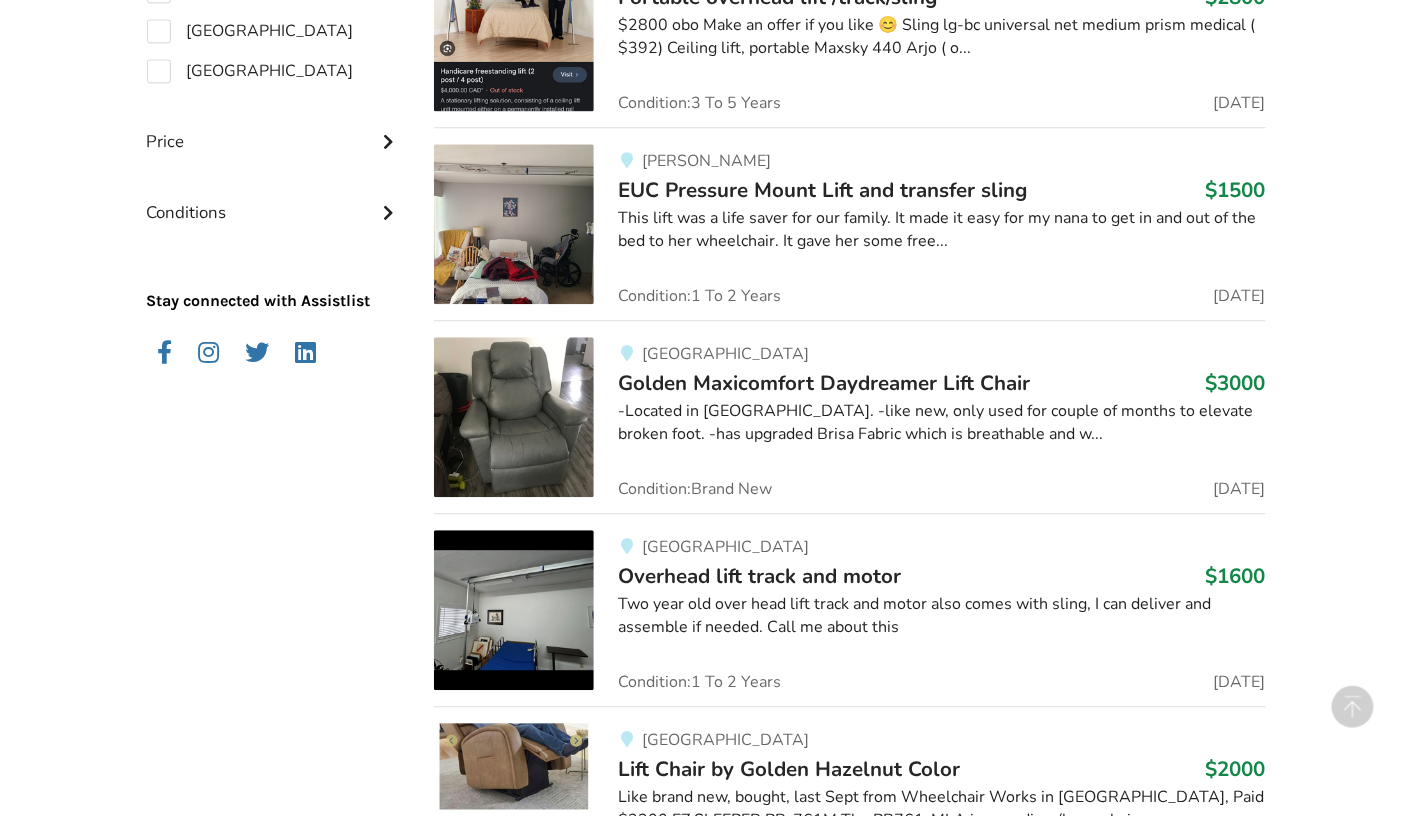 click on "EUC Pressure Mount Lift and transfer sling" at bounding box center (822, 190) 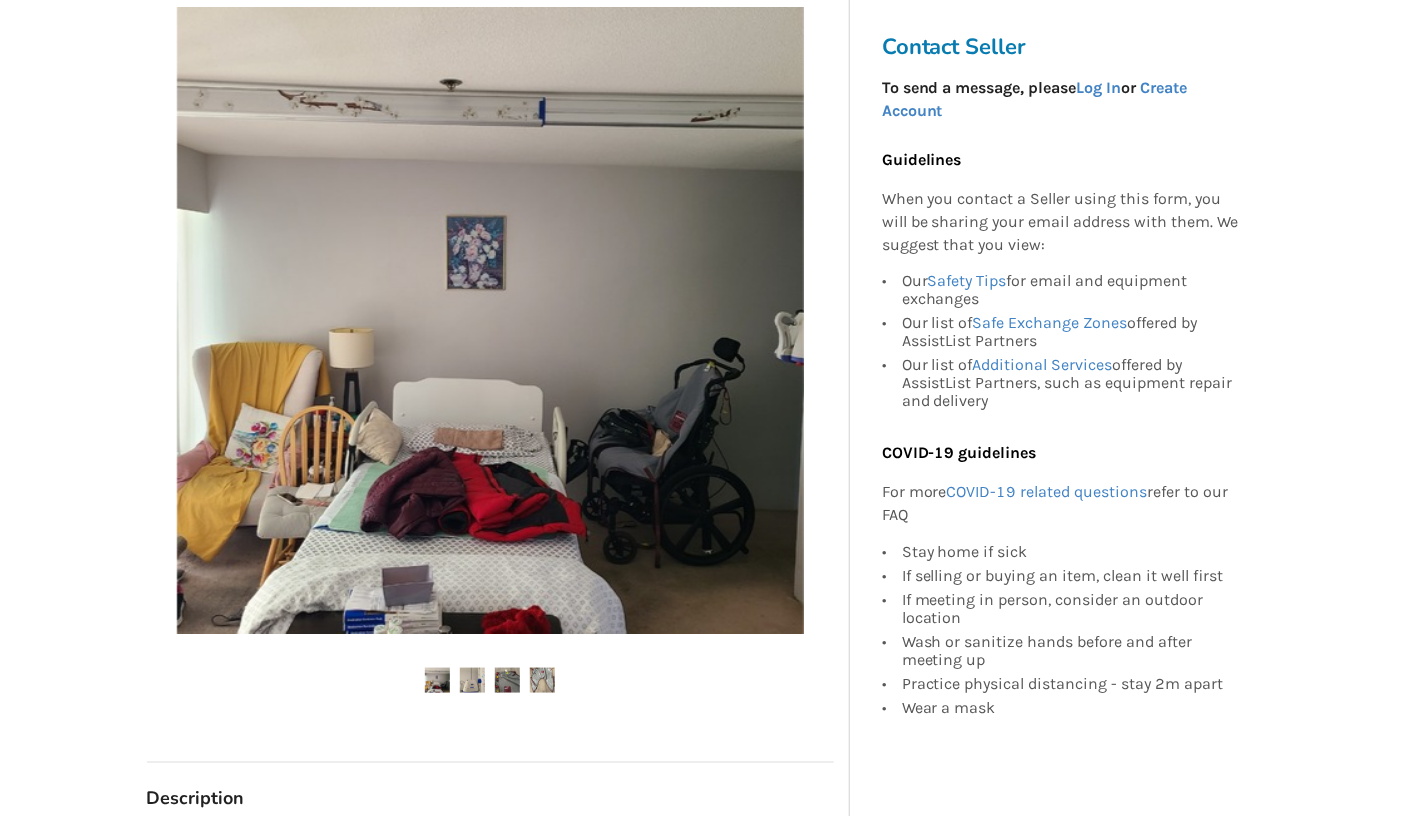 scroll, scrollTop: 396, scrollLeft: 0, axis: vertical 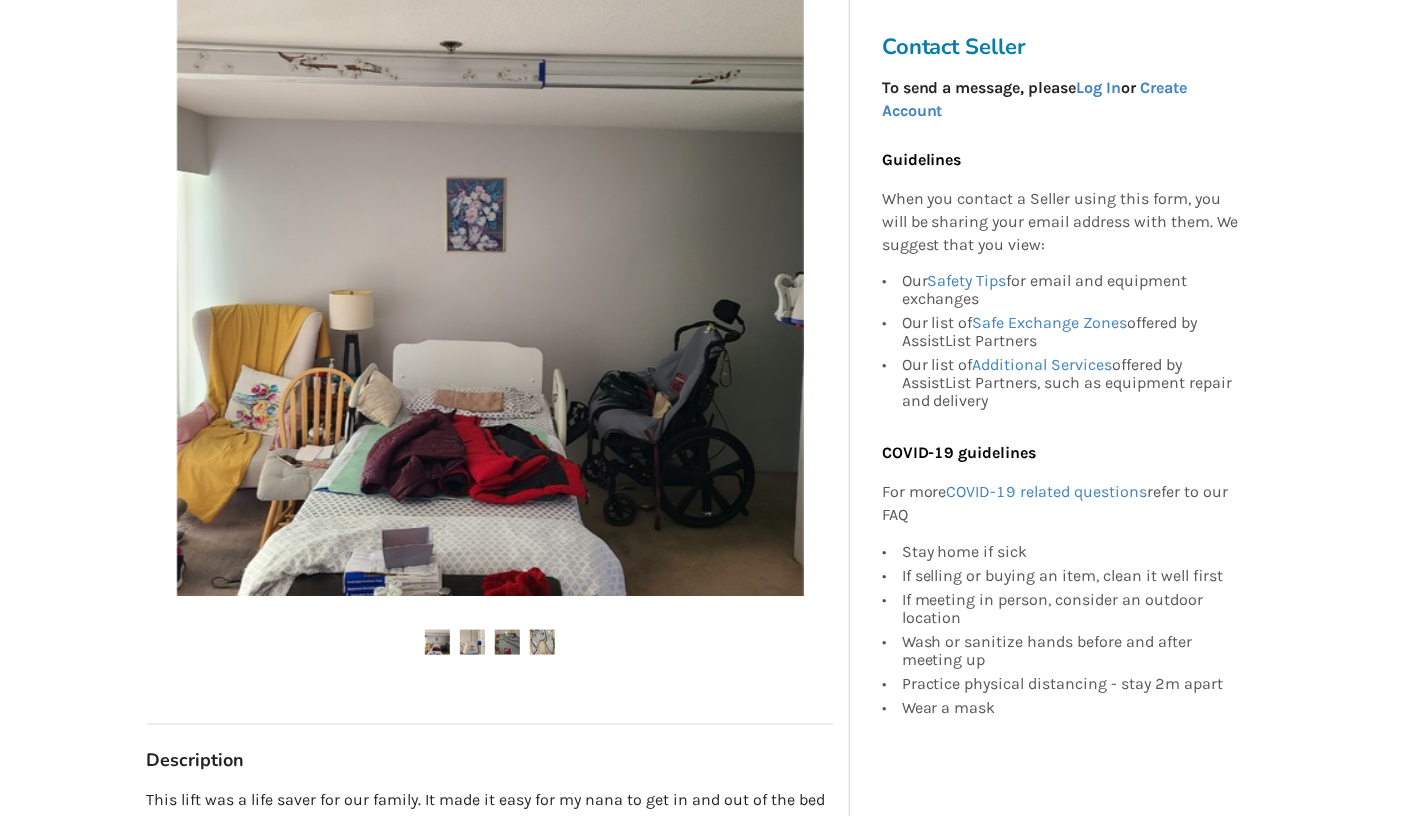 click at bounding box center (472, 642) 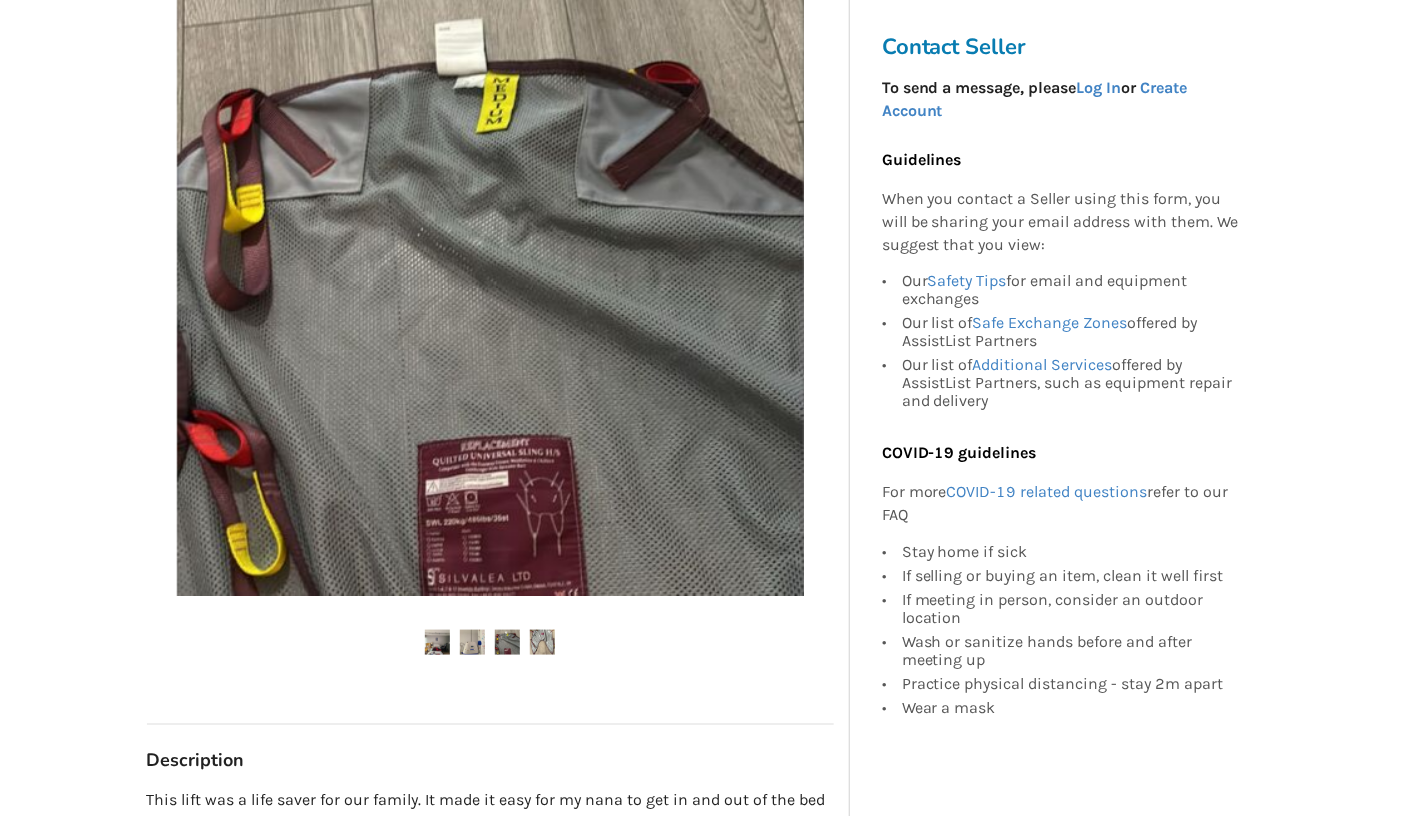 click at bounding box center [507, 642] 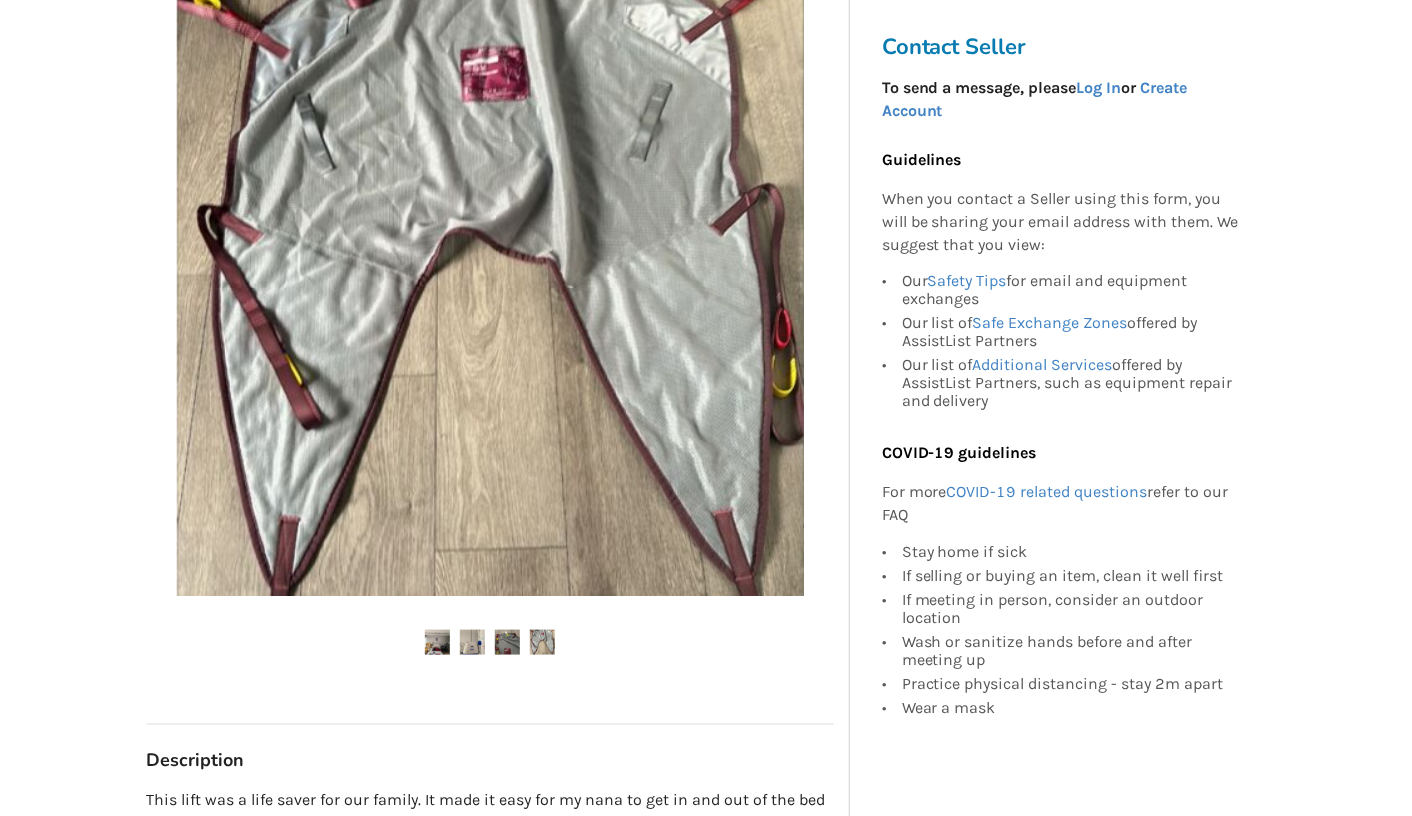 scroll, scrollTop: 1421, scrollLeft: 0, axis: vertical 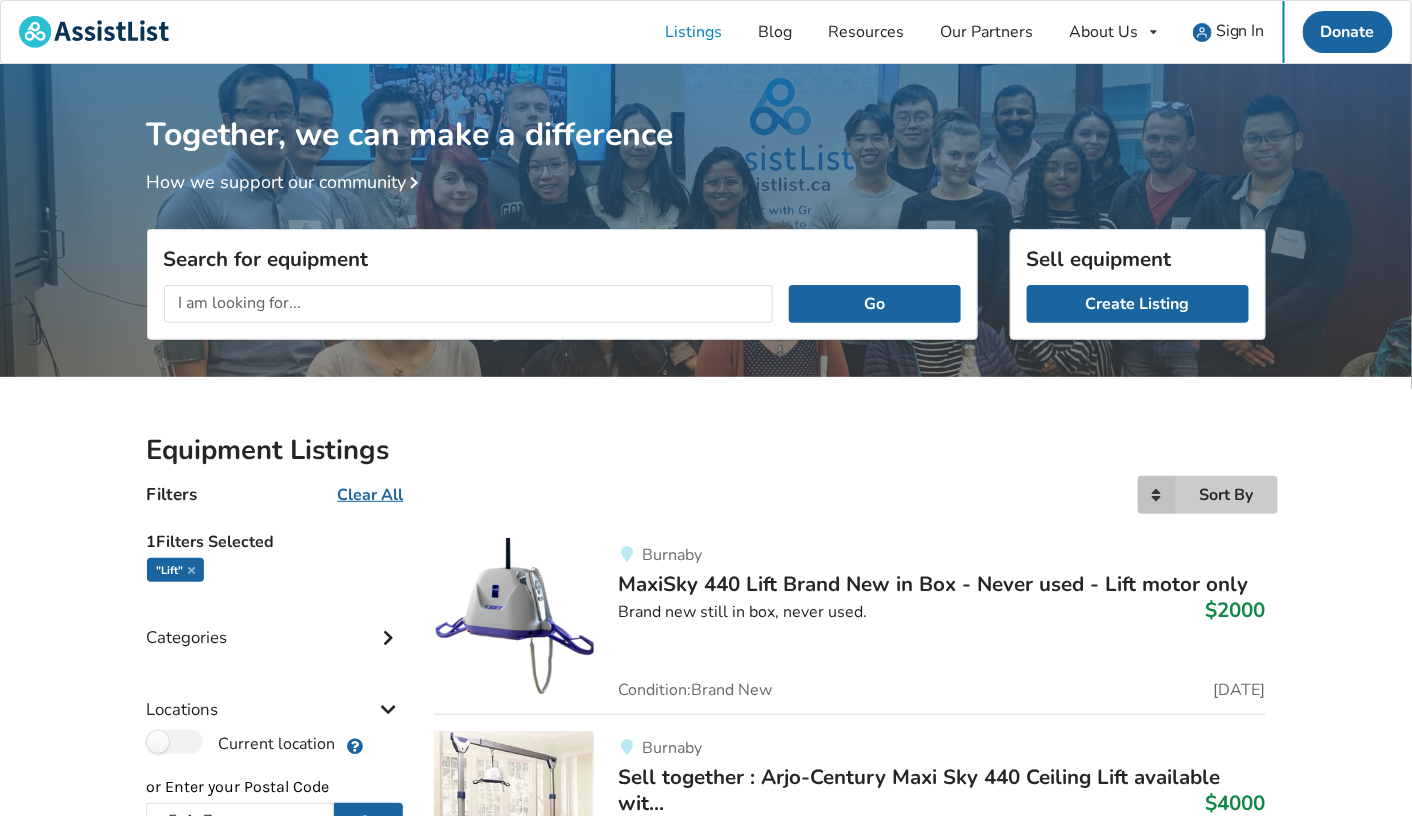 click on "Sort By Most recent Price ascending Price descending" at bounding box center (1208, 495) 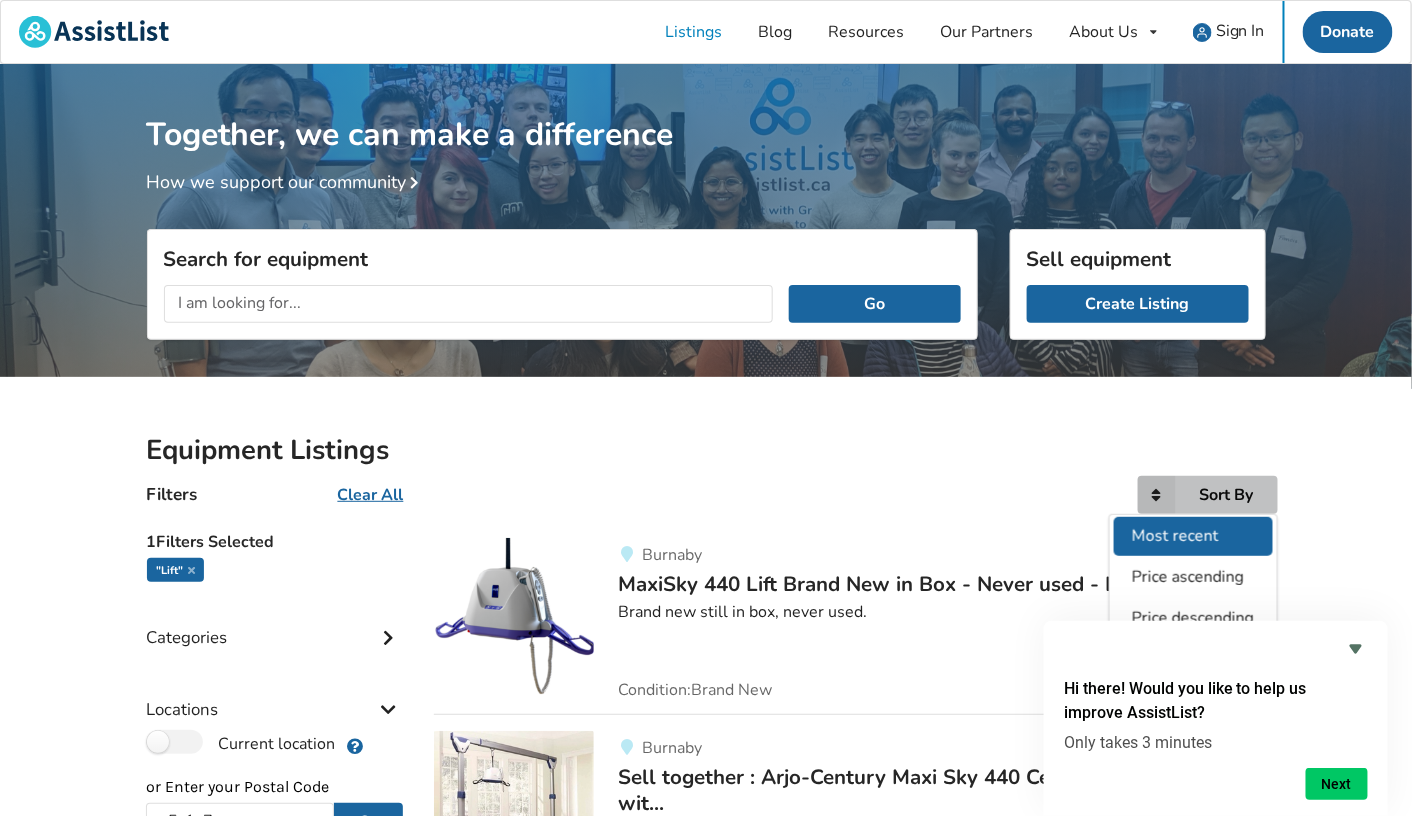 click on "Most recent" at bounding box center (1175, 536) 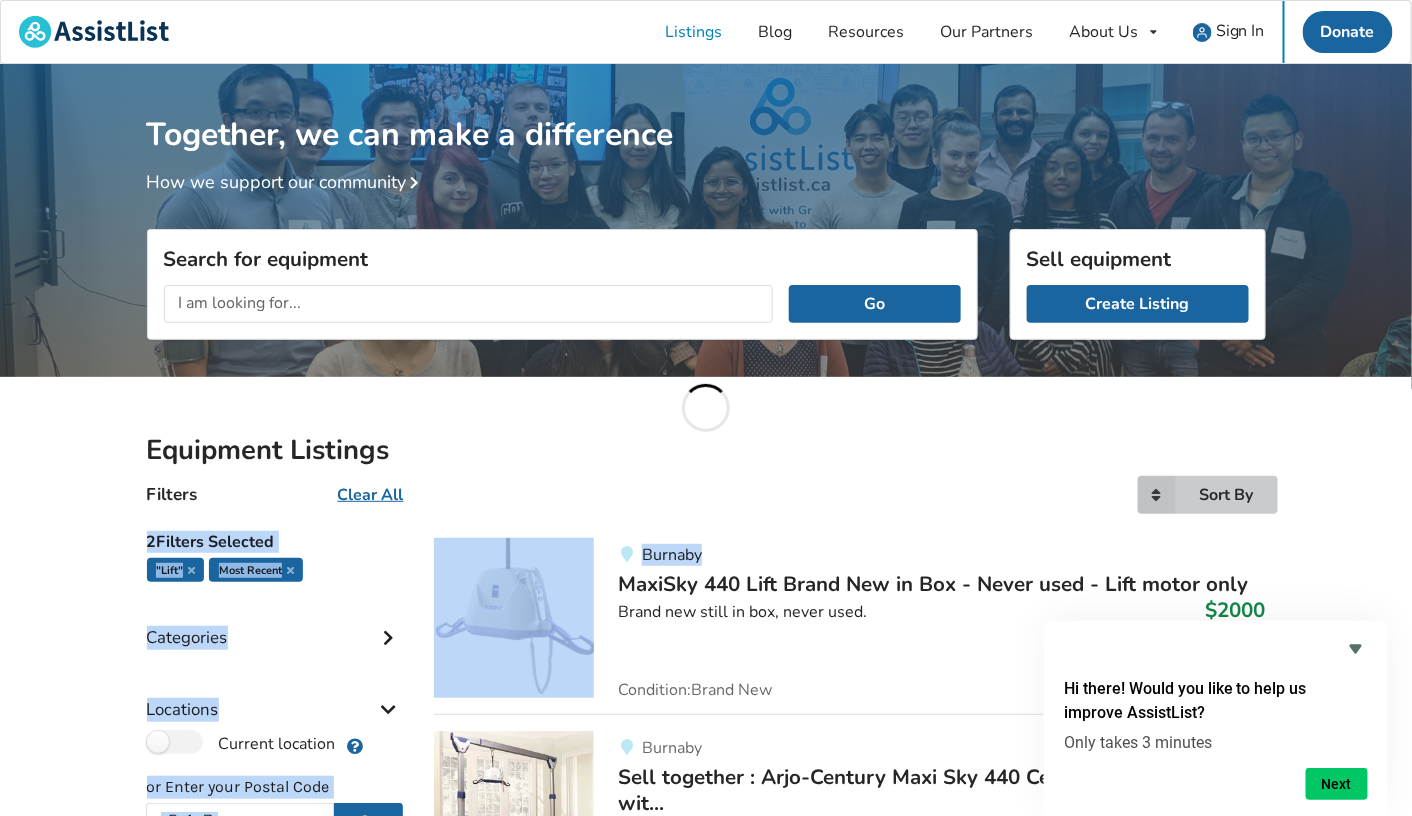 drag, startPoint x: 1184, startPoint y: 532, endPoint x: 1240, endPoint y: 489, distance: 70.60453 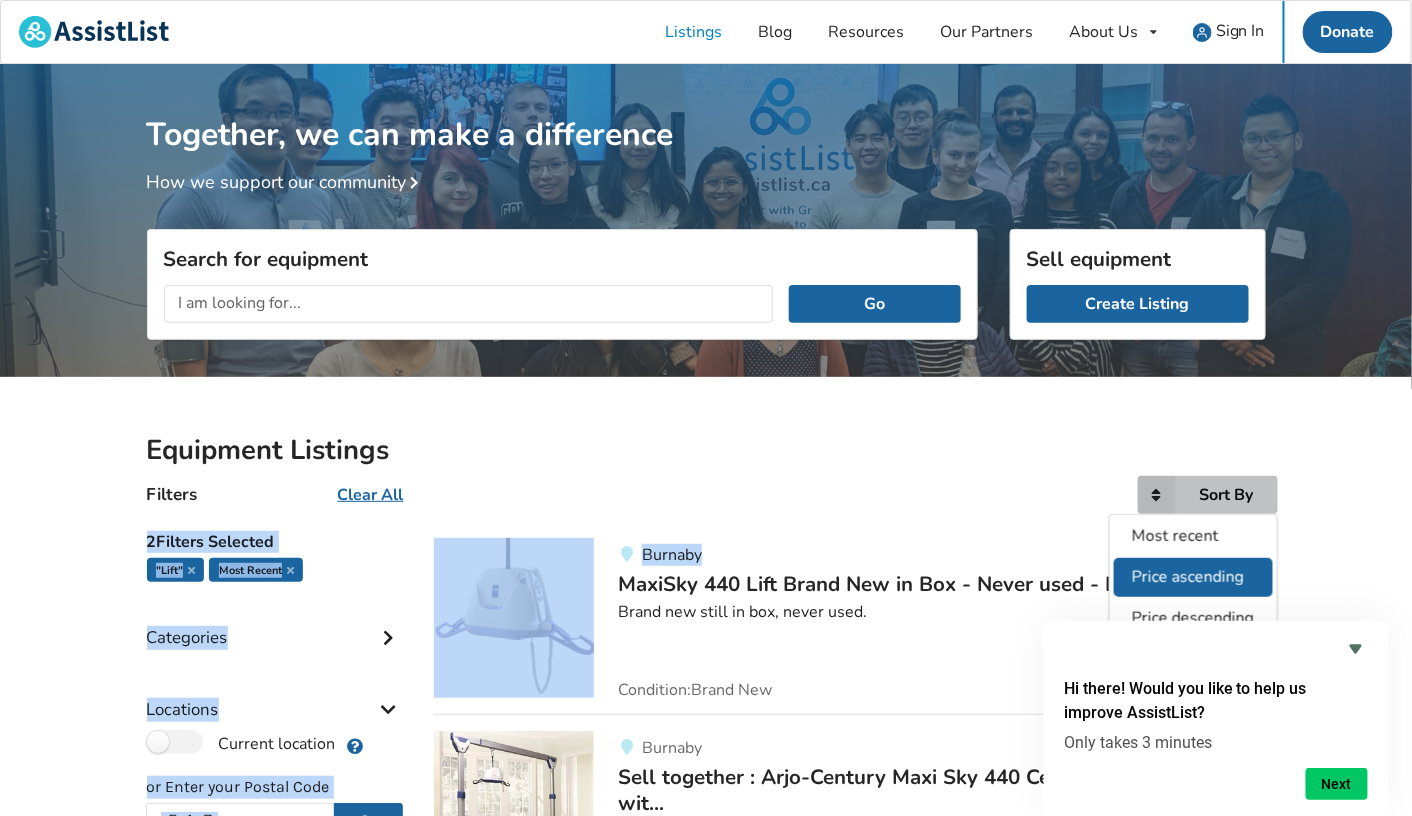 click on "Price ascending" at bounding box center [1188, 577] 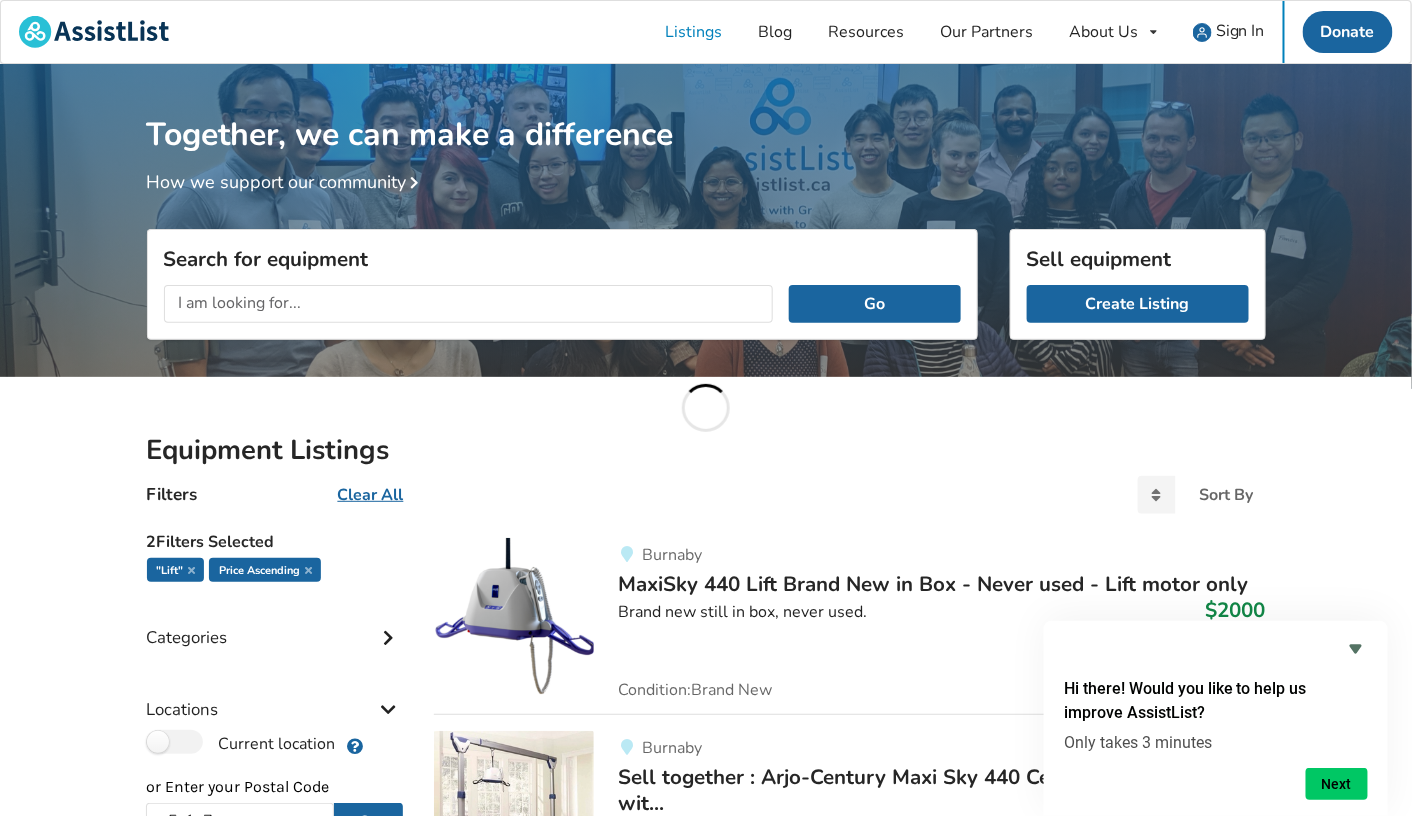 click on "Equipment Listings Filters Clear All Sort By Most recent Price ascending Price descending 2  Filters Selected "lift" Price ascending Categories Bathroom Safety Bedroom Equipment Daily Living Aids Mobility Pediatric Equipment Transfer Aids Vision Aids Locations Current location or Enter your Postal Code v5z1y7 Go Distance from  Vancouver 70  km 10km 25 40 55 70 85 100km Vancouver North Vancouver Burnaby West Vancouver New Westminster Port Moody Surrey Coquitlam Port Coquitlam Pitt Meadows White Rock Langley Maple Ridge Abbotsford Price Min Price Max Price Apply Conditions Brand New Less Than 1 Year 1 To 2 Years 3 To 5 Years Over 5 Years Stay connected with Assistlist Burnaby MaxiSky 440 Lift Brand New in Box - Never used - Lift motor only $2000 Brand new still in box, never used.  Condition:  Brand New 15 Days Ago Burnaby Sell ​​together : Arjo-Century Maxi Sky 440 Ceiling Lift available wit... $4000 Condition:  Less Than 1 Year 32 Days Ago Surrey Easytrack Overhead lift track with Voyager lift $1000" at bounding box center (706, 1561) 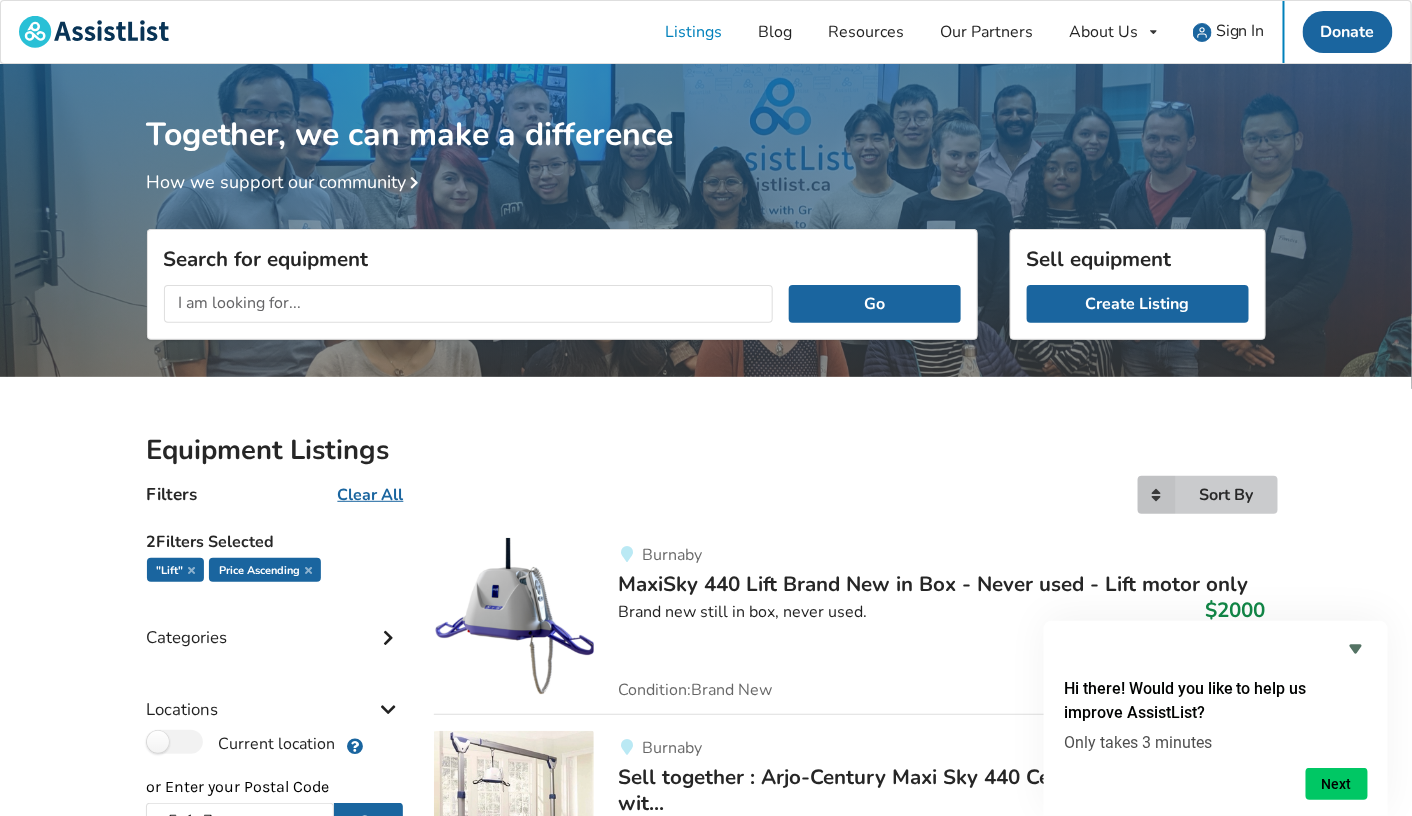 click on "Sort By Most recent Price ascending Price descending" at bounding box center (1208, 495) 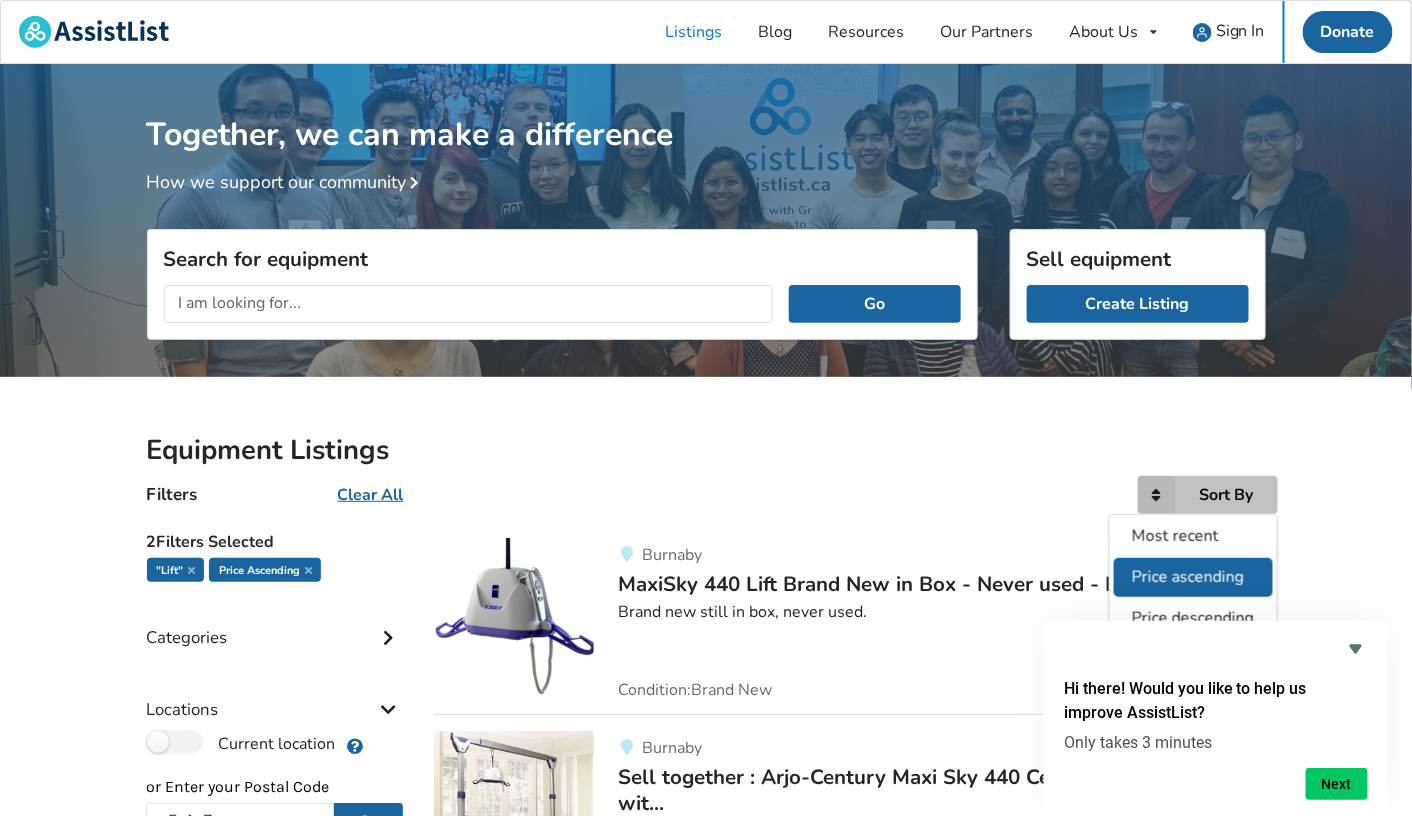 click on "Price ascending" at bounding box center (1188, 577) 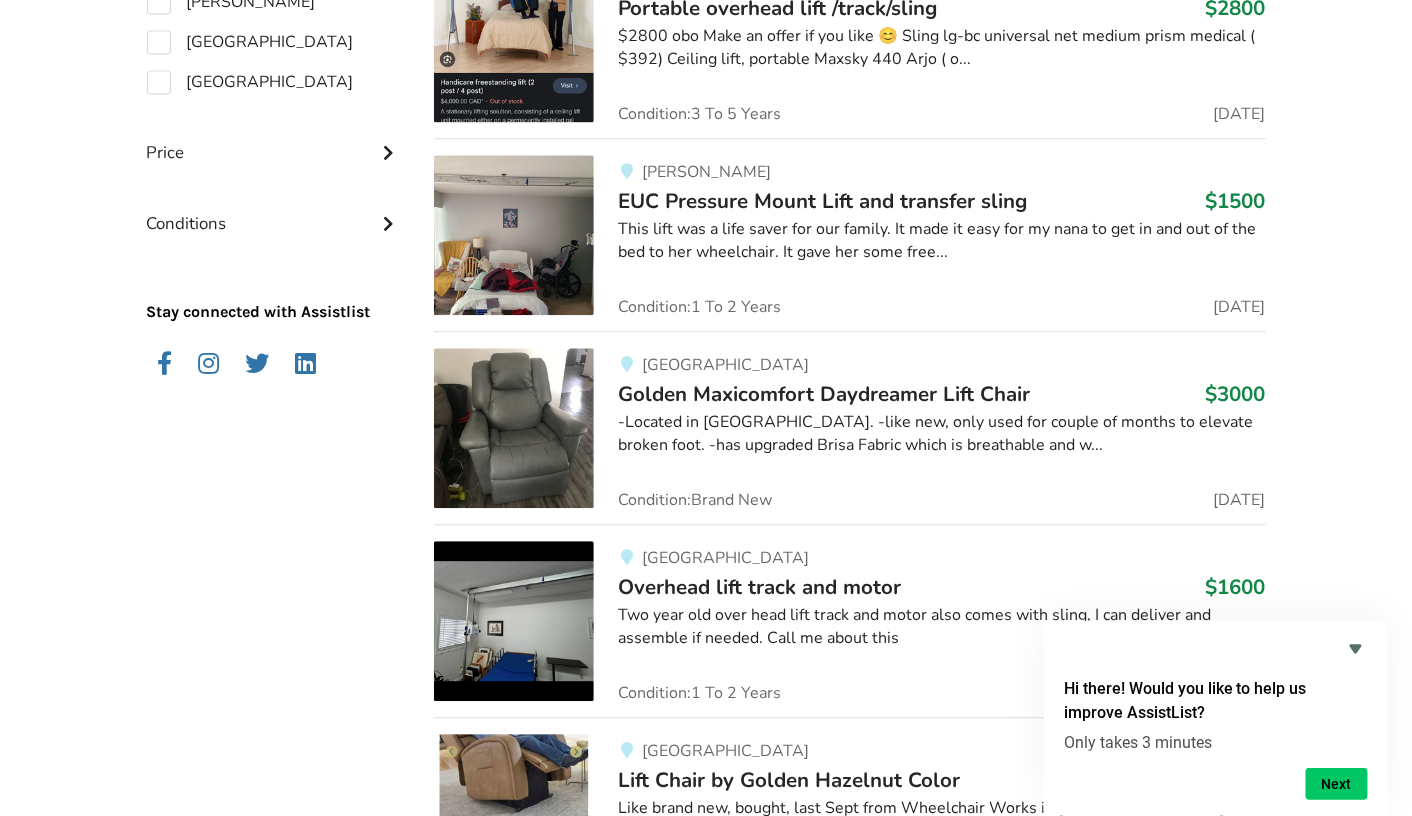 scroll, scrollTop: 1428, scrollLeft: 0, axis: vertical 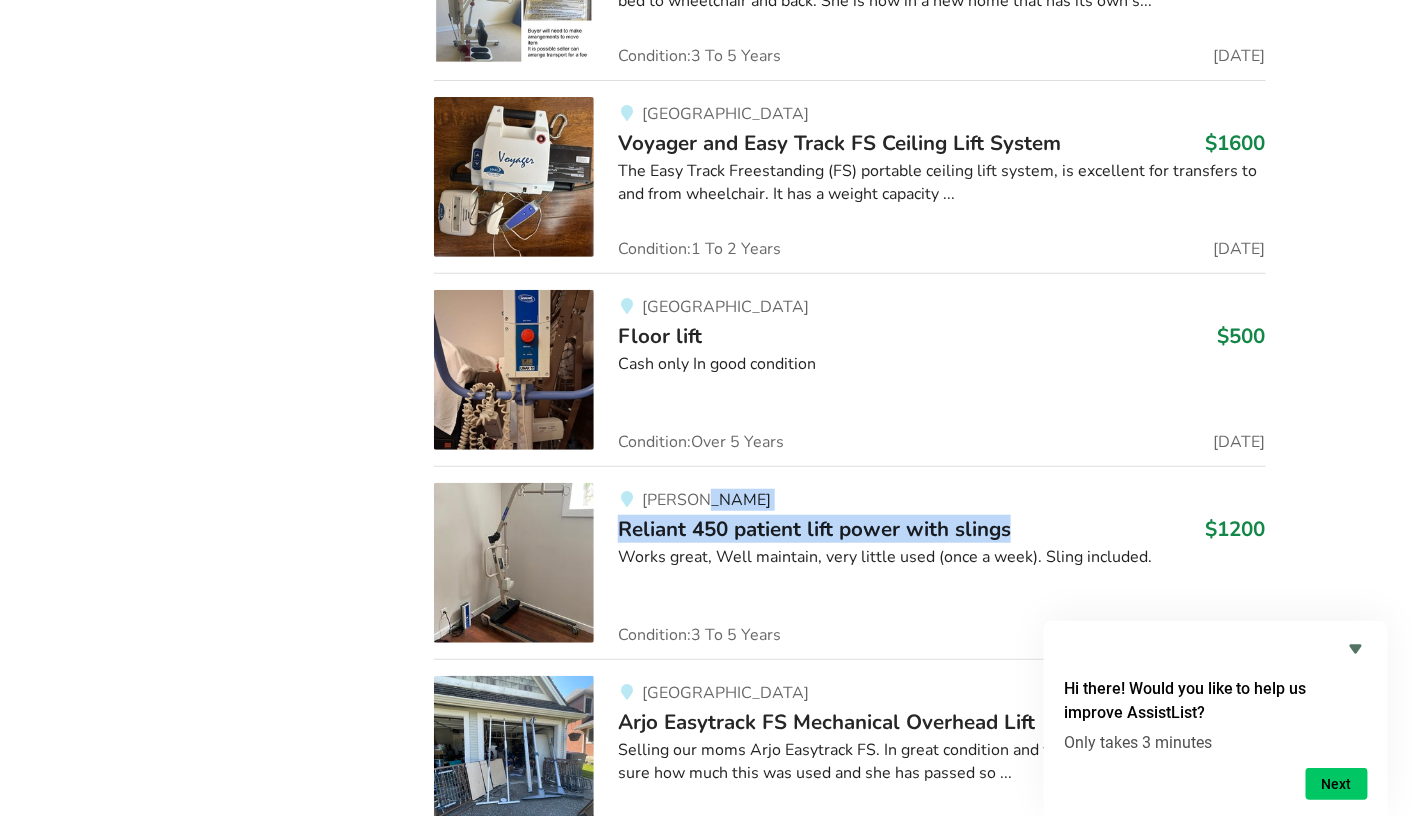 drag, startPoint x: 1409, startPoint y: 464, endPoint x: 1412, endPoint y: 508, distance: 44.102154 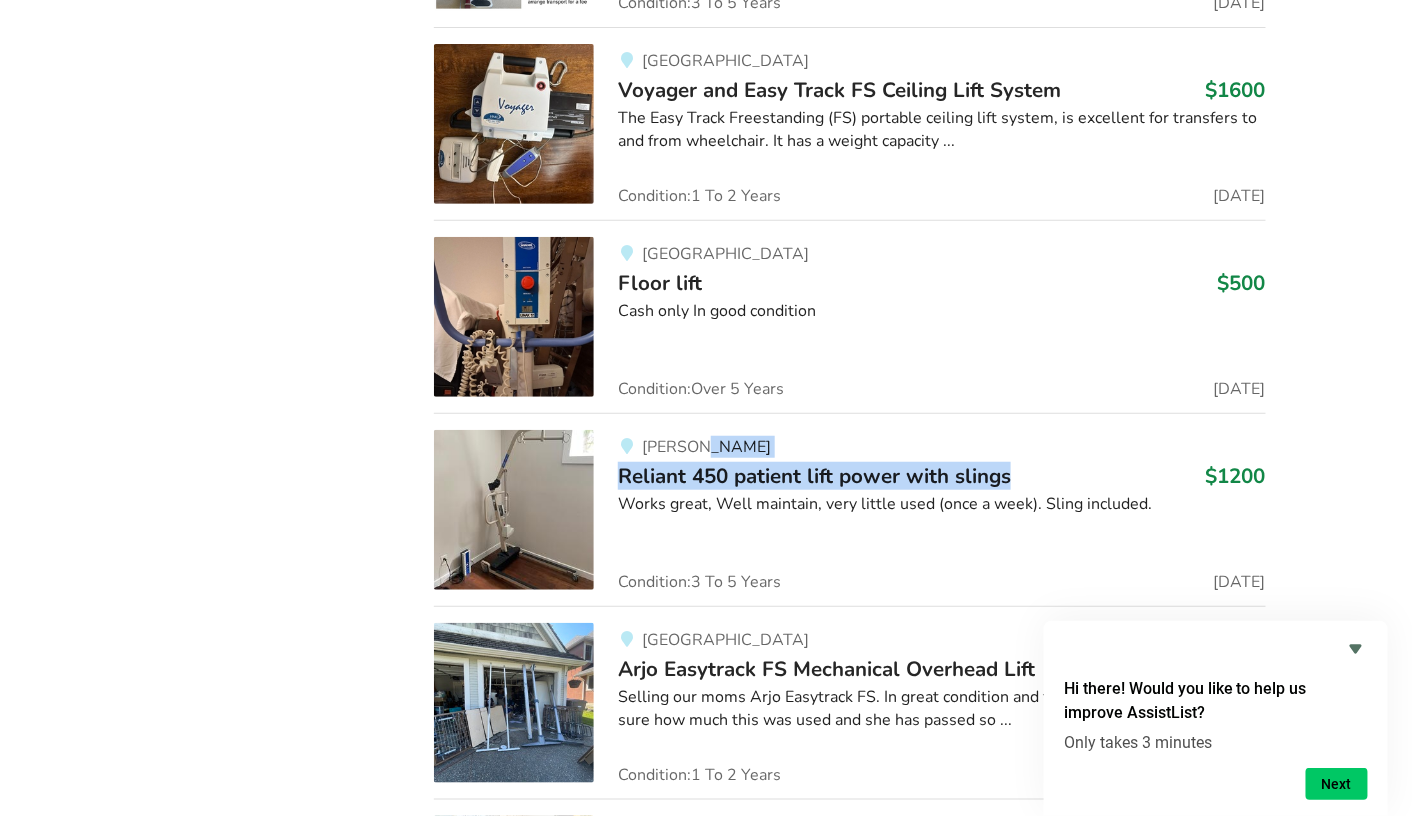 scroll, scrollTop: 2669, scrollLeft: 0, axis: vertical 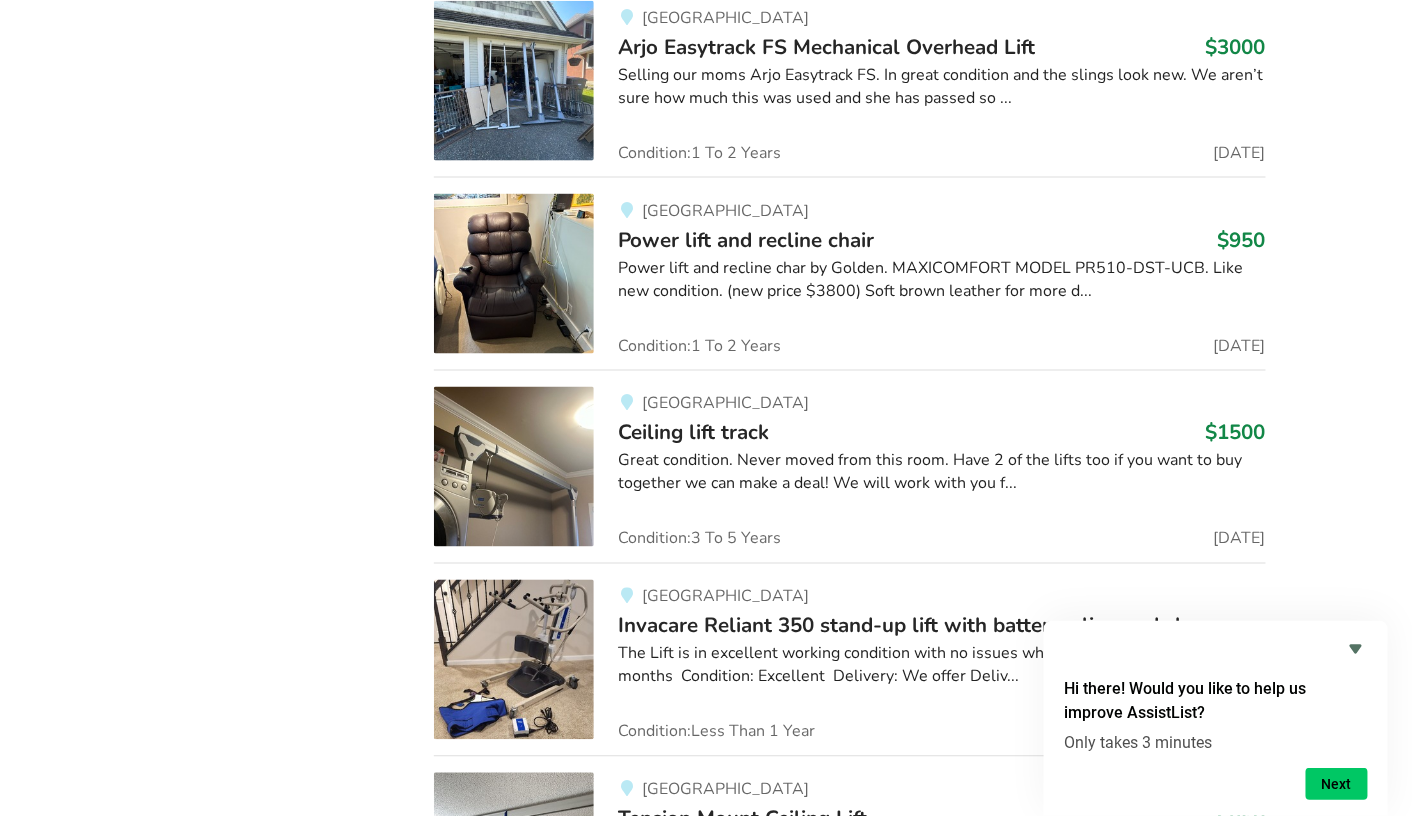 click on "Ceiling lift track" at bounding box center (693, 433) 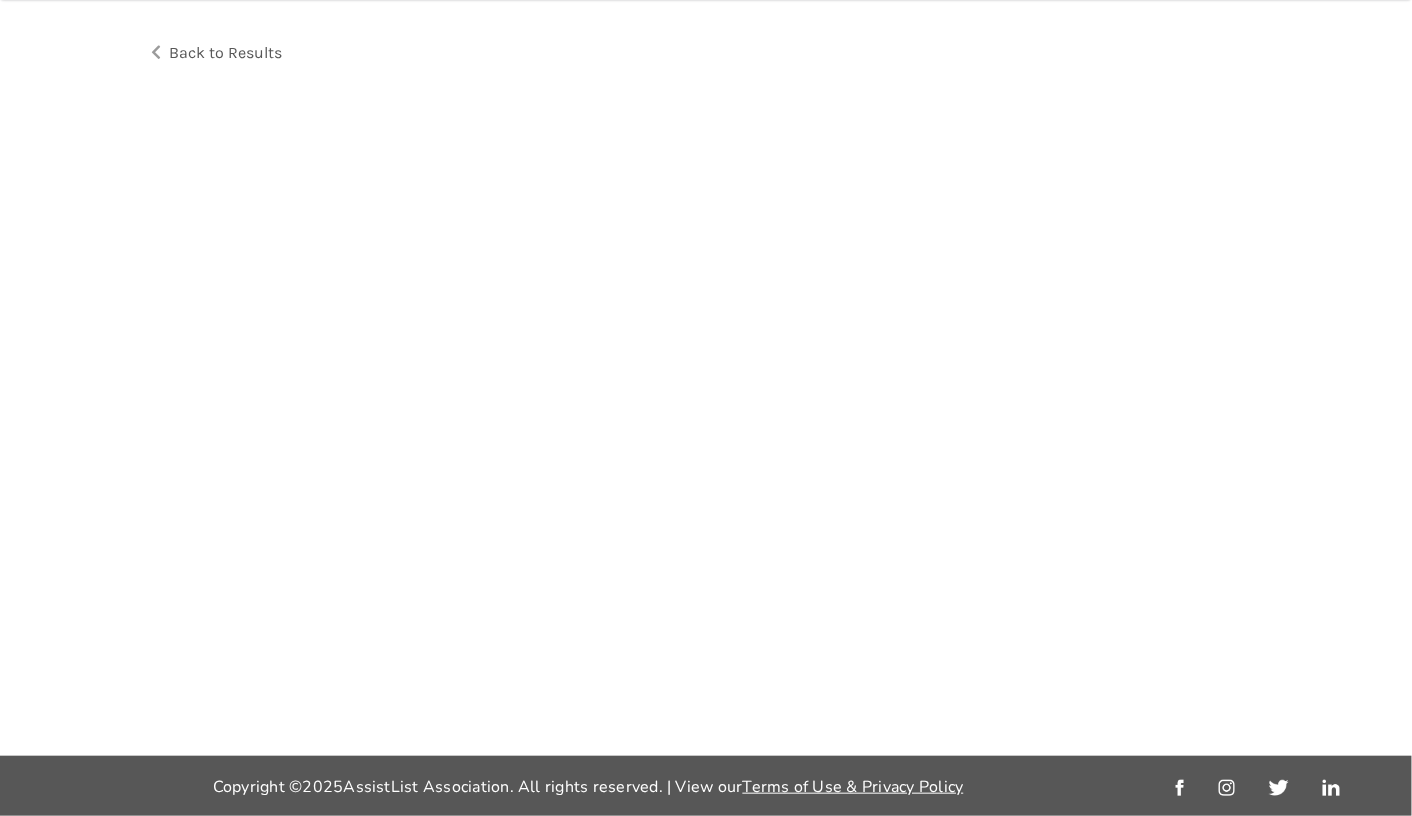 scroll, scrollTop: 0, scrollLeft: 0, axis: both 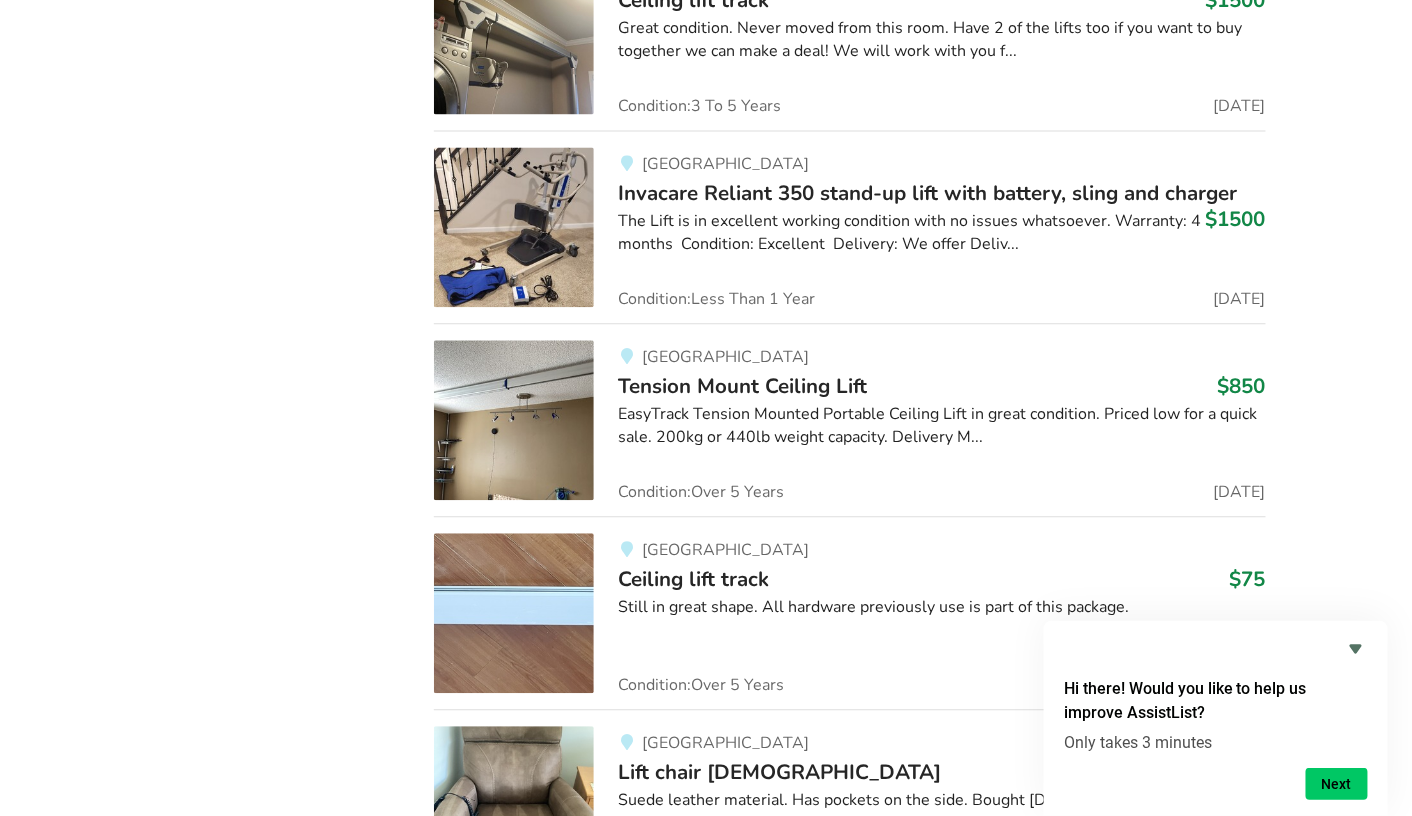 click on "Tension Mount Ceiling Lift" at bounding box center [742, 386] 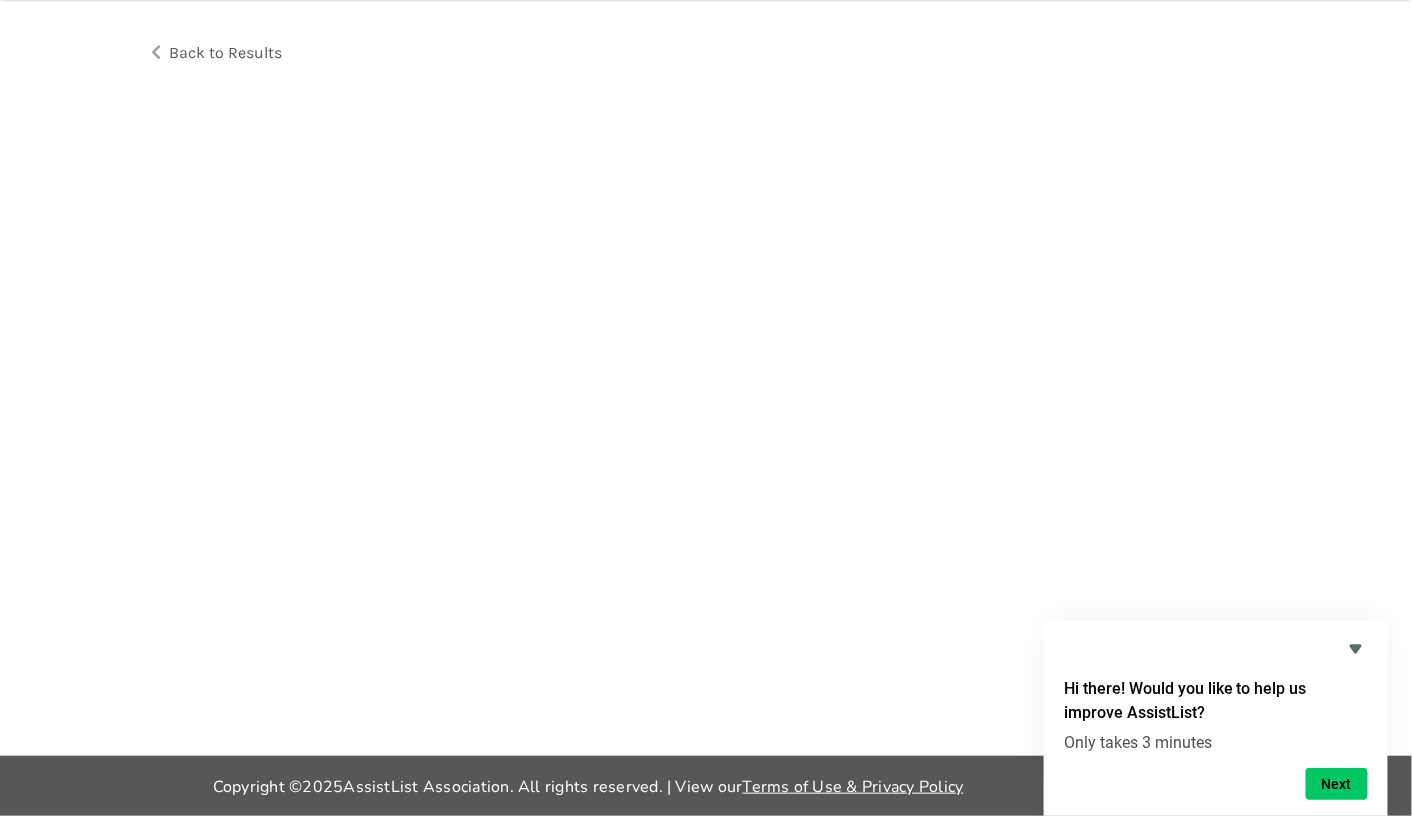 scroll, scrollTop: 0, scrollLeft: 0, axis: both 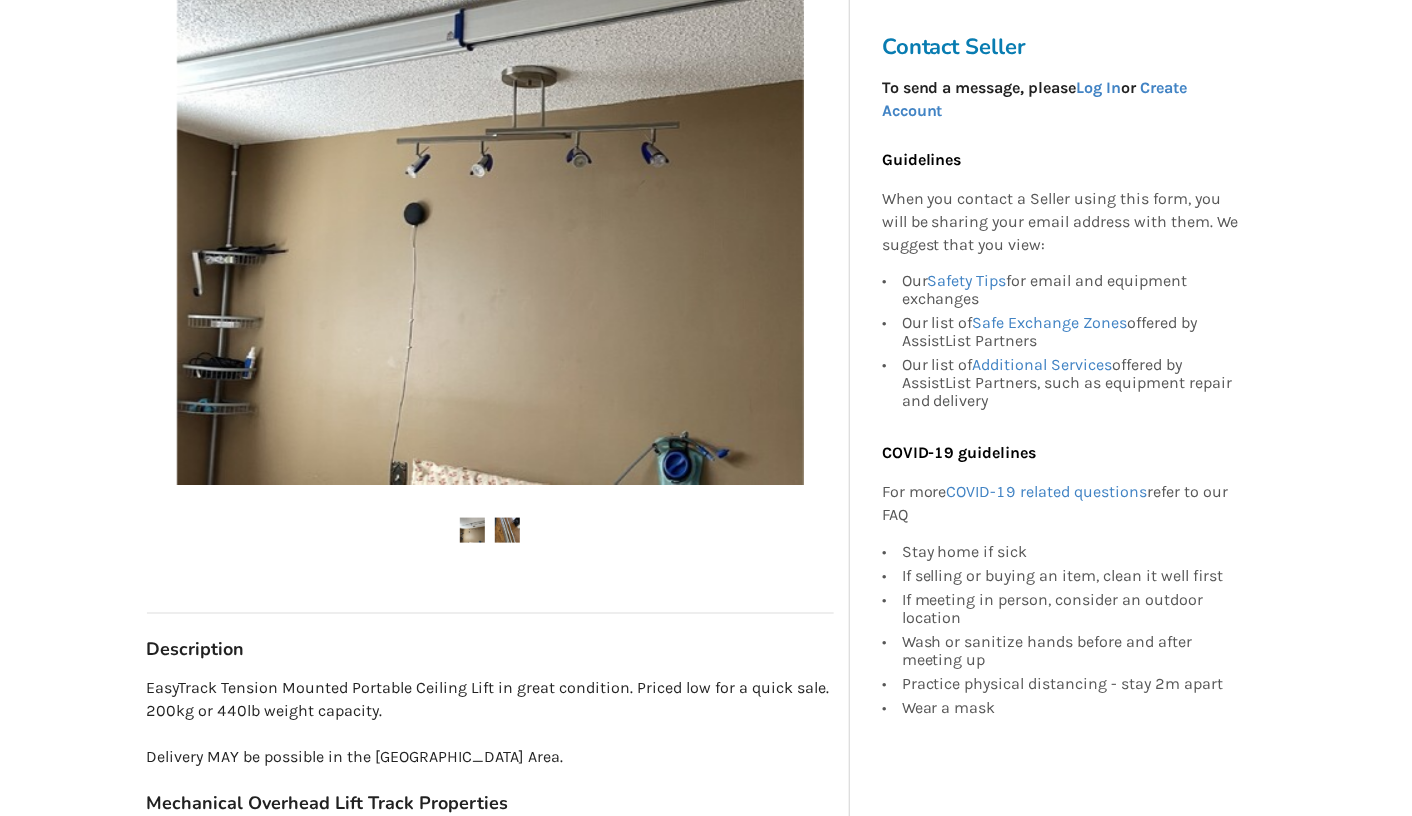 click at bounding box center (507, 530) 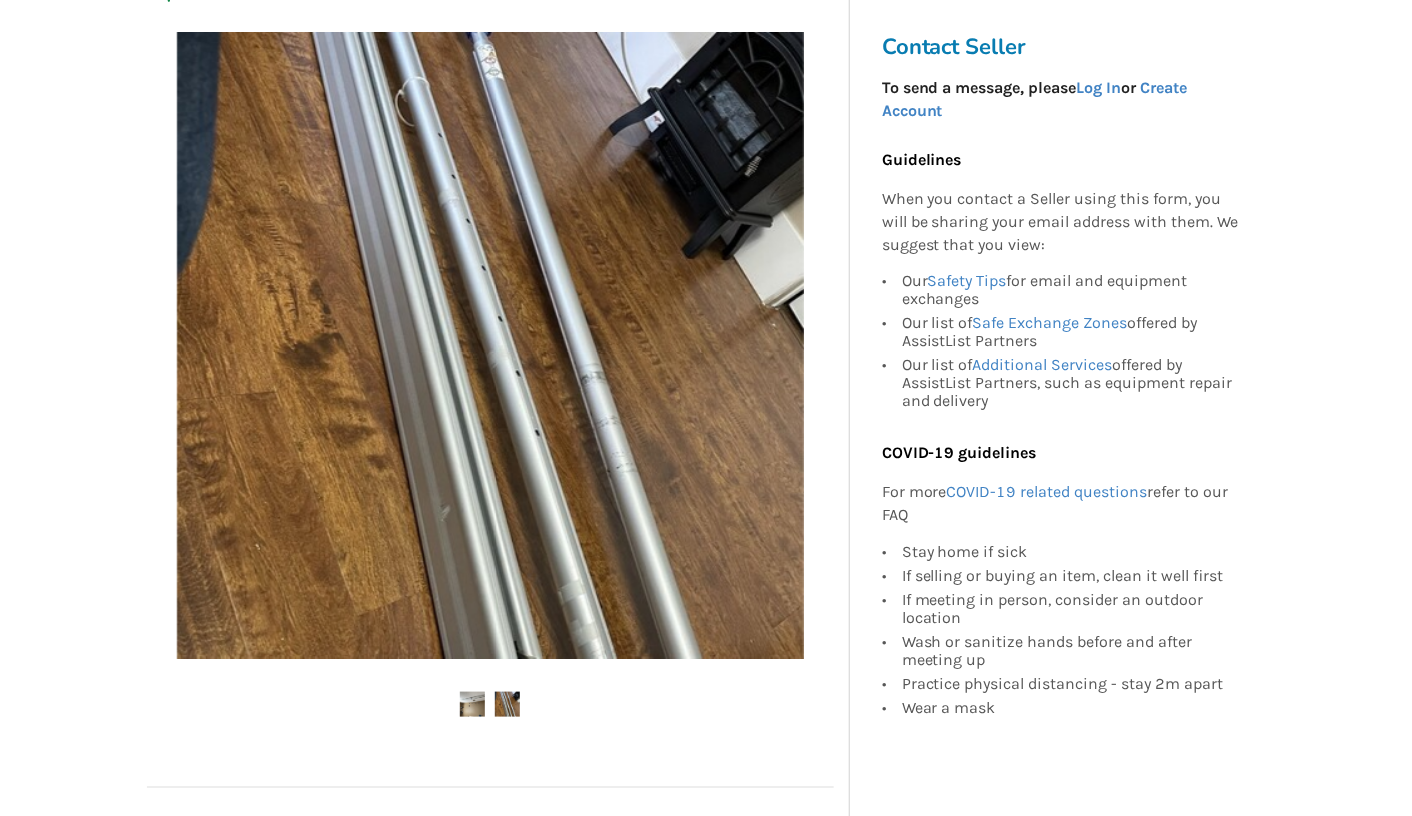 scroll, scrollTop: 295, scrollLeft: 0, axis: vertical 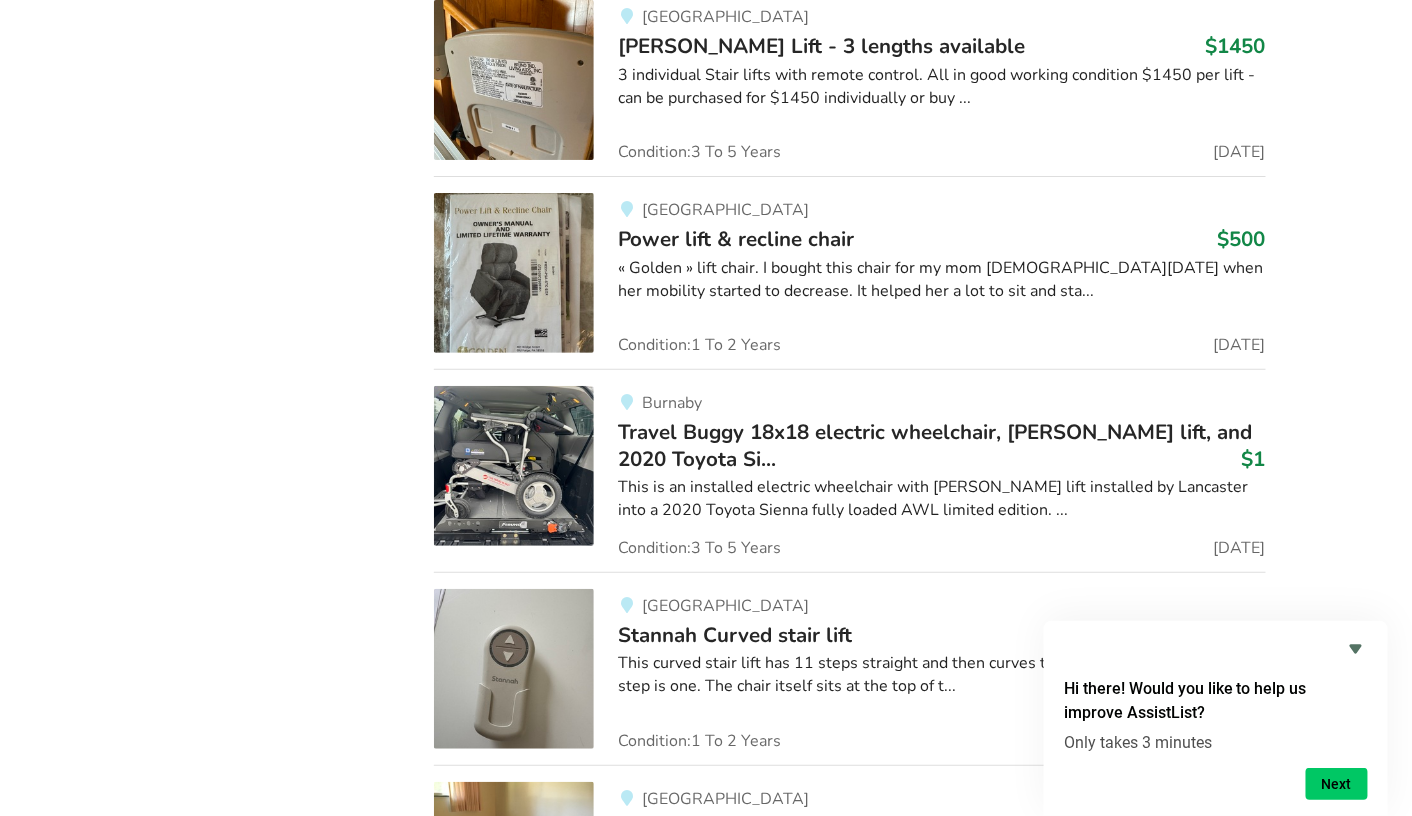 click on "Stannah Curved stair lift" at bounding box center [735, 635] 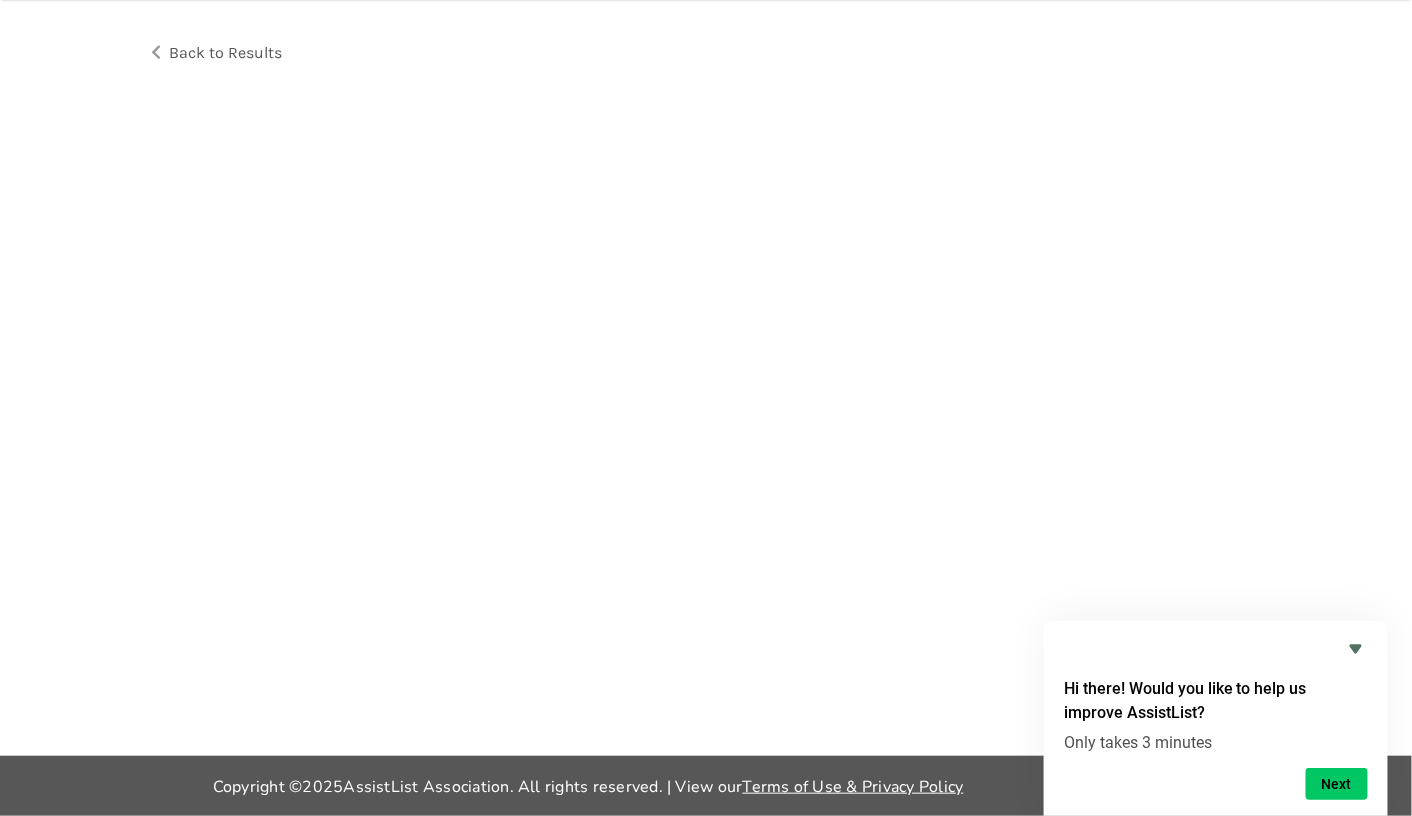 scroll, scrollTop: 0, scrollLeft: 0, axis: both 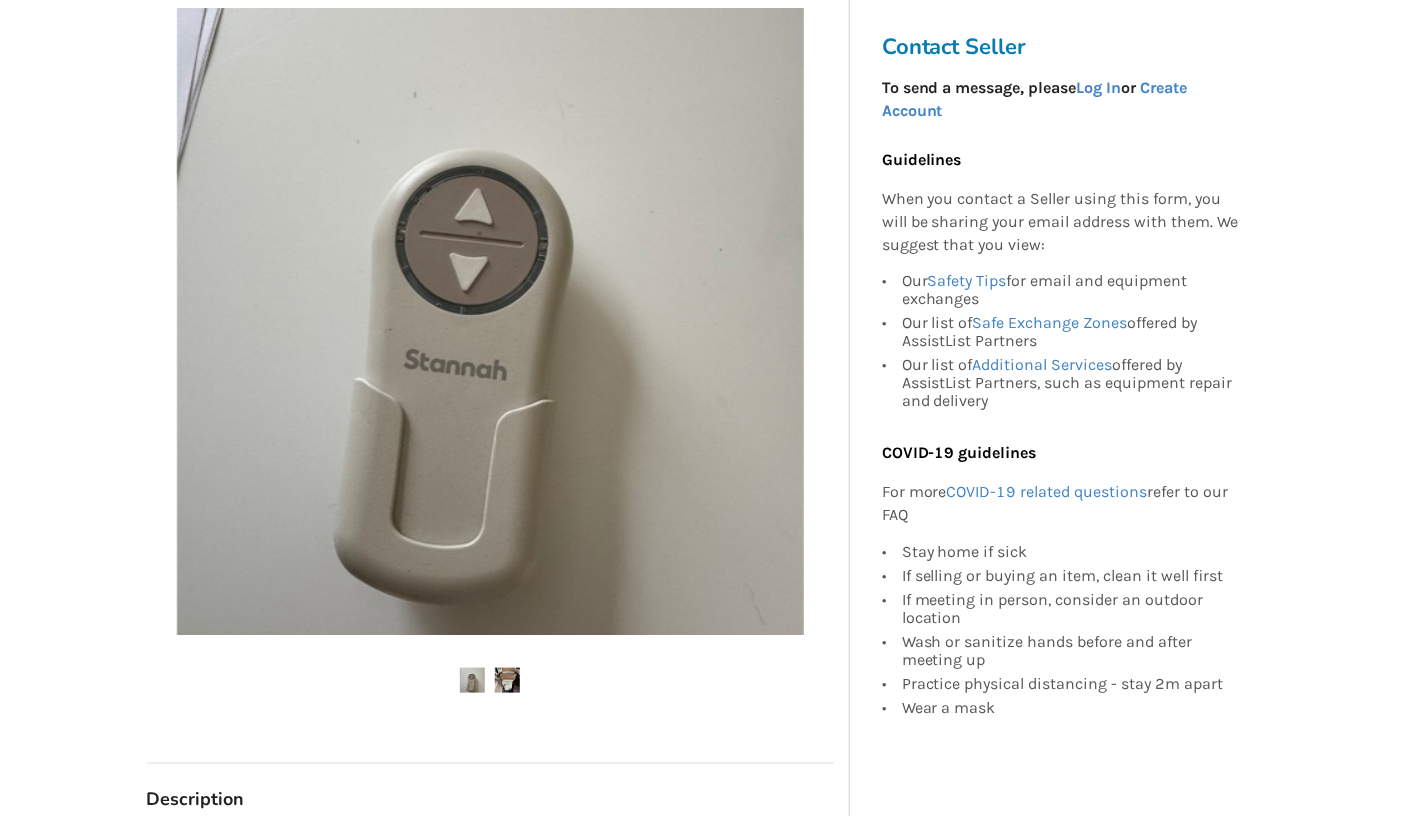 click at bounding box center [507, 680] 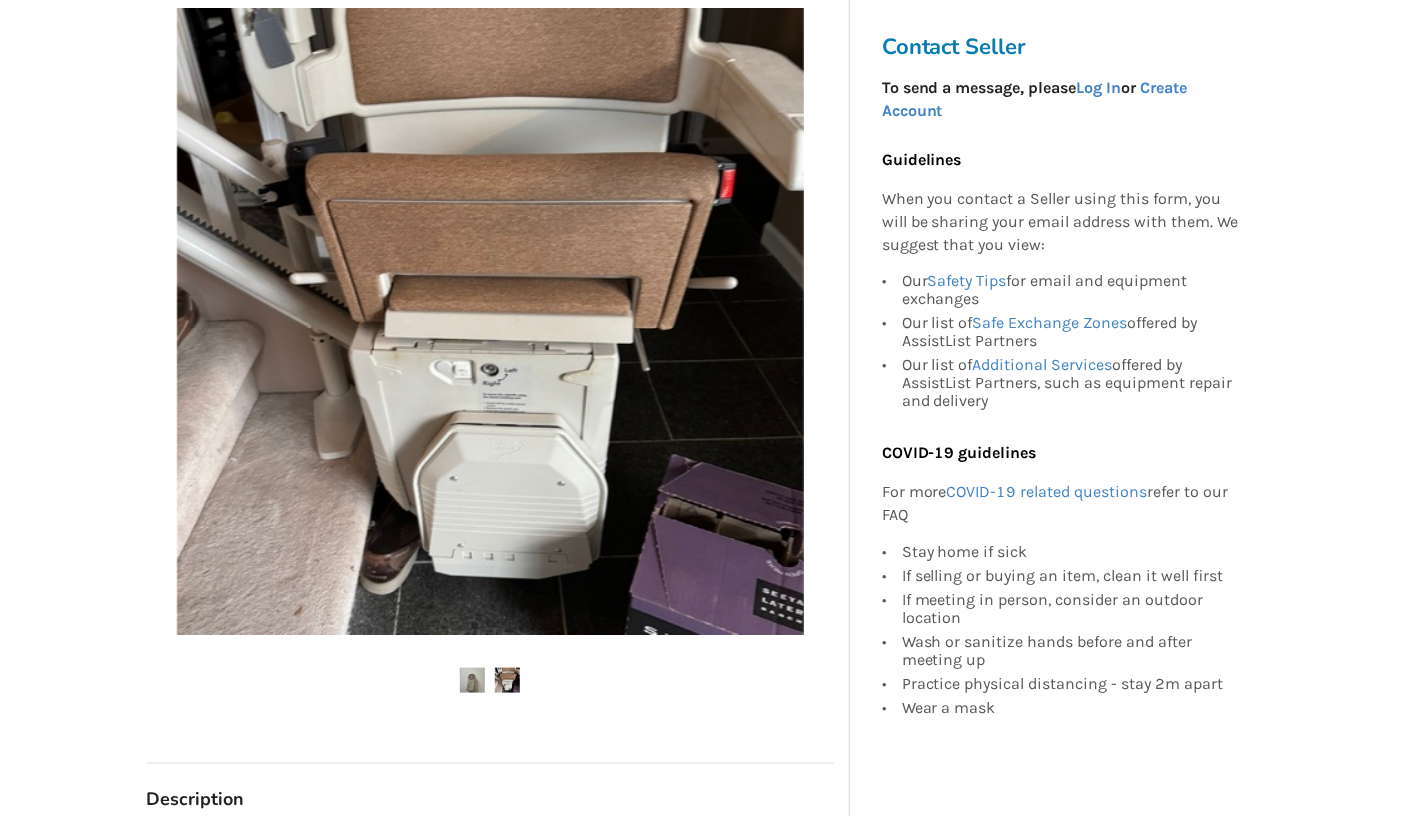 scroll, scrollTop: 7426, scrollLeft: 0, axis: vertical 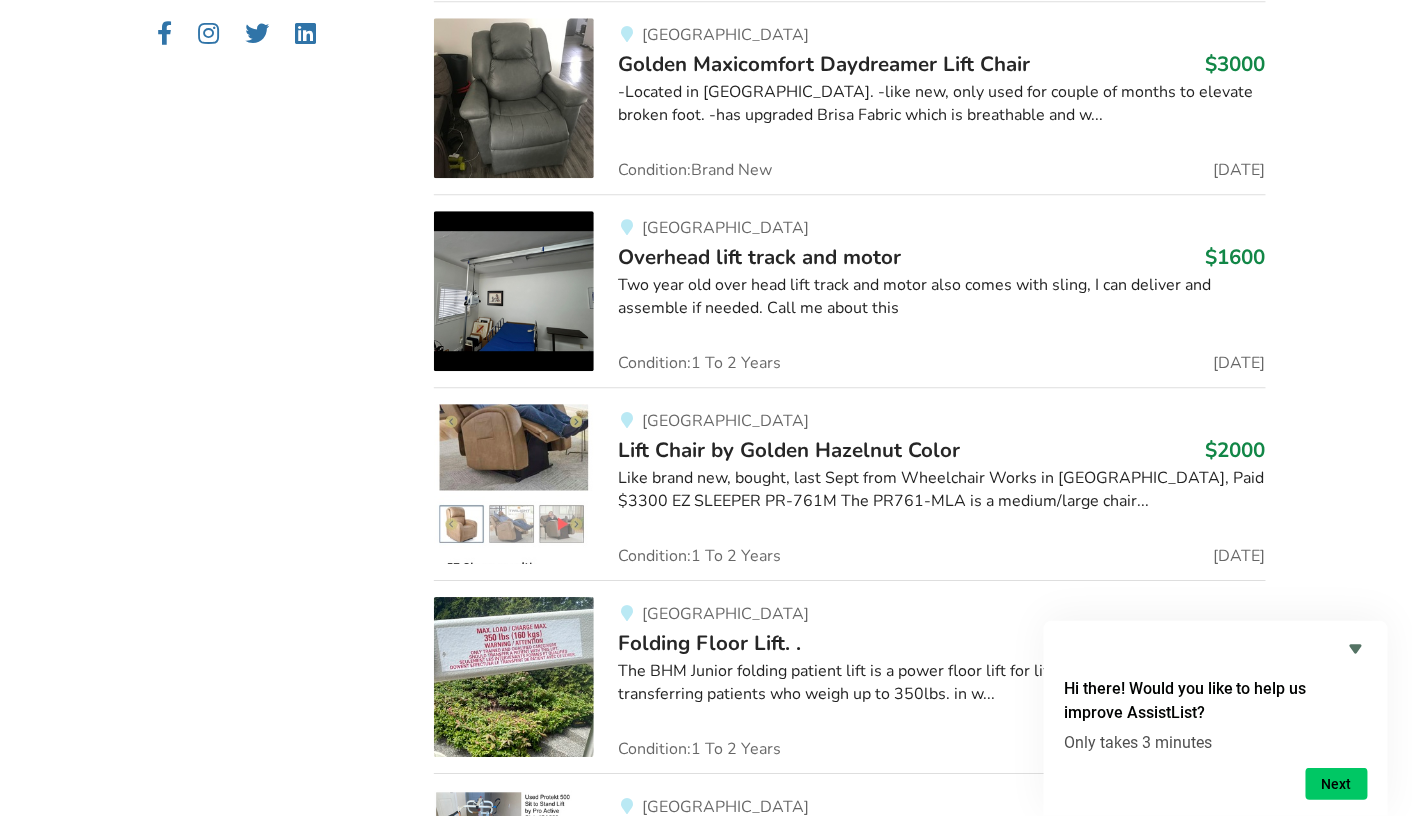 click on "Overhead lift track and motor" at bounding box center (759, 257) 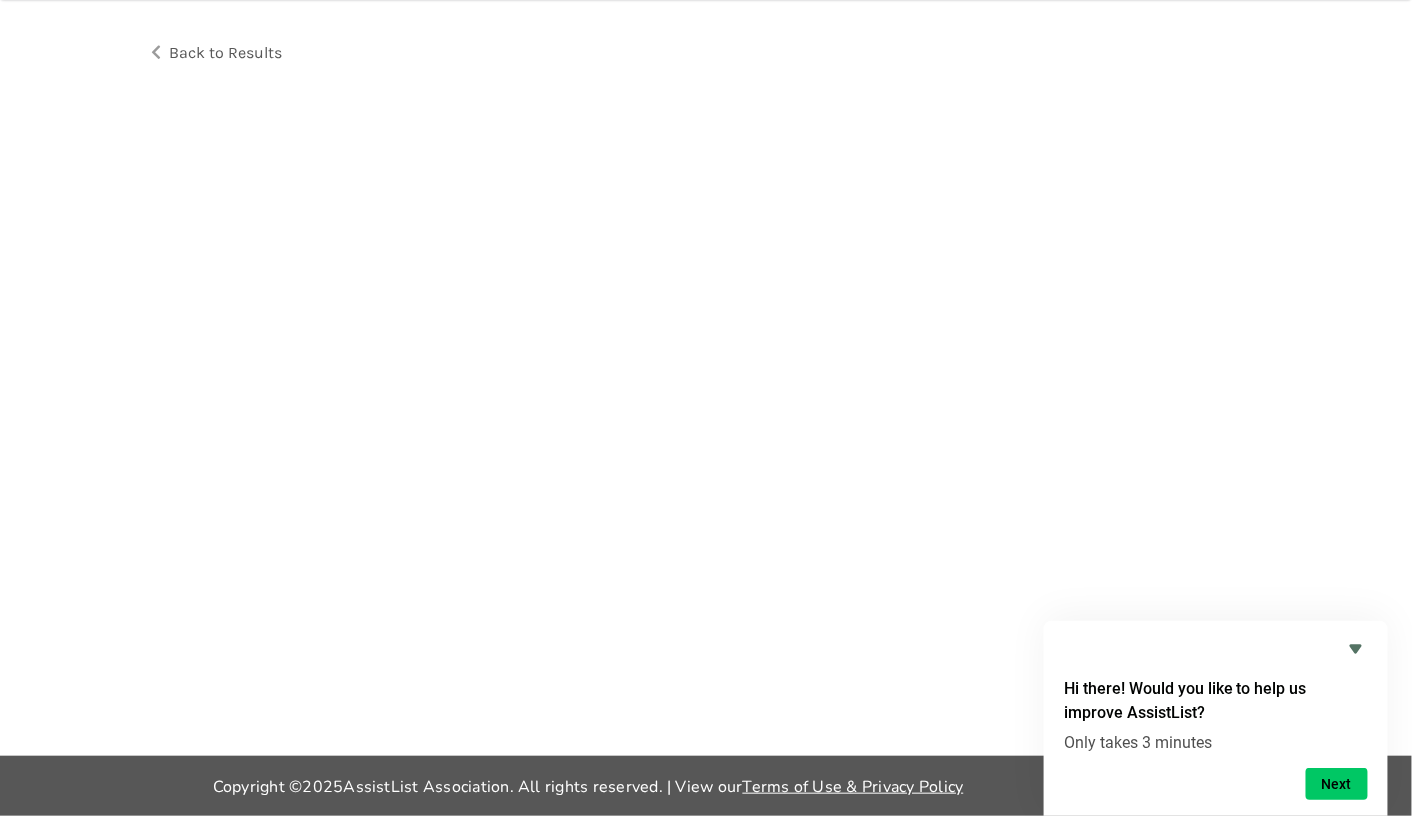 scroll, scrollTop: 0, scrollLeft: 0, axis: both 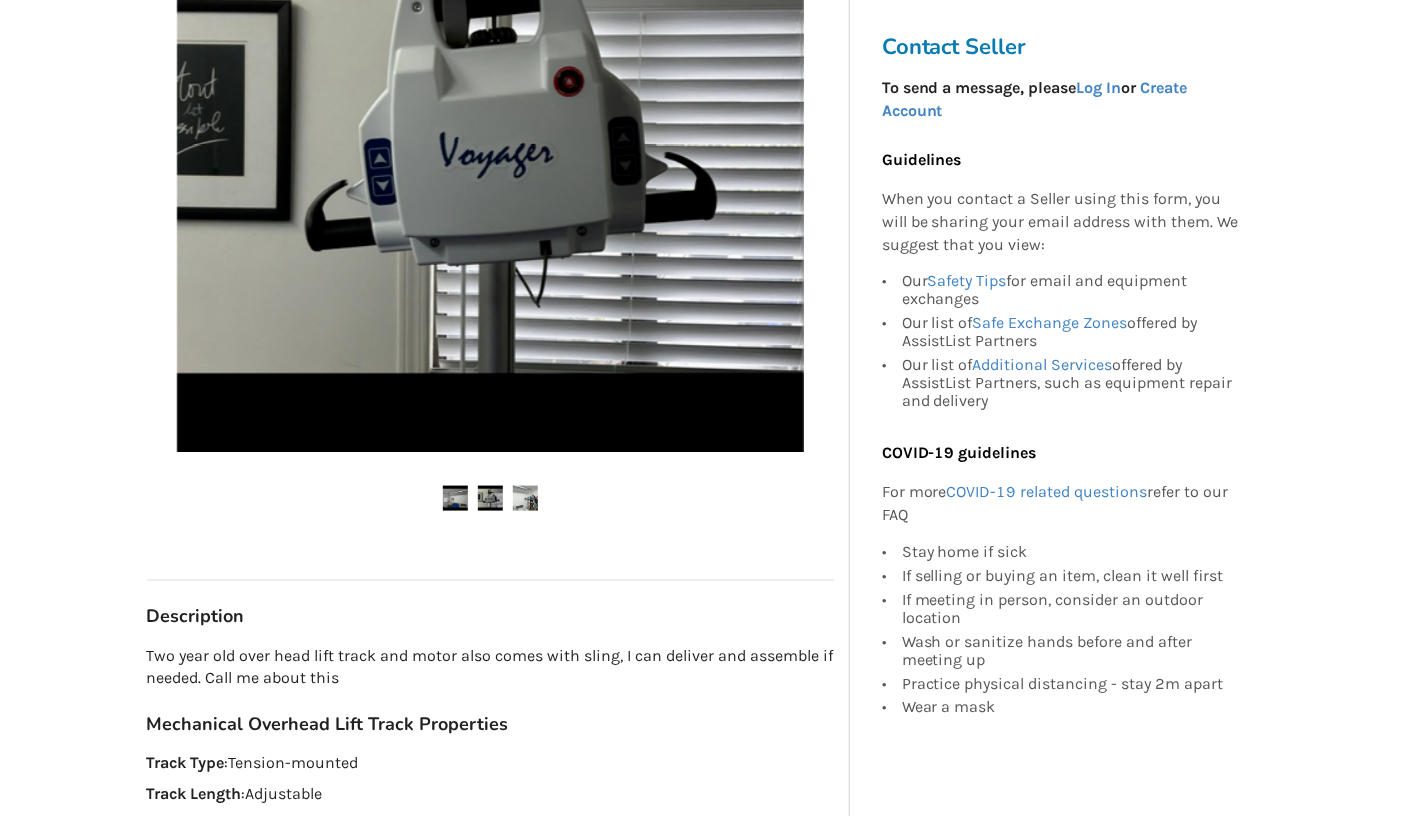click at bounding box center (490, 181) 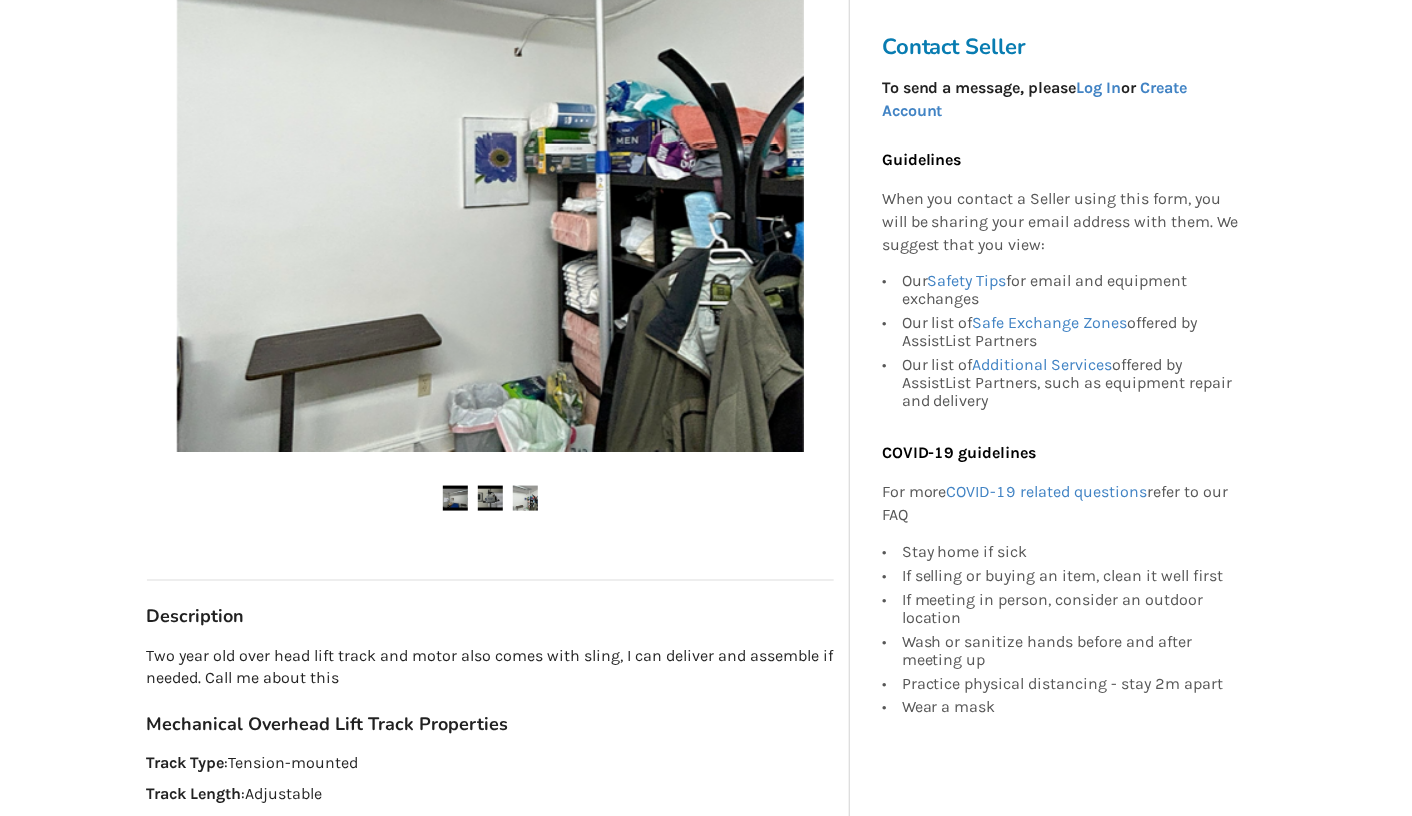 click at bounding box center [490, 498] 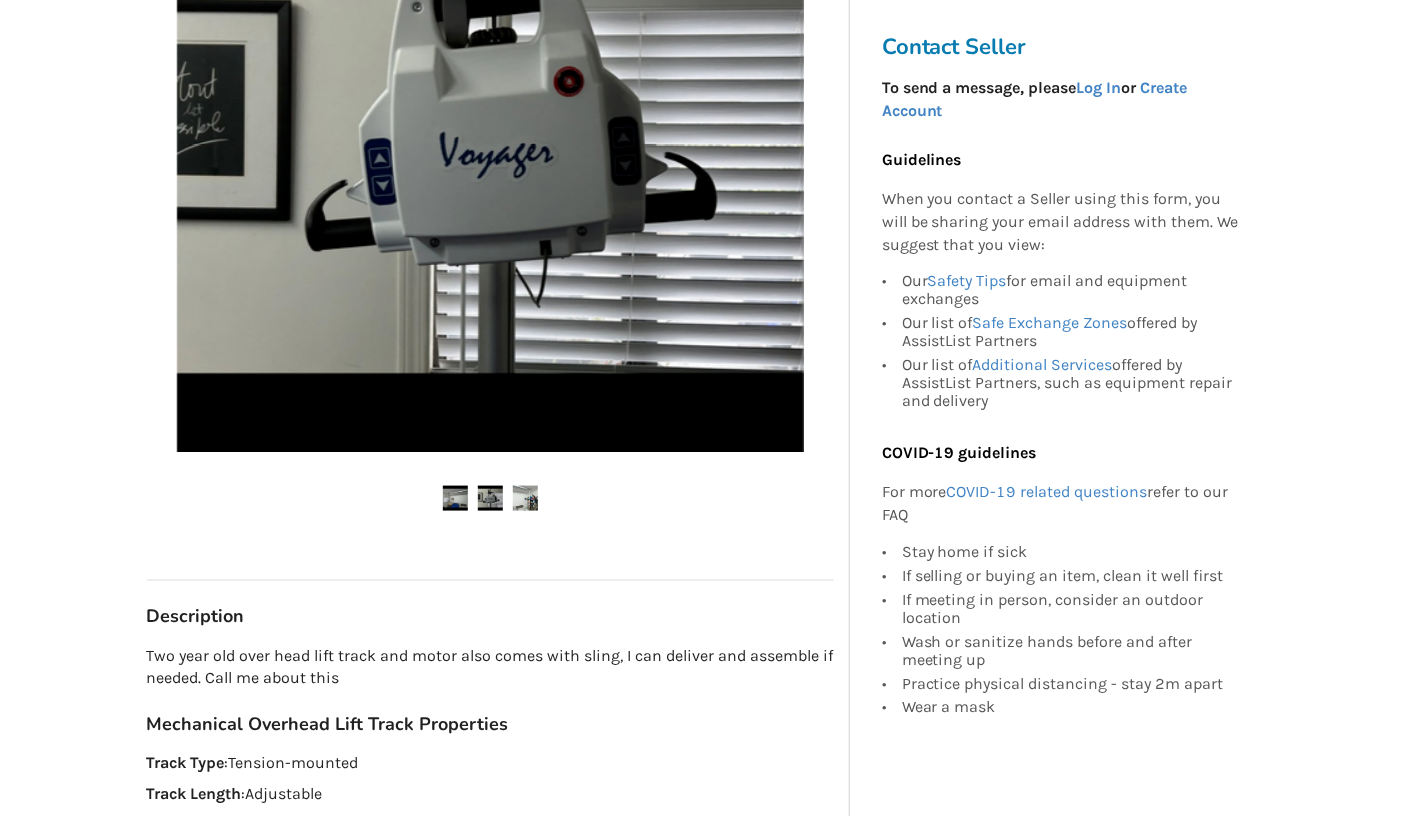 click at bounding box center [525, 498] 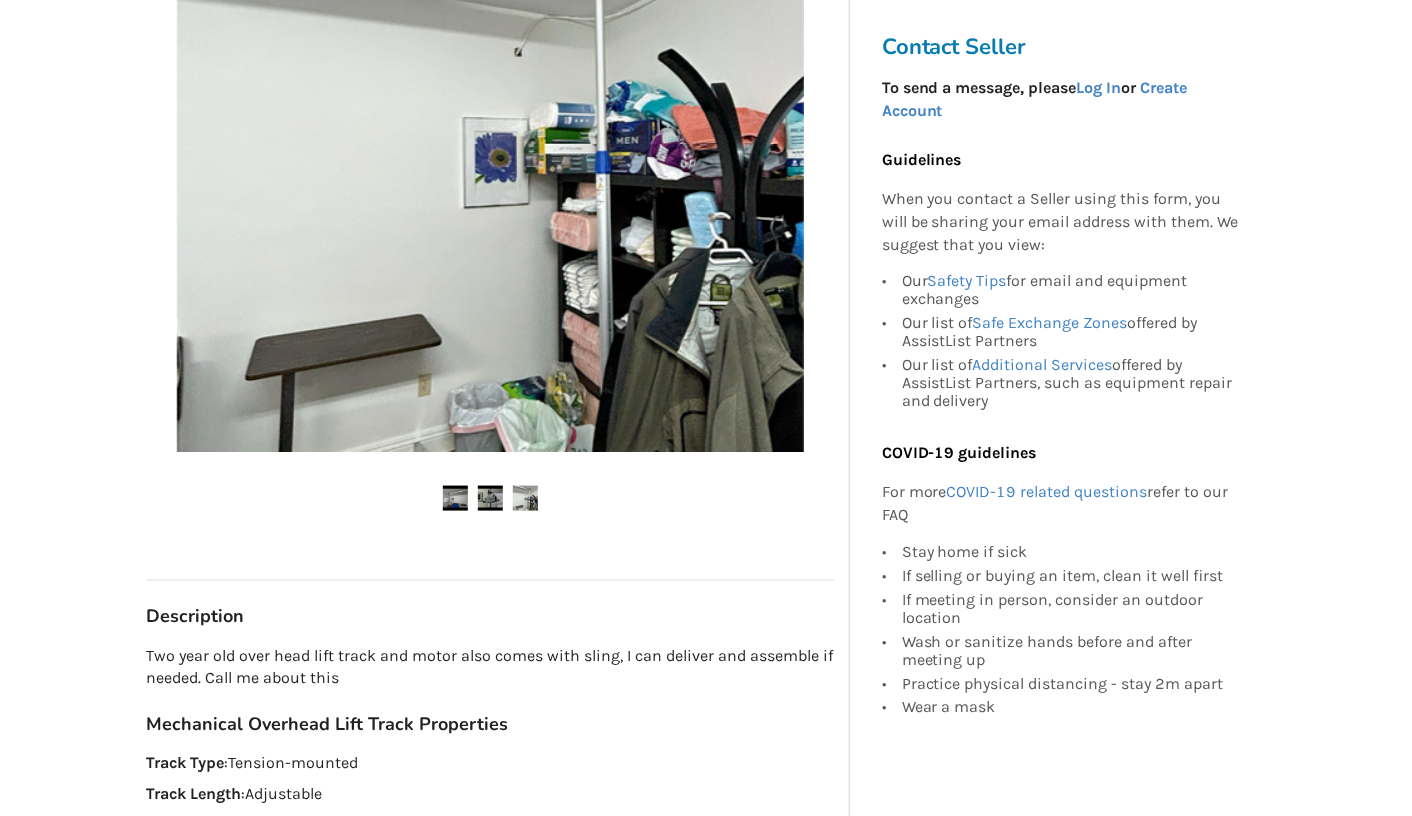 click at bounding box center (525, 498) 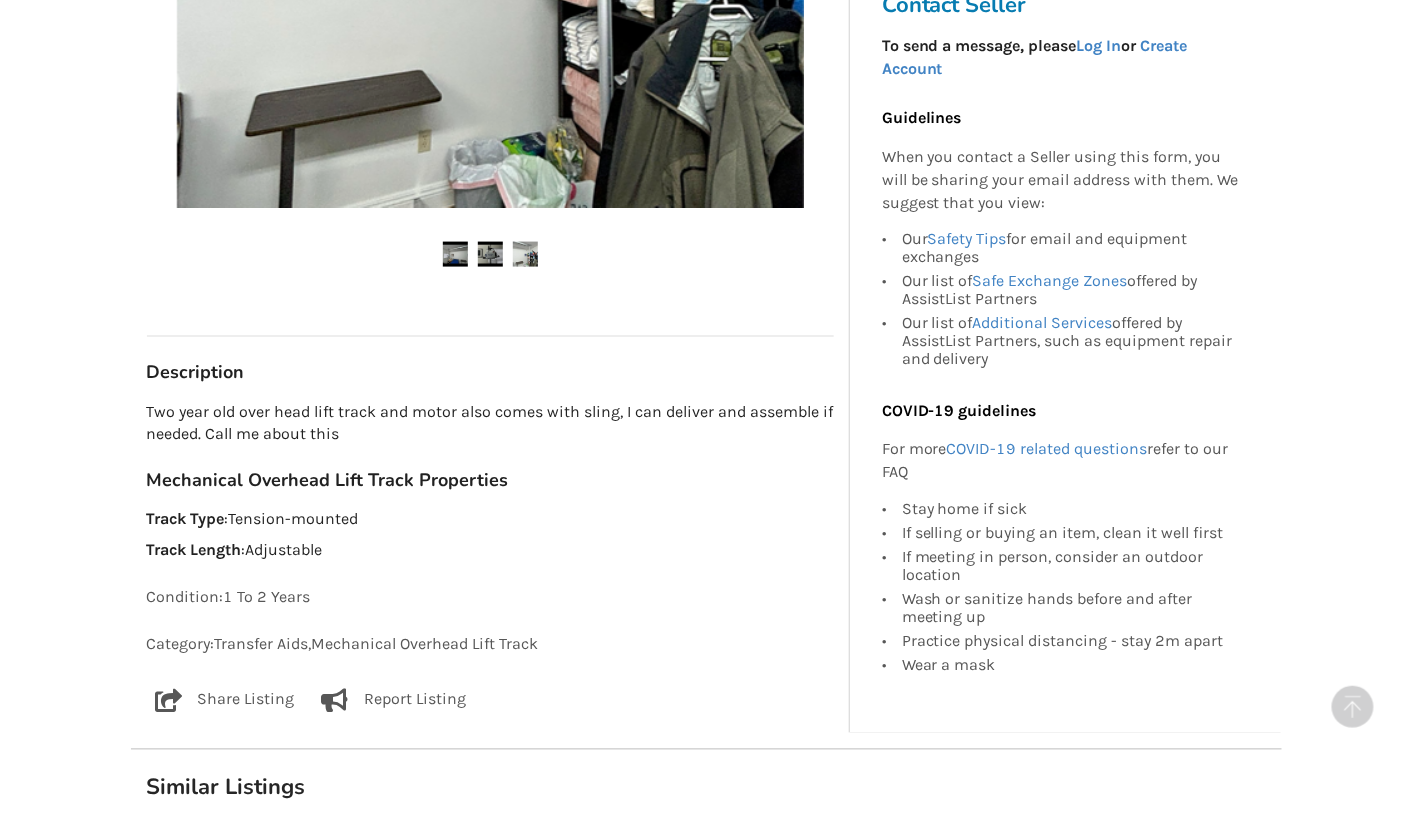scroll, scrollTop: 791, scrollLeft: 0, axis: vertical 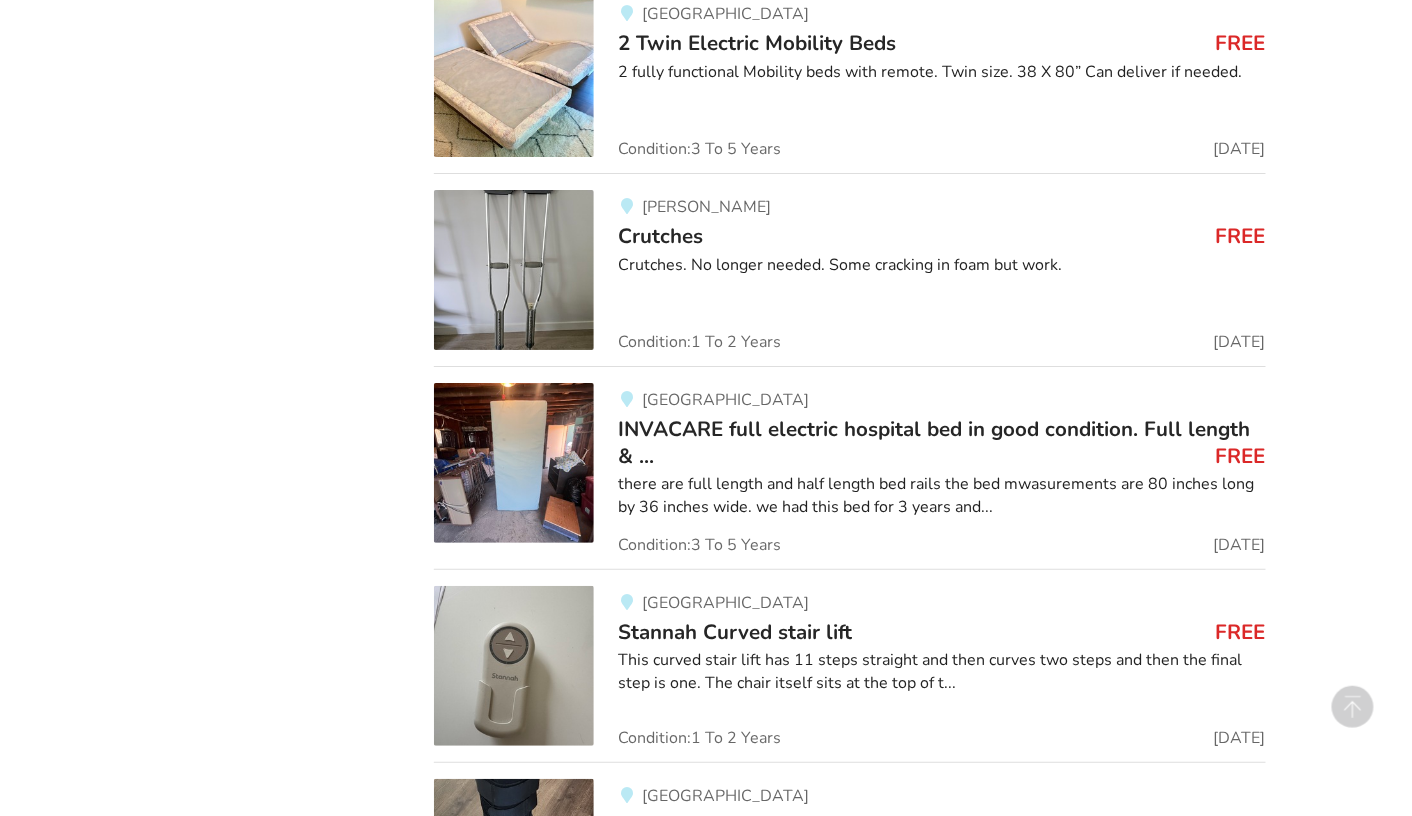 click on "INVACARE full electric hospital bed in good condition. Full length & ..." at bounding box center [934, 442] 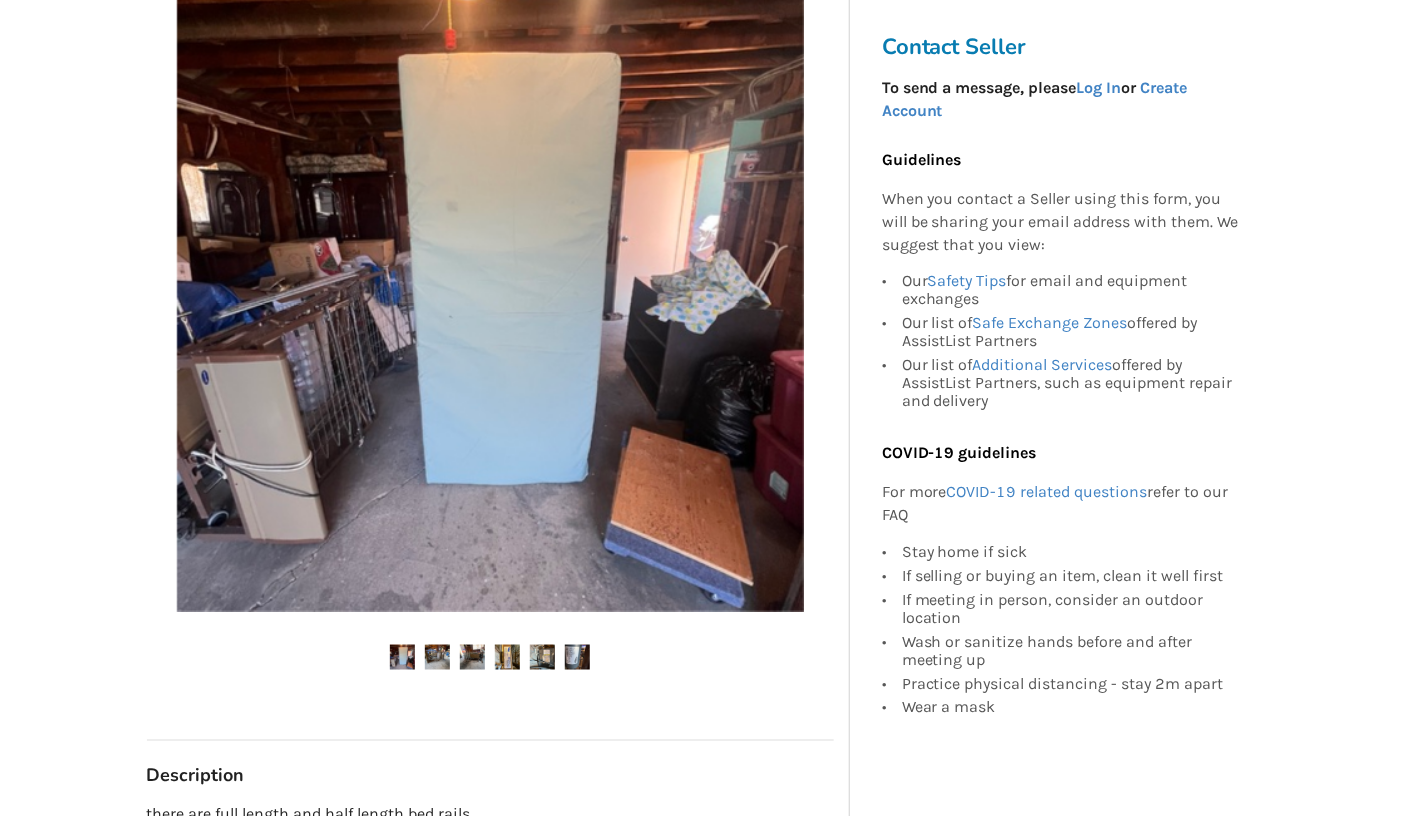 scroll, scrollTop: 584, scrollLeft: 0, axis: vertical 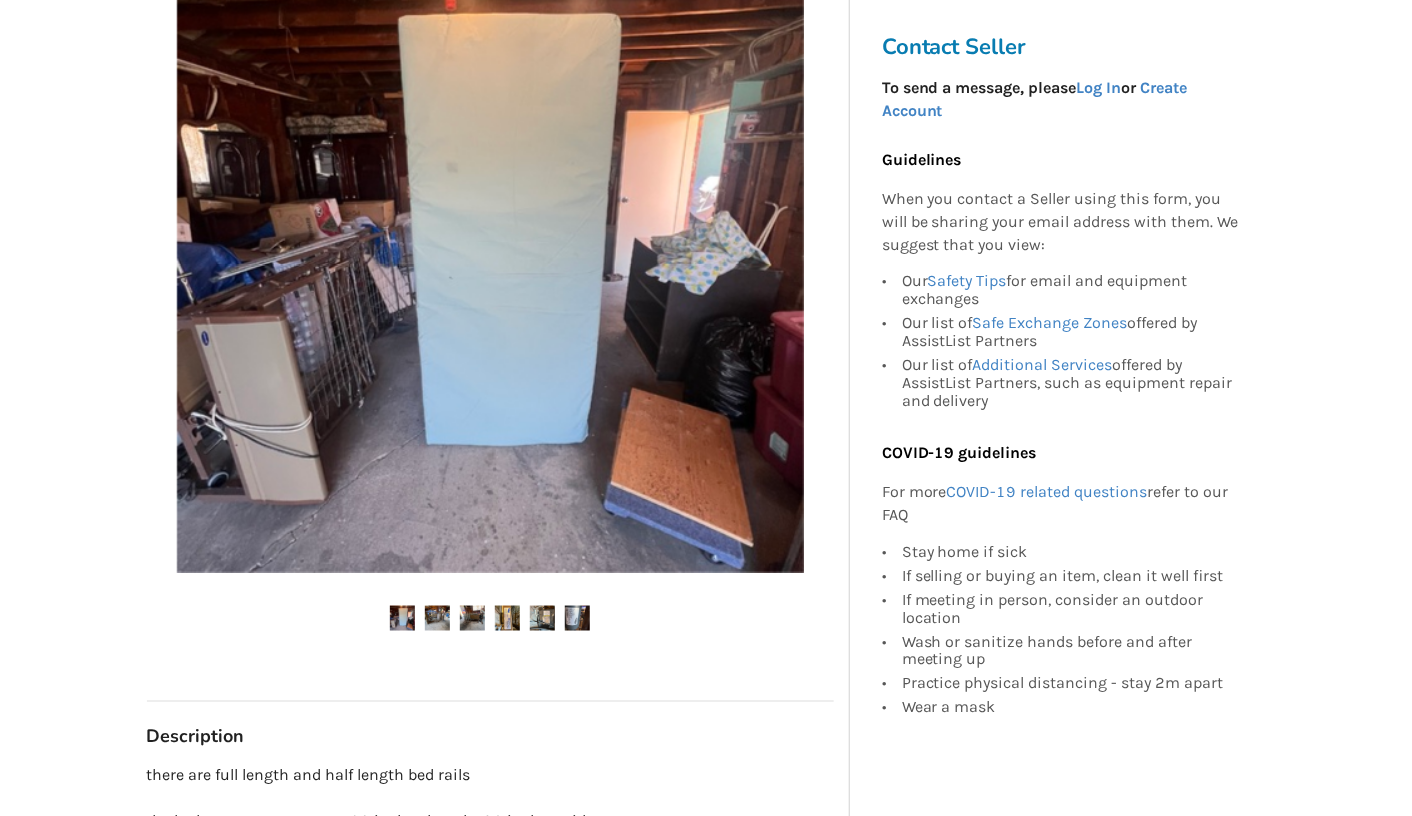 click at bounding box center (437, 618) 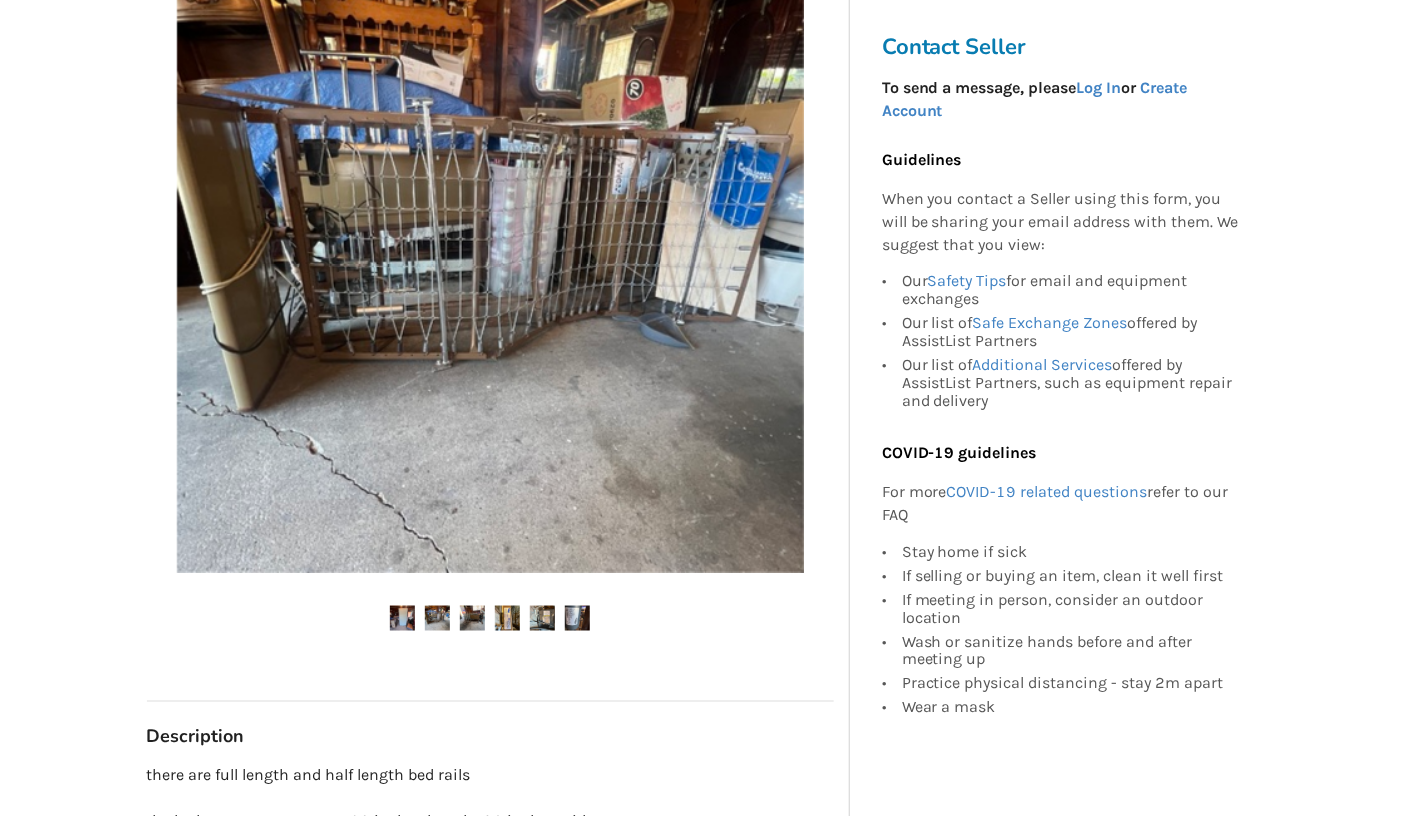 click at bounding box center [472, 618] 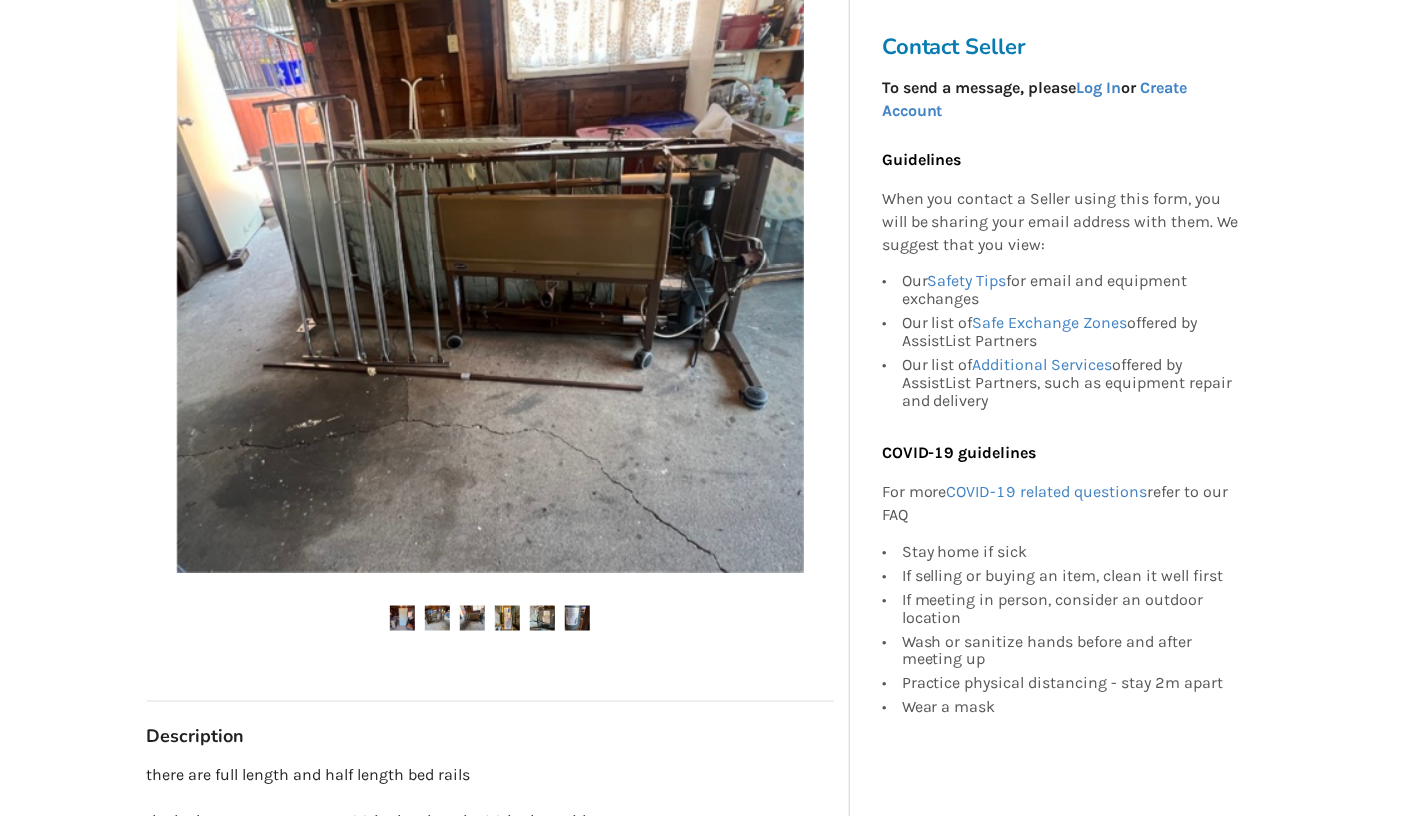 click at bounding box center [507, 618] 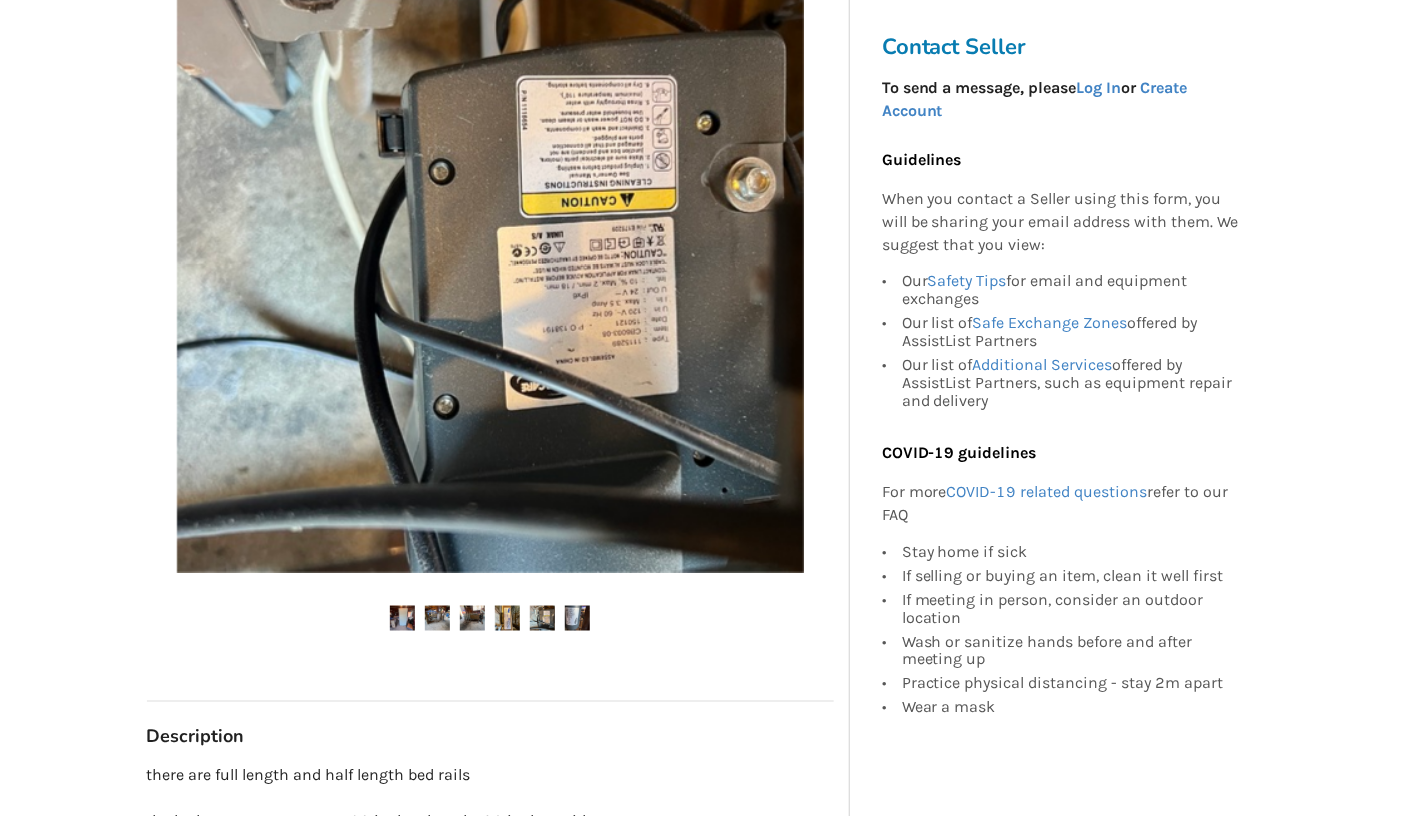 click at bounding box center [490, 619] 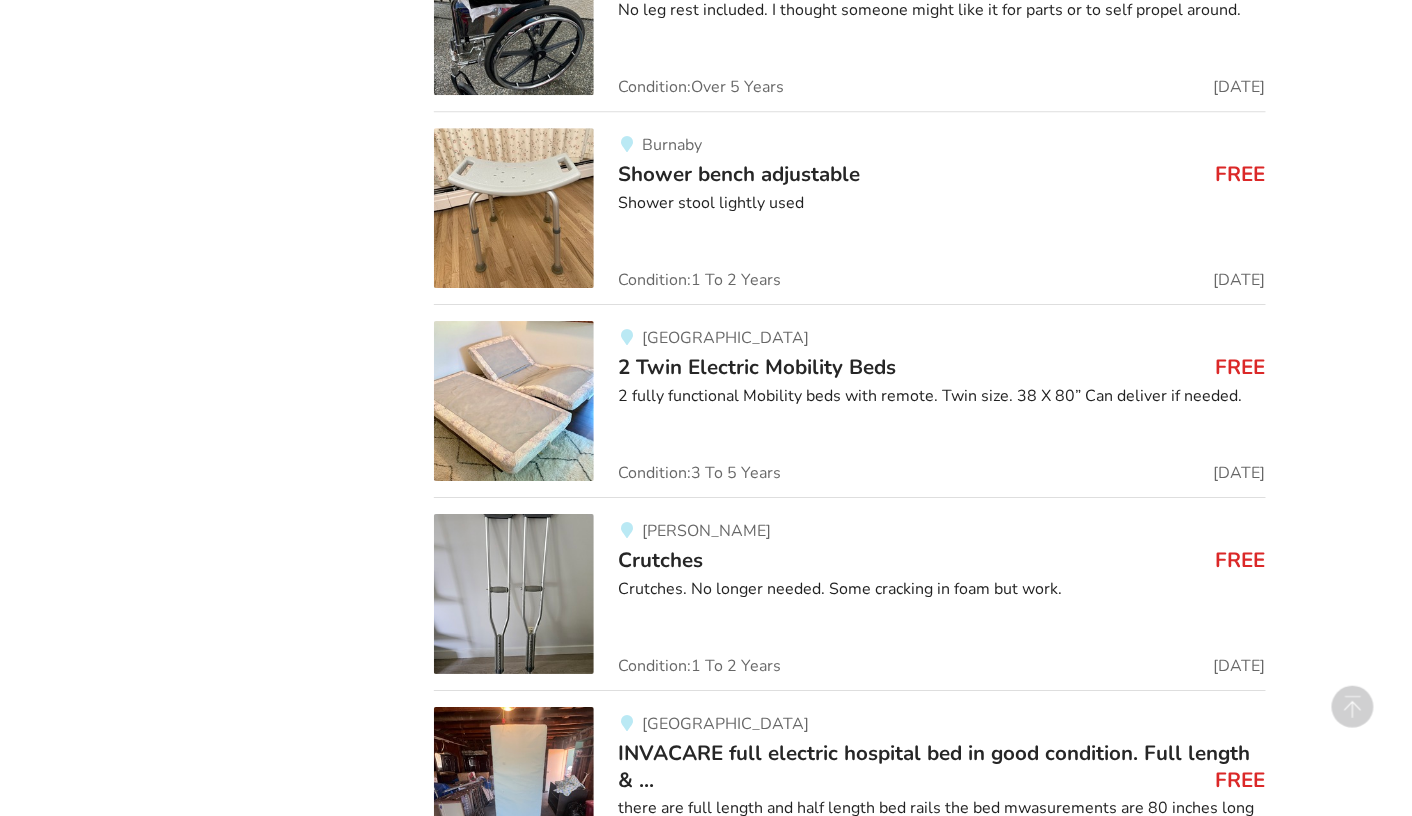 scroll, scrollTop: 2330, scrollLeft: 0, axis: vertical 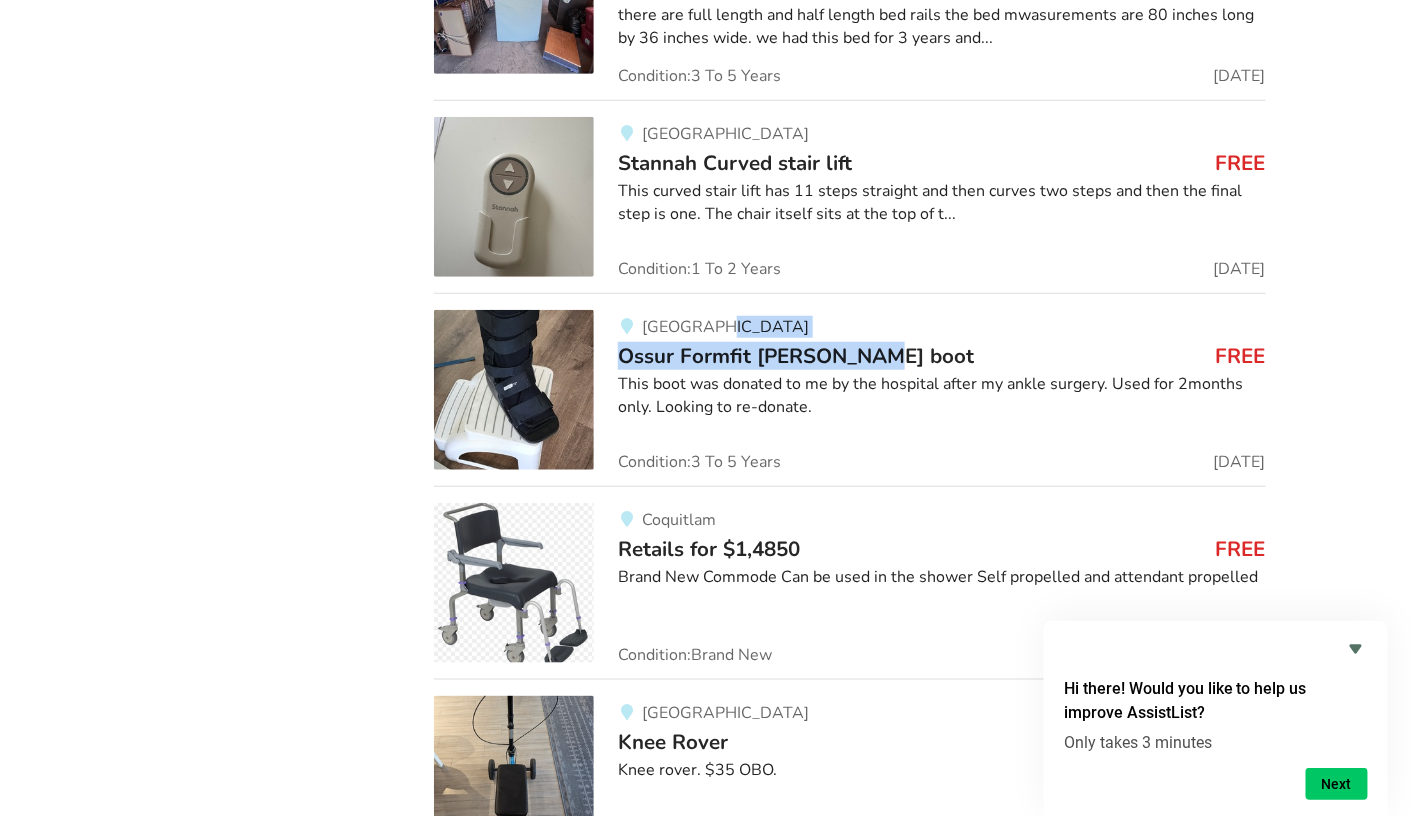 drag, startPoint x: 1410, startPoint y: 307, endPoint x: 1421, endPoint y: 338, distance: 32.89377 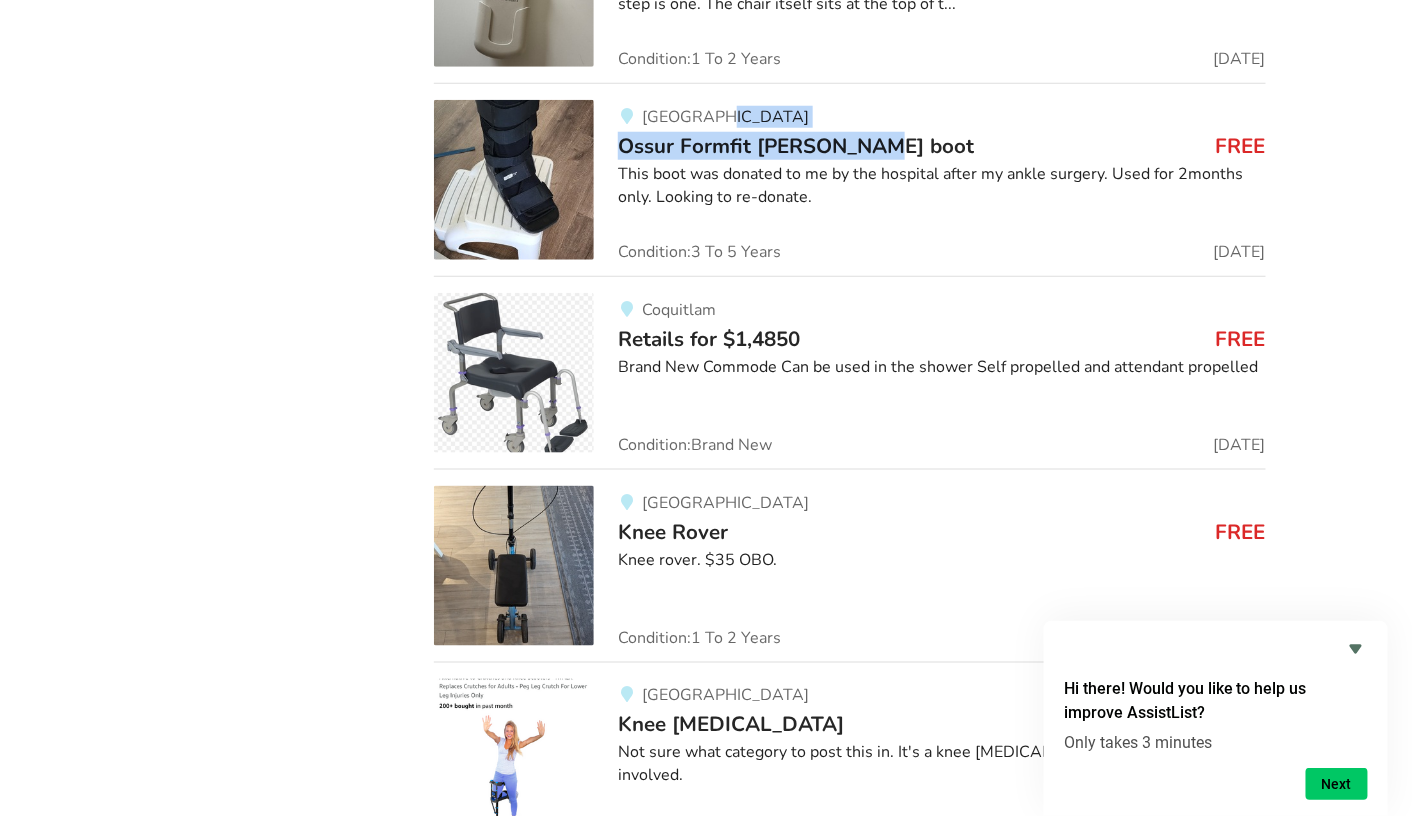 scroll, scrollTop: 3035, scrollLeft: 0, axis: vertical 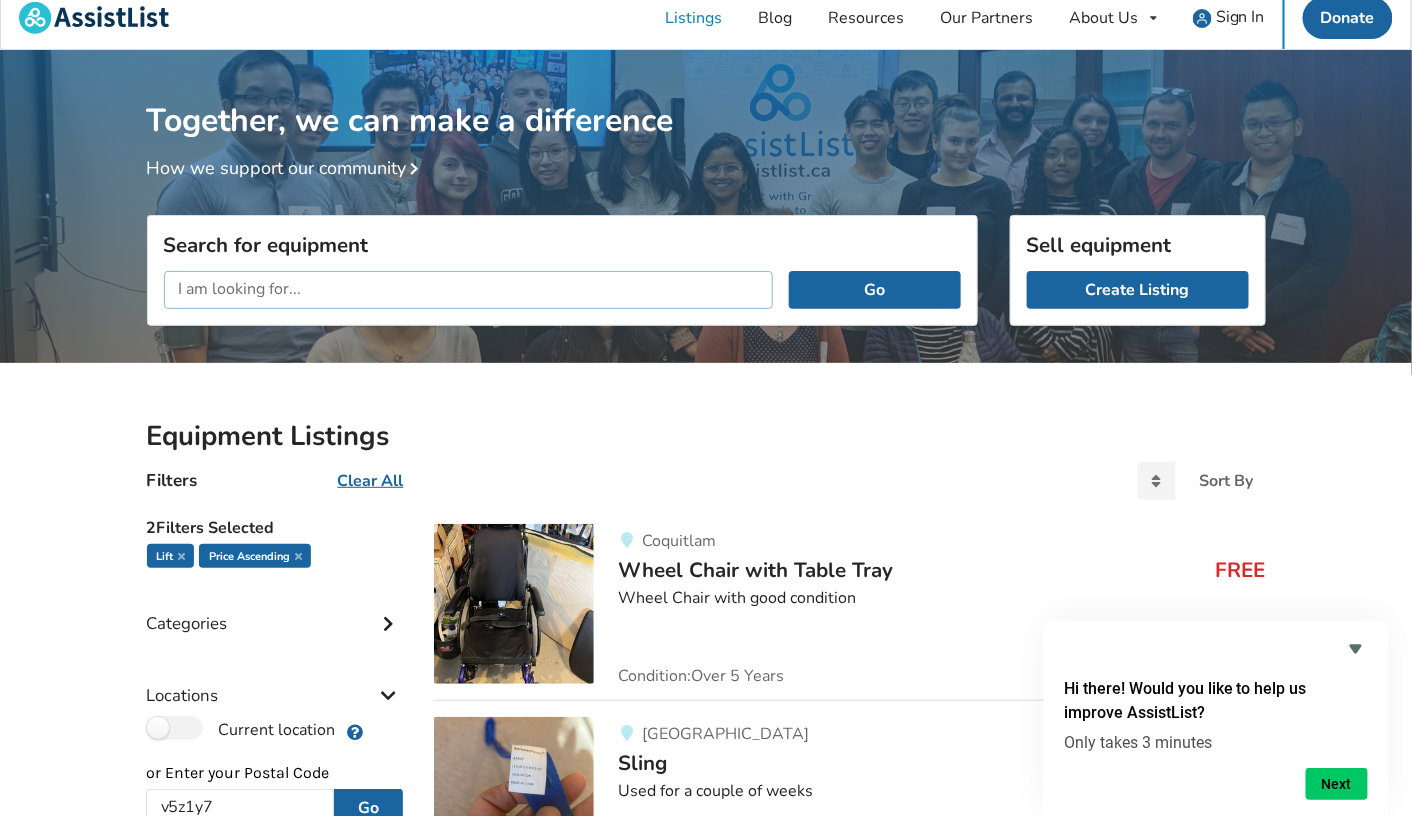 click at bounding box center [469, 290] 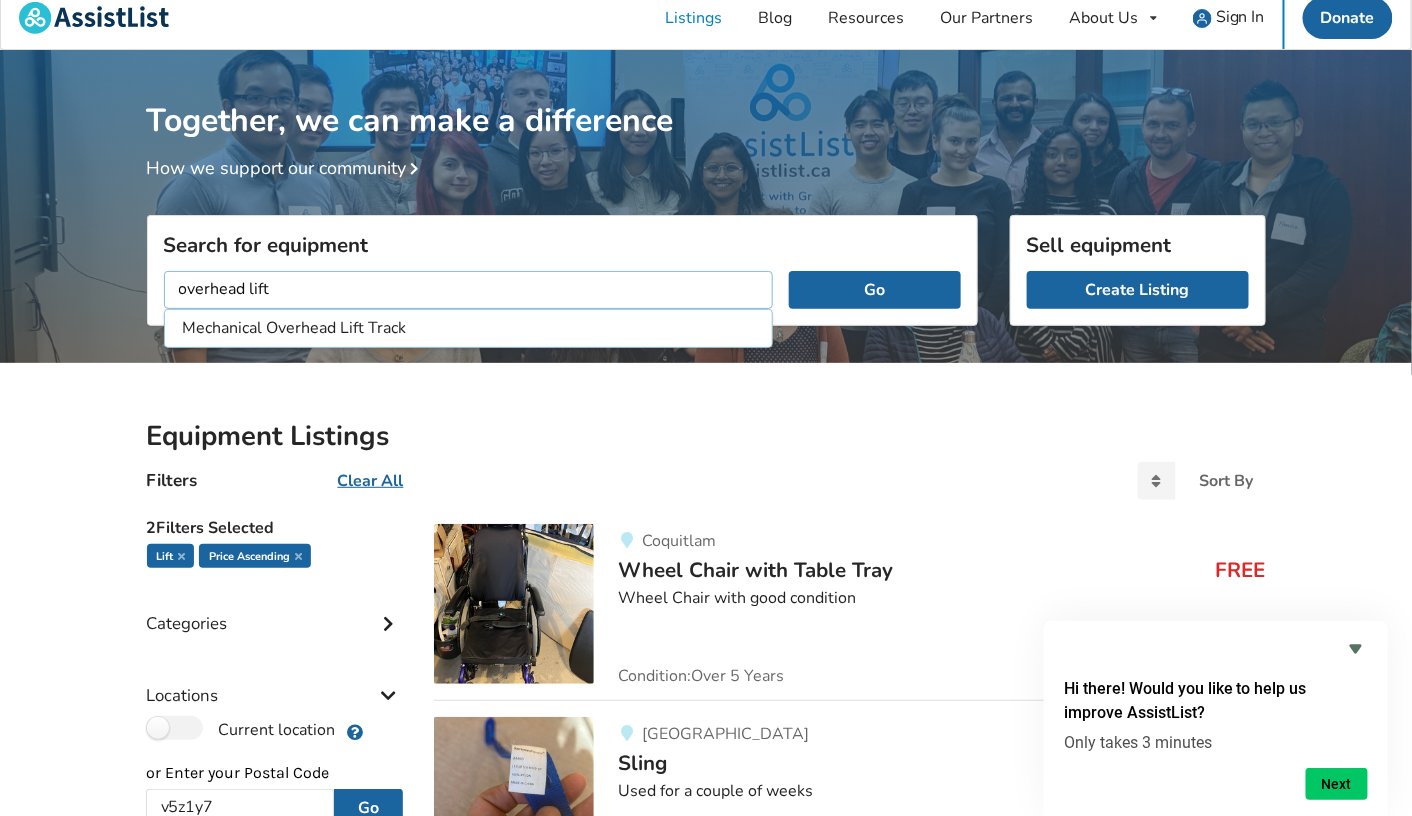 click on "Go" at bounding box center [874, 290] 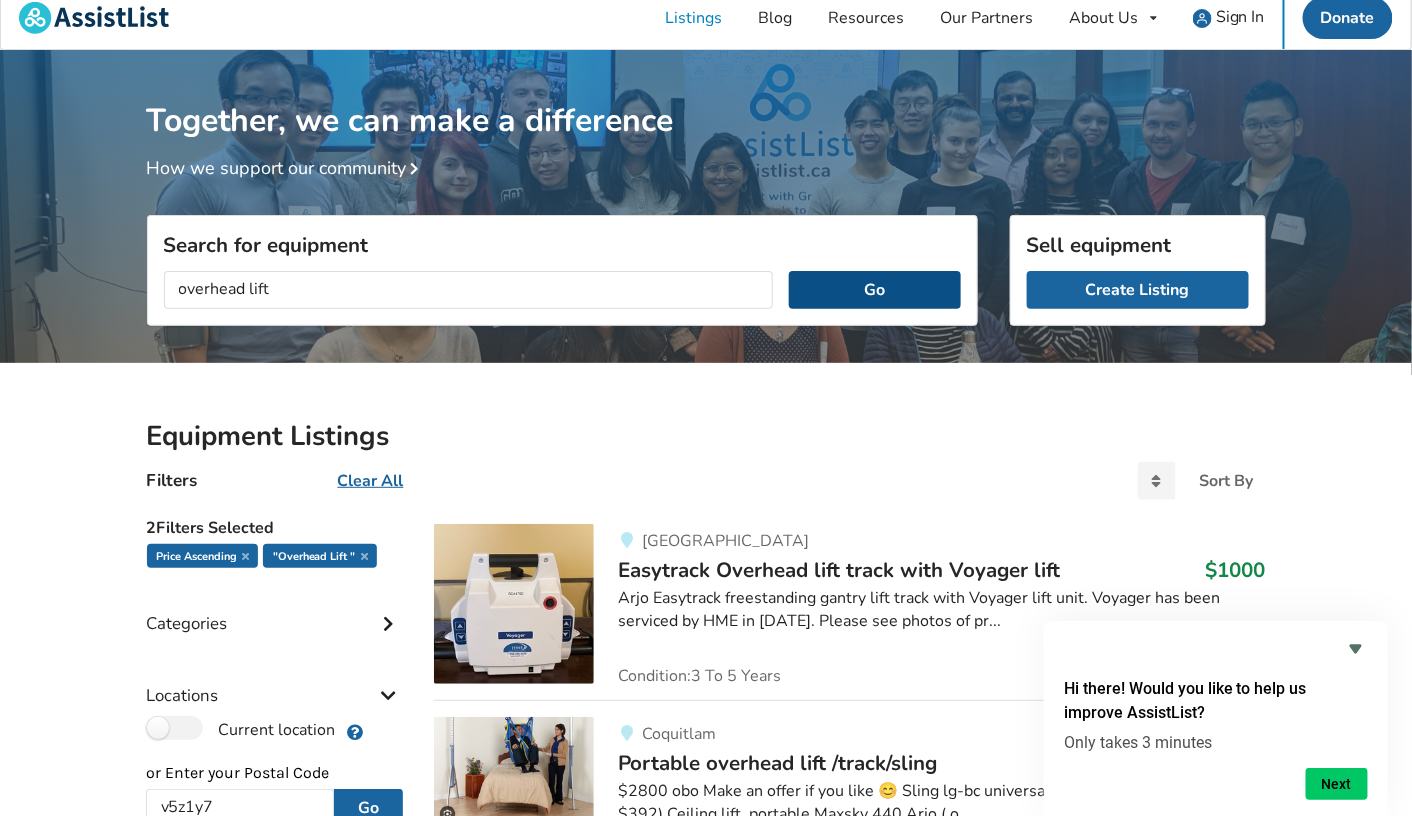 click on "Go" at bounding box center [874, 290] 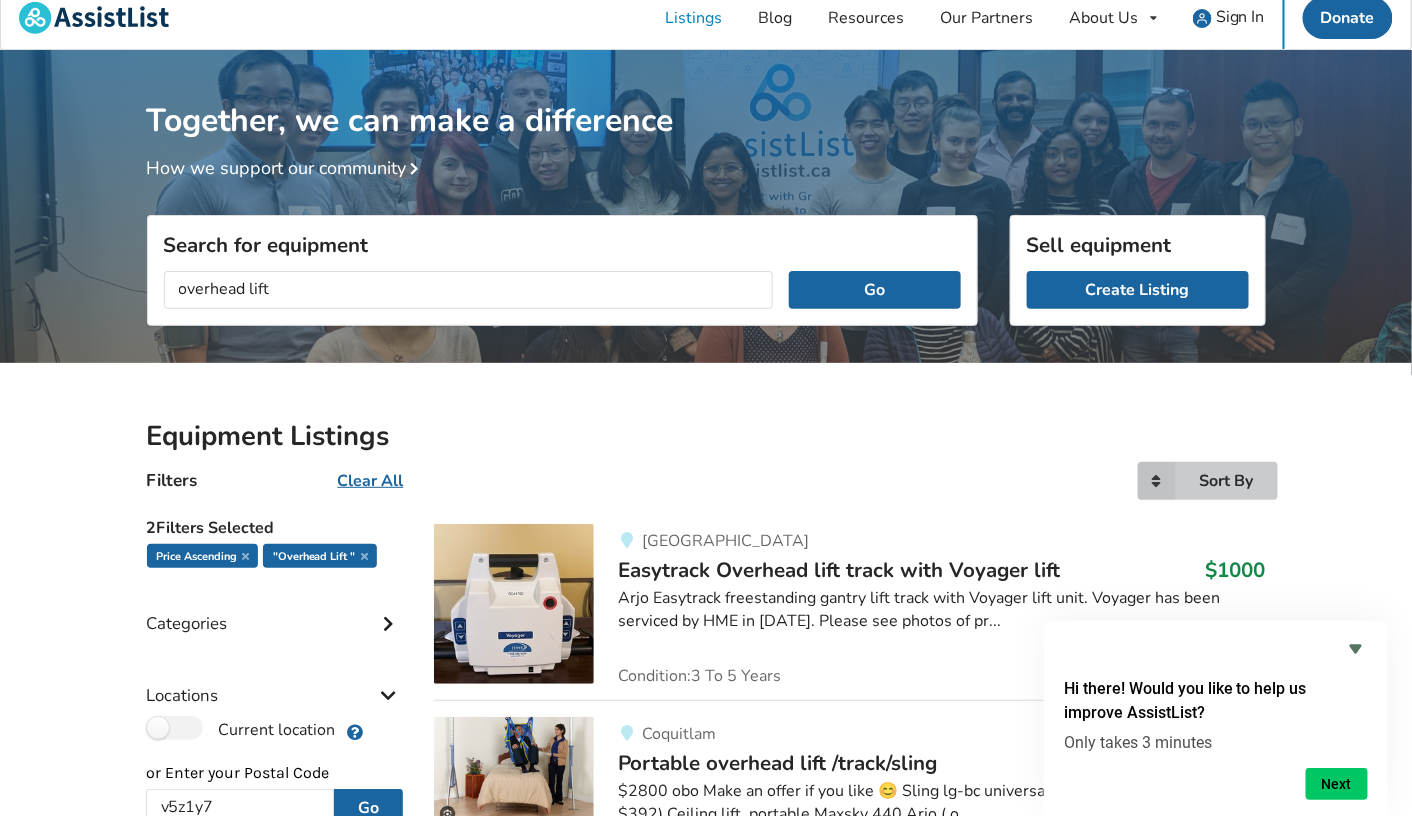 click on "Sort By" at bounding box center [1227, 481] 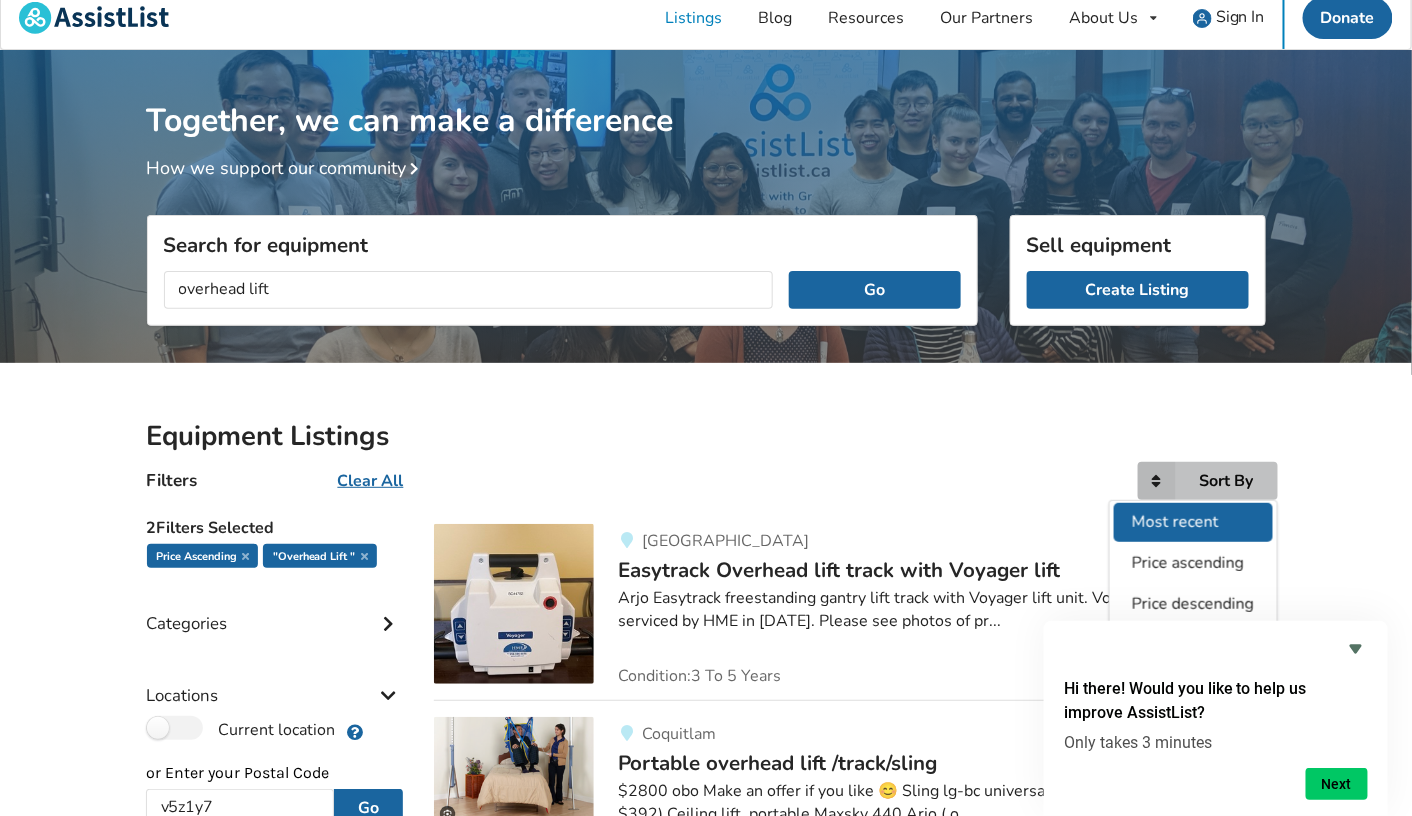 click on "Most recent" at bounding box center (1193, 522) 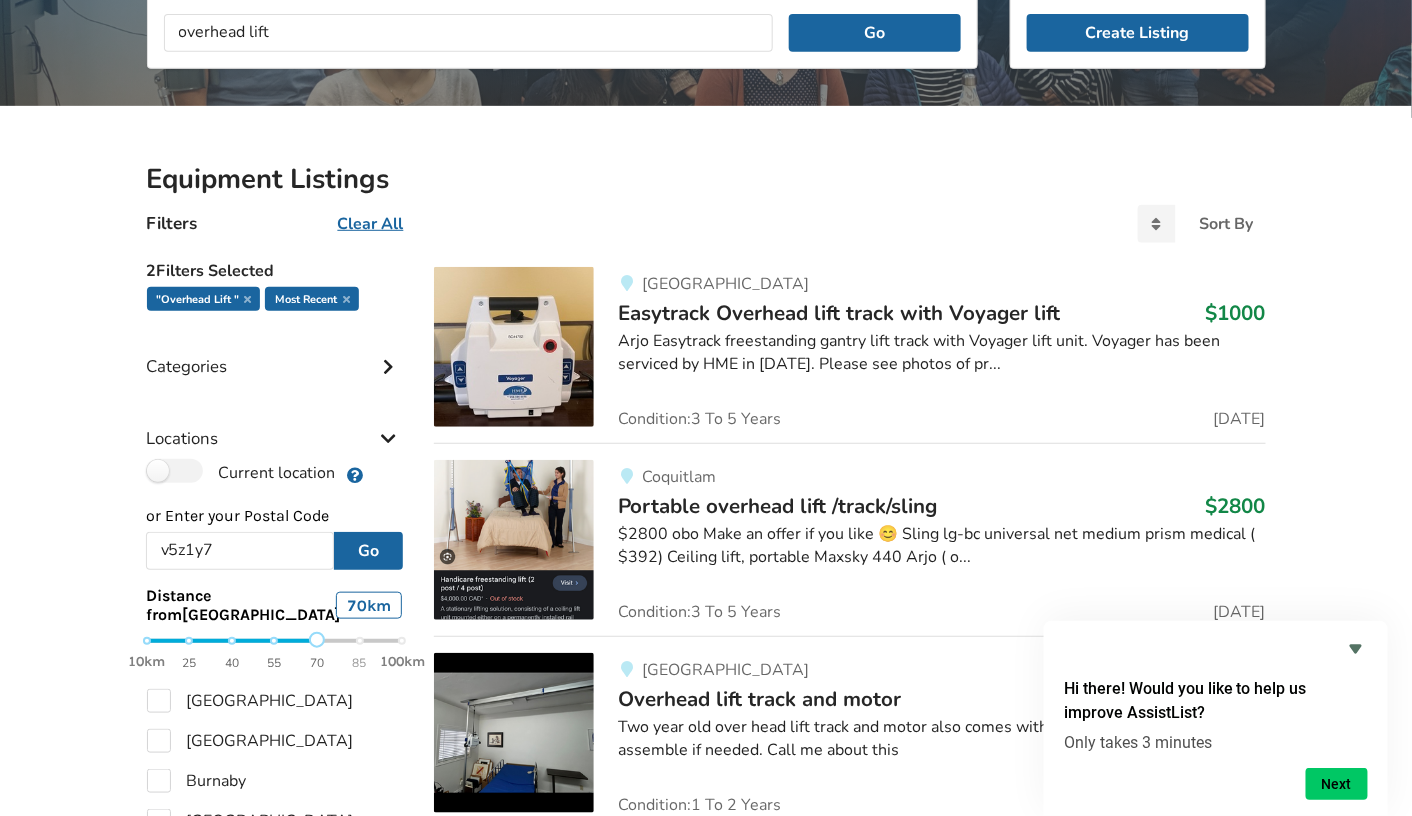 scroll, scrollTop: 281, scrollLeft: 0, axis: vertical 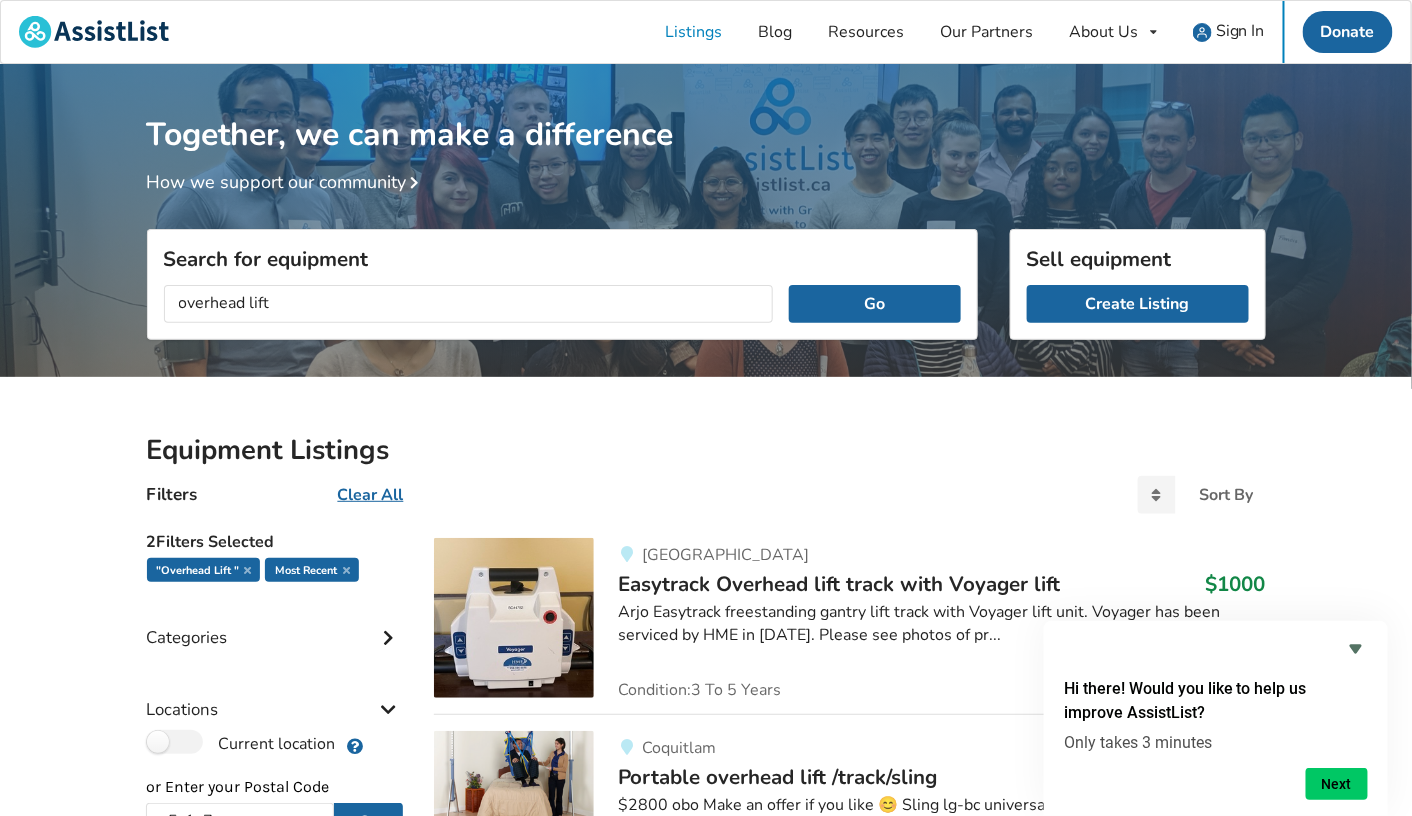 drag, startPoint x: 341, startPoint y: 281, endPoint x: 323, endPoint y: 297, distance: 24.083189 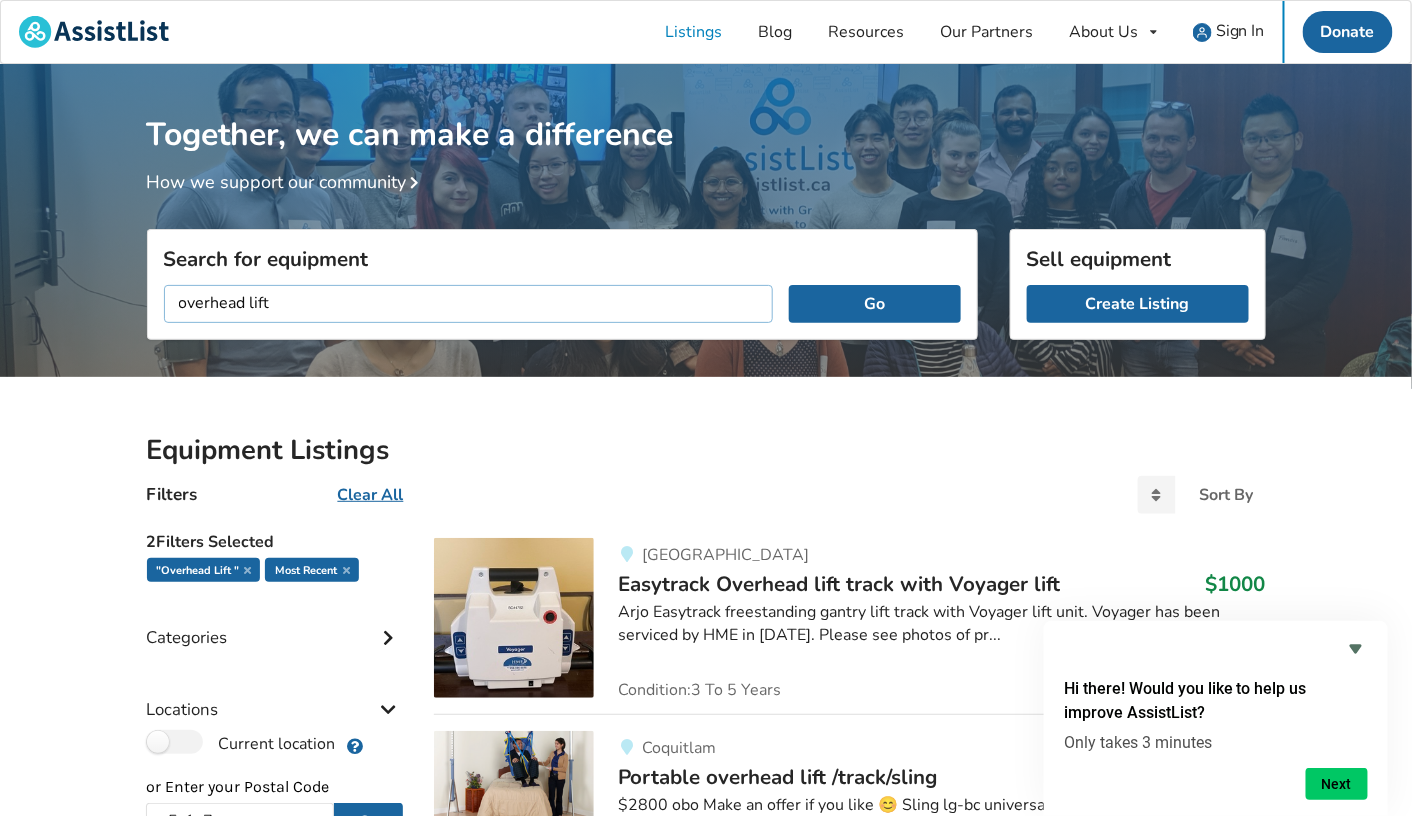 scroll, scrollTop: 1, scrollLeft: 0, axis: vertical 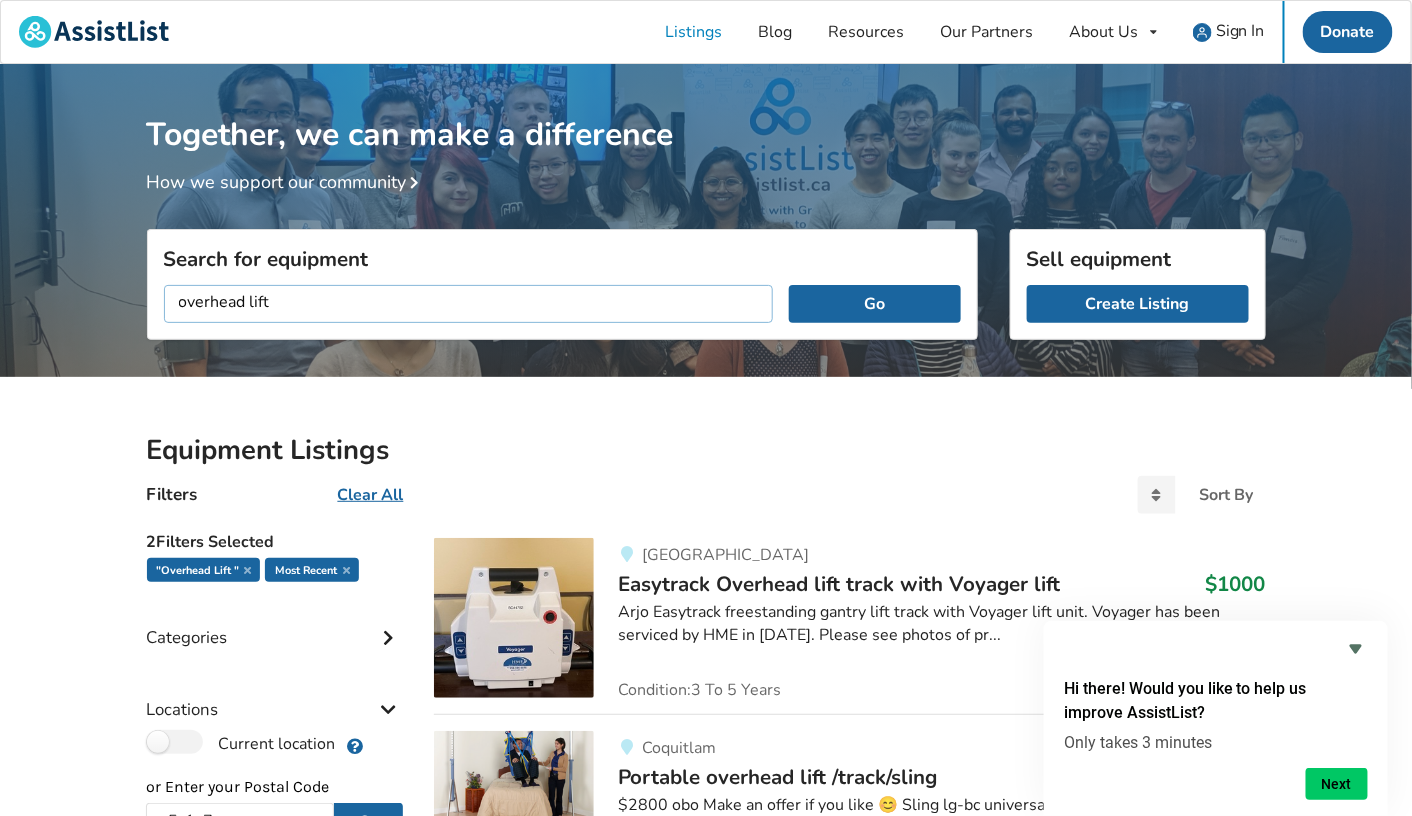 drag, startPoint x: 14, startPoint y: 309, endPoint x: 0, endPoint y: 319, distance: 17.20465 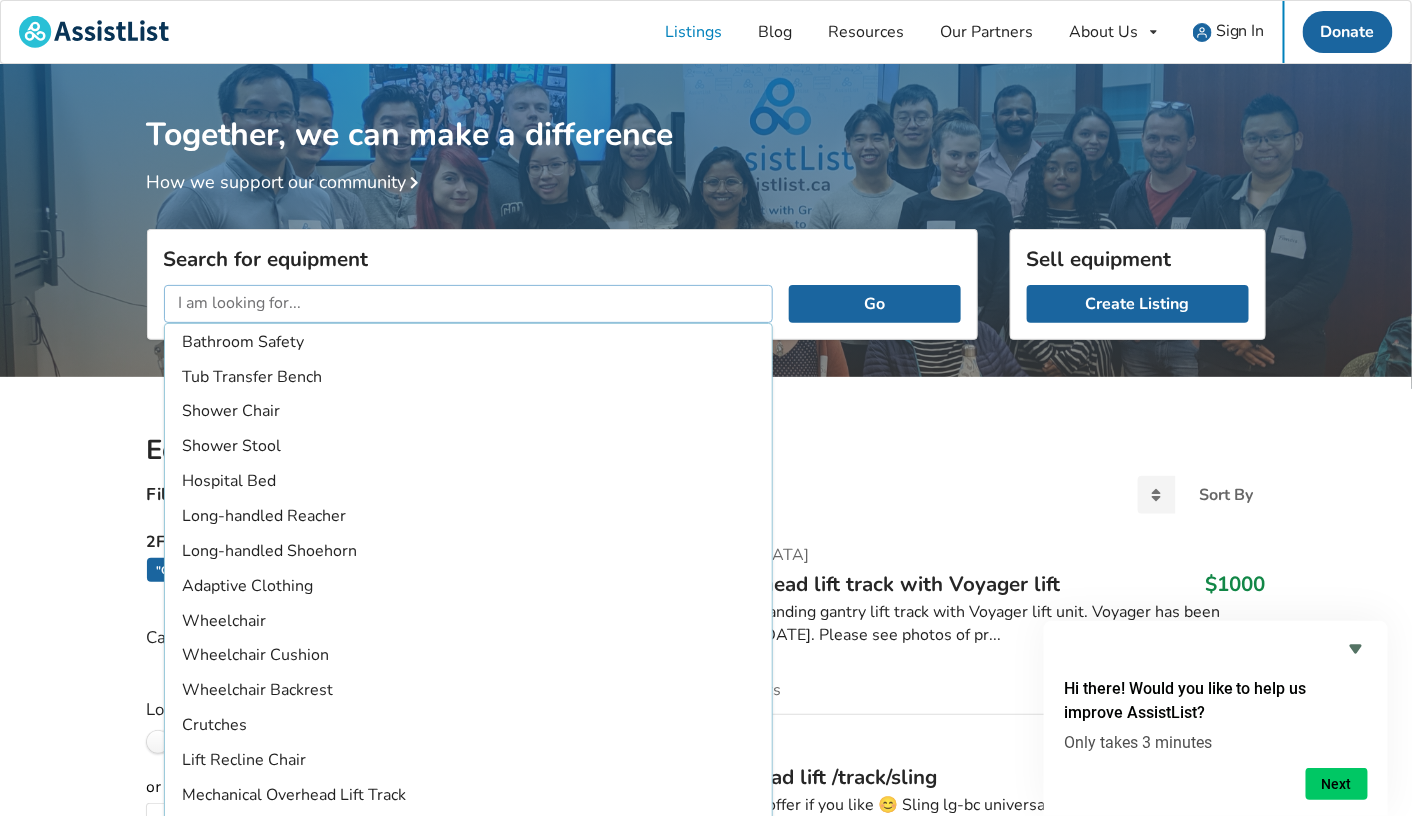 scroll, scrollTop: 0, scrollLeft: 0, axis: both 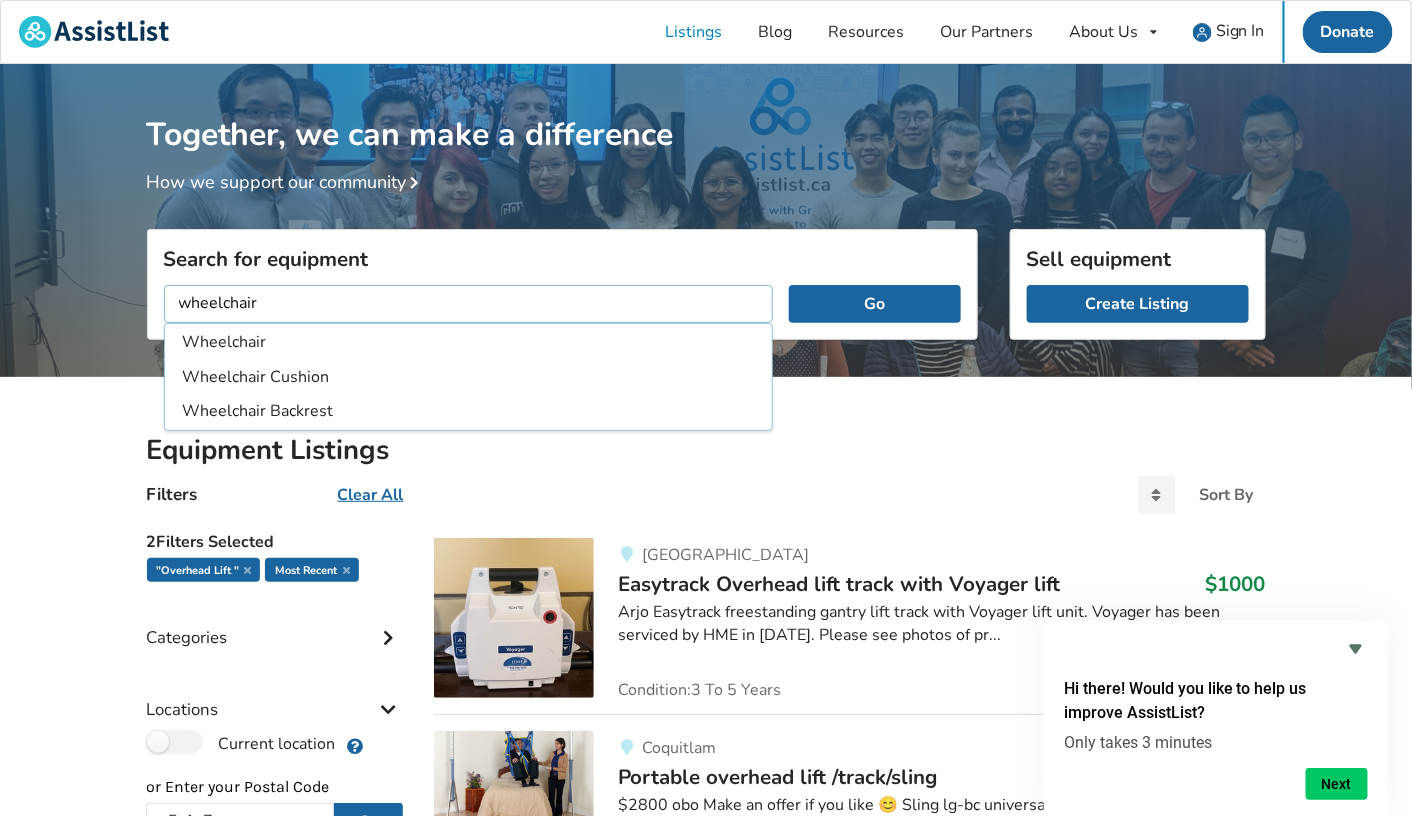 type on "wheelchair" 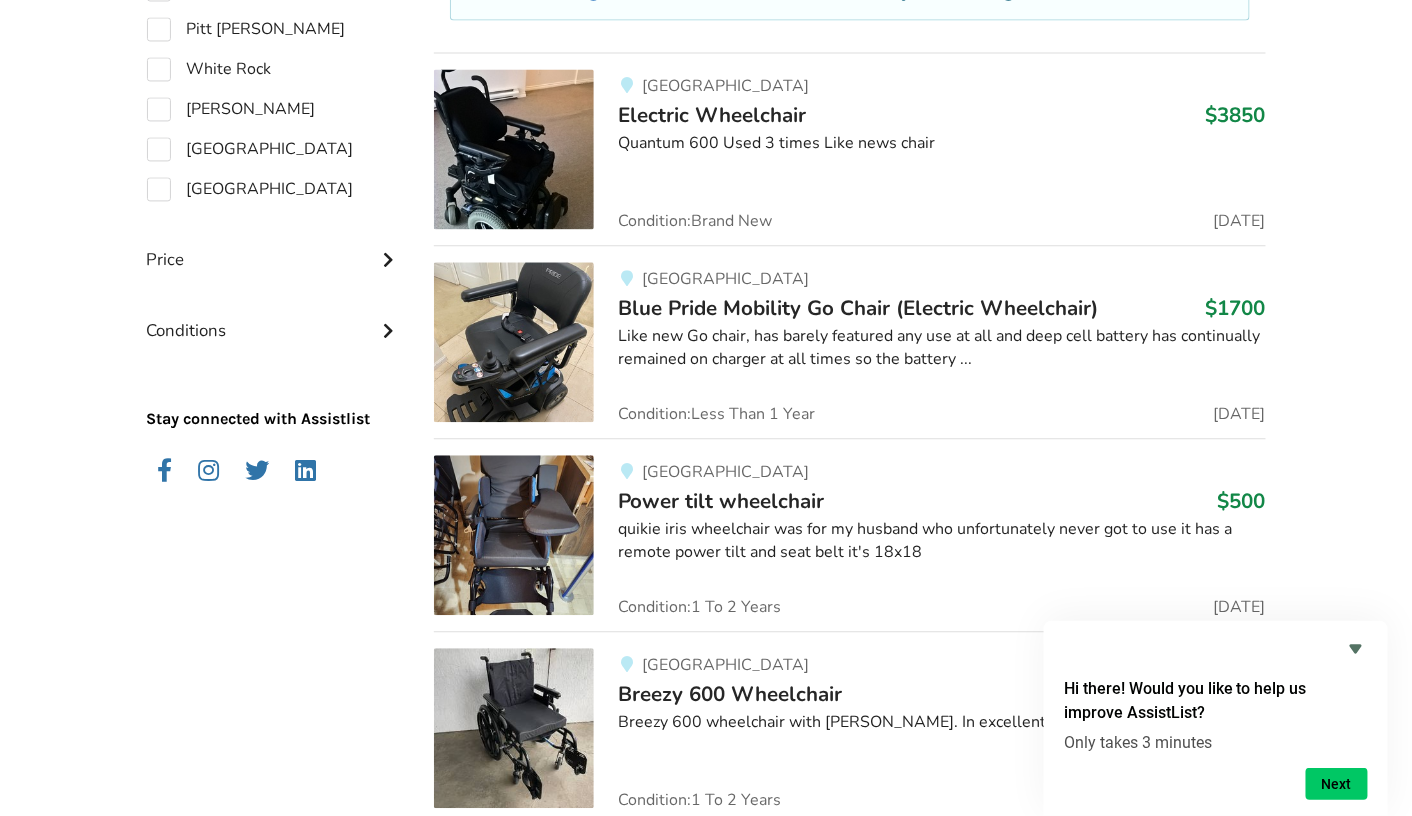 scroll, scrollTop: 1307, scrollLeft: 0, axis: vertical 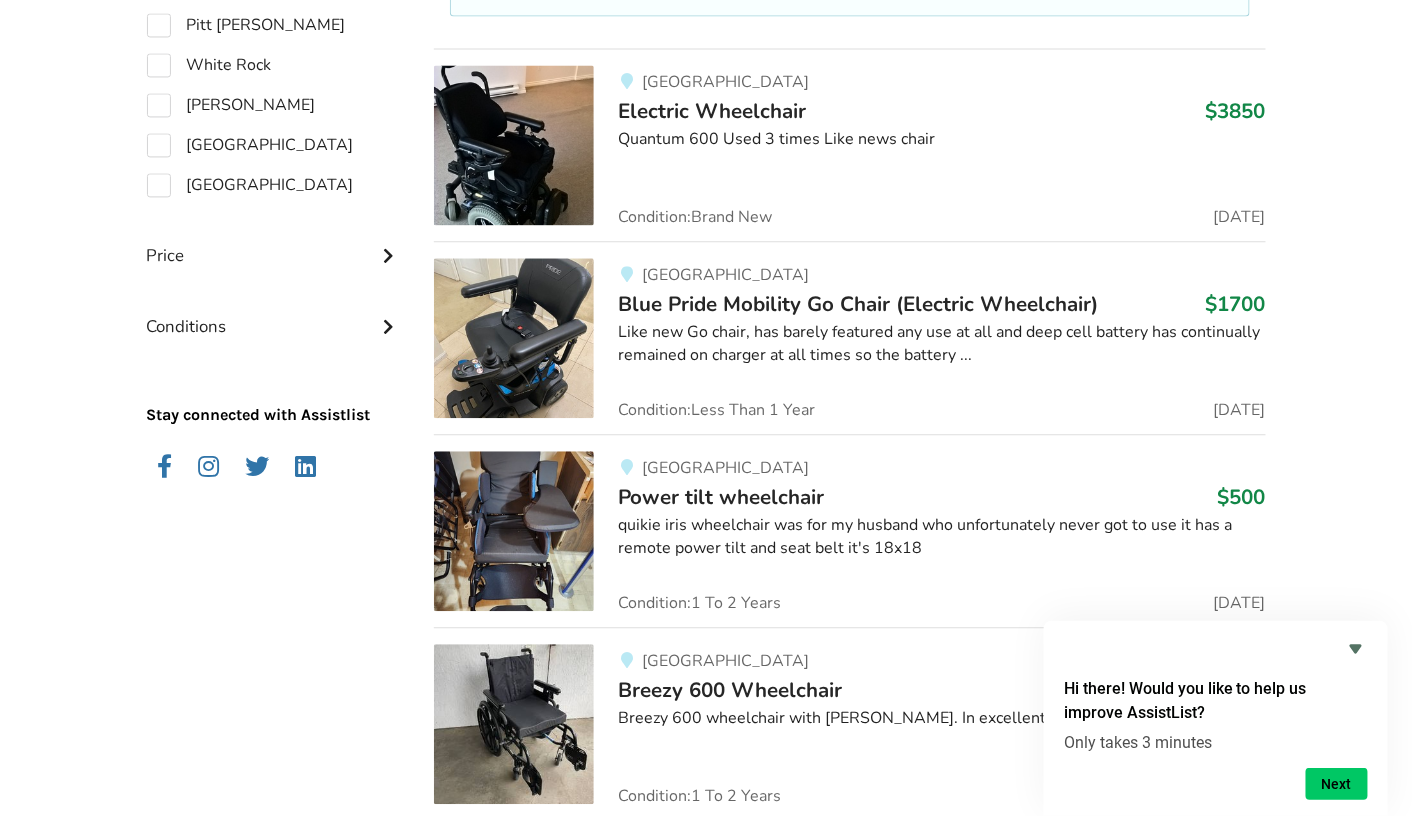 click on "quikie iris wheelchair was for my husband who unfortunately never got to use it has a remote power tilt and seat belt it's 18x18" at bounding box center [941, 537] 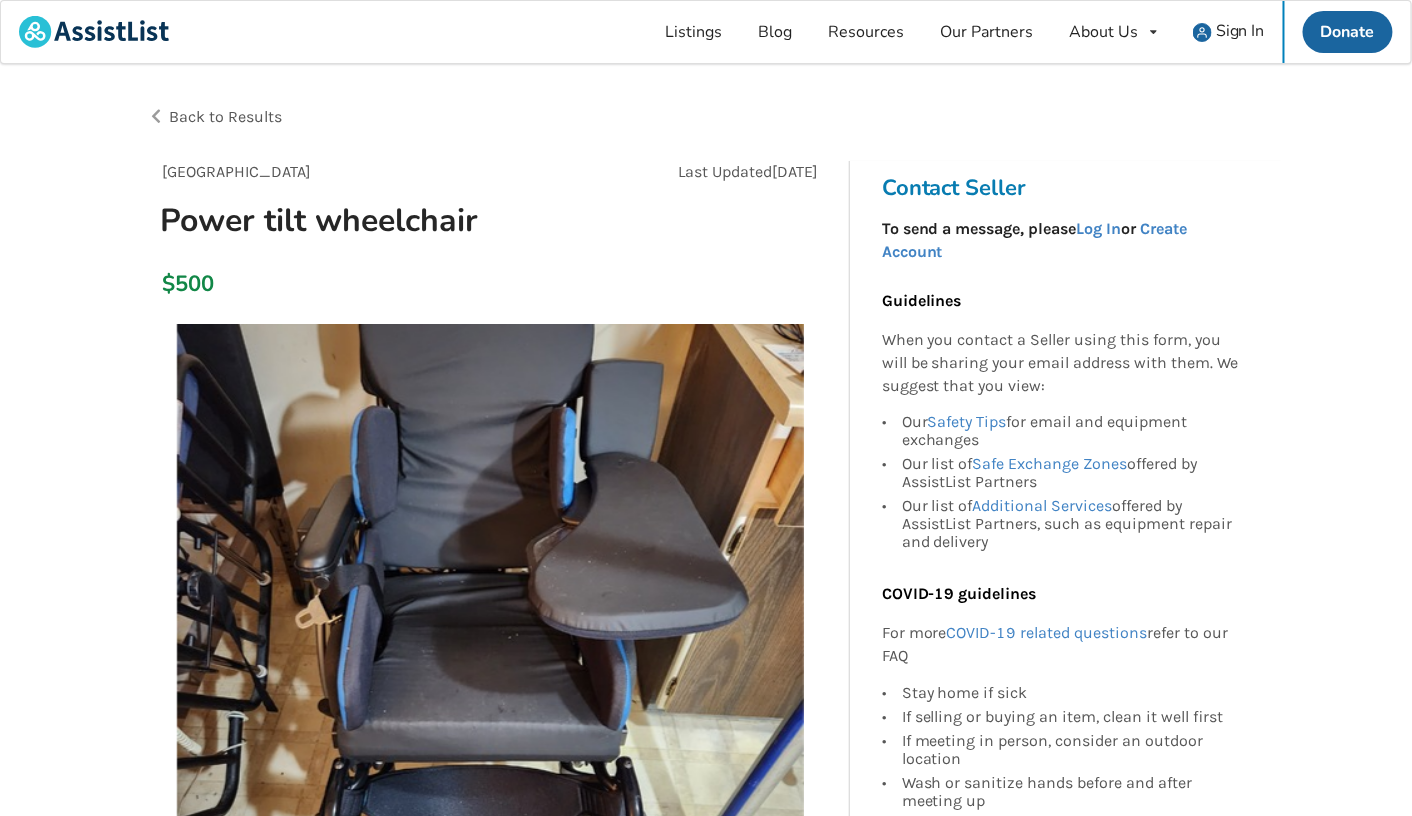 click on "Back to Results Abbotsford   Last Updated  May 26 Power tilt wheelchair  $500 Abbotsford  May 26 Power tilt wheelchair  $500 Description quikie iris wheelchair was for my husband who unfortunately never got to use it has a remote power tilt and seat belt it's 18x18
Wheelchair Properties Cushion :  Included Headrest :  Included Joystick :  Pin Seatbelt :  Included Tray Type :  Half-left Drive Type :  Not applicable Power Tilt :  Included Seat Depth :  1ft 6ins approx Seat Width :  1ft 4ins approx Armrest Type :  Removeable Cushion Type :  Gel Legrest Type :  Standard Backrest Type :  Sling (standard upholstery) Joystick Hand :  Right Power Recline :  Included Wheelchair Type :  Power/electric Power Leg Elevation :  Included Power Seat Elevation :  Included Condition:  1 To 2 Years Category:  Mobility ,  Wheelchair Share Listing Facebook Twitter Email Report Listing Contact Seller To send a message, please  Log In  or   Create Account Guidelines Our   Safety Tips  for email and equipment exchanges For more" at bounding box center [706, 1499] 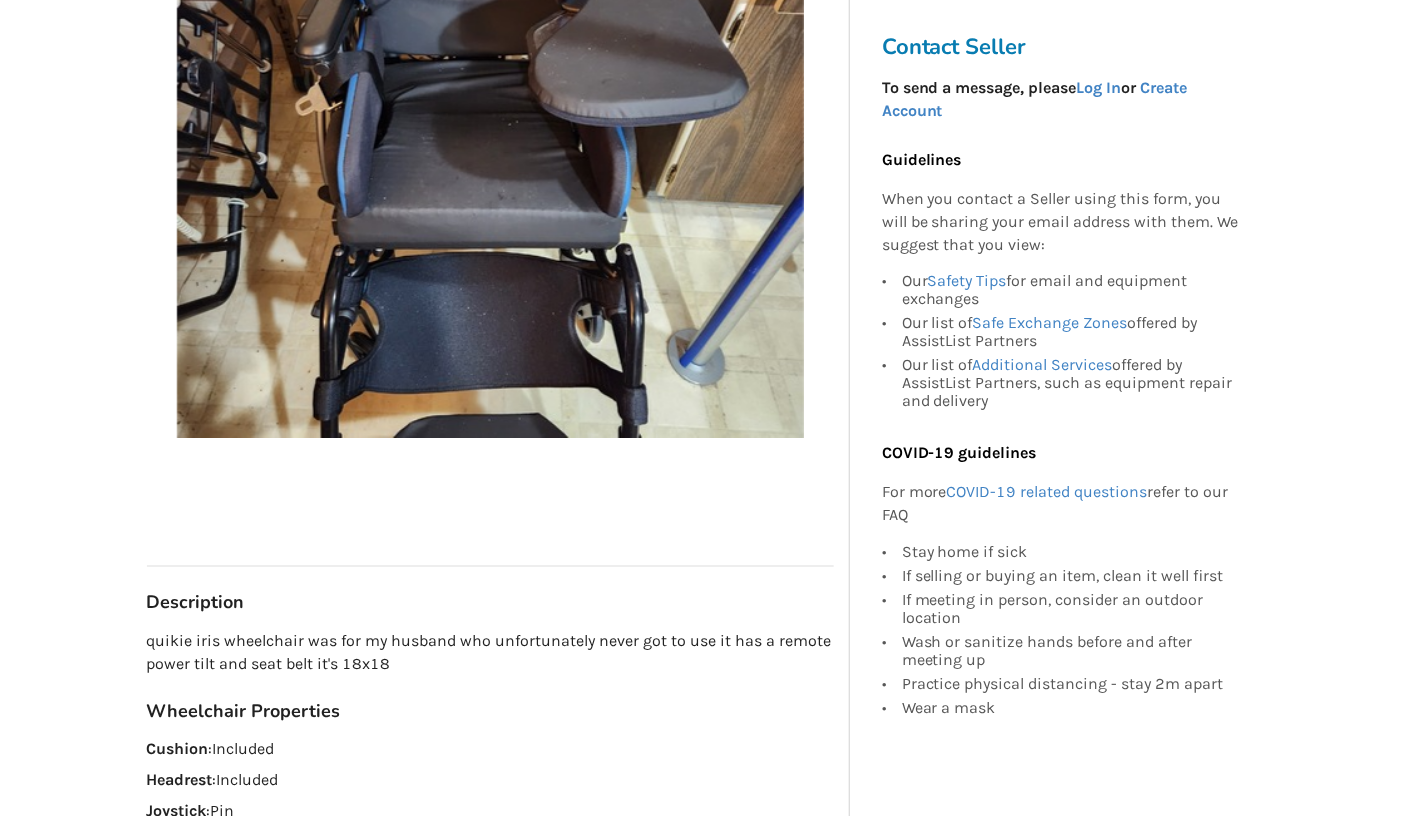scroll, scrollTop: 515, scrollLeft: 0, axis: vertical 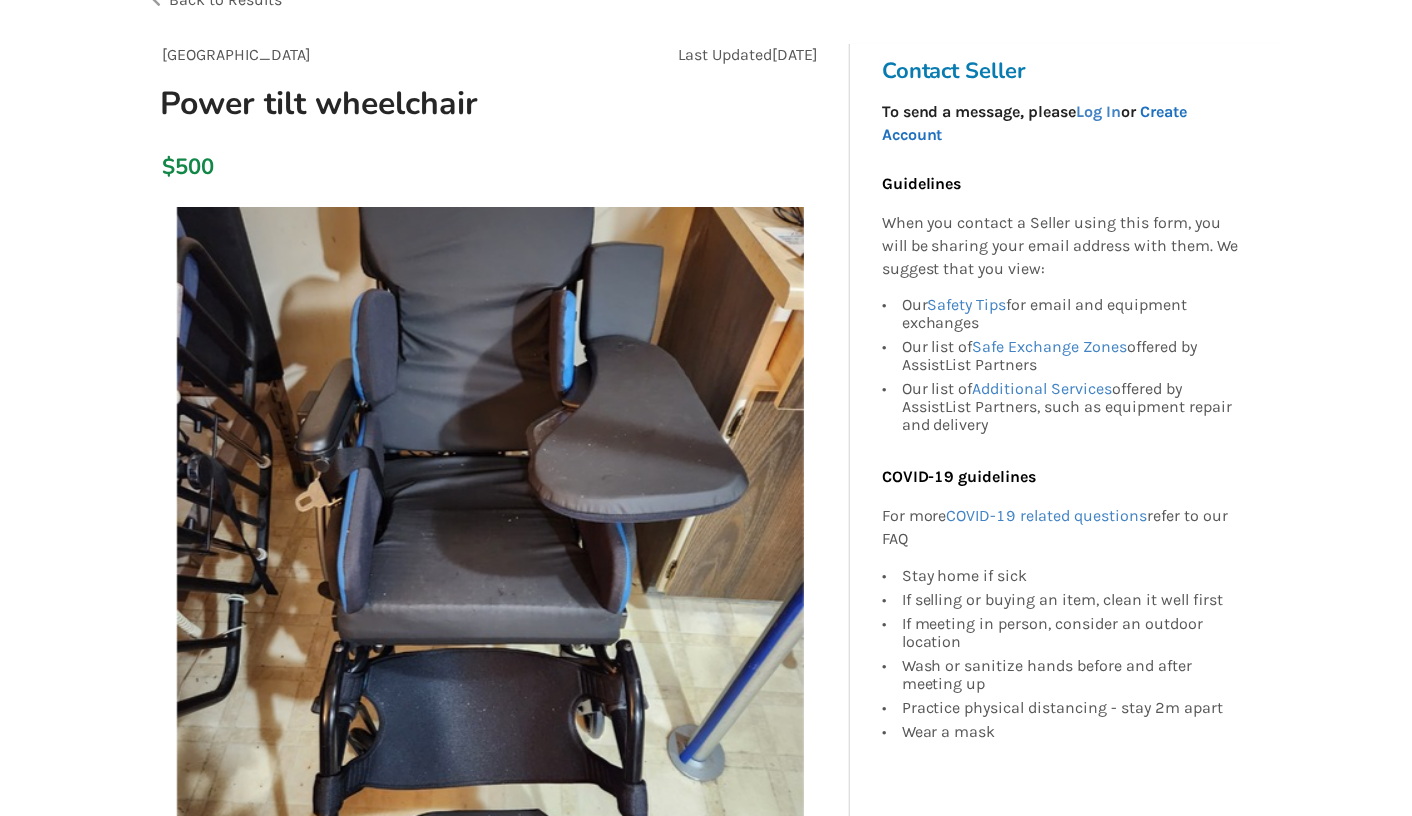 click on "Create Account" at bounding box center [1035, 123] 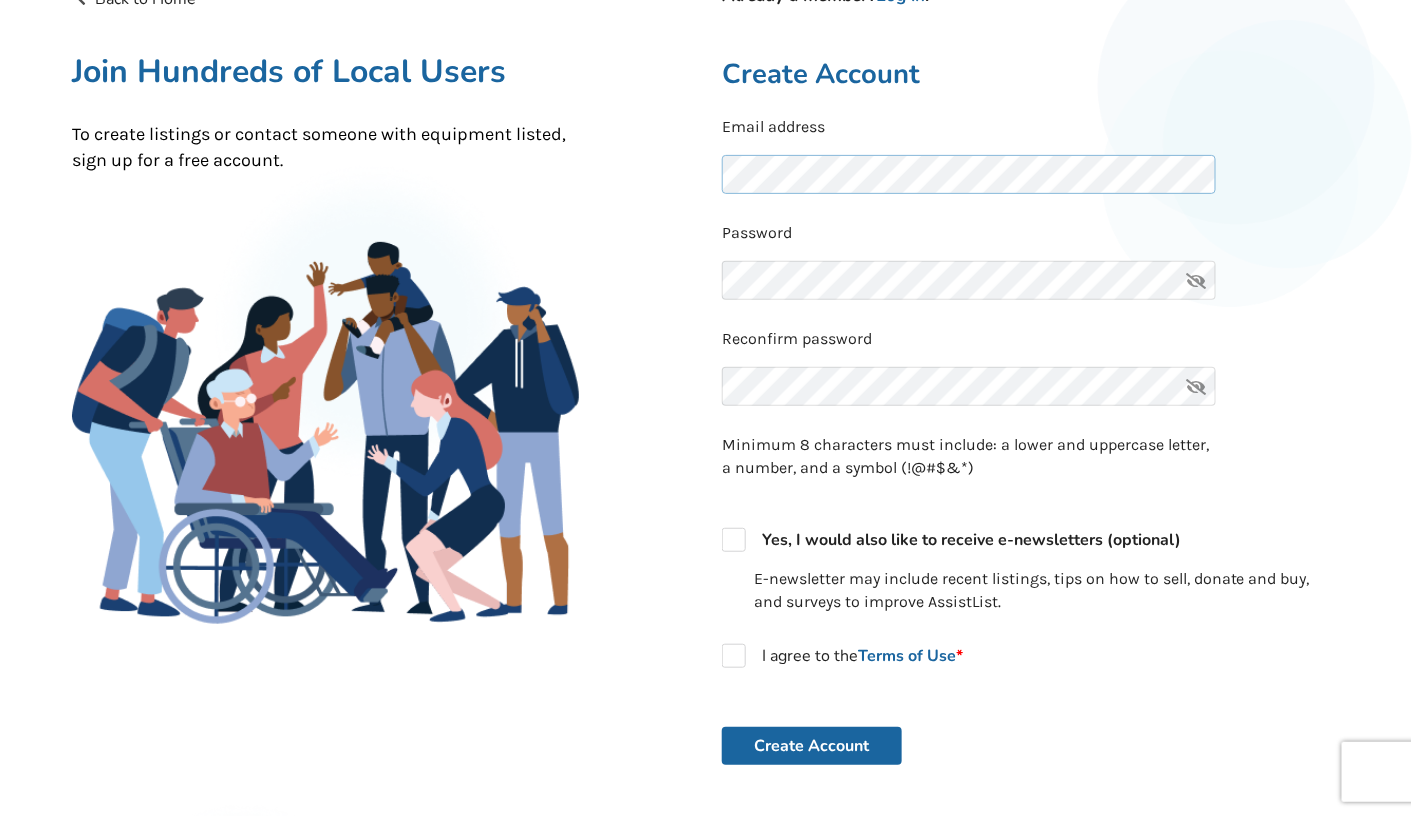 scroll, scrollTop: 0, scrollLeft: 0, axis: both 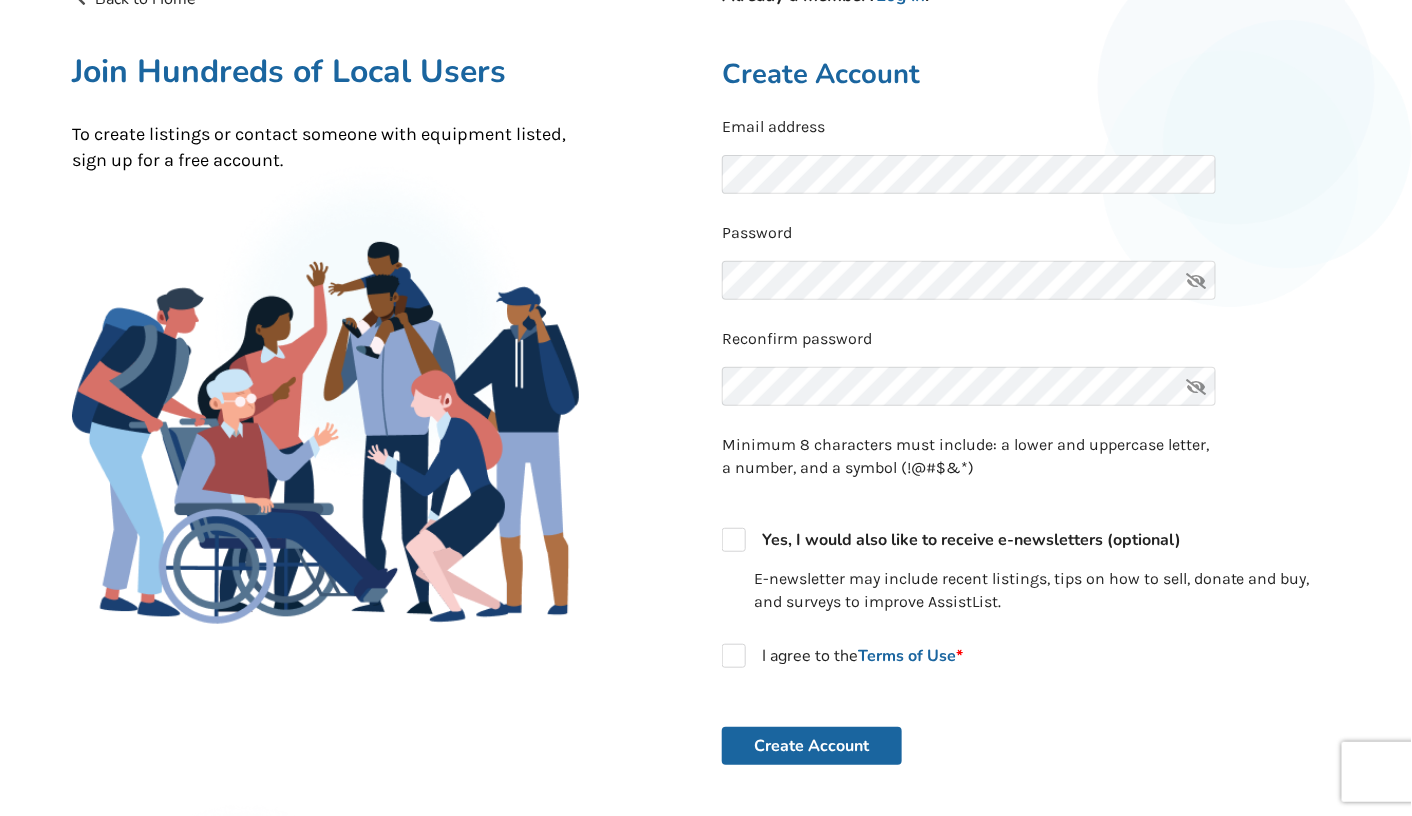 click at bounding box center (1197, 280) 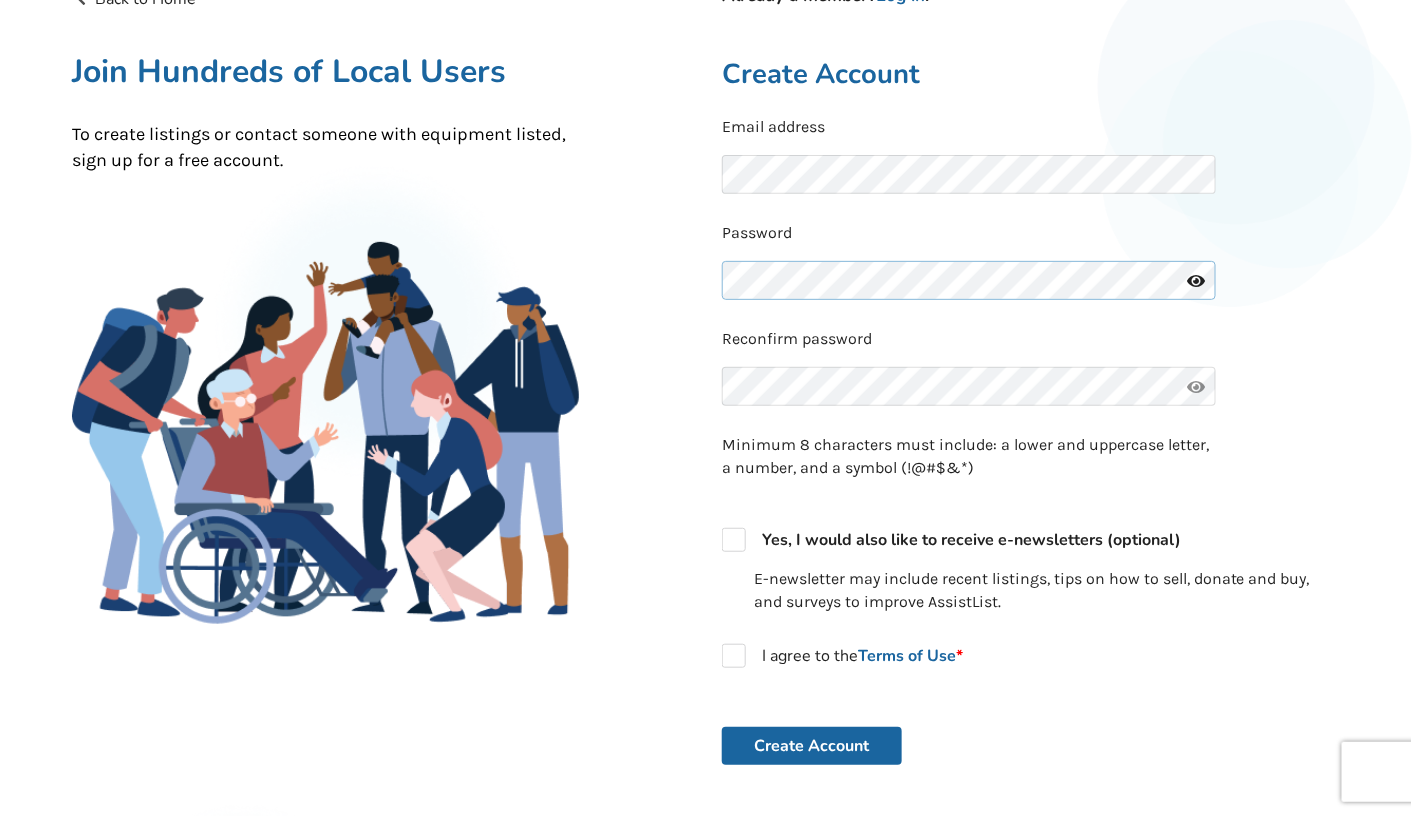 click on "Back to Home  Already a member?  Log in . Join Hundreds of Local Users To create listings or contact someone with equipment listed, sign up for a free account. Already a member?  Log in . Create Account  Email address Password Reconfirm password Minimum 8 characters must include: a lower and uppercase letter, a number, and a symbol (!@#$&*) Yes, I would also like to receive e-newsletters (optional) E-newsletter may include recent listings, tips on how to sell, donate and buy, and surveys to improve AssistList. I agree to the  Terms of Use  * Create Account Sign up with your social account Continue with Google Sign up with Facebook" at bounding box center (706, 511) 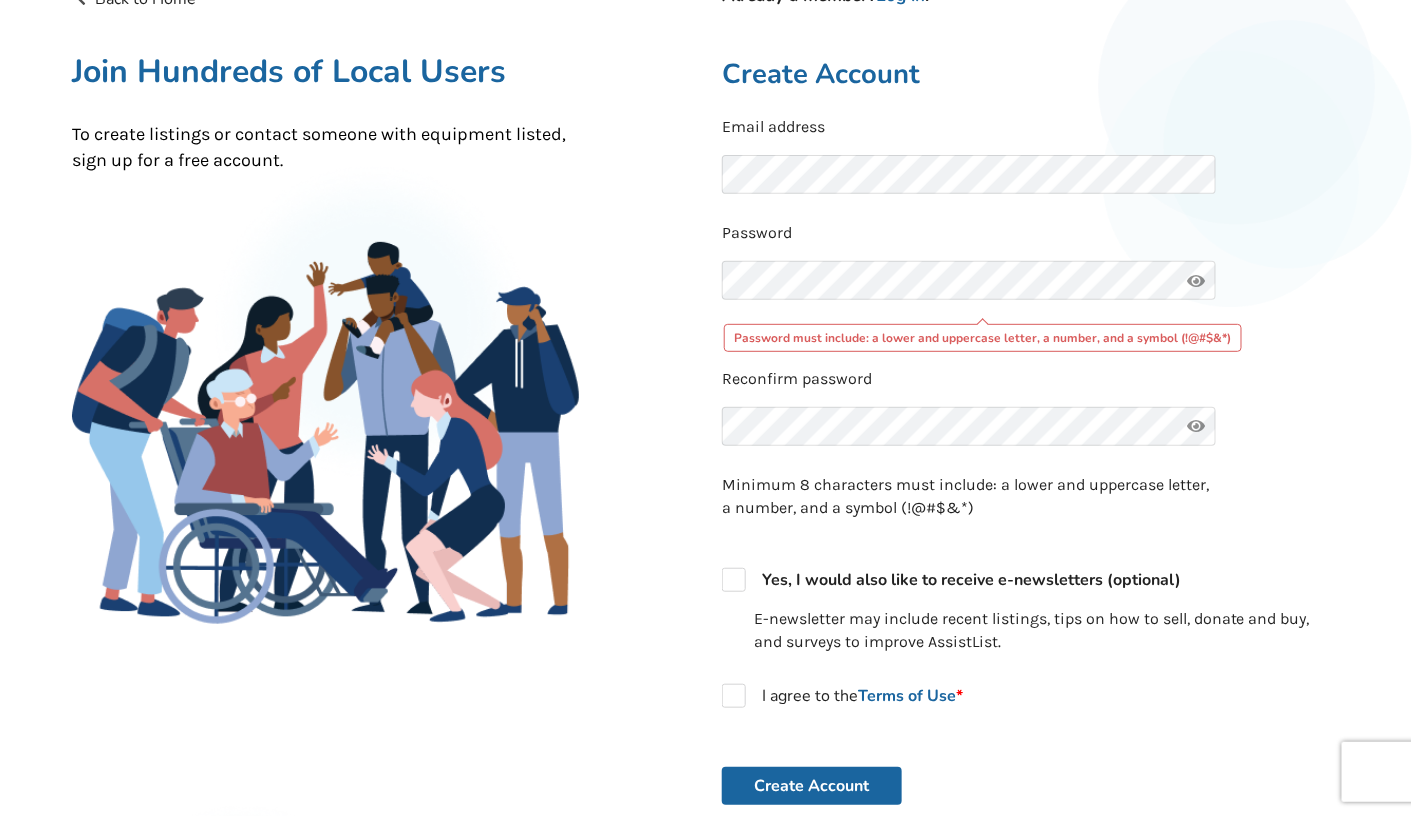 click on "Email address Password Password must include: a lower and uppercase letter, a number, and a symbol (!@#$&*) Reconfirm password Minimum 8 characters must include: a lower and uppercase letter, a number, and a symbol (!@#$&*) Yes, I would also like to receive e-newsletters (optional) E-newsletter may include recent listings, tips on how to sell, donate and buy, and surveys to improve AssistList. I agree to the  Terms of Use  * Create Account" at bounding box center (1031, 460) 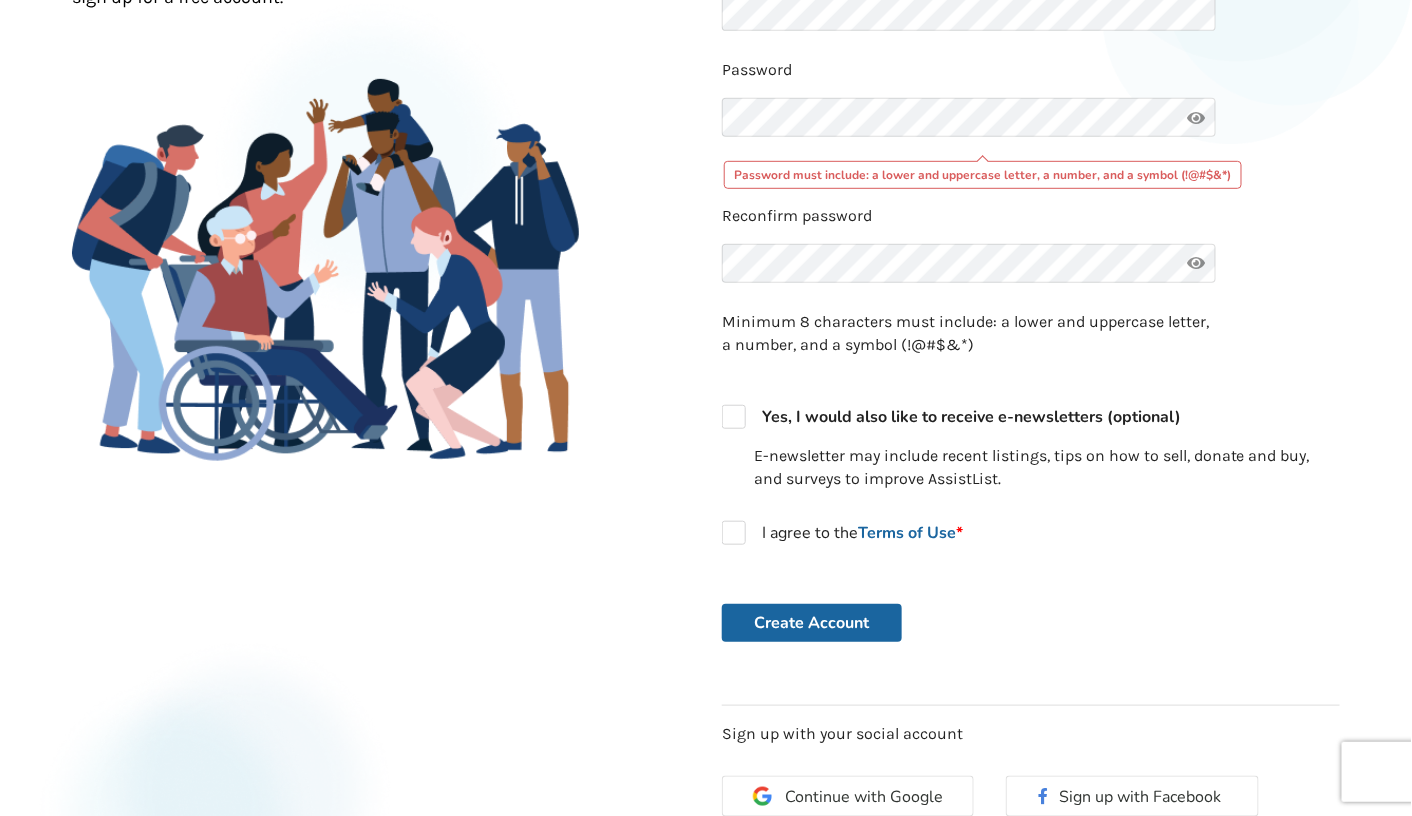 scroll, scrollTop: 361, scrollLeft: 0, axis: vertical 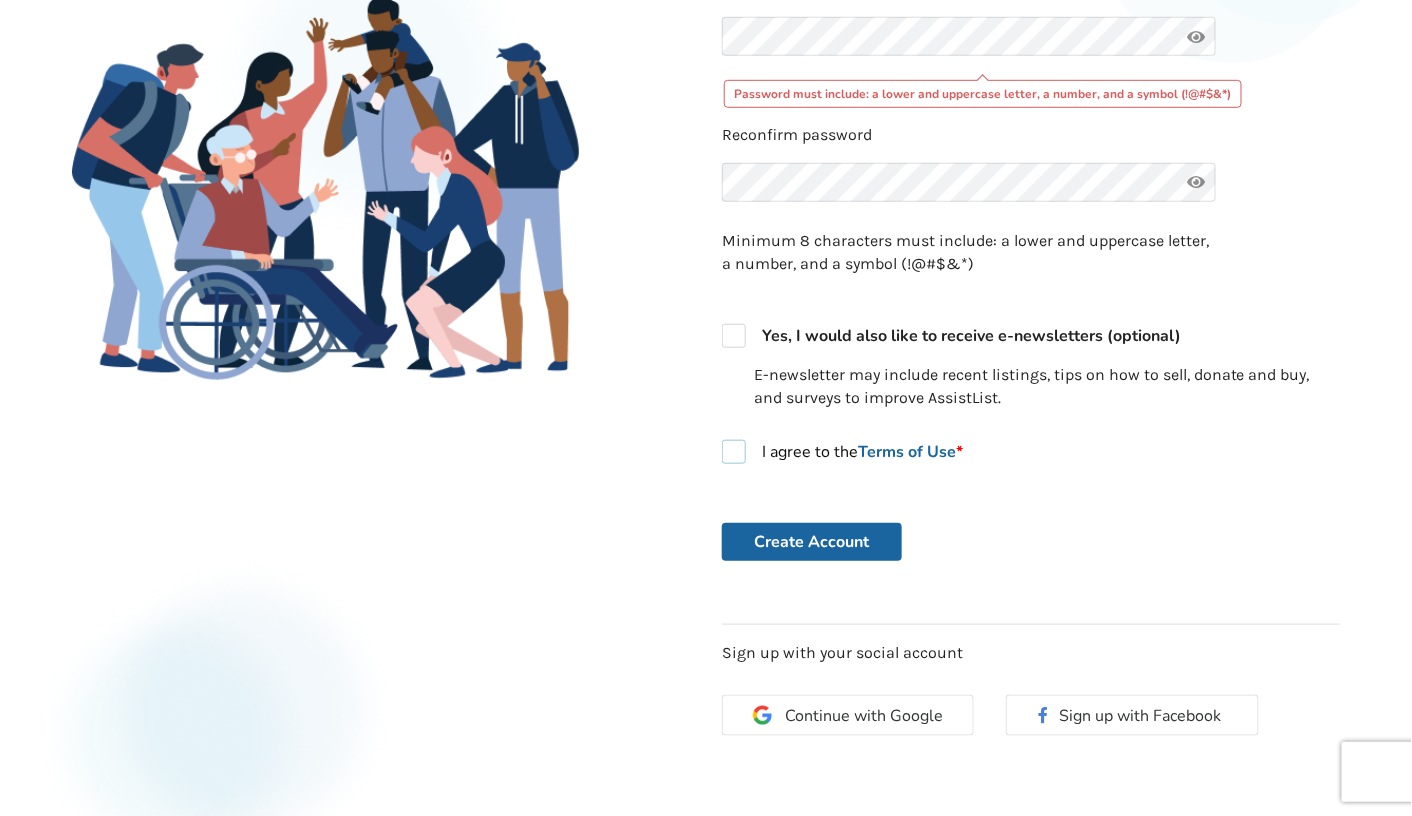 click on "I agree to the  Terms of Use  *" at bounding box center (842, 452) 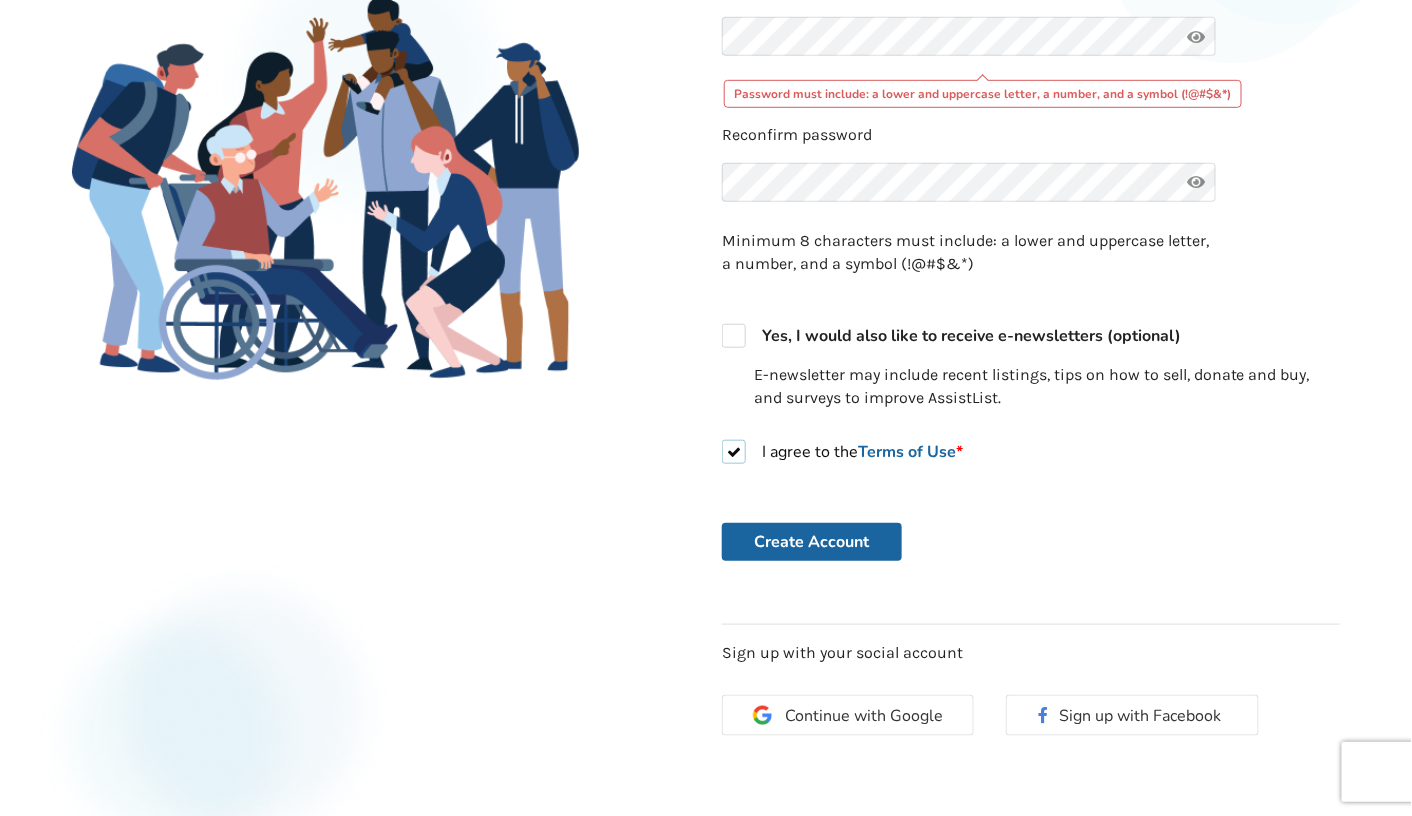 checkbox on "true" 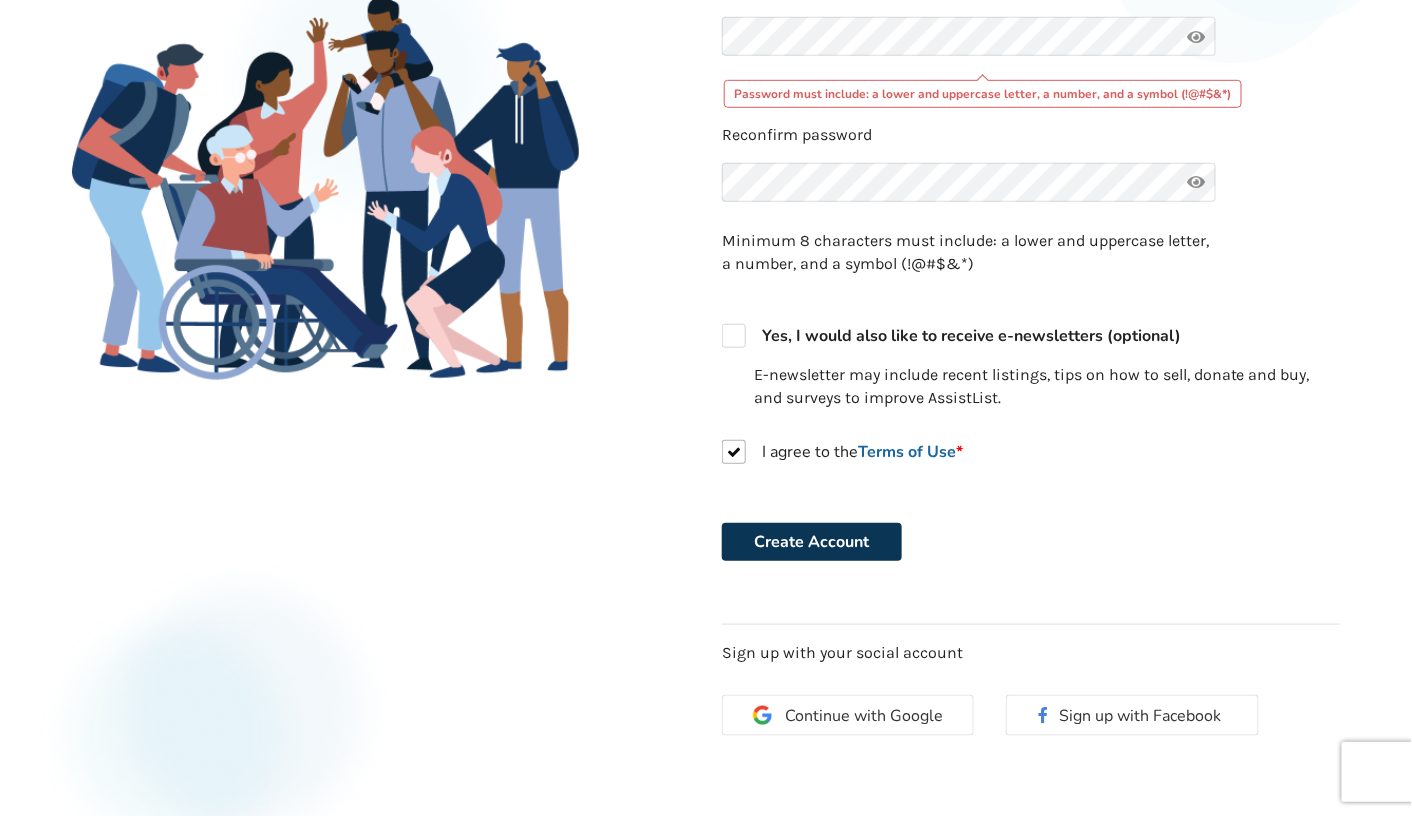 click on "Create Account" at bounding box center (812, 542) 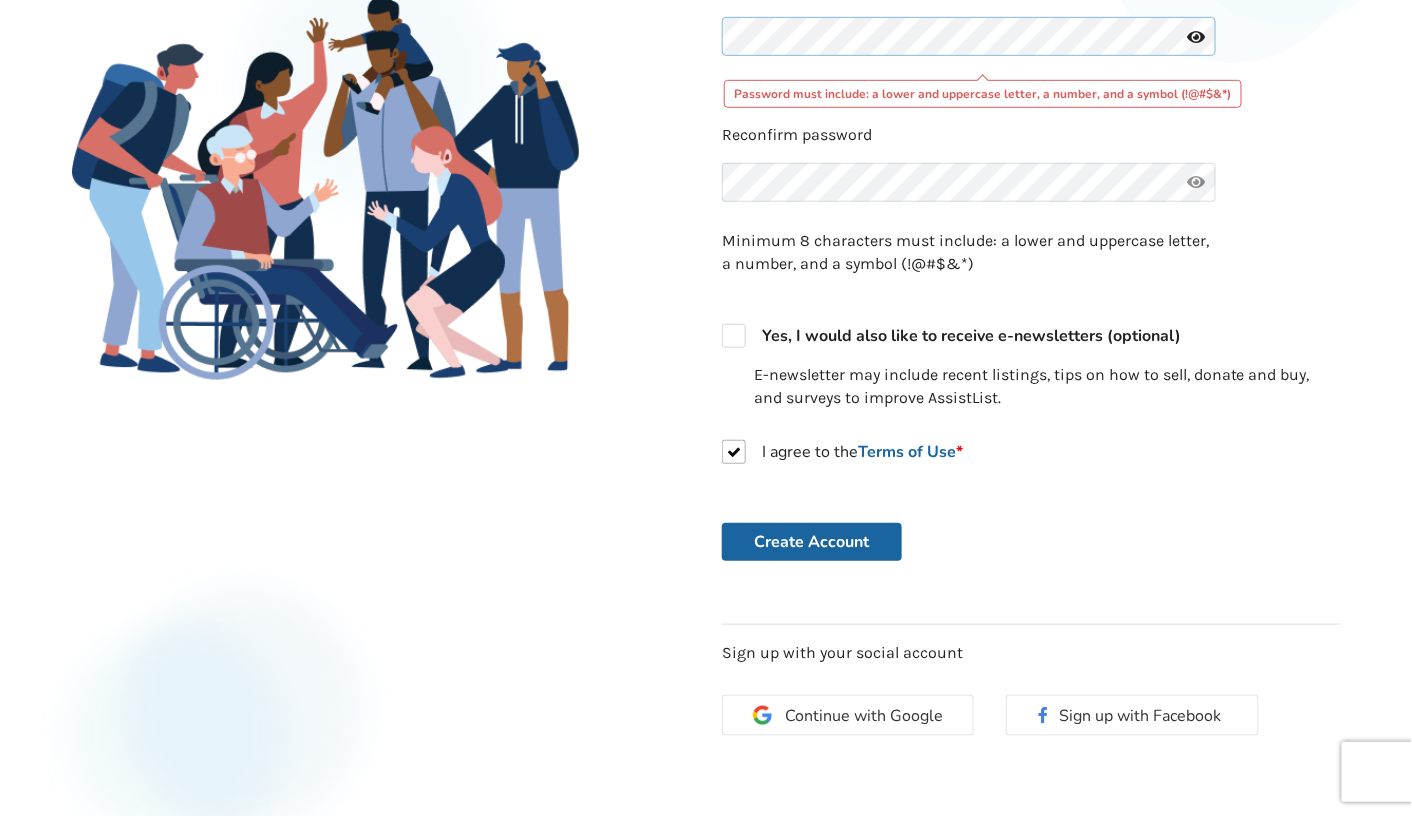 scroll, scrollTop: 343, scrollLeft: 0, axis: vertical 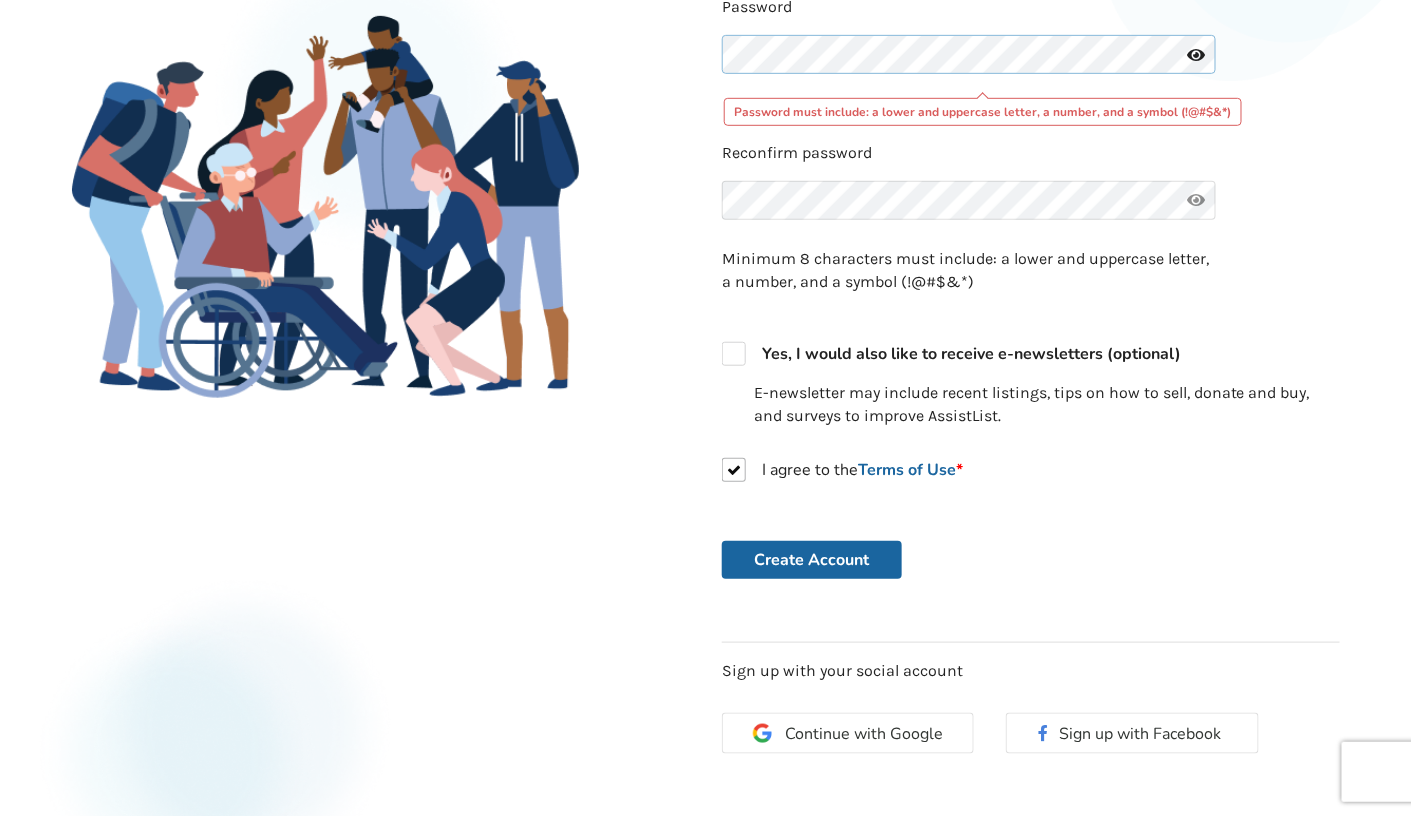 click on "Back to Home  Already a member?  Log in . Join Hundreds of Local Users To create listings or contact someone with equipment listed, sign up for a free account. Already a member?  Log in . Create Account  Email address Password Password must include: a lower and uppercase letter, a number, and a symbol (!@#$&*) Reconfirm password Minimum 8 characters must include: a lower and uppercase letter, a number, and a symbol (!@#$&*) Yes, I would also like to receive e-newsletters (optional) E-newsletter may include recent listings, tips on how to sell, donate and buy, and surveys to improve AssistList. I agree to the  Terms of Use  * Create Account Sign up with your social account Continue with Google Sign up with Facebook" at bounding box center (706, 267) 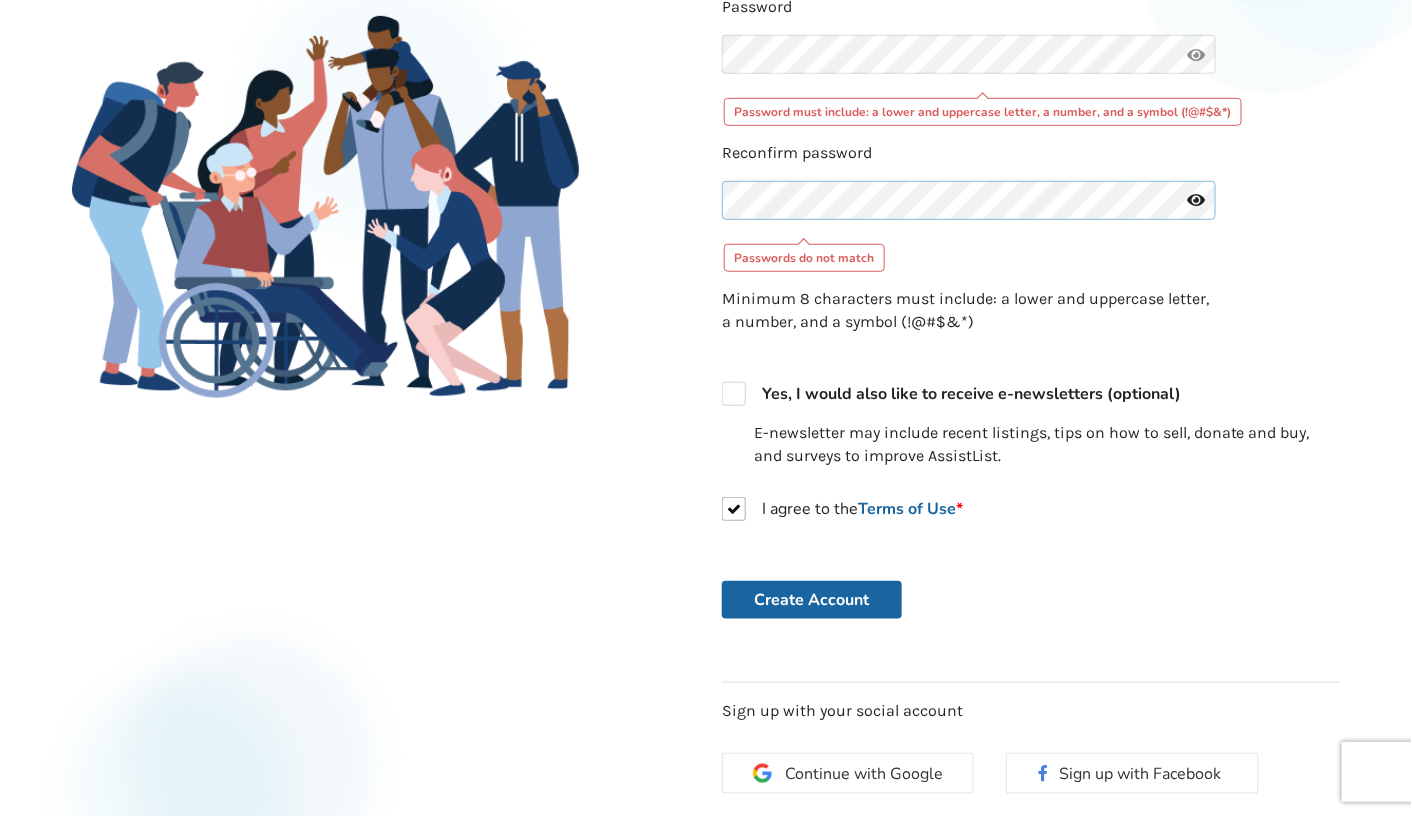 click on "Reconfirm password Passwords do not match" at bounding box center [1031, 207] 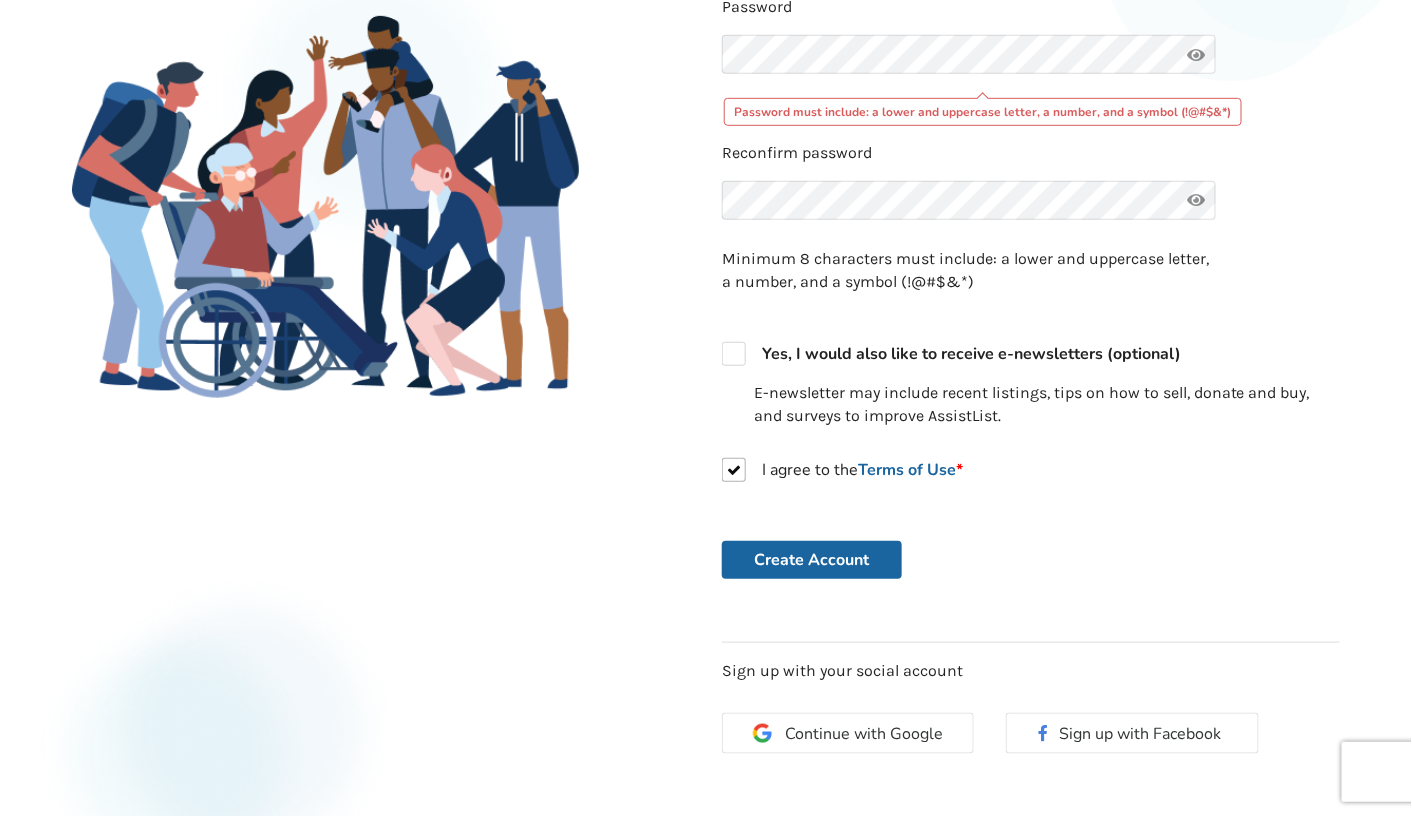 click on "Create Account" at bounding box center (1031, 560) 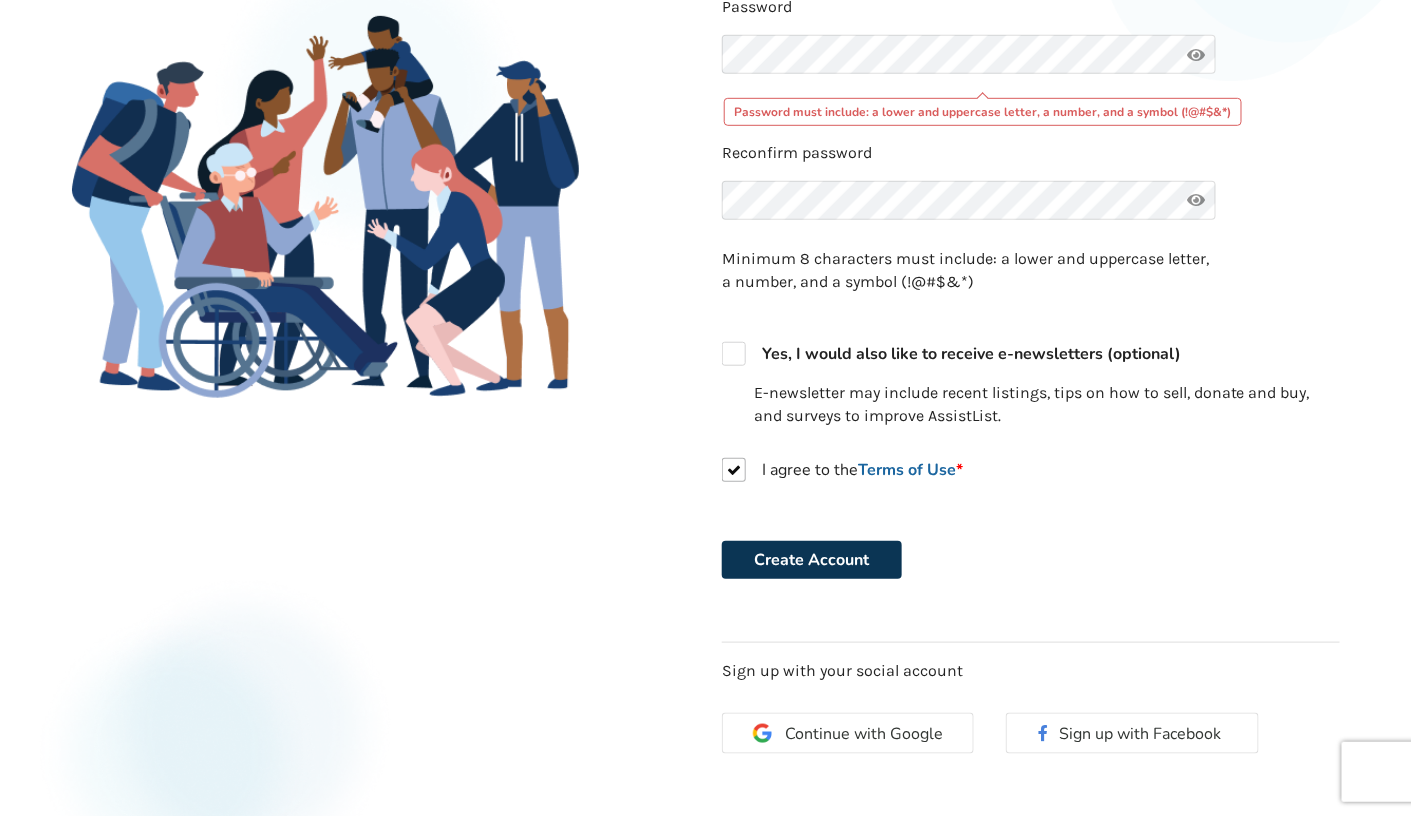 click on "Create Account" at bounding box center (812, 560) 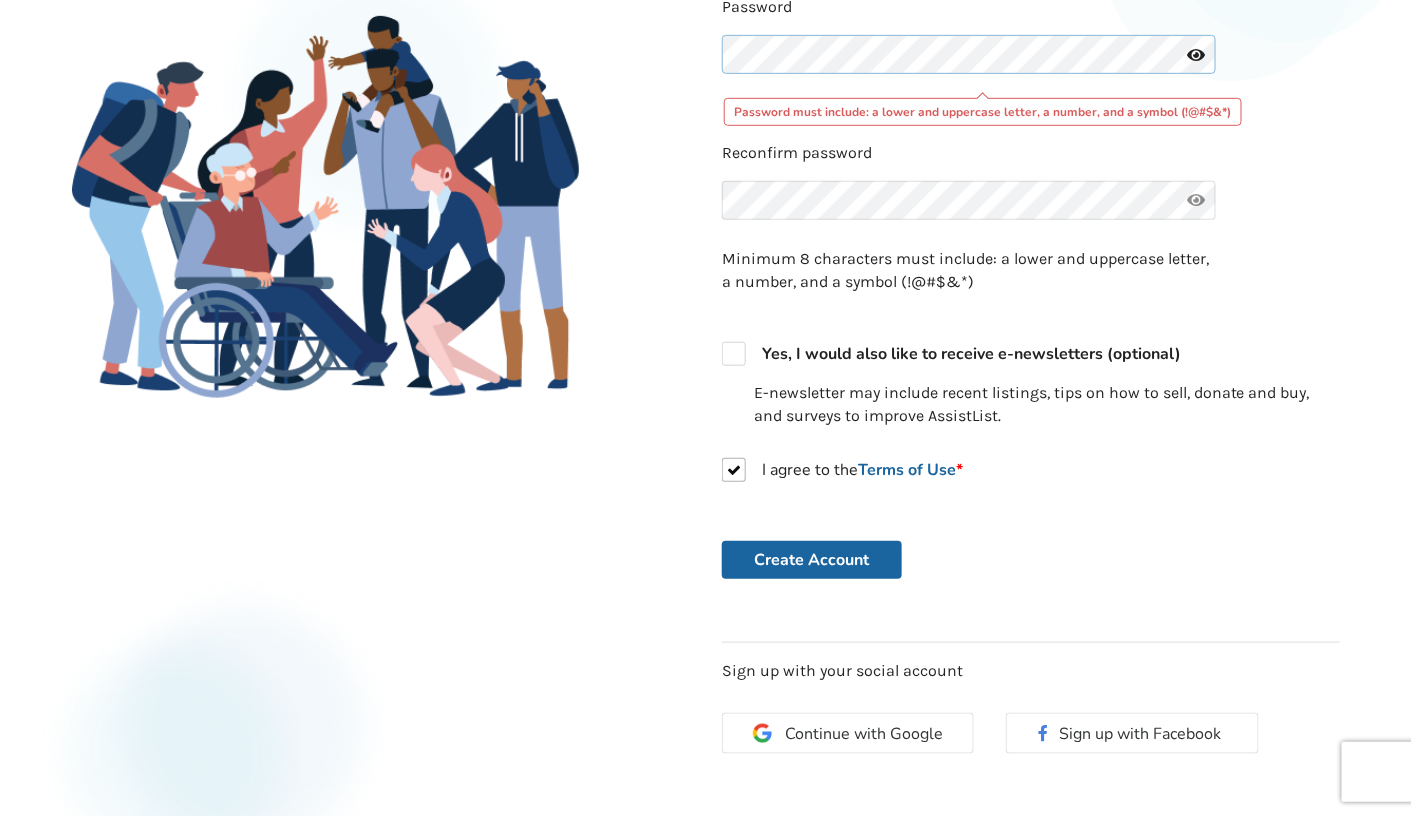 scroll, scrollTop: 302, scrollLeft: 0, axis: vertical 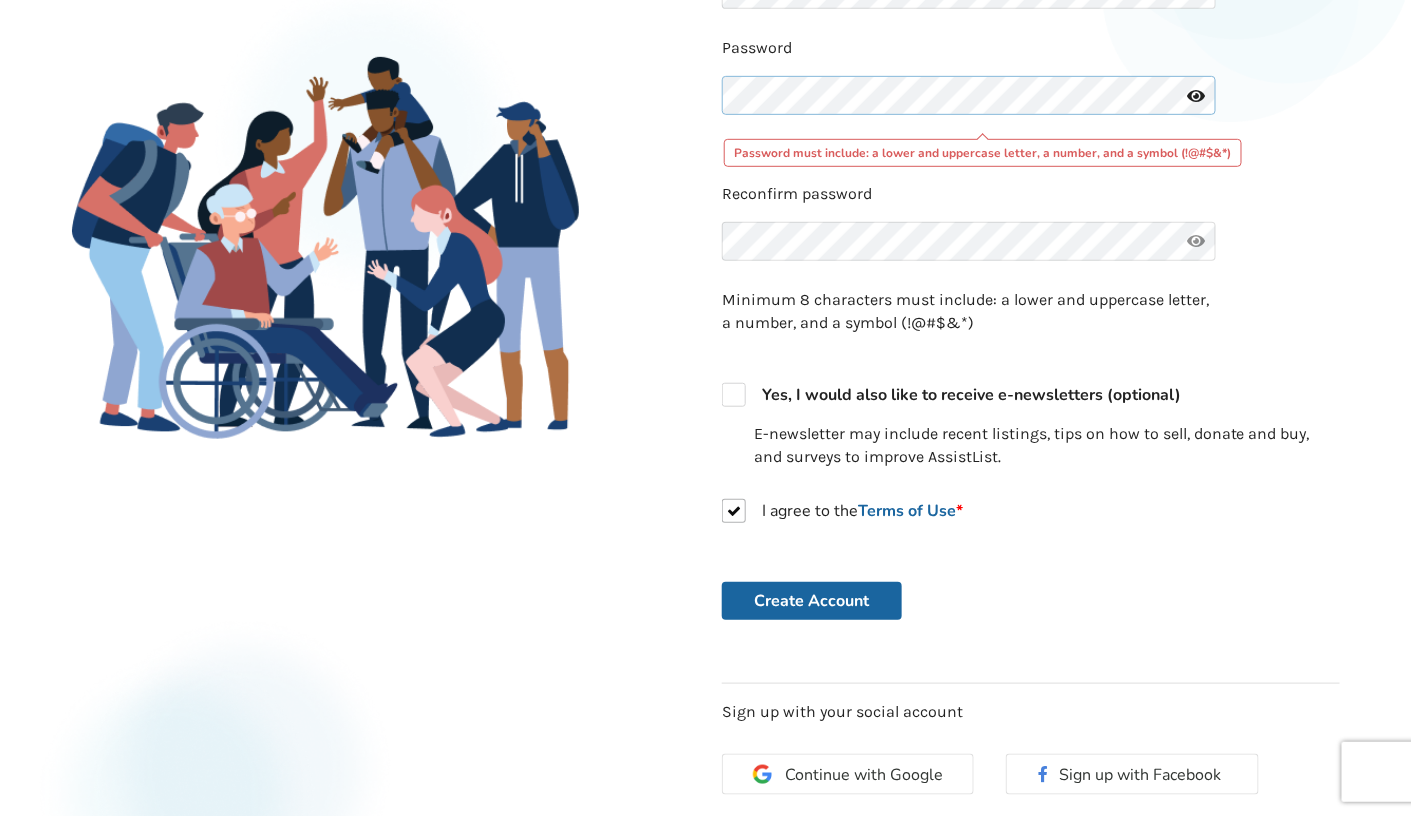 click on "Back to Home  Already a member?  Log in . Join Hundreds of Local Users To create listings or contact someone with equipment listed, sign up for a free account. Already a member?  Log in . Create Account  Email address Password Password must include: a lower and uppercase letter, a number, and a symbol (!@#$&*) Reconfirm password Minimum 8 characters must include: a lower and uppercase letter, a number, and a symbol (!@#$&*) Yes, I would also like to receive e-newsletters (optional) E-newsletter may include recent listings, tips on how to sell, donate and buy, and surveys to improve AssistList. I agree to the  Terms of Use  * Create Account Sign up with your social account Continue with Google Sign up with Facebook" at bounding box center [706, 308] 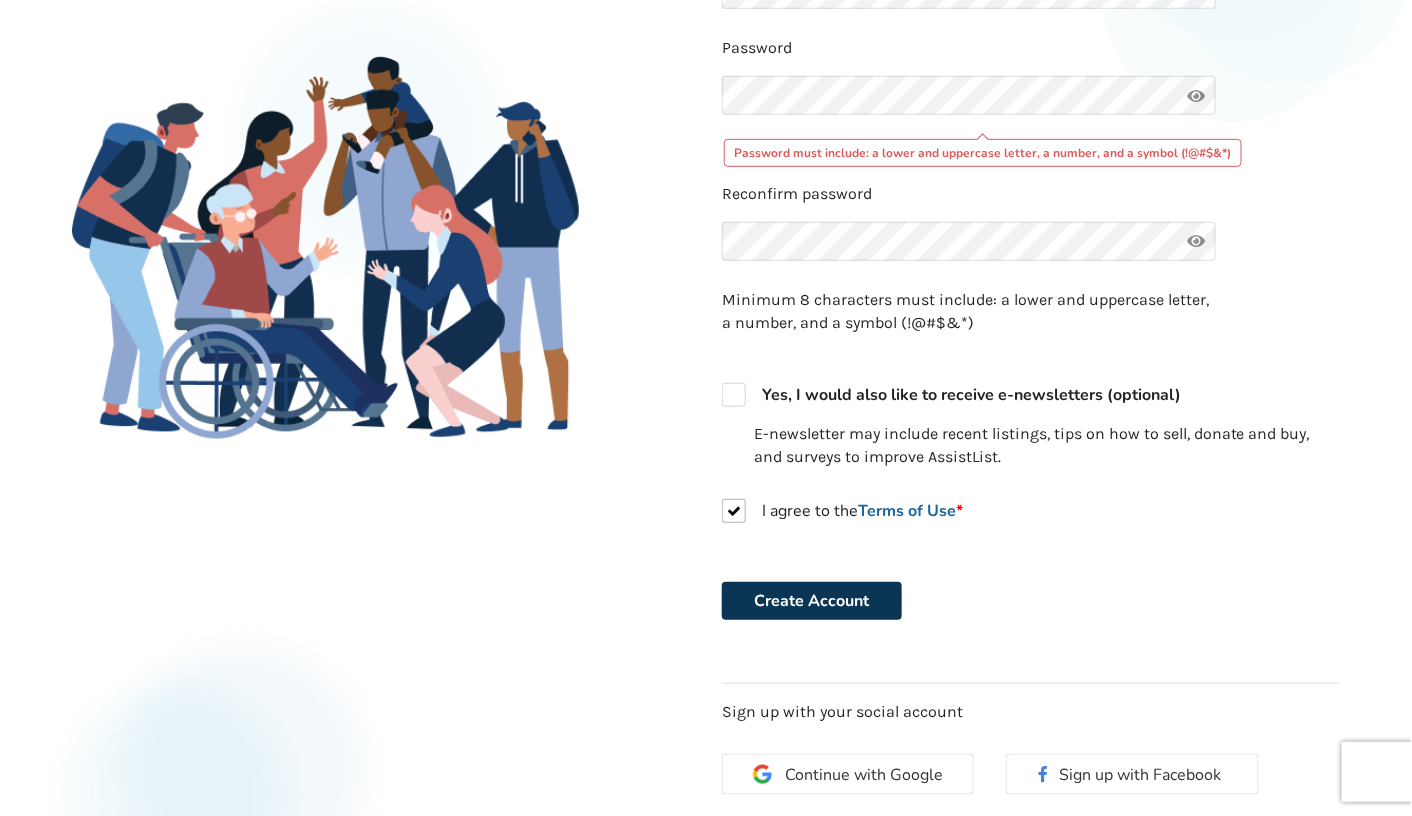 click on "Create Account" at bounding box center (812, 601) 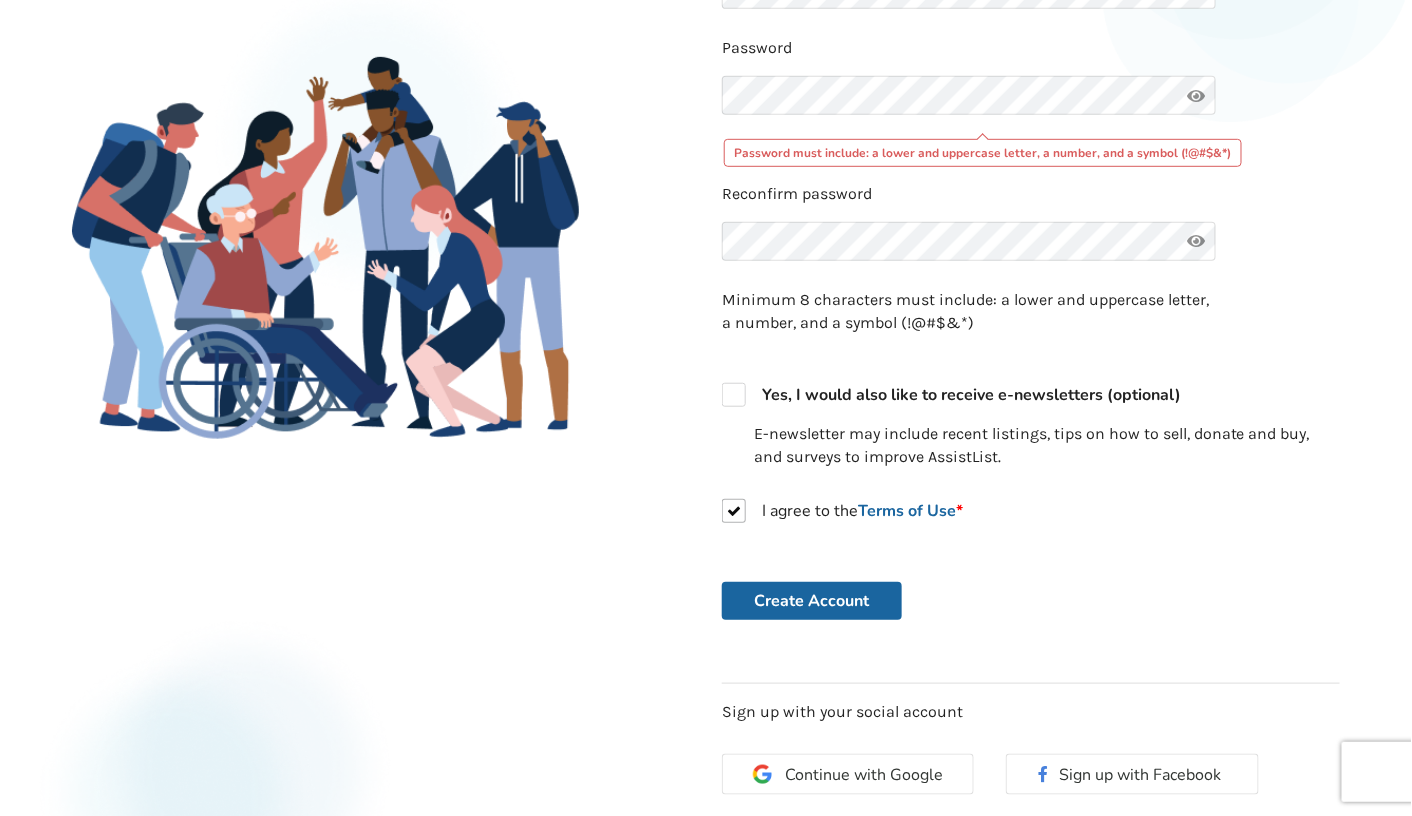 click on "Password Password must include: a lower and uppercase letter, a number, and a symbol (!@#$&*)" at bounding box center (1031, 102) 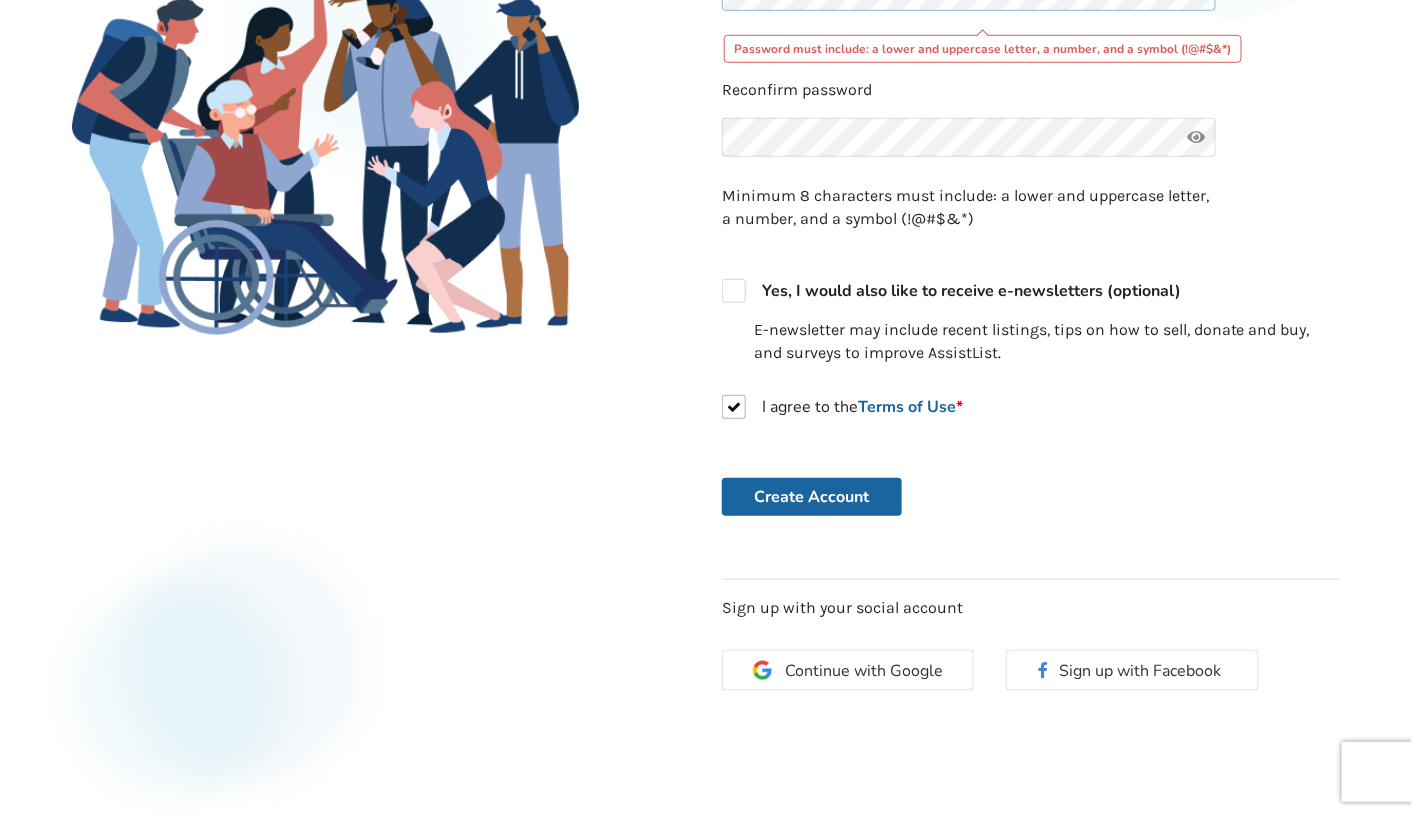 scroll, scrollTop: 420, scrollLeft: 0, axis: vertical 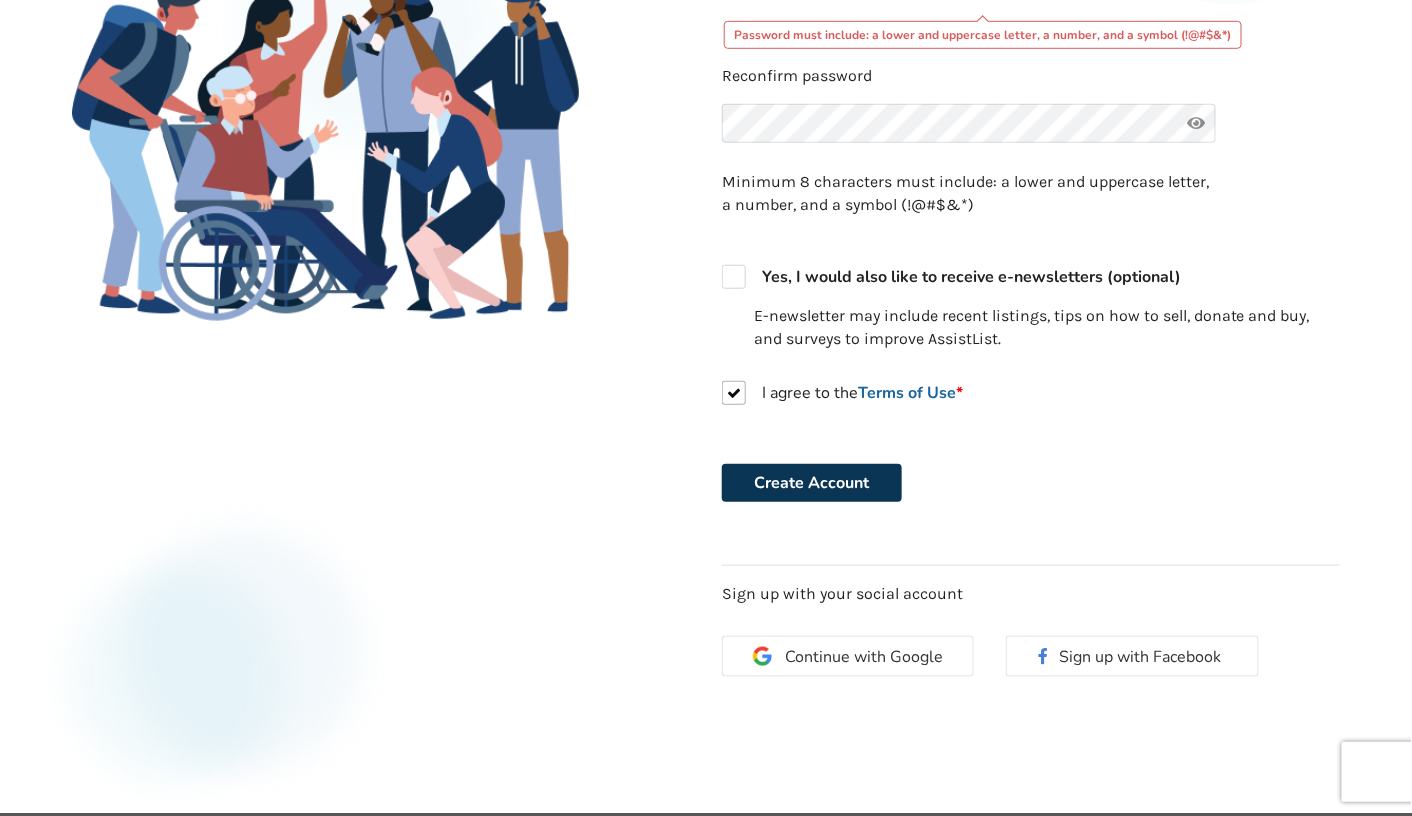 click on "Create Account" at bounding box center (812, 483) 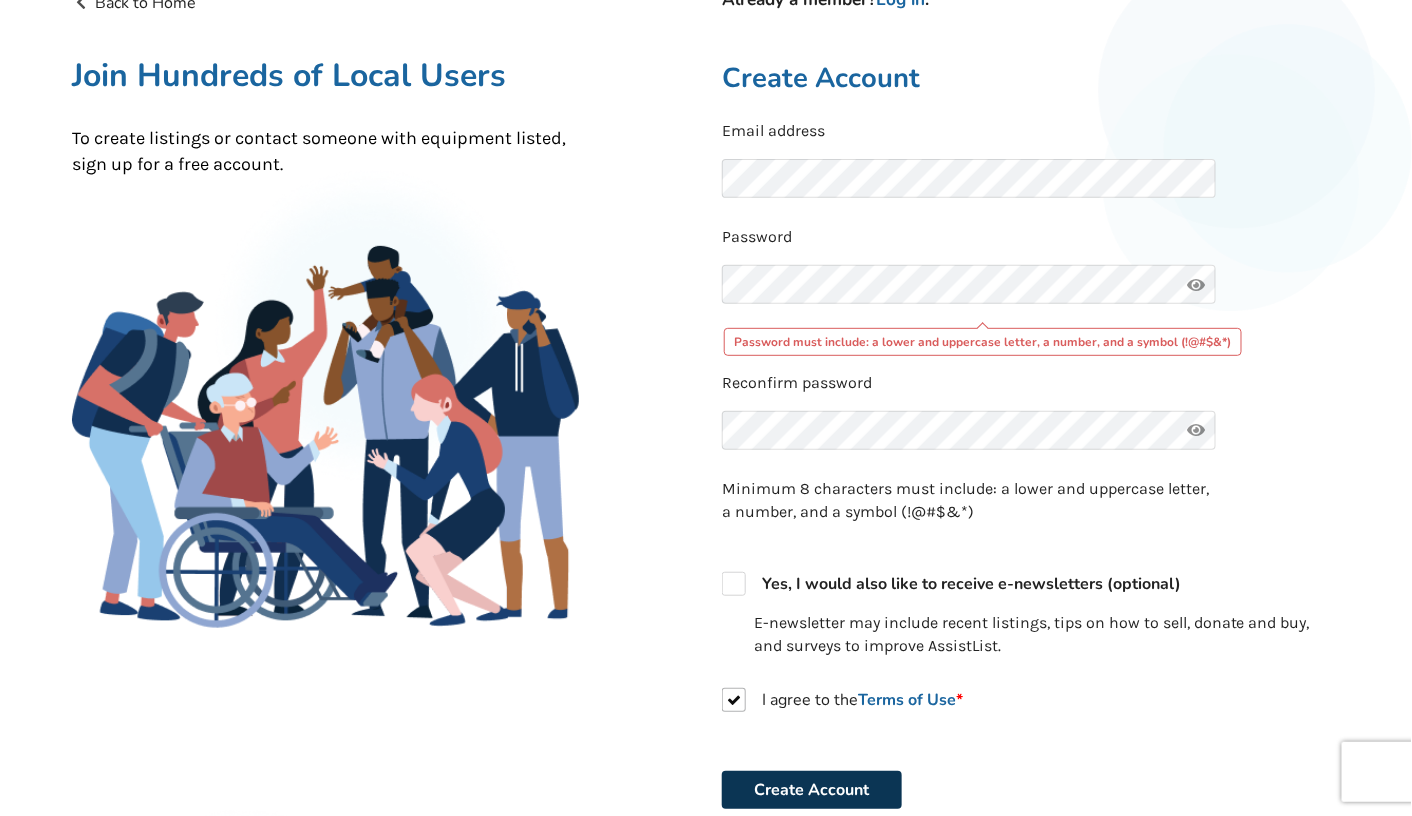 scroll, scrollTop: 106, scrollLeft: 0, axis: vertical 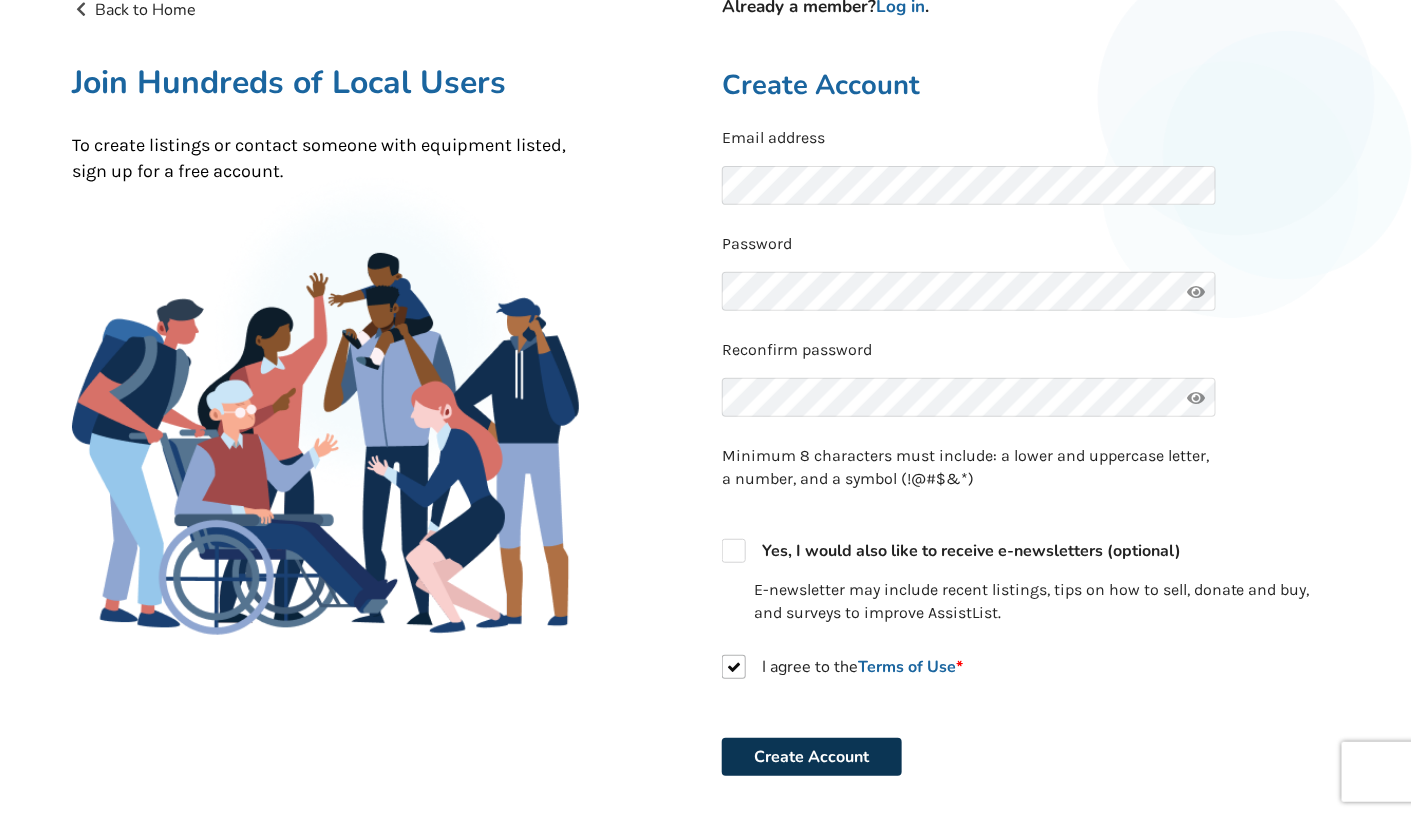 click on "Create Account" at bounding box center [812, 757] 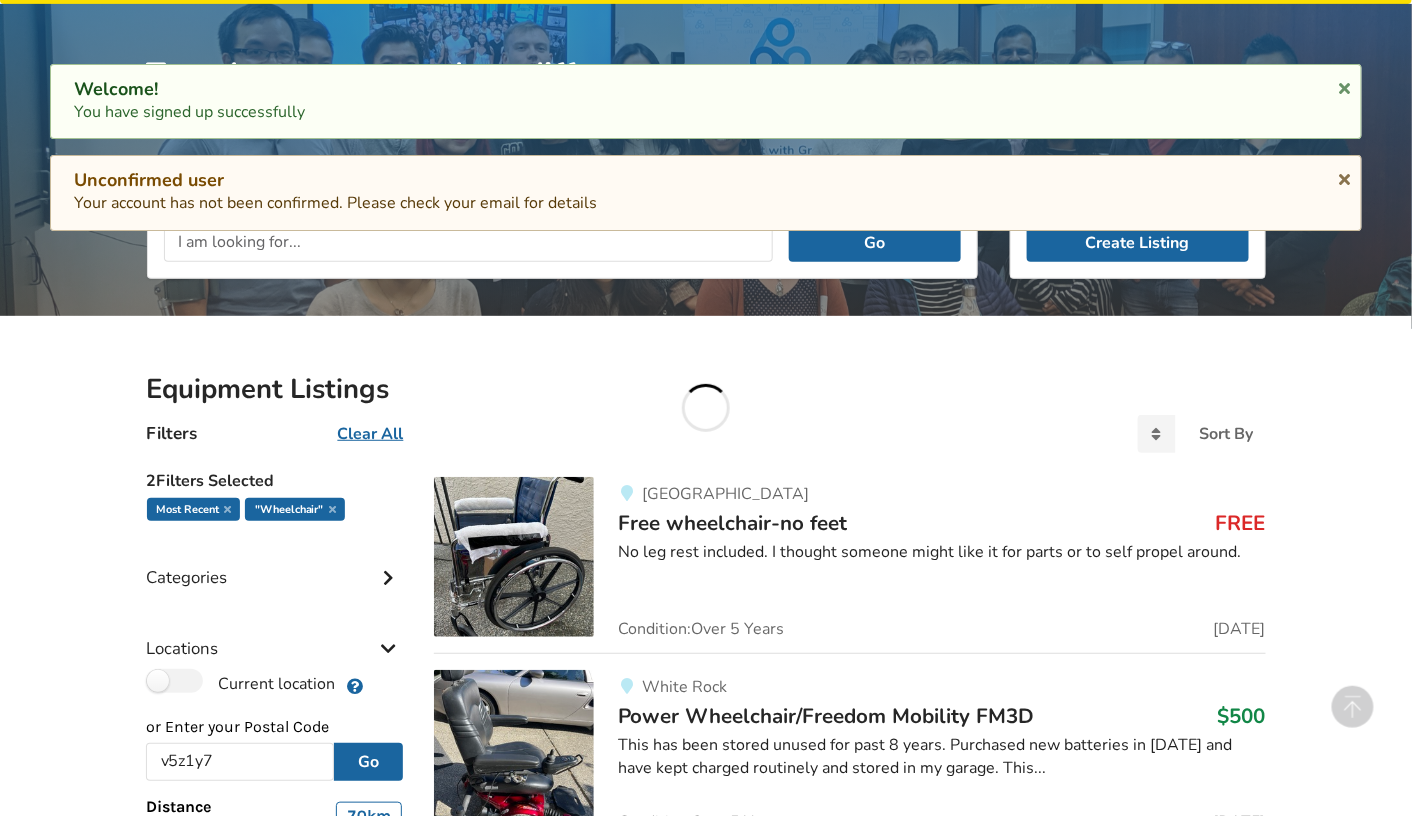 scroll, scrollTop: 1340, scrollLeft: 0, axis: vertical 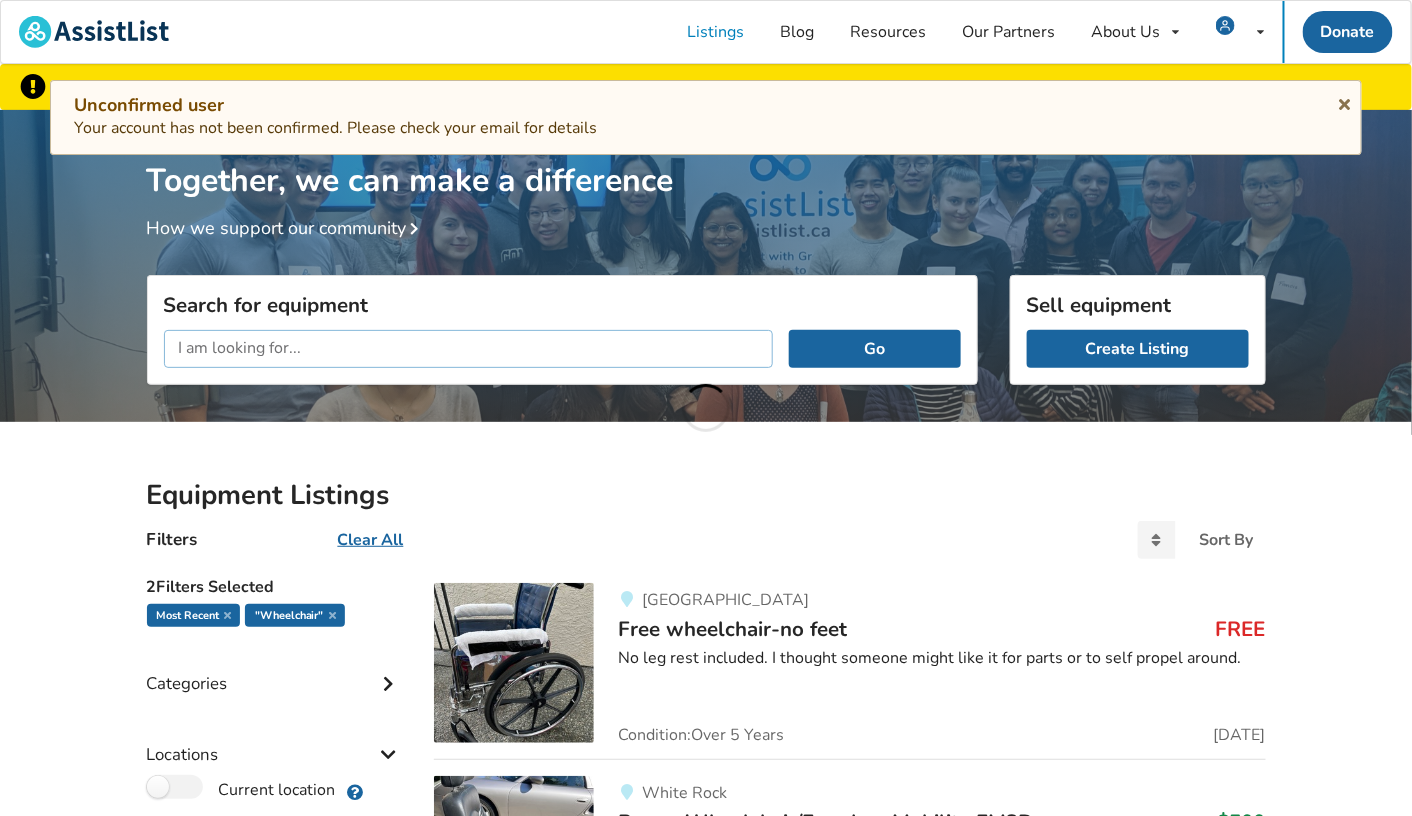click at bounding box center [469, 349] 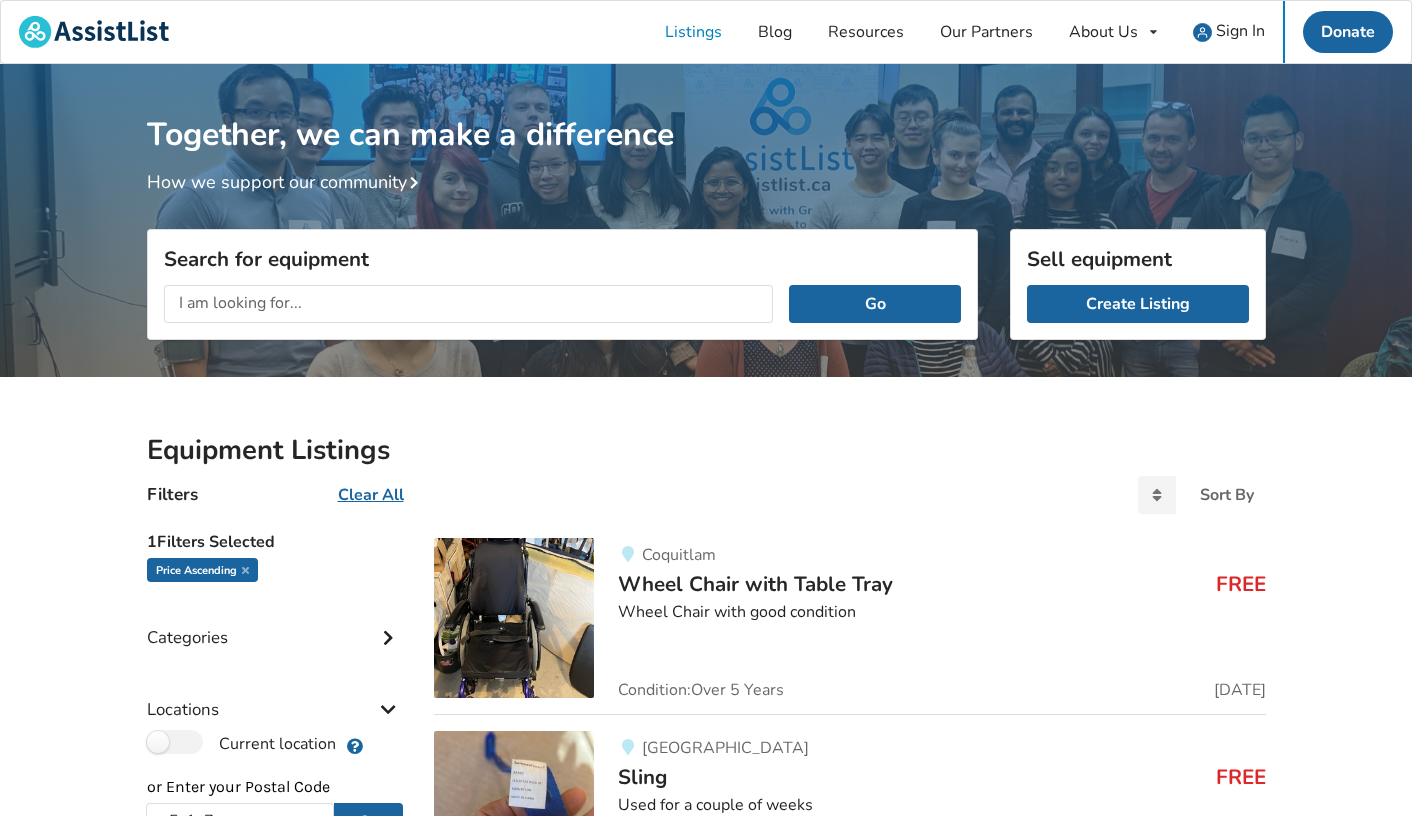 scroll, scrollTop: 63, scrollLeft: 0, axis: vertical 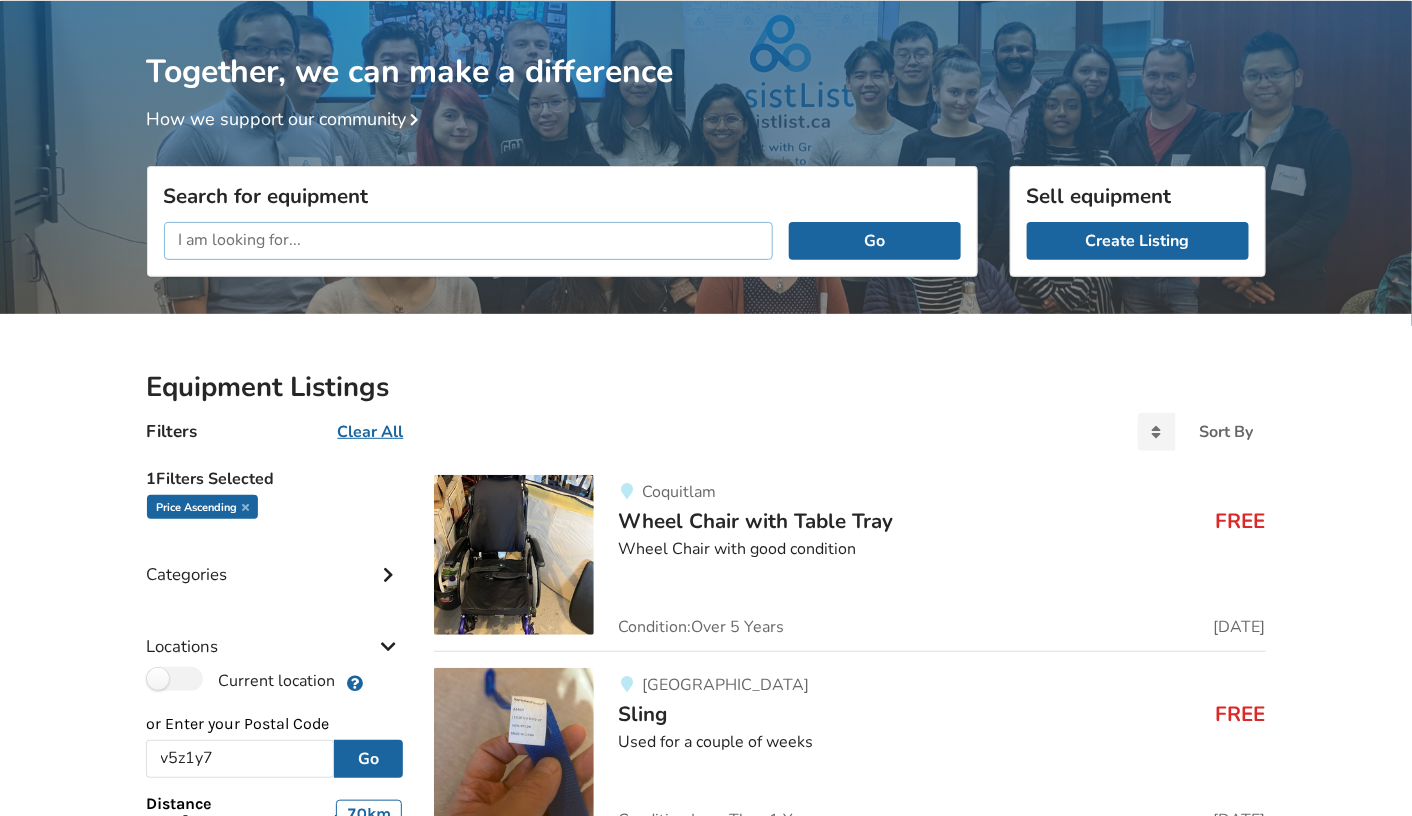 click at bounding box center (469, 241) 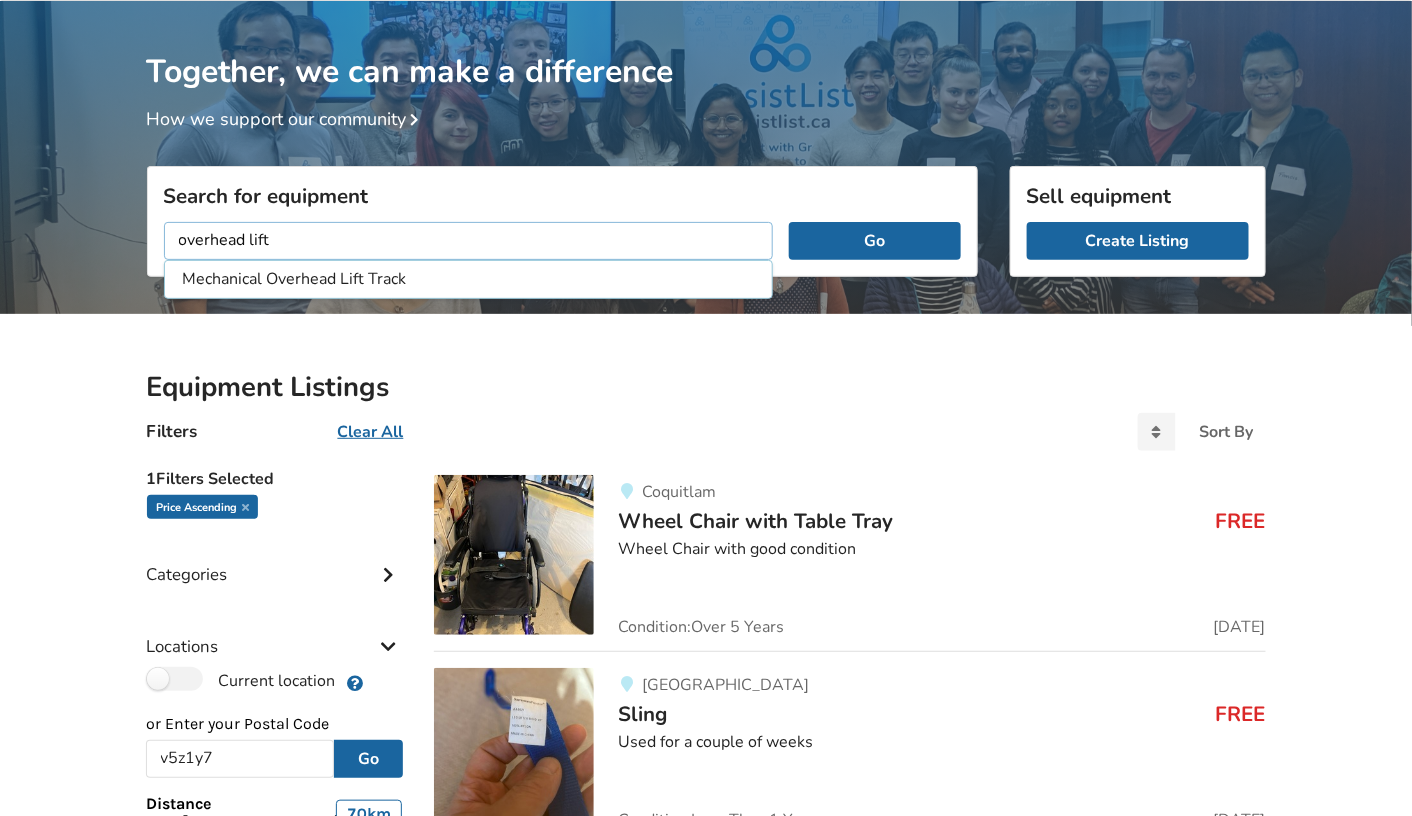 type on "overhead lift" 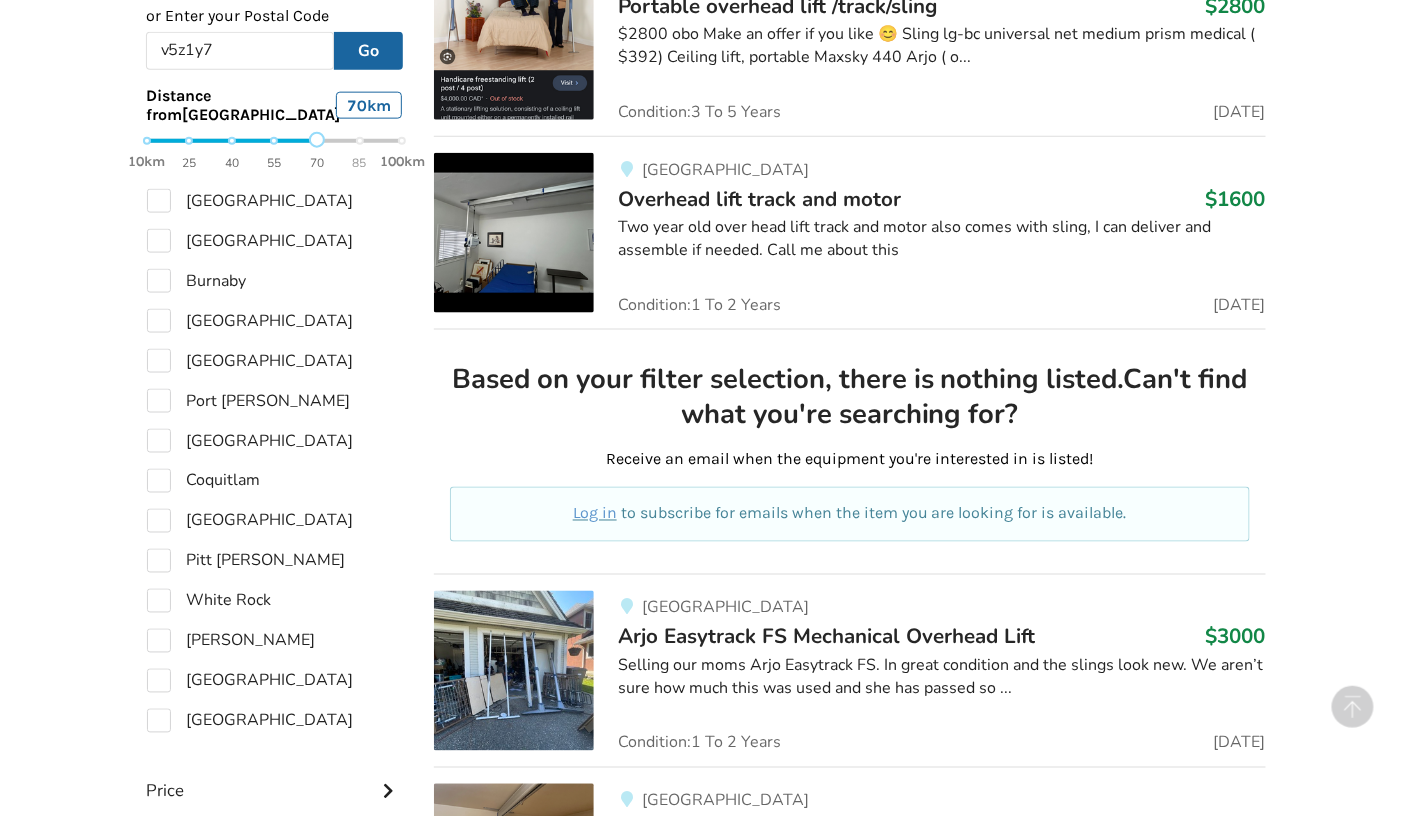 scroll, scrollTop: 773, scrollLeft: 0, axis: vertical 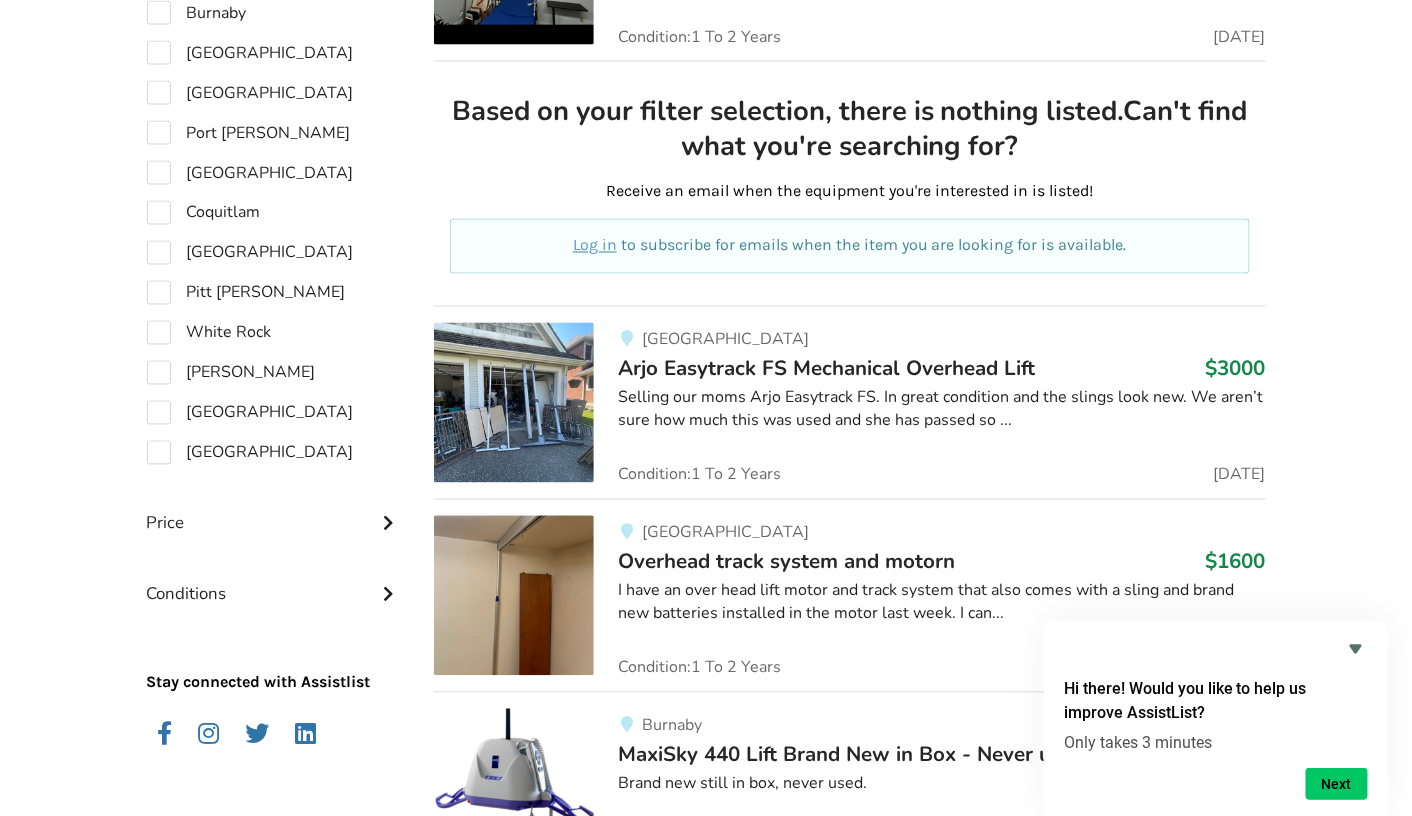 click on "Overhead track system and motorn" at bounding box center (786, 562) 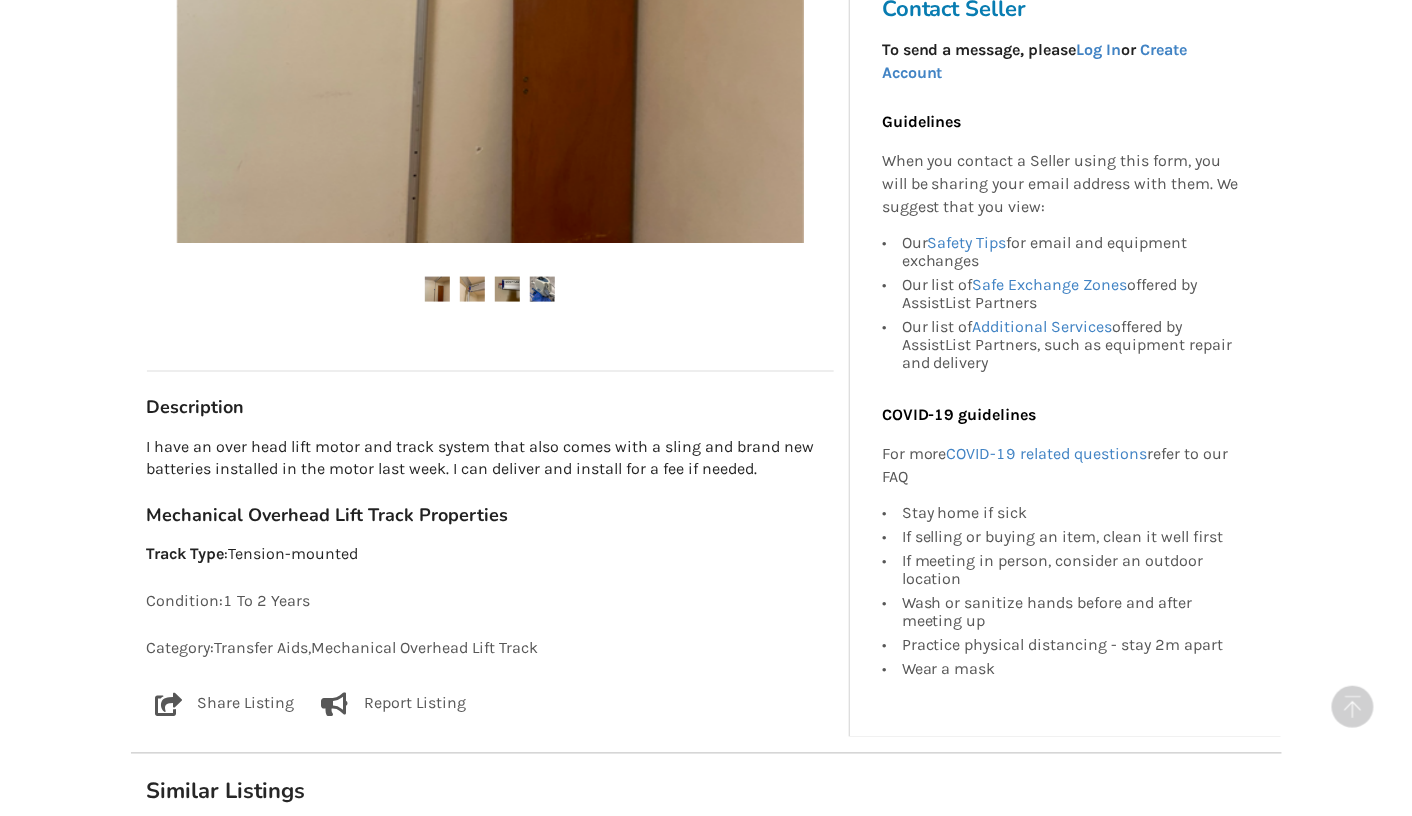 scroll, scrollTop: 751, scrollLeft: 0, axis: vertical 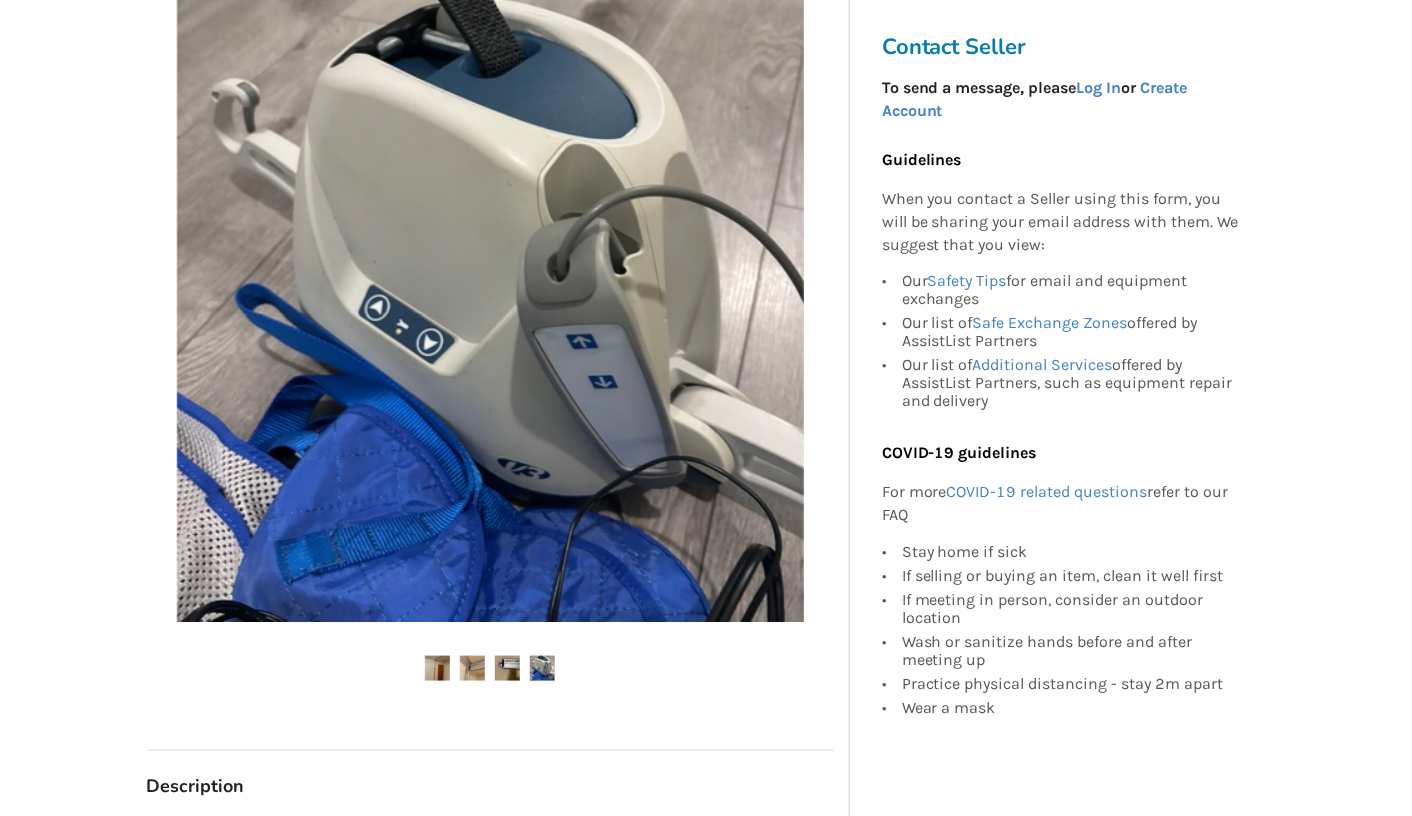 click at bounding box center [507, 668] 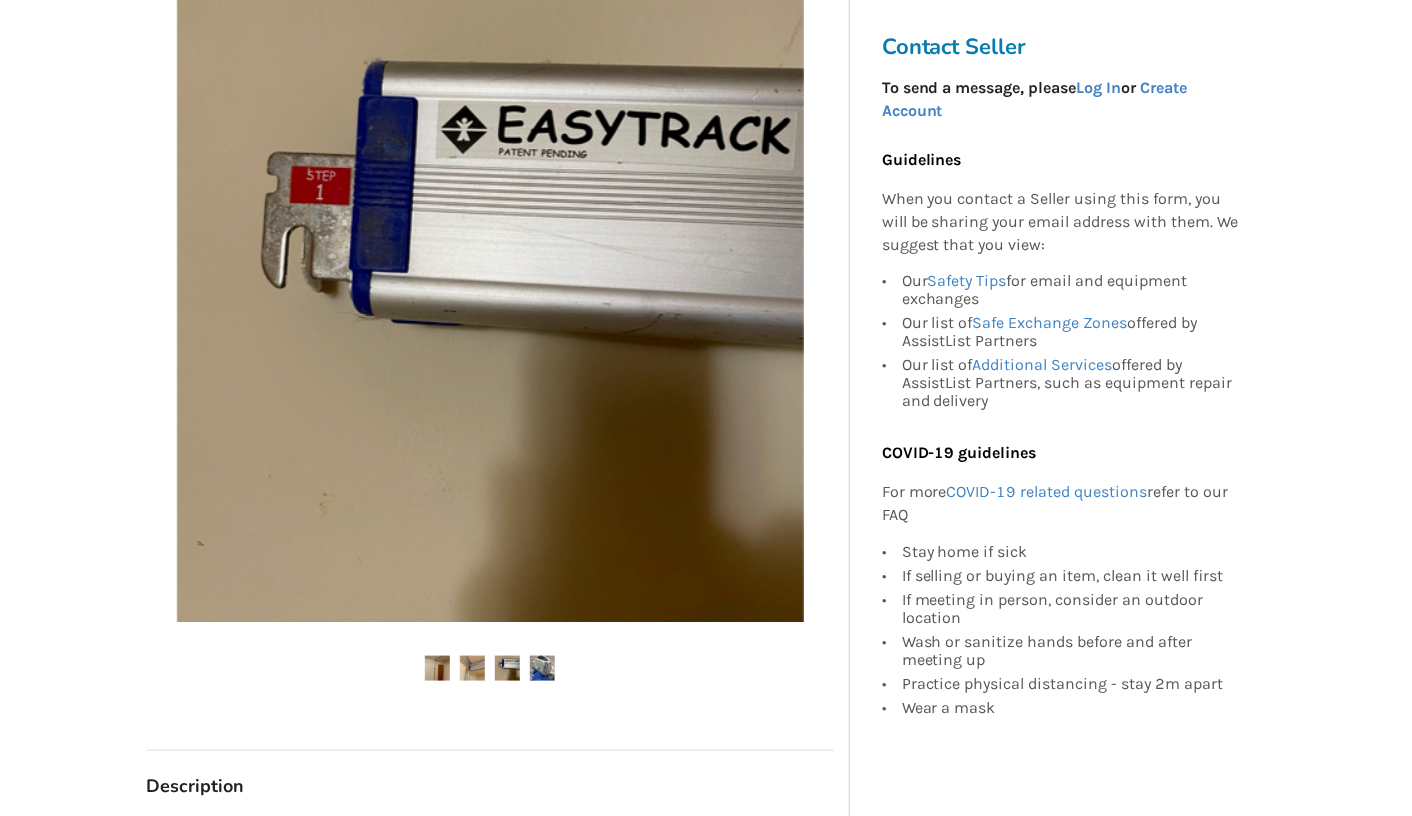 click at bounding box center [542, 668] 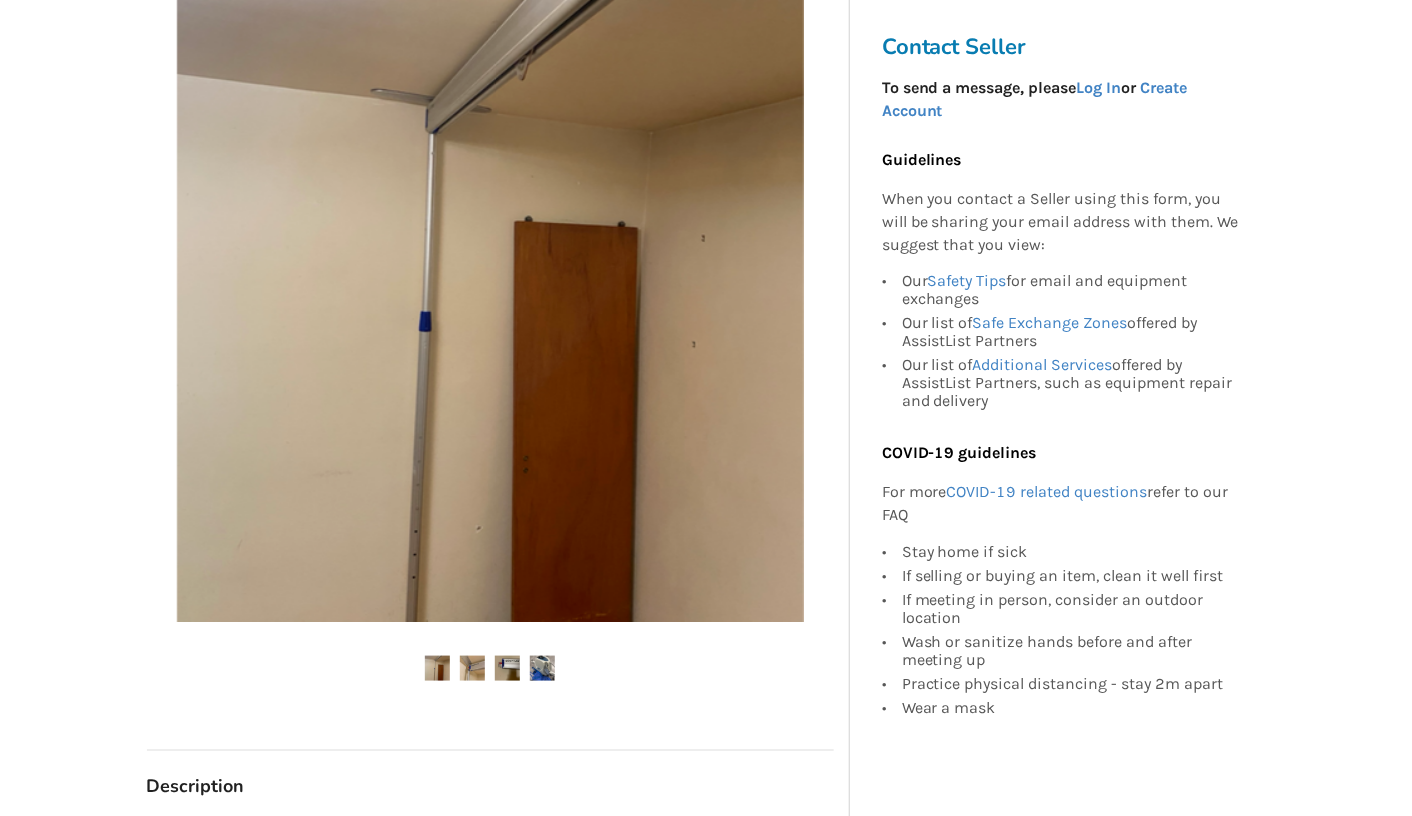 click at bounding box center [437, 668] 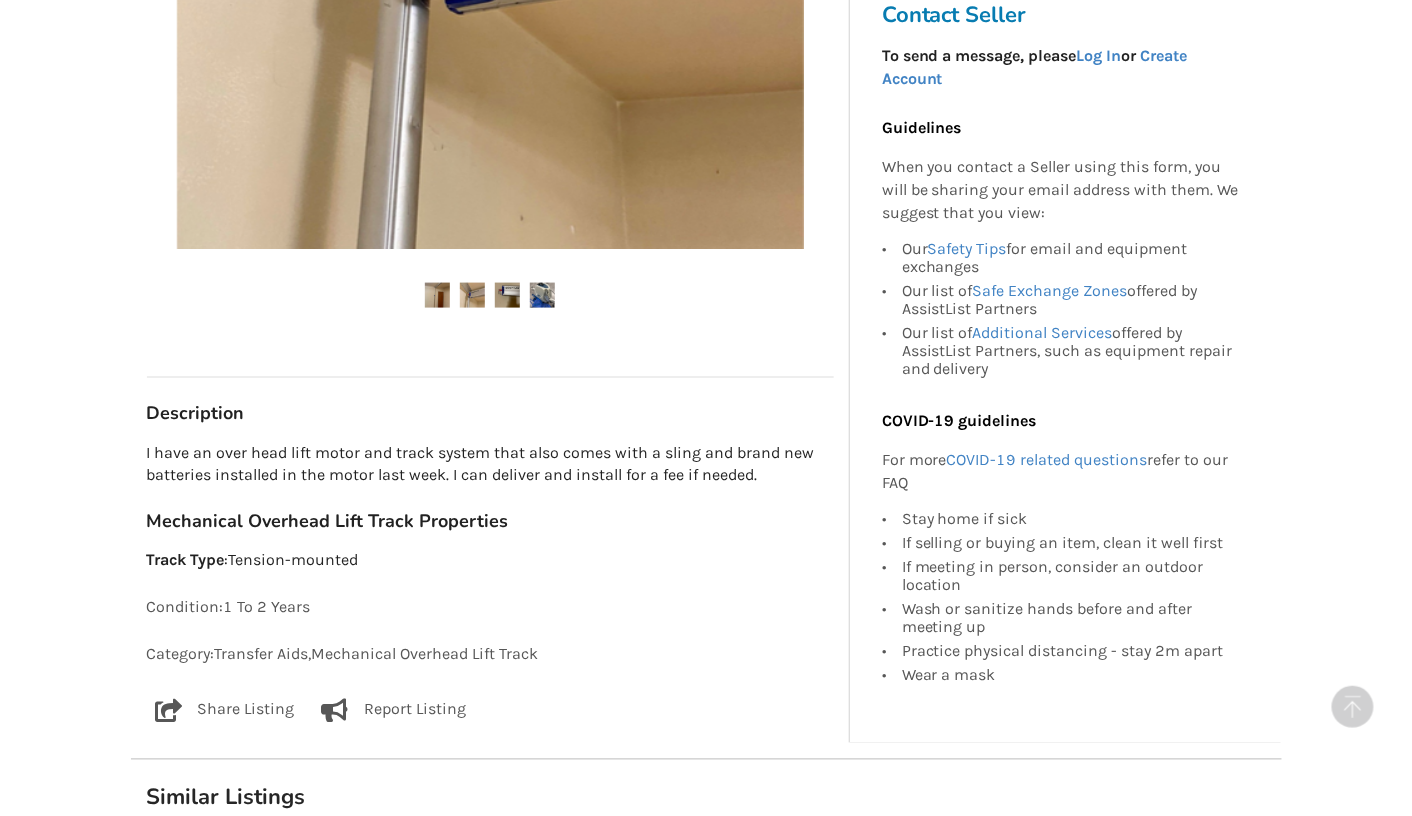 scroll, scrollTop: 820, scrollLeft: 0, axis: vertical 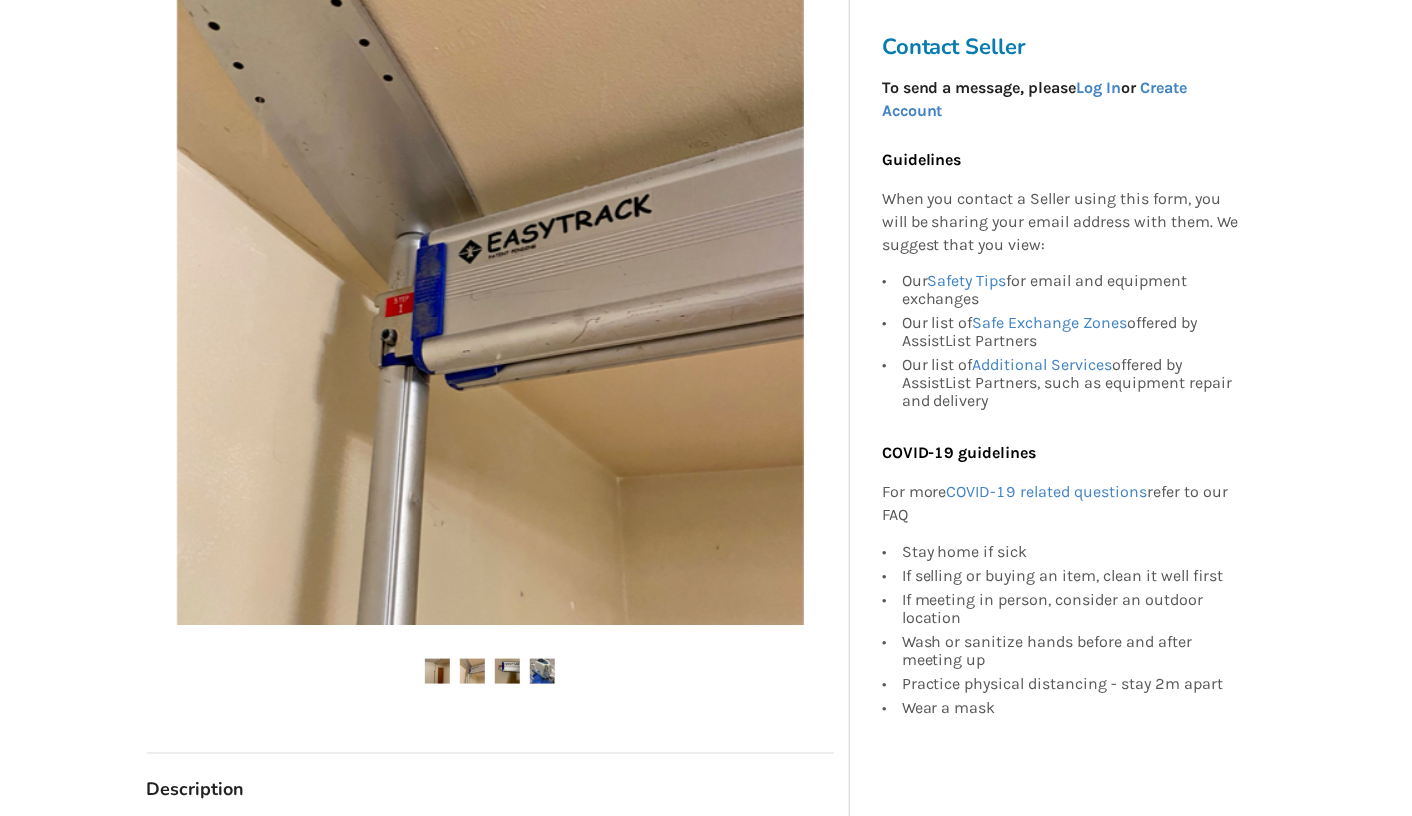 click at bounding box center (542, 671) 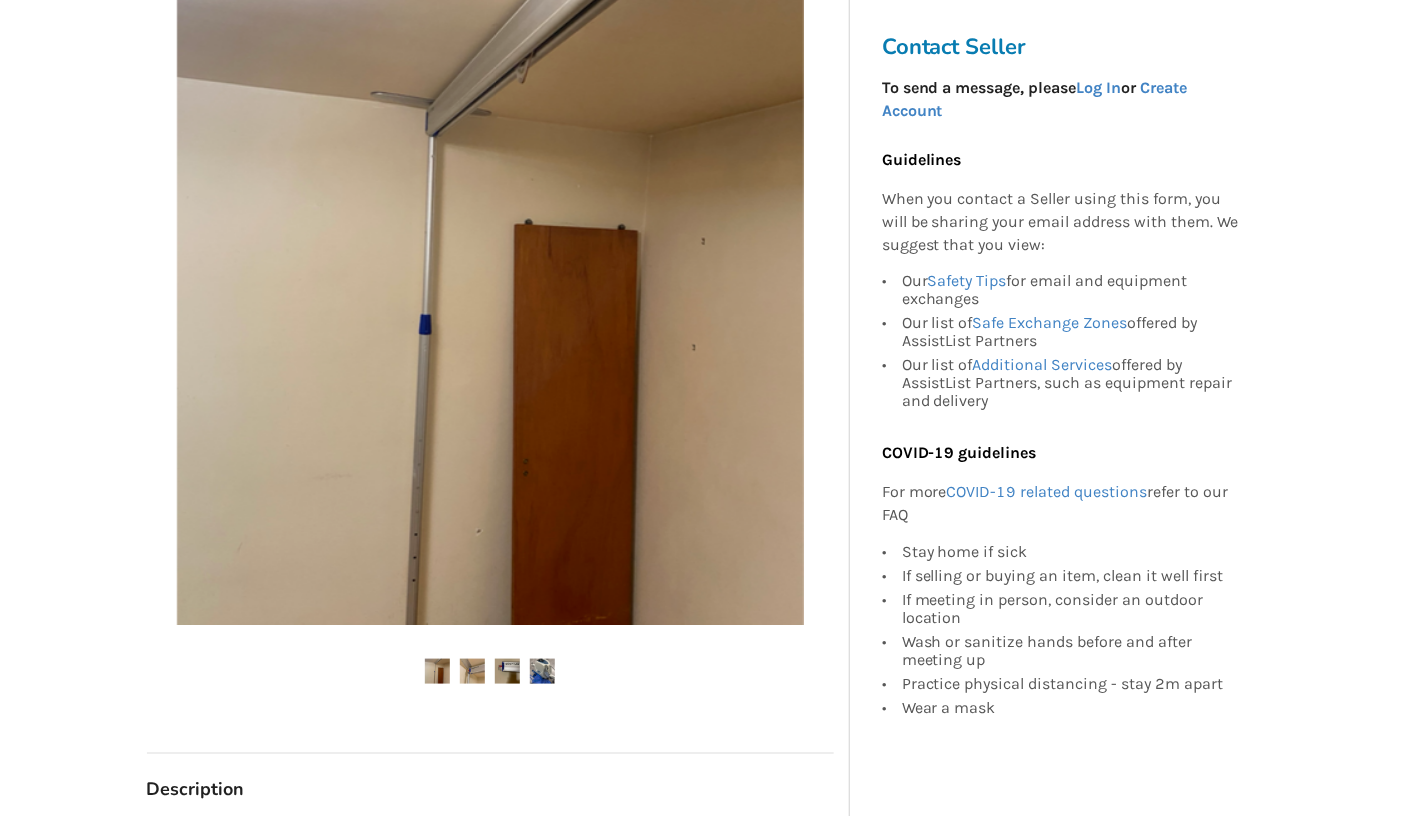 click at bounding box center [507, 671] 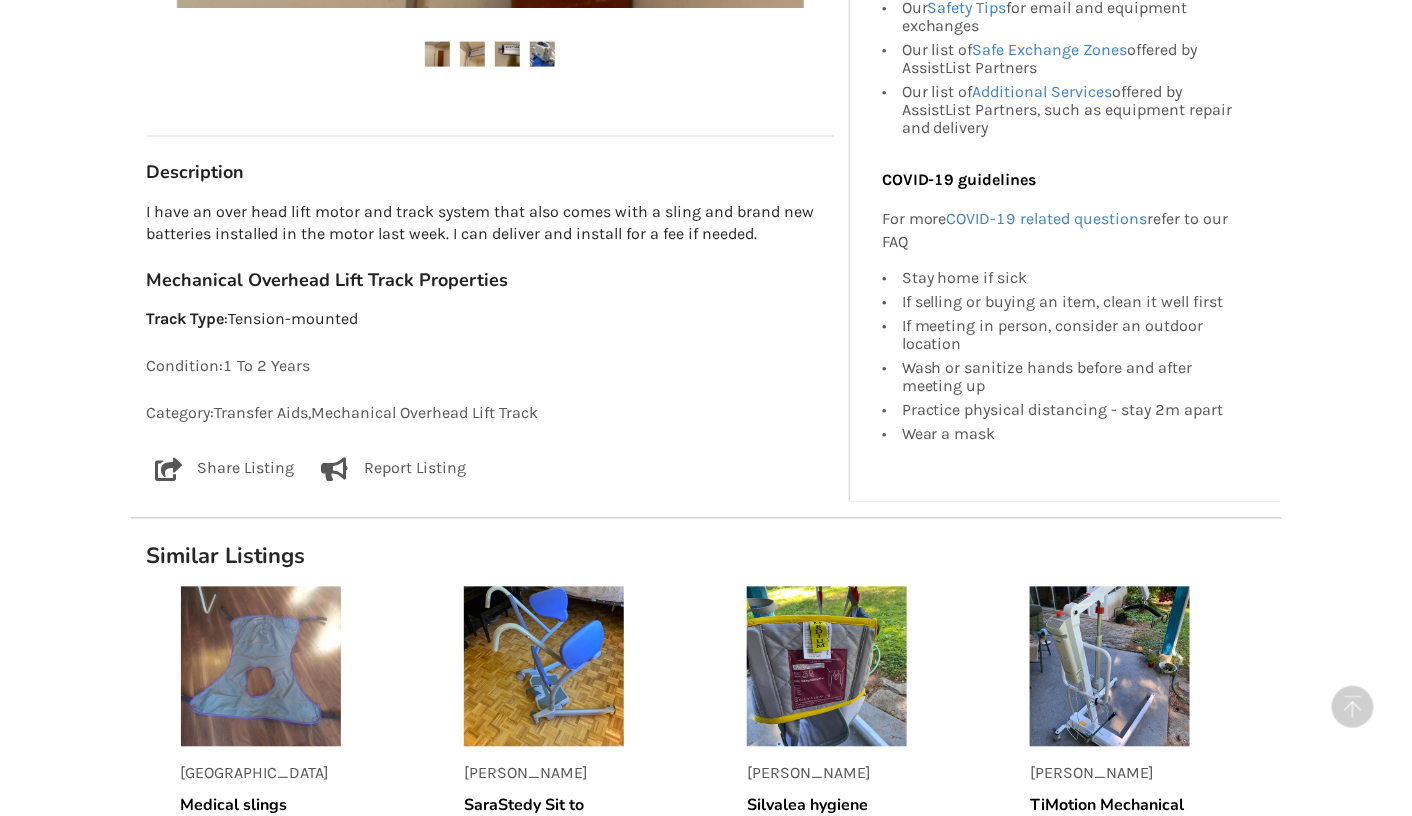 scroll, scrollTop: 993, scrollLeft: 0, axis: vertical 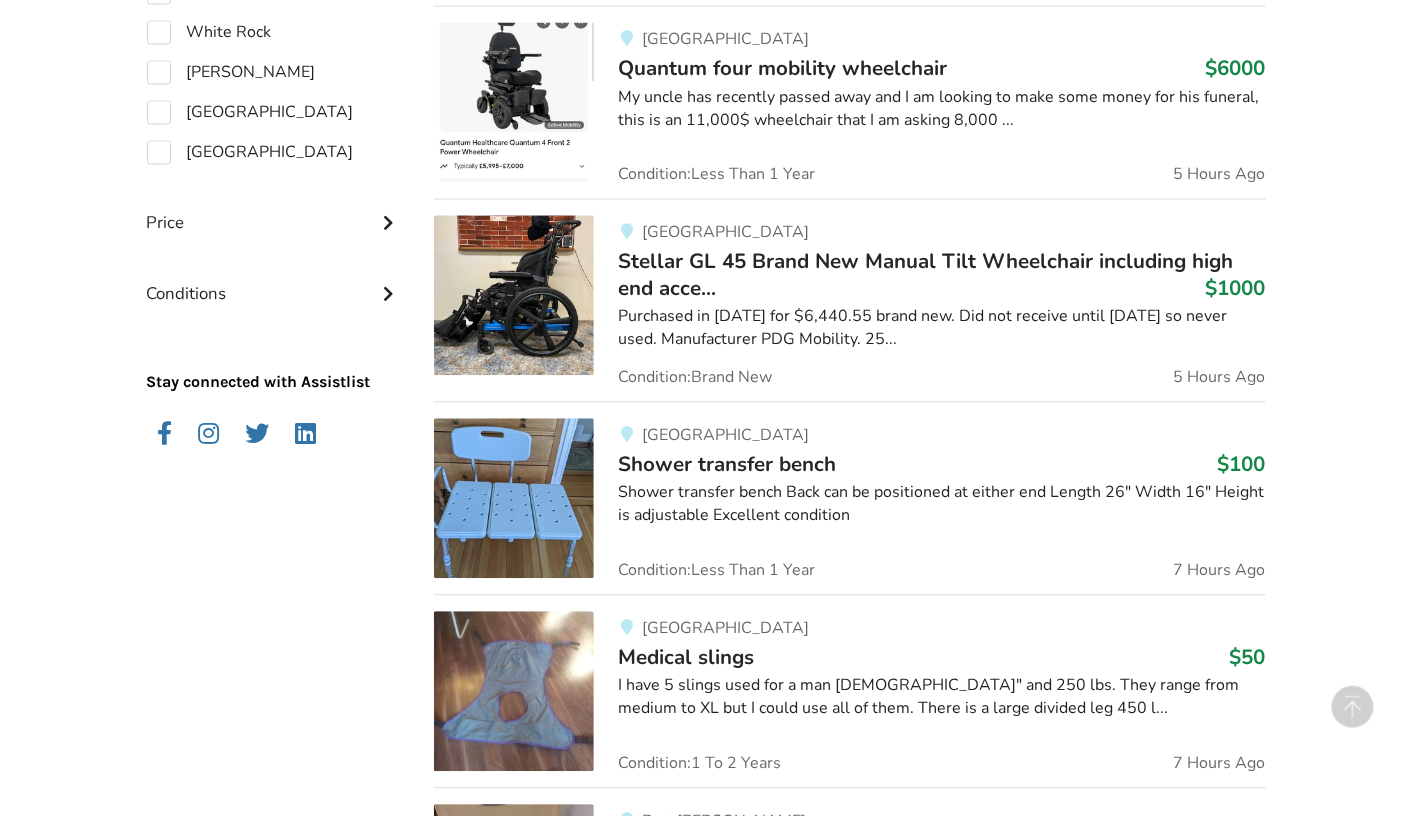 click on "Stellar GL 45 Brand New Manual Tilt Wheelchair including high end acce..." at bounding box center [925, 274] 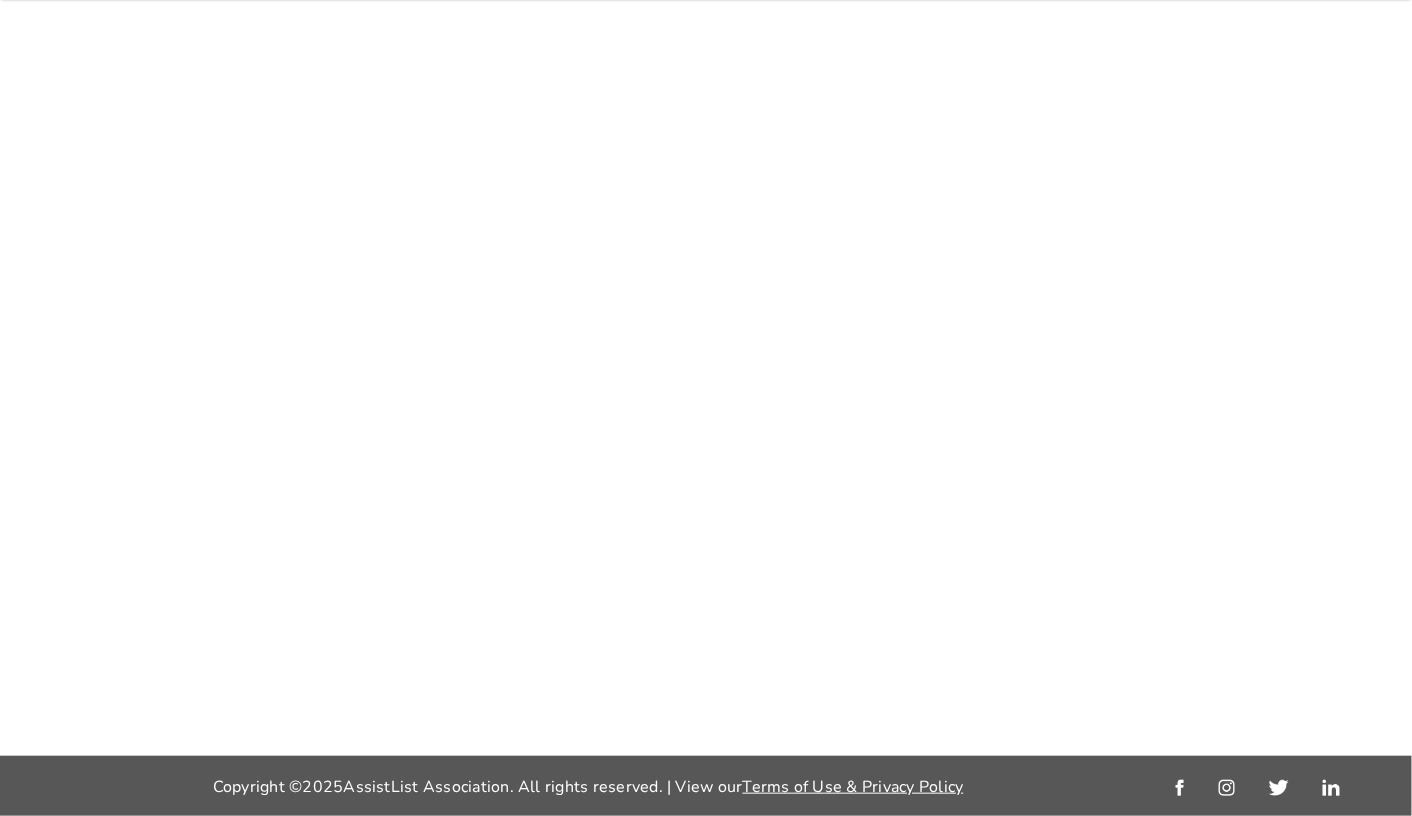 scroll, scrollTop: 0, scrollLeft: 0, axis: both 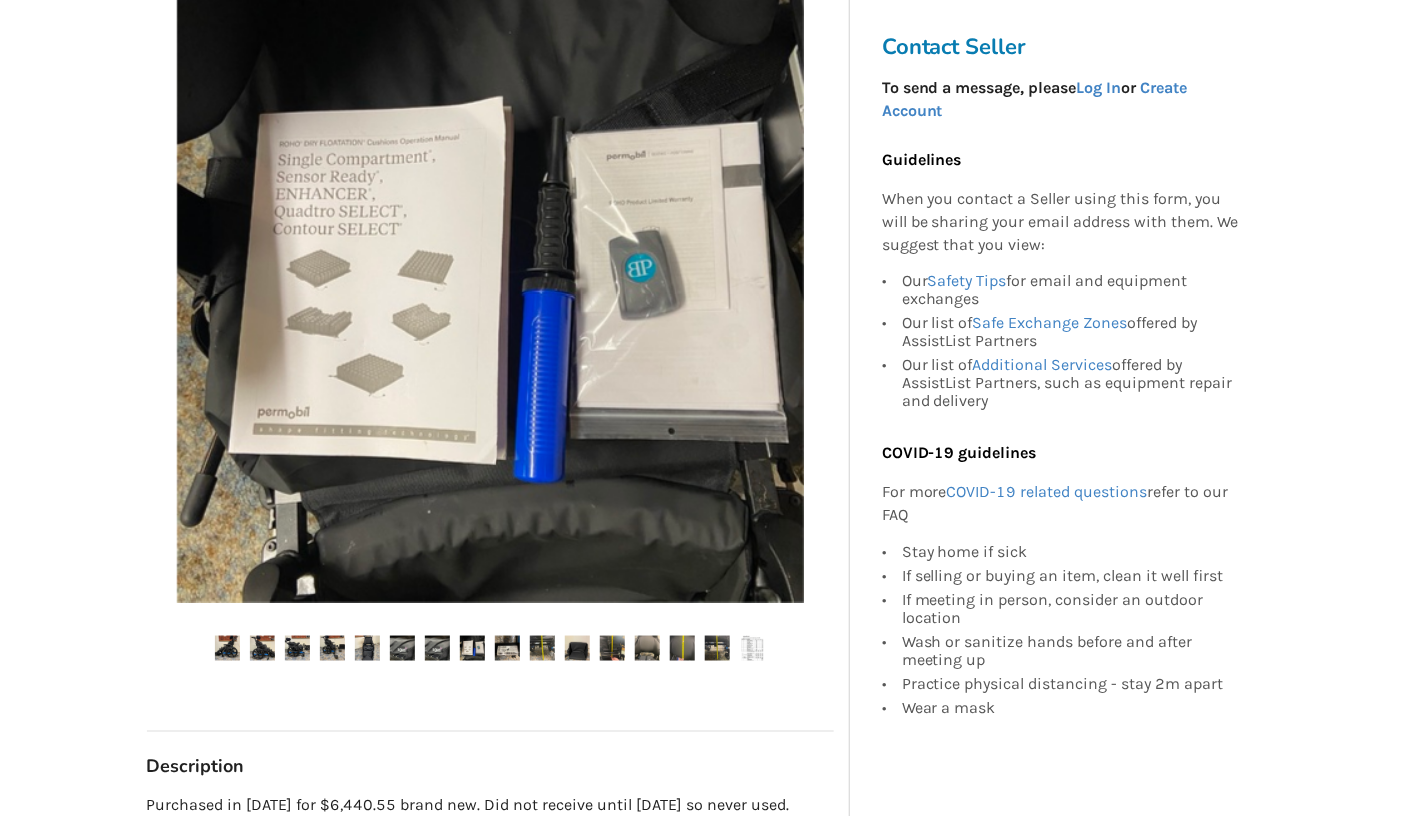 click at bounding box center [262, 648] 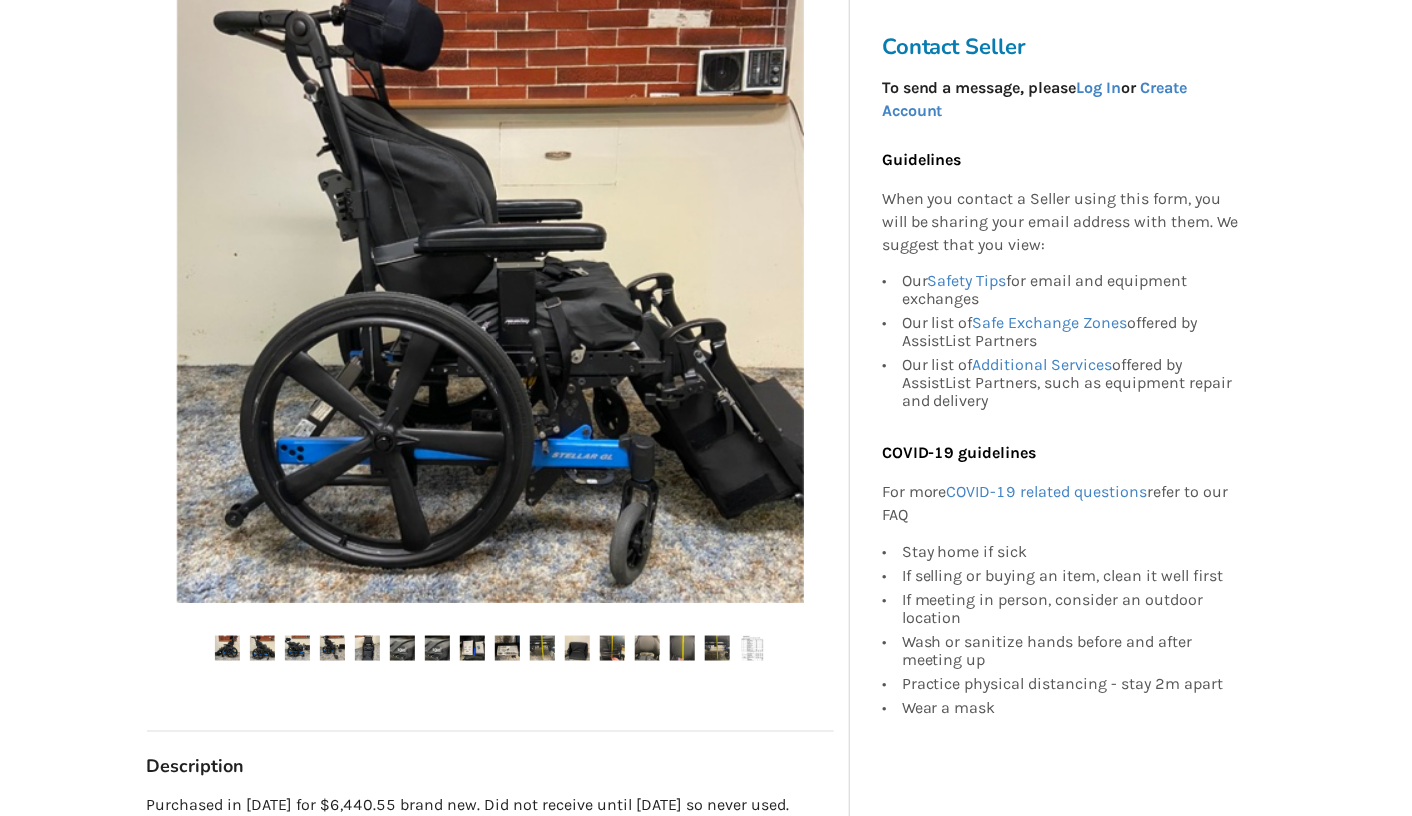 click at bounding box center (297, 648) 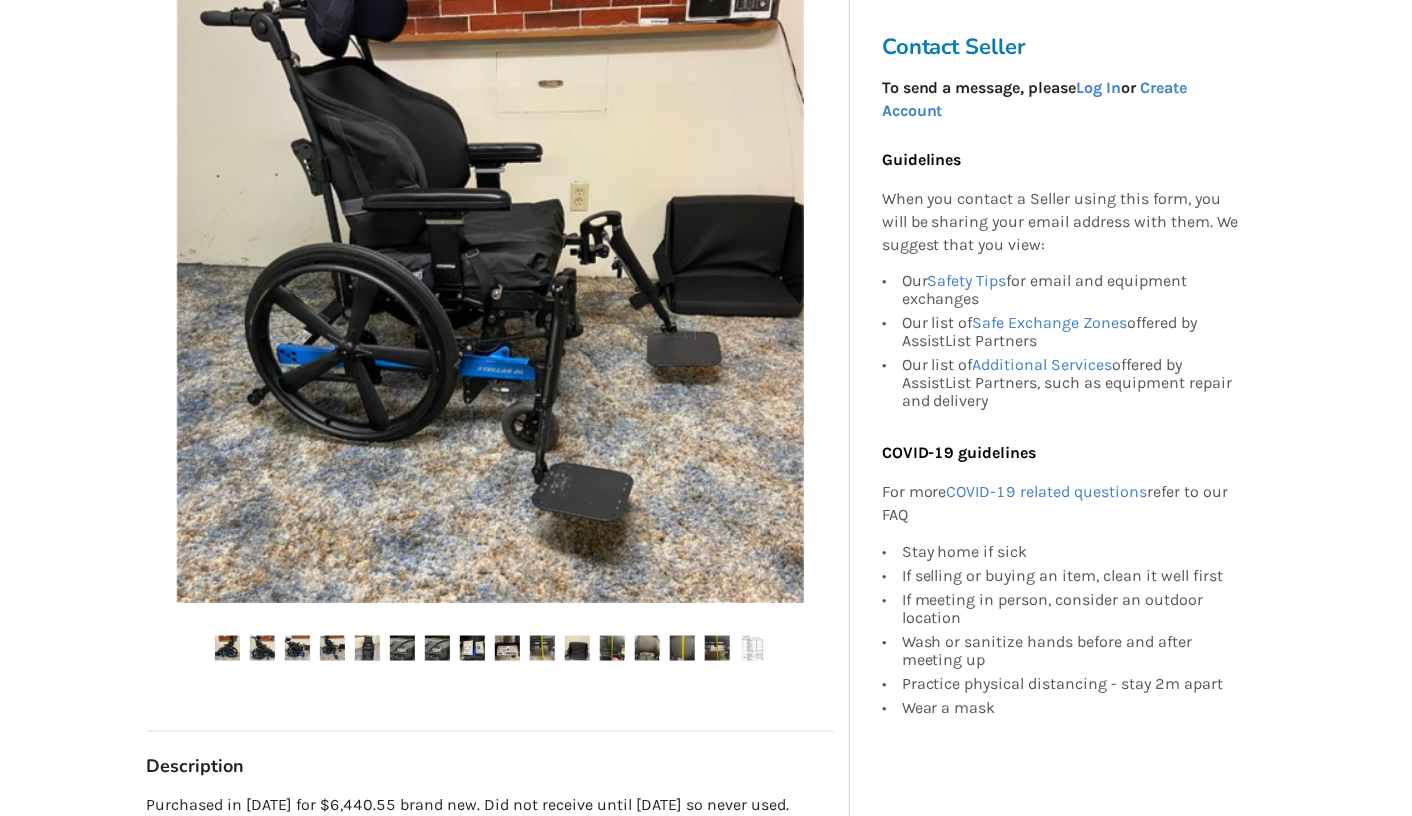 click at bounding box center [367, 648] 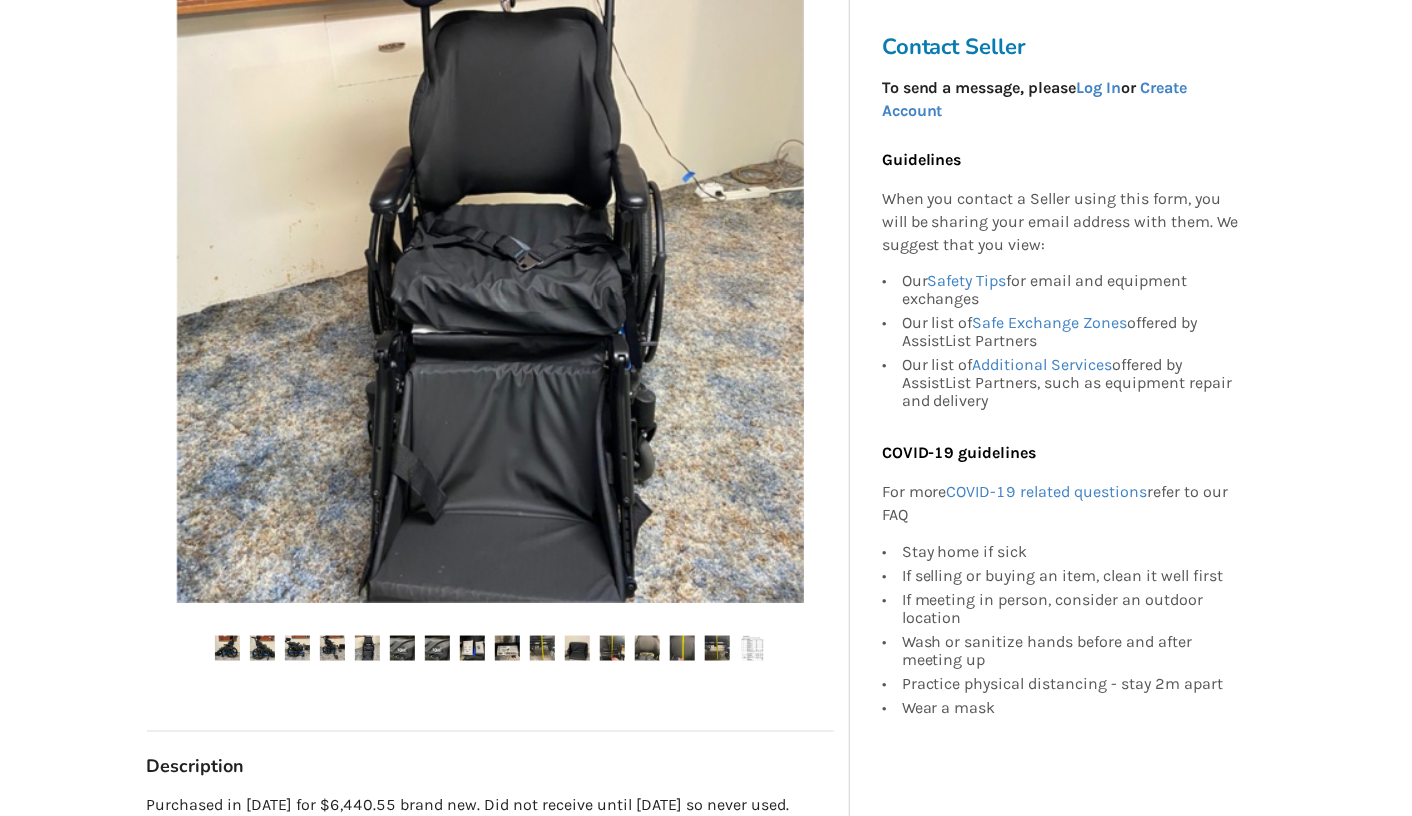 click at bounding box center (472, 648) 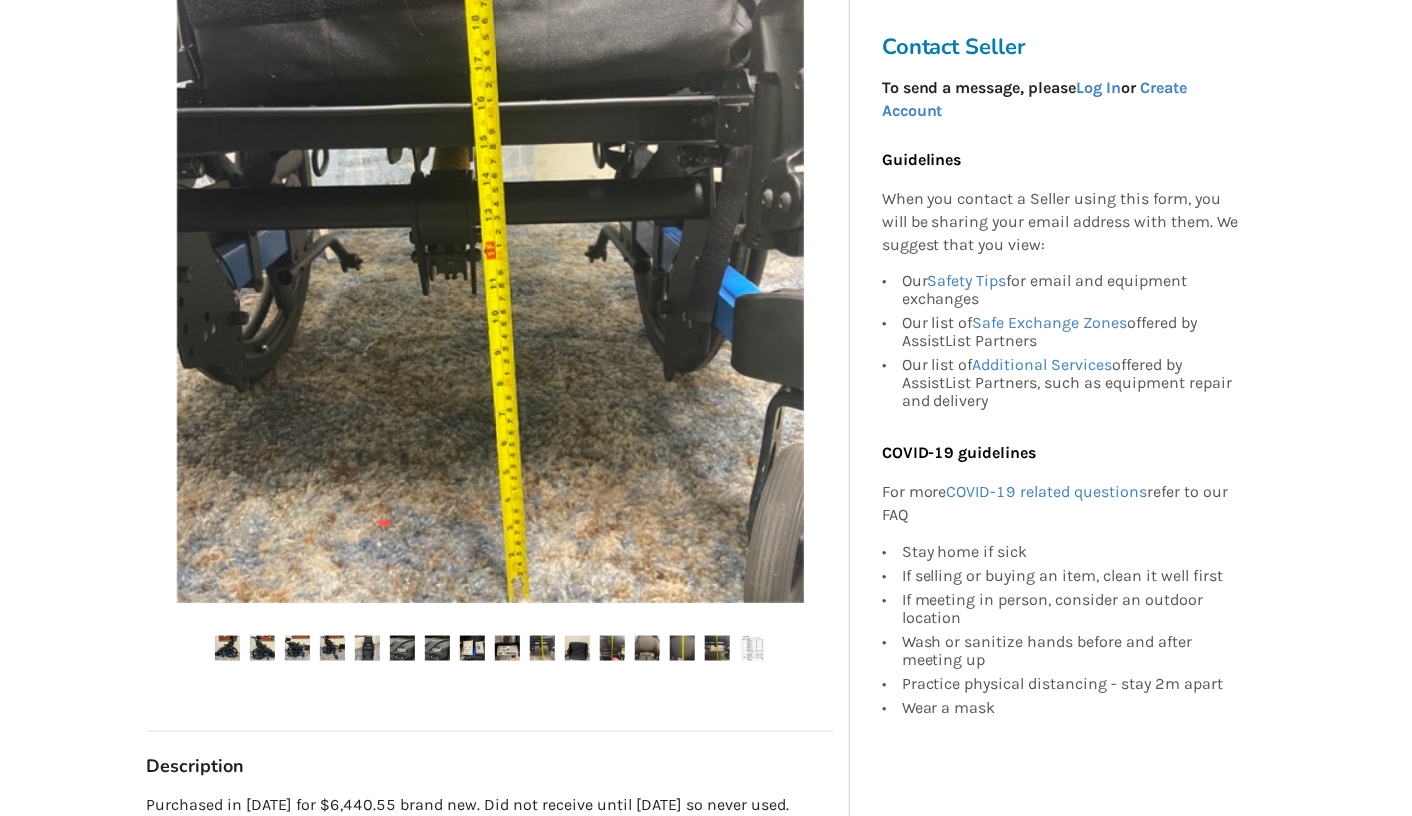 click at bounding box center [490, 332] 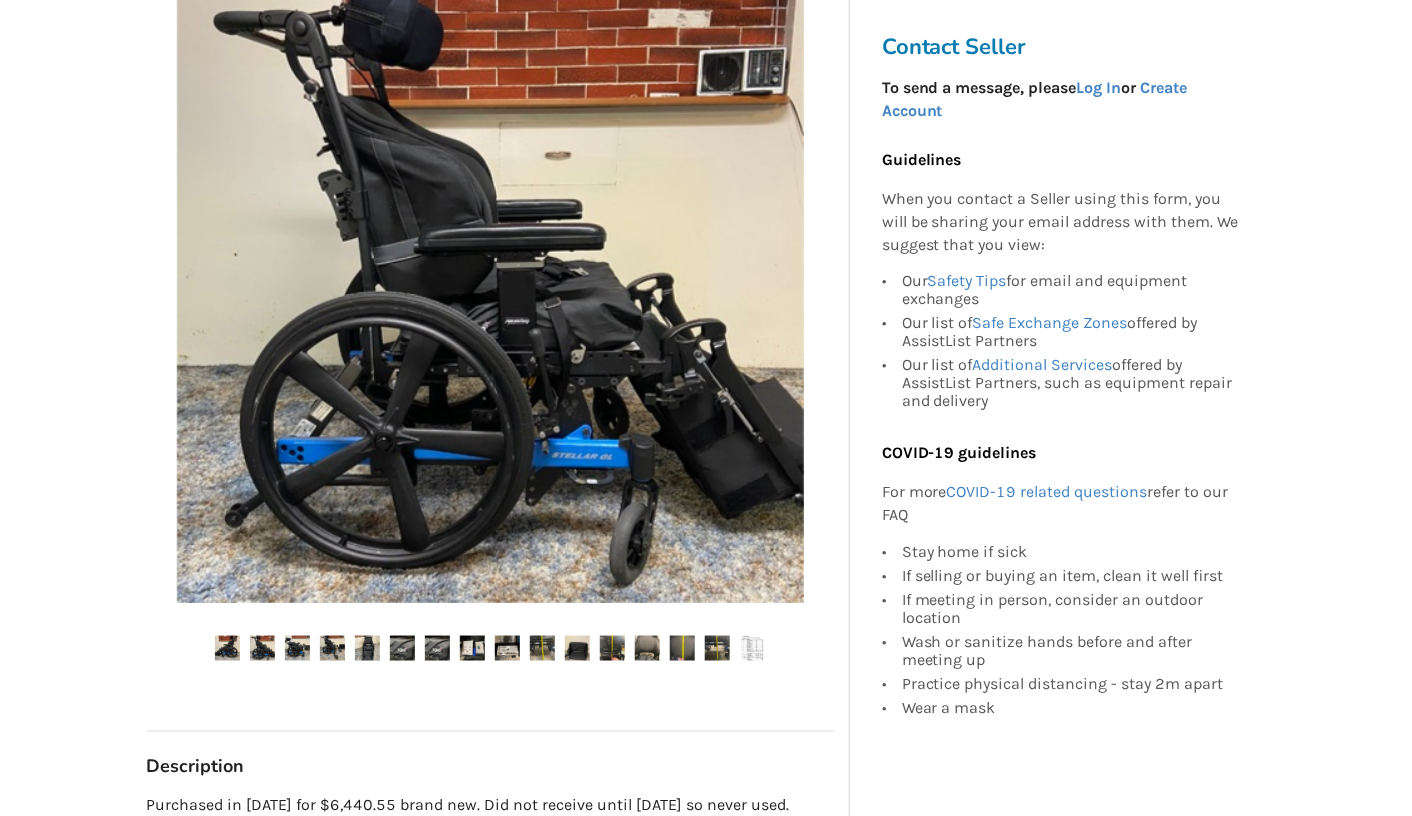 click at bounding box center (297, 648) 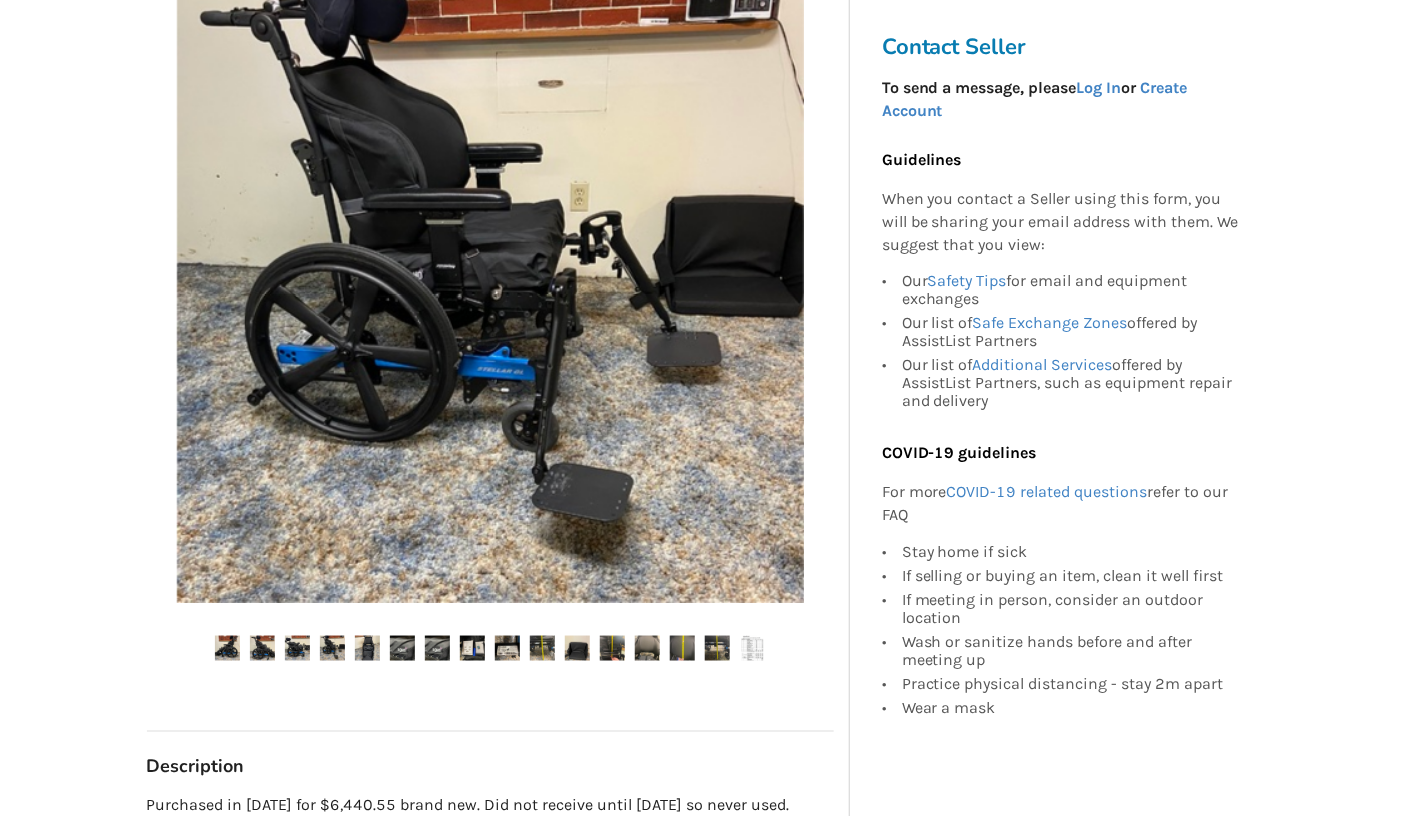 click at bounding box center (332, 648) 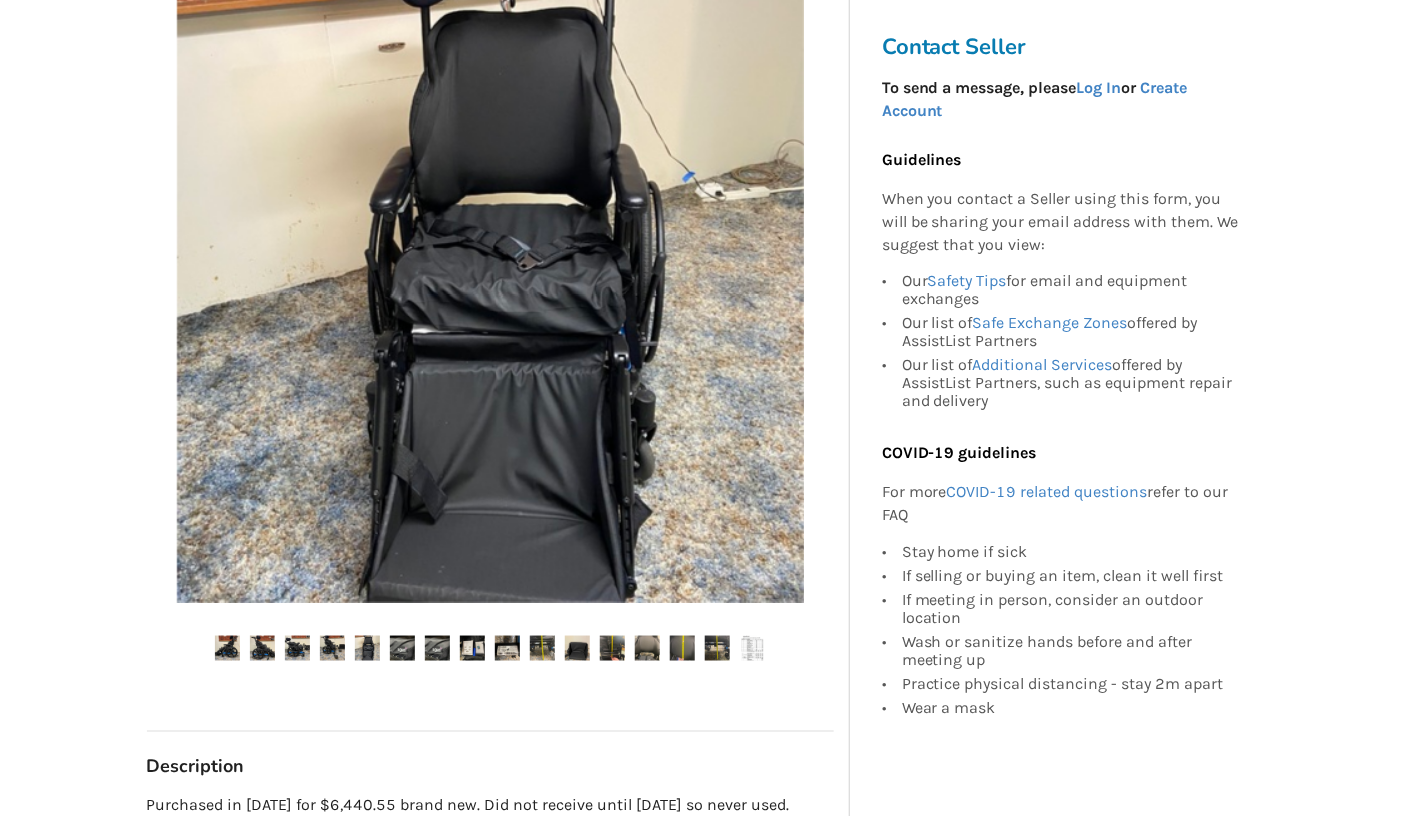 click at bounding box center (472, 648) 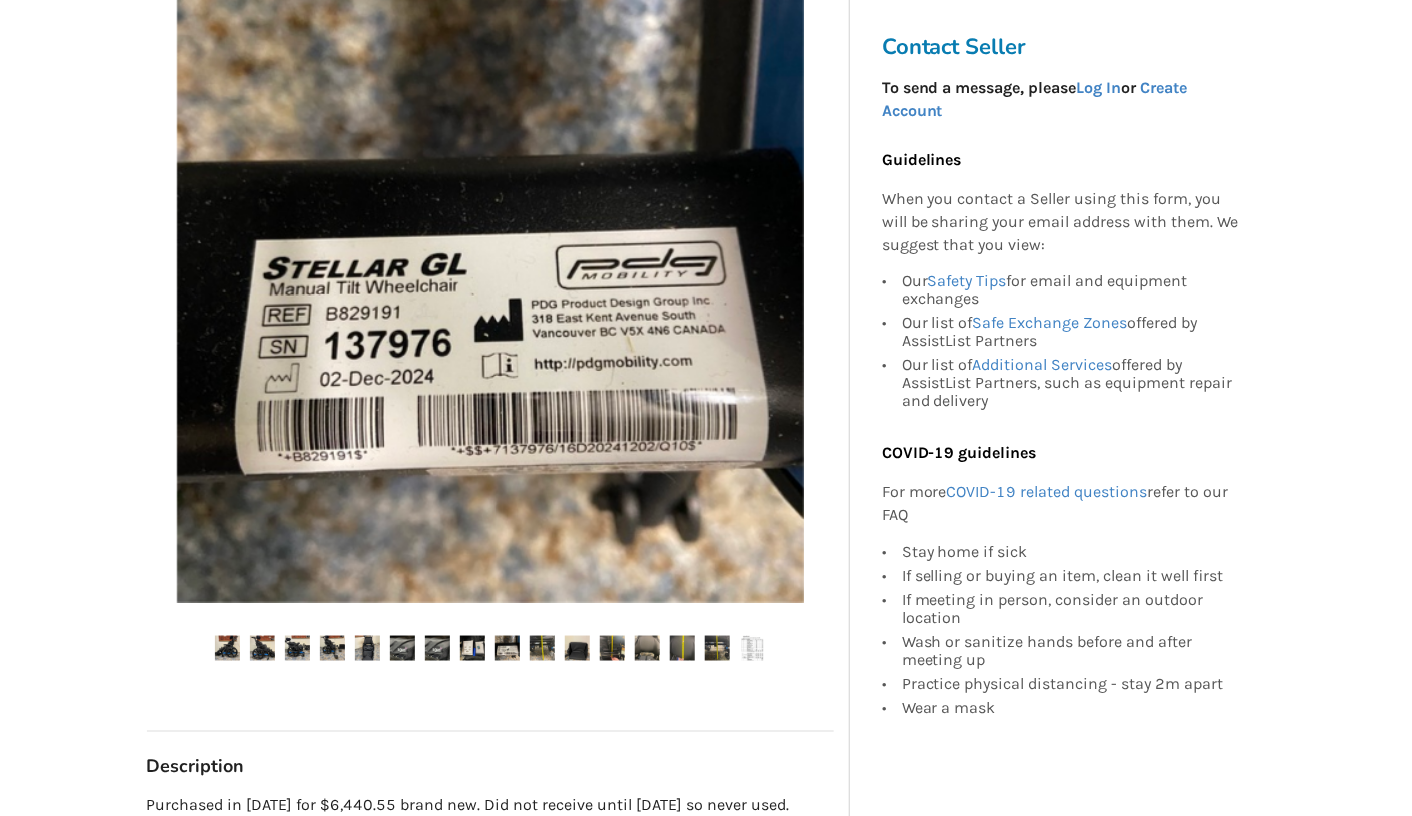 click at bounding box center [542, 648] 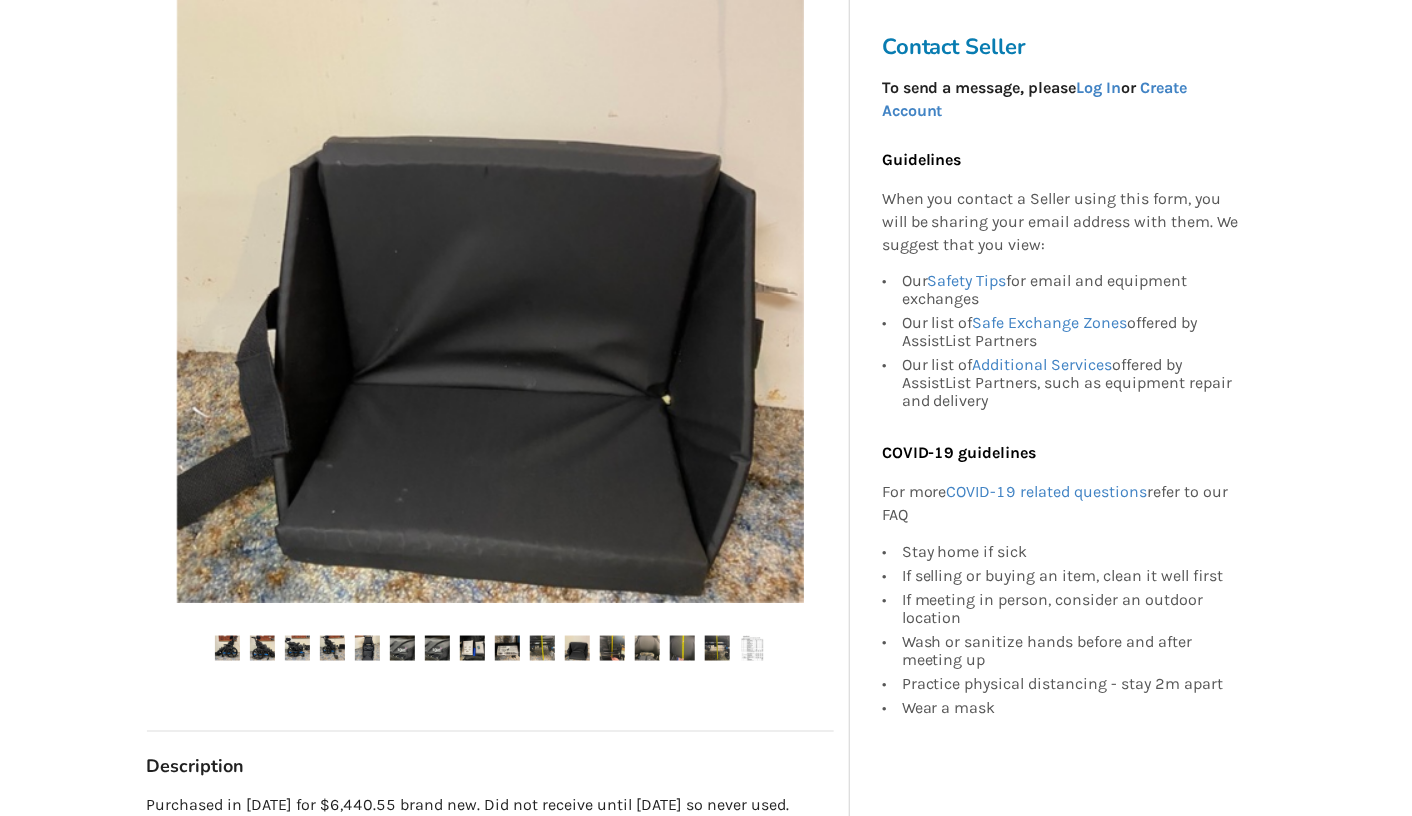 click at bounding box center [612, 648] 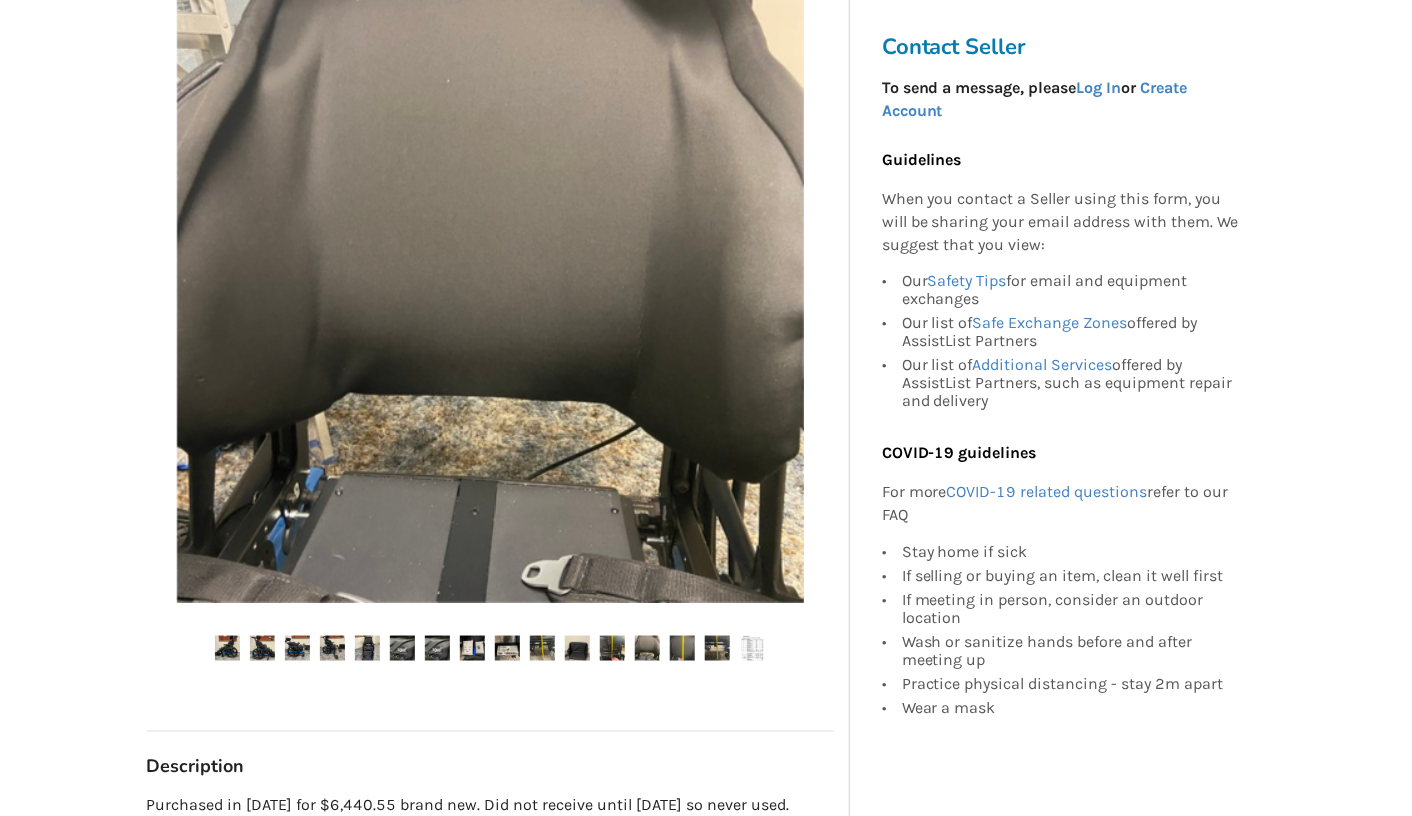 click at bounding box center [682, 648] 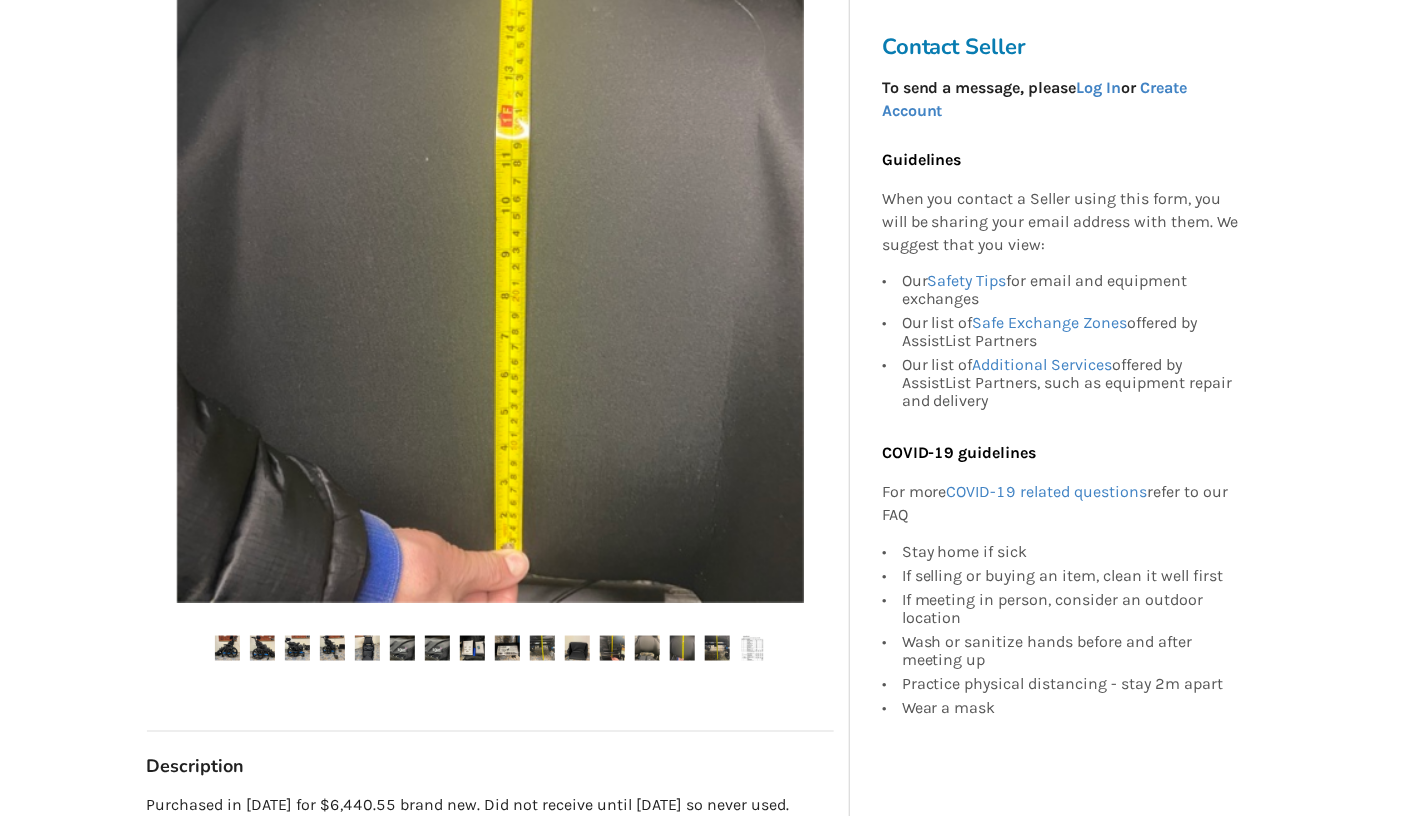 click at bounding box center (717, 648) 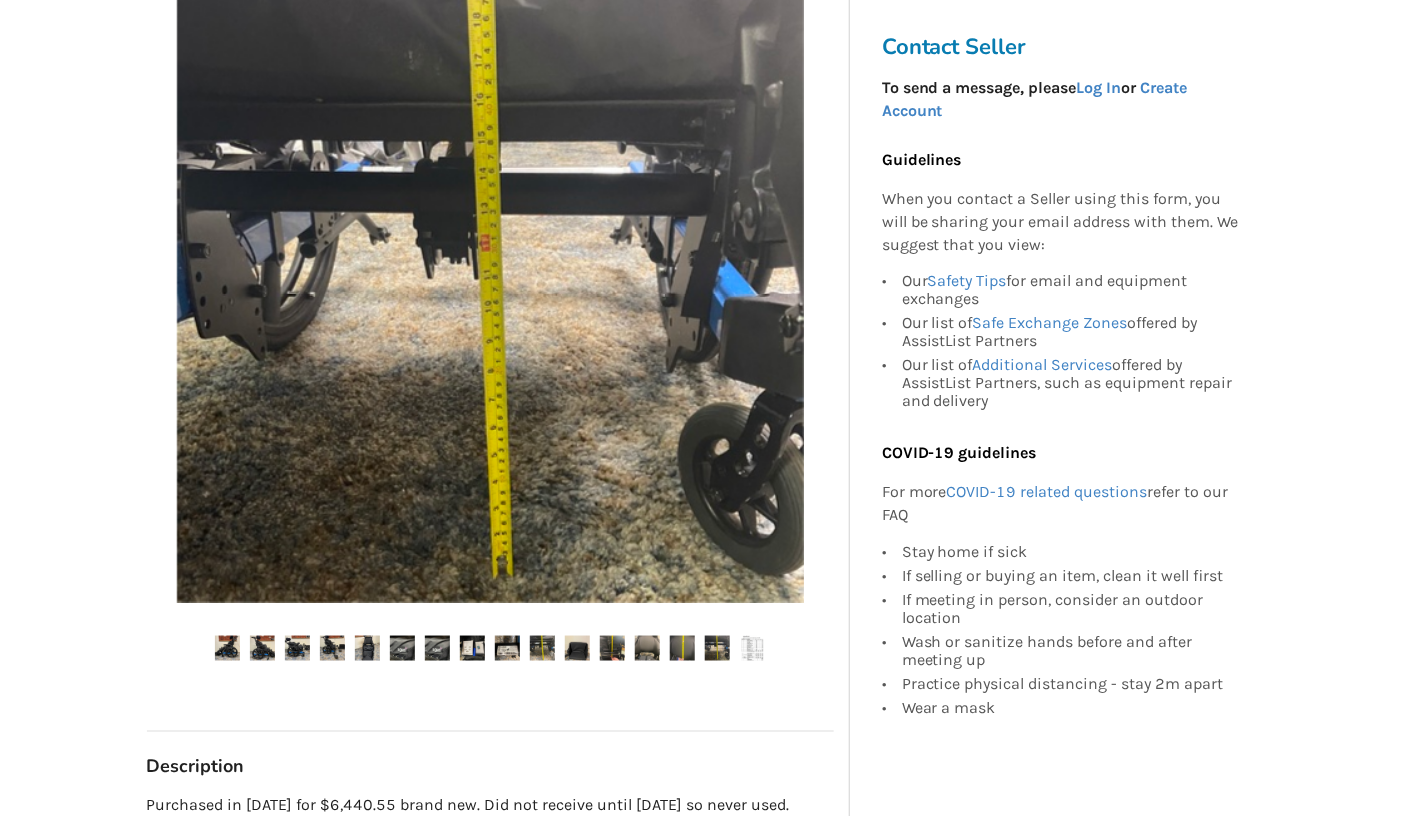 click at bounding box center (752, 648) 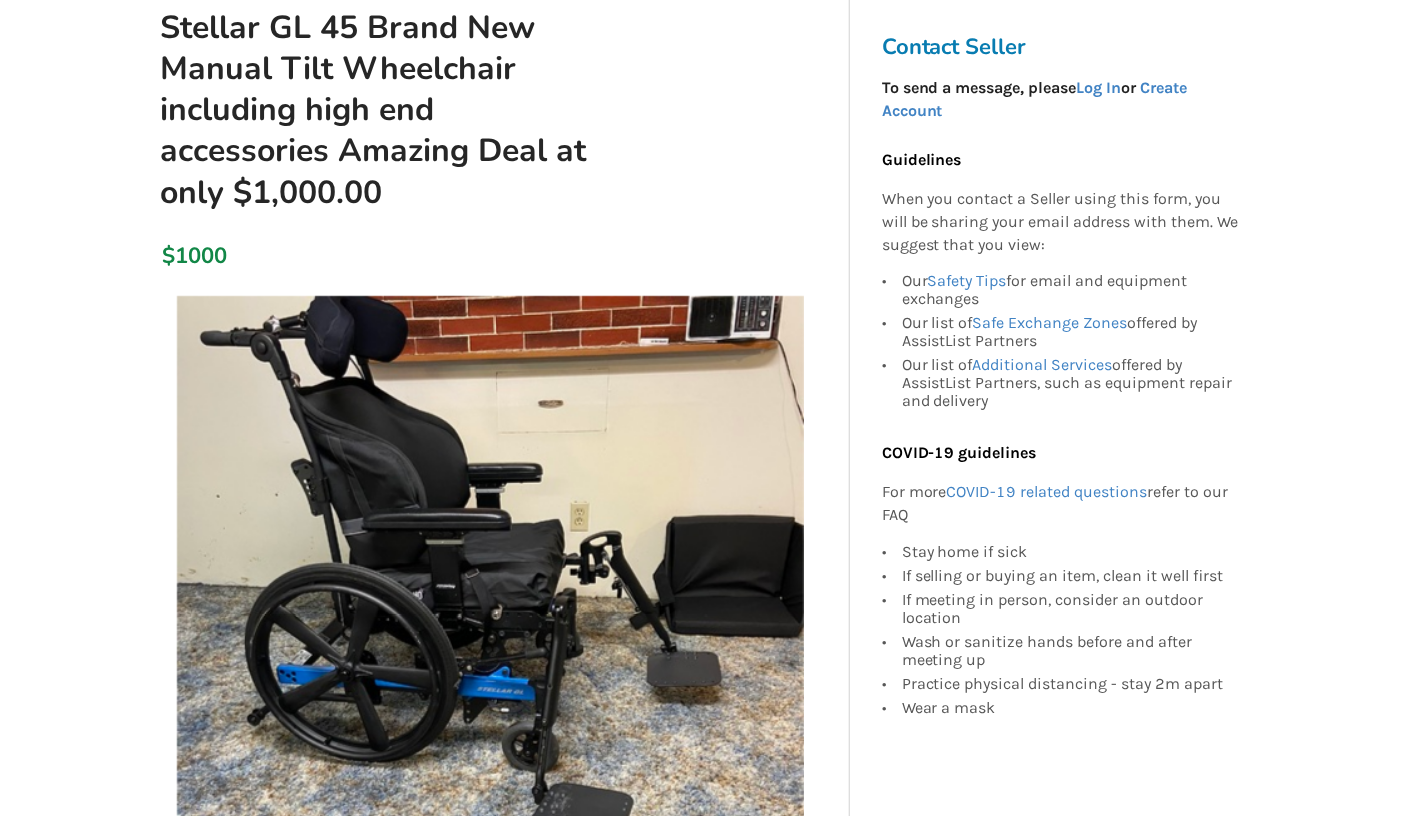 scroll, scrollTop: 0, scrollLeft: 0, axis: both 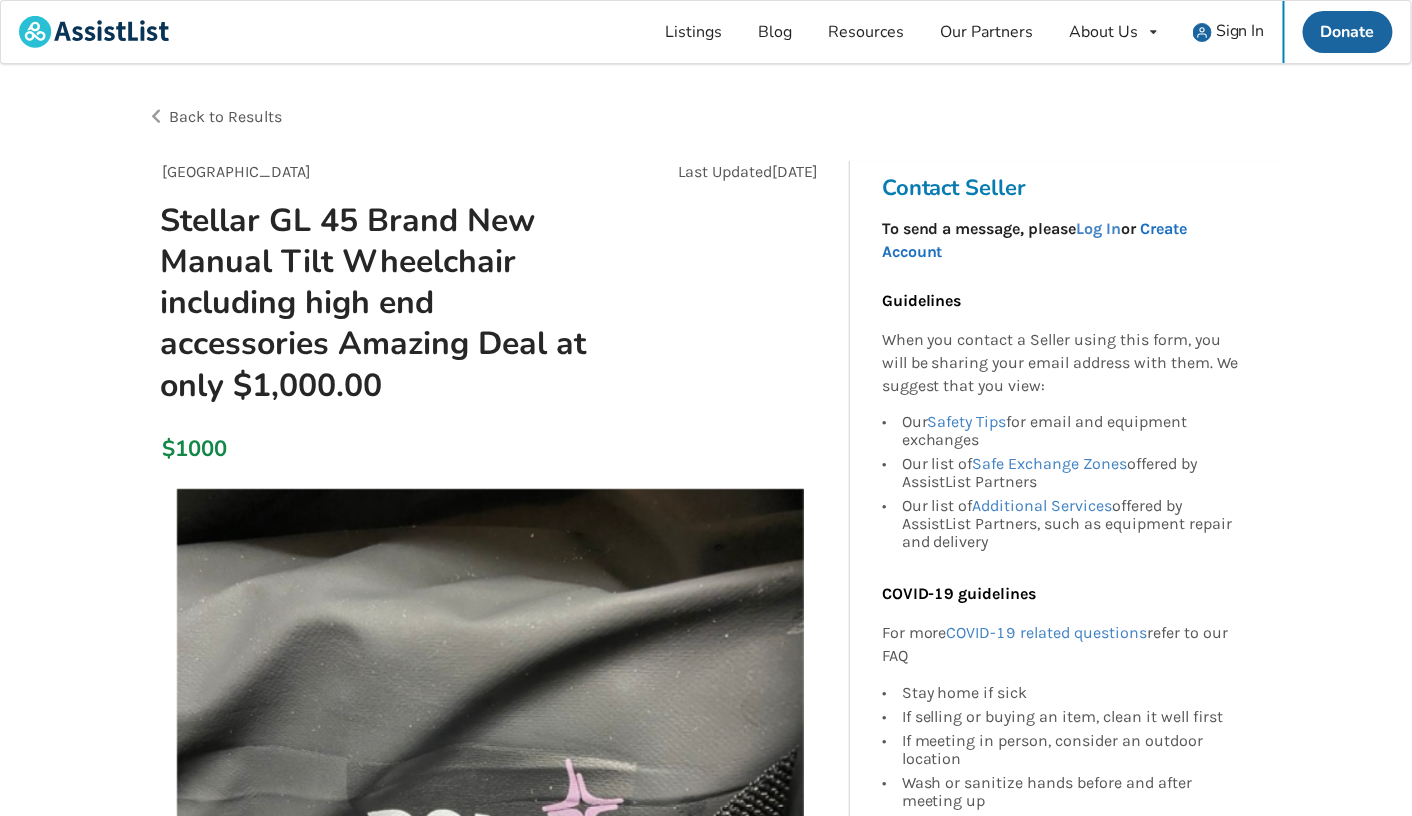 click on "Create Account" at bounding box center (1035, 240) 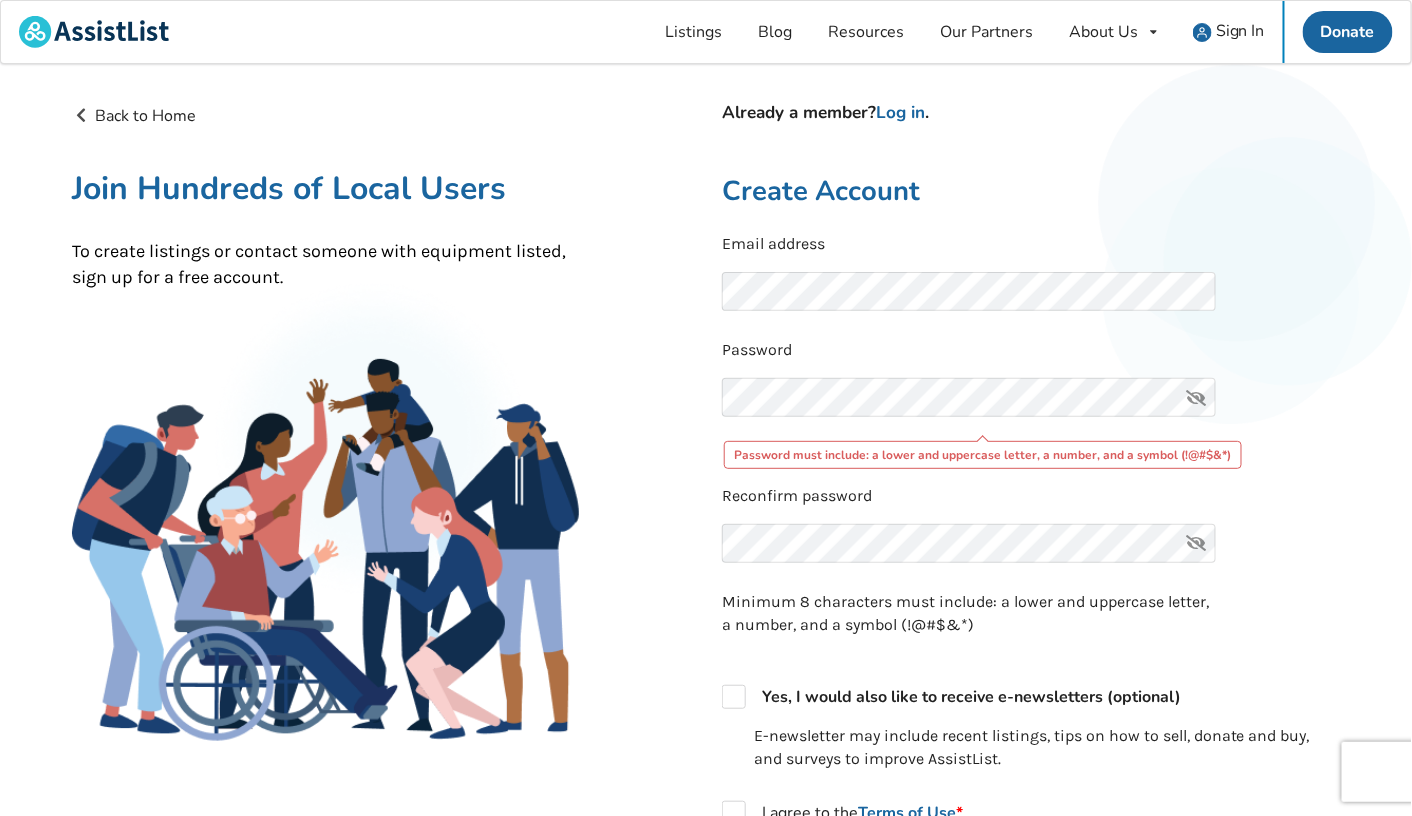 click at bounding box center [1197, 543] 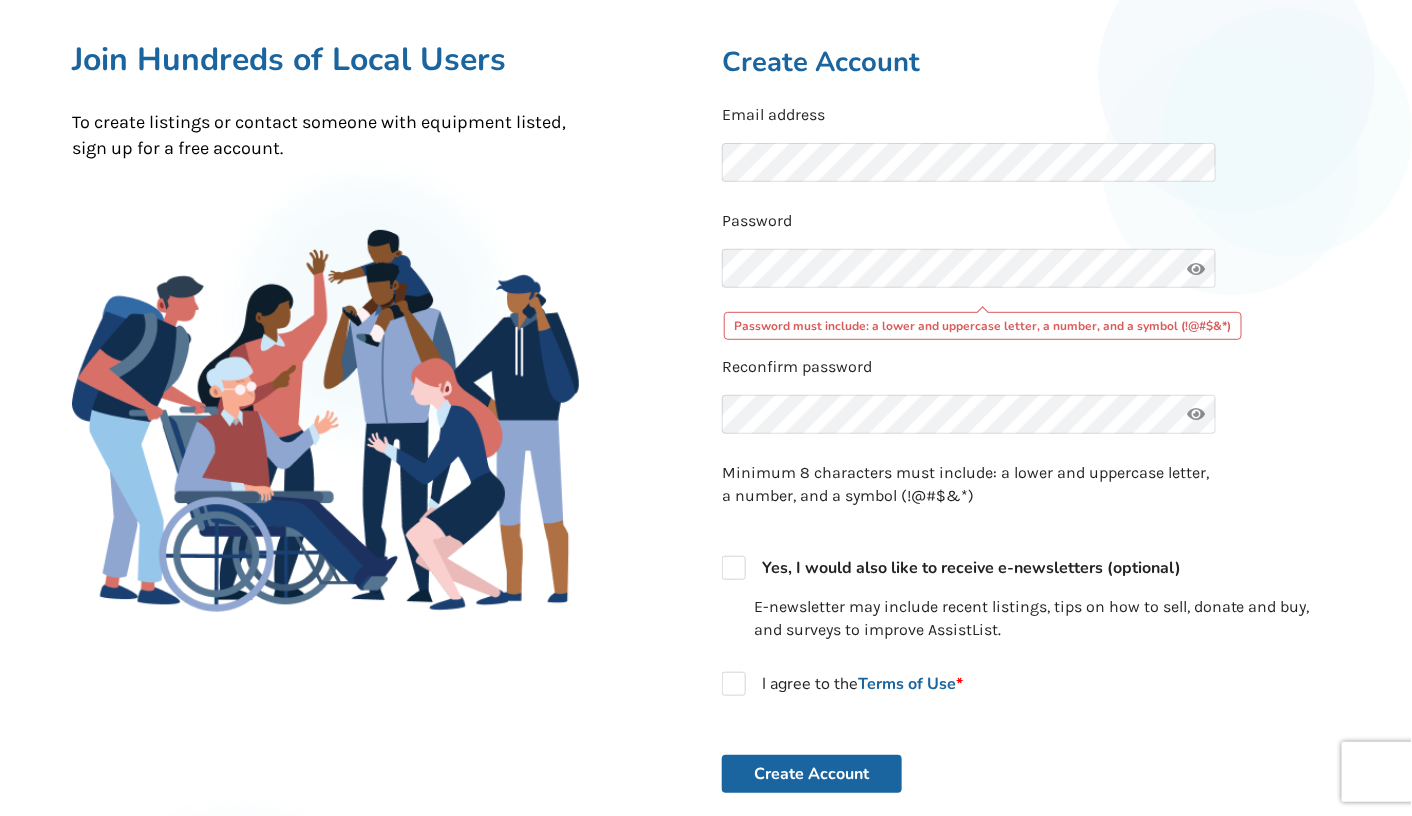 scroll, scrollTop: 210, scrollLeft: 0, axis: vertical 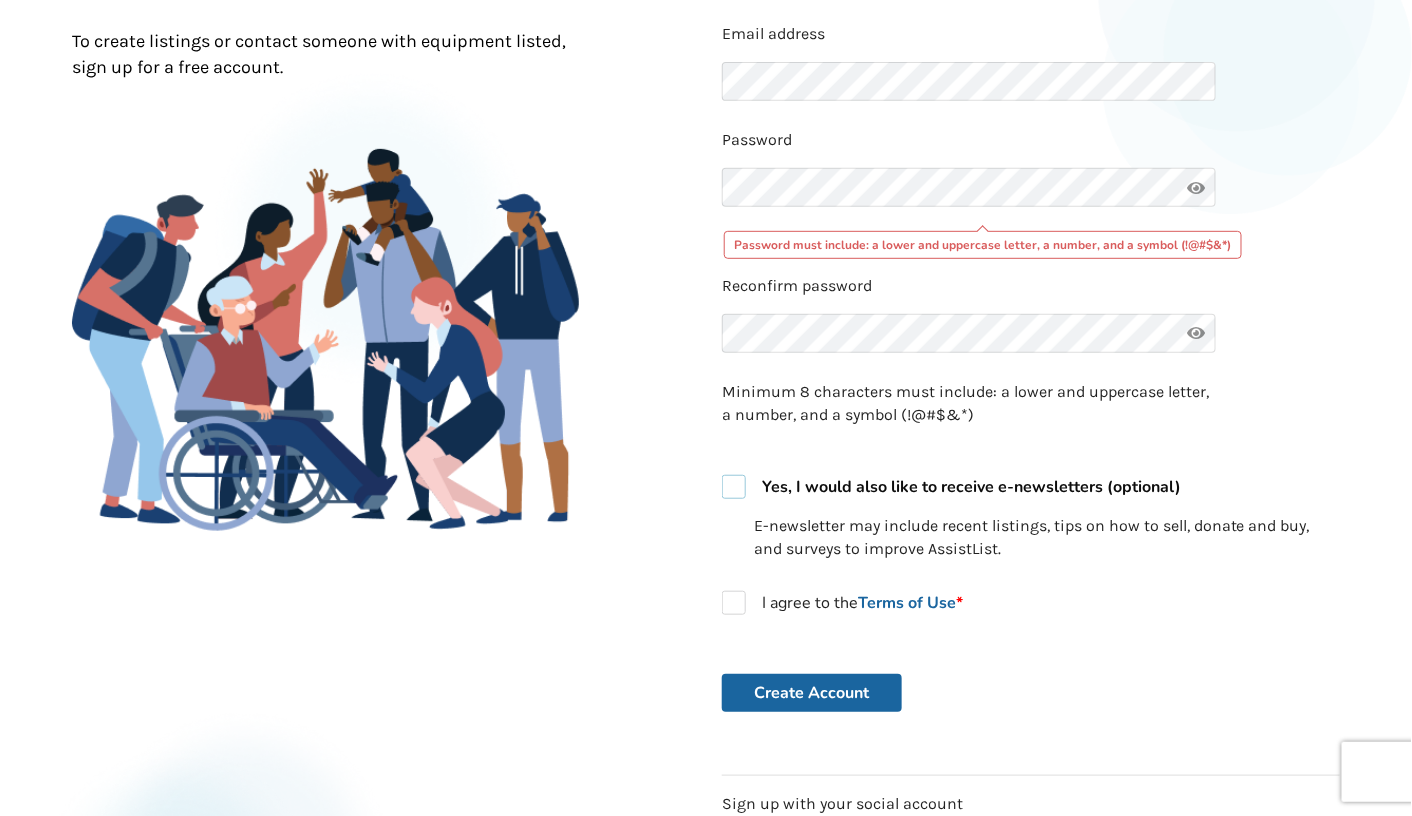 click on "Yes, I would also like to receive e-newsletters (optional)" at bounding box center [951, 487] 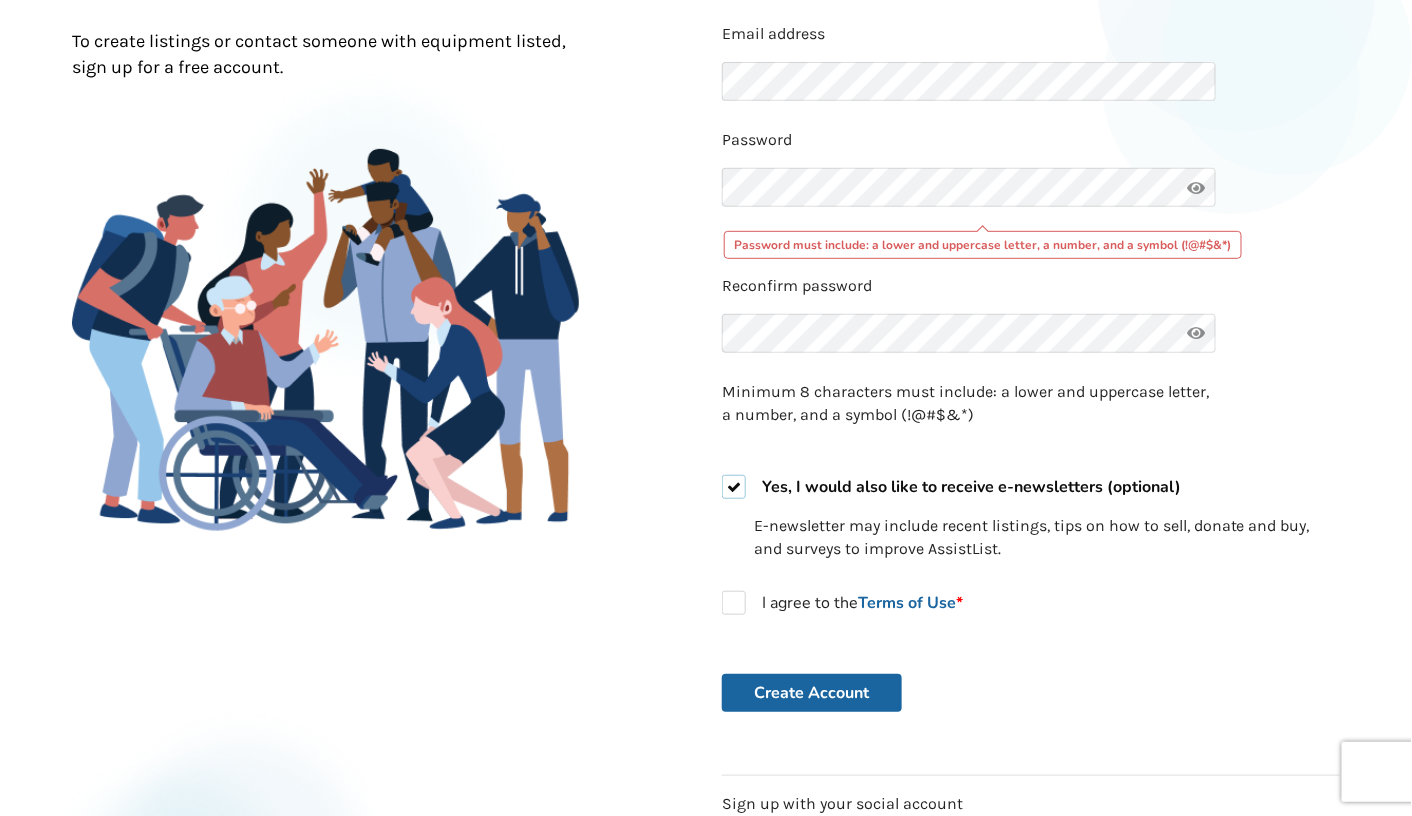 checkbox on "true" 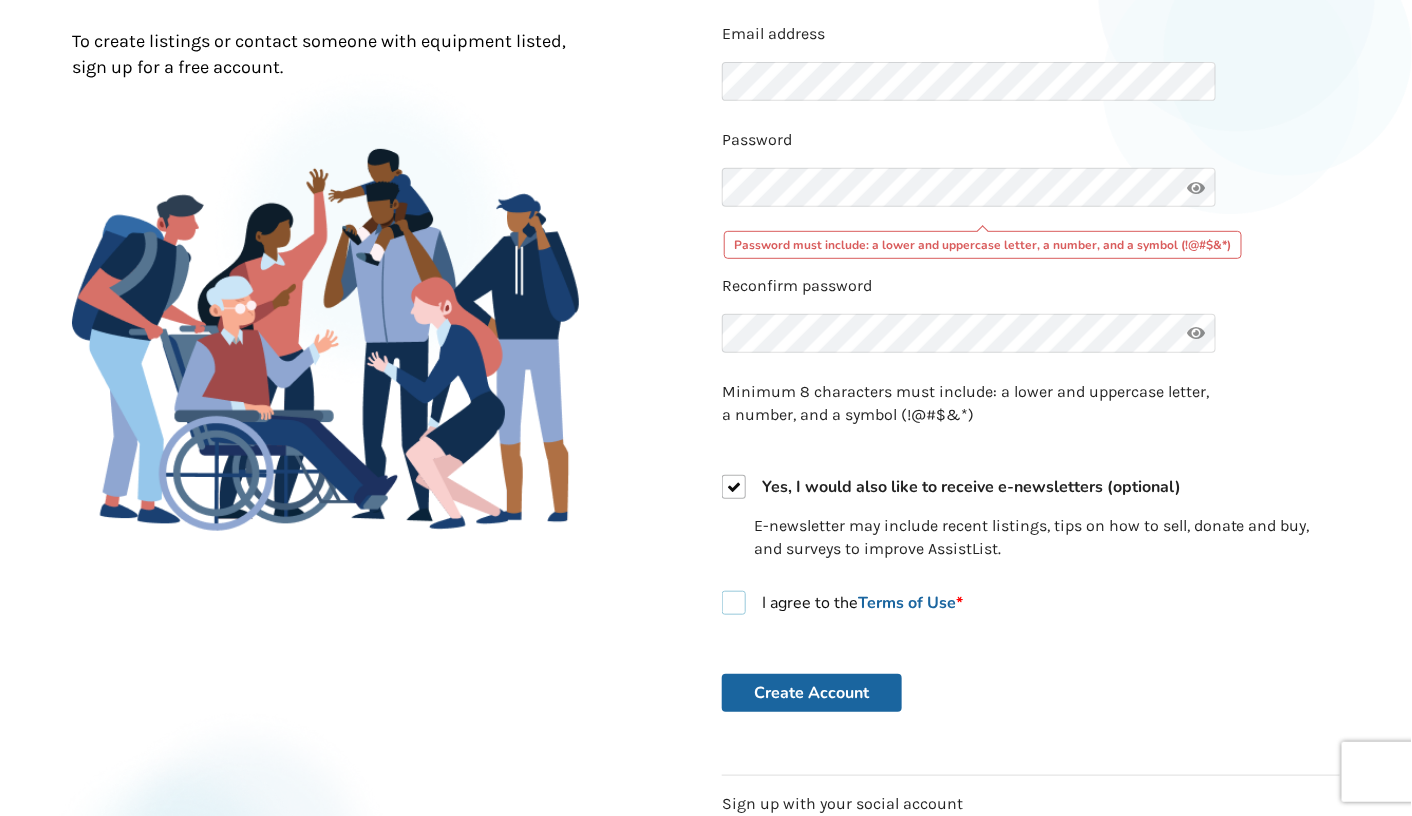 click on "I agree to the  Terms of Use  *" at bounding box center (842, 603) 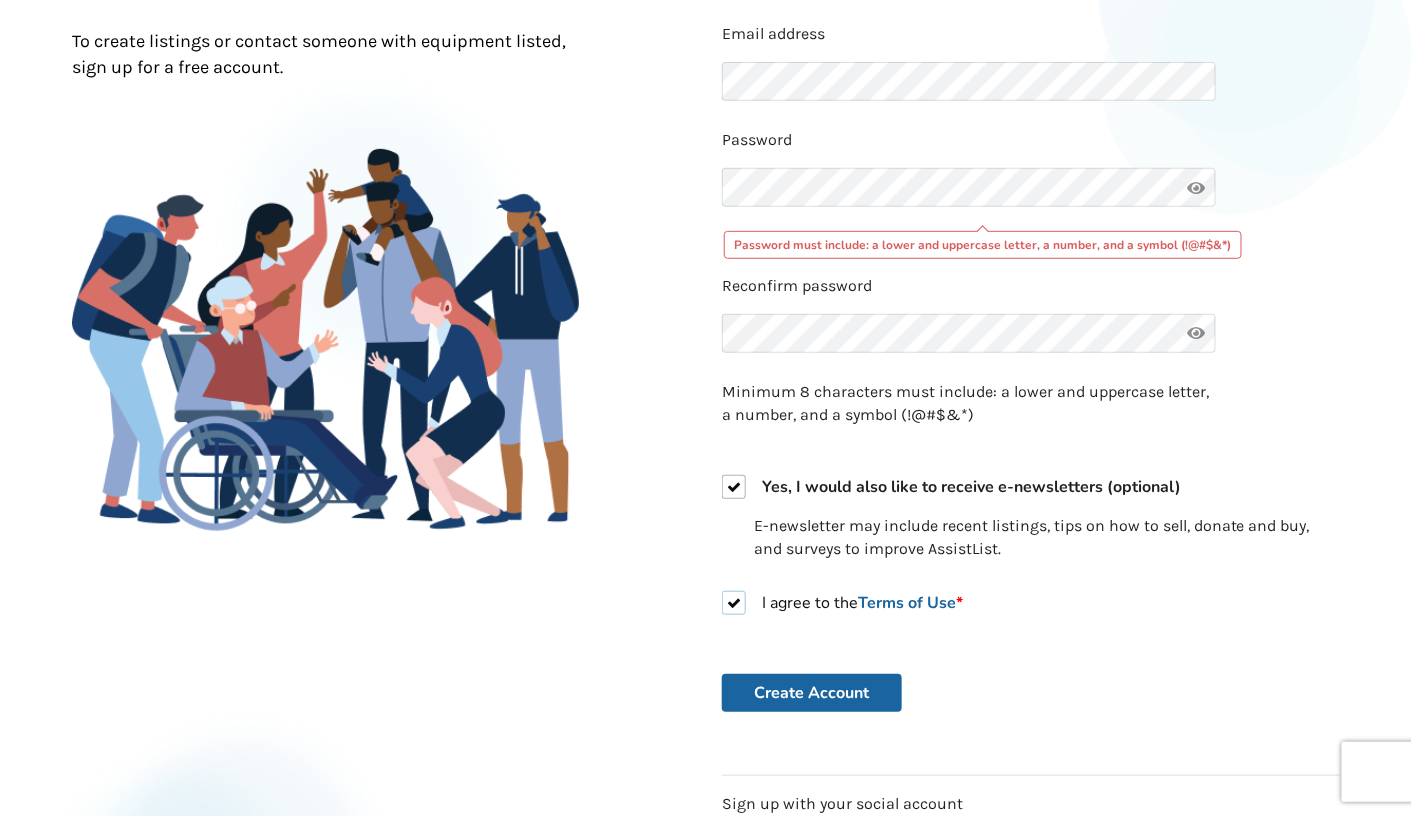 checkbox on "true" 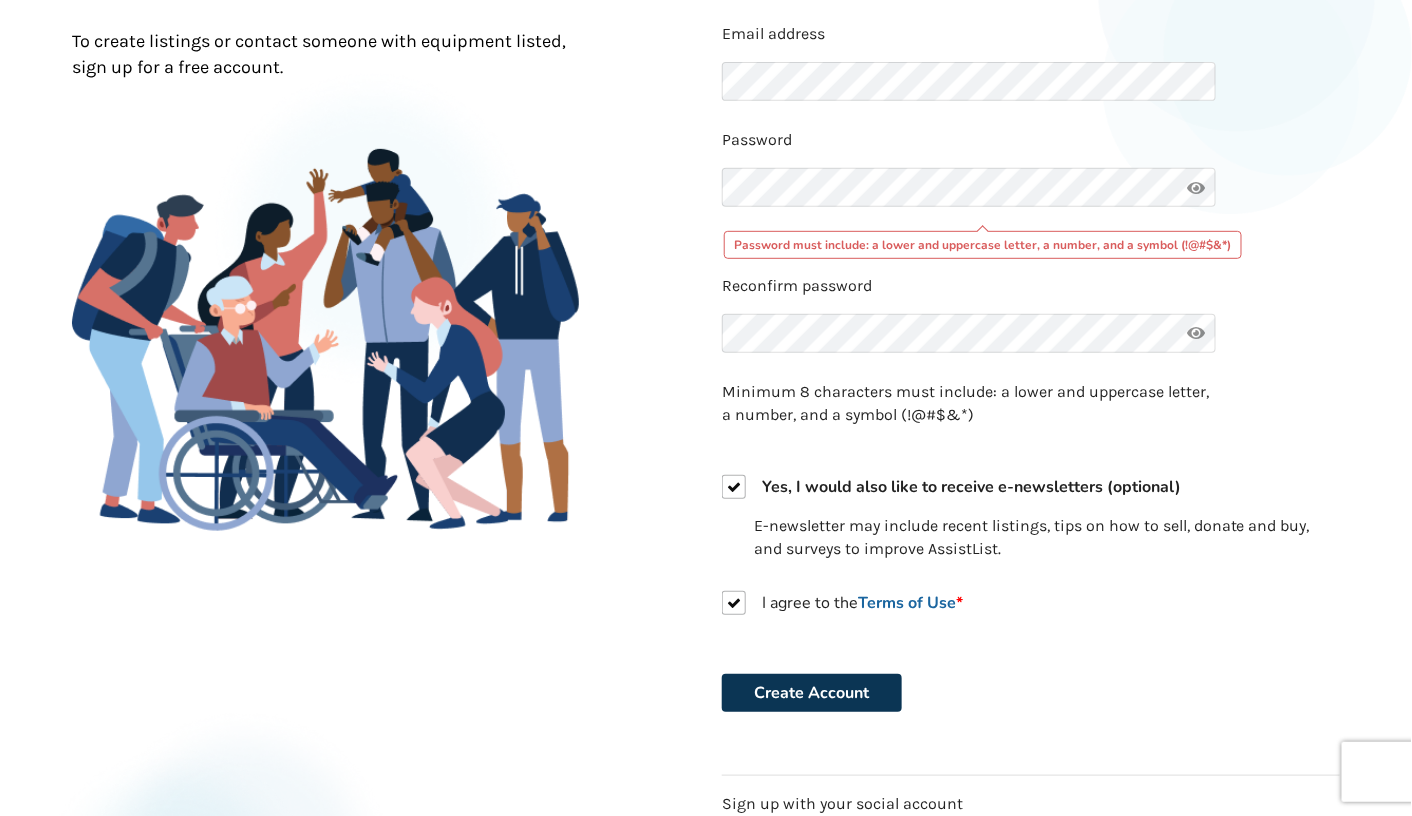 click on "Create Account" at bounding box center [812, 693] 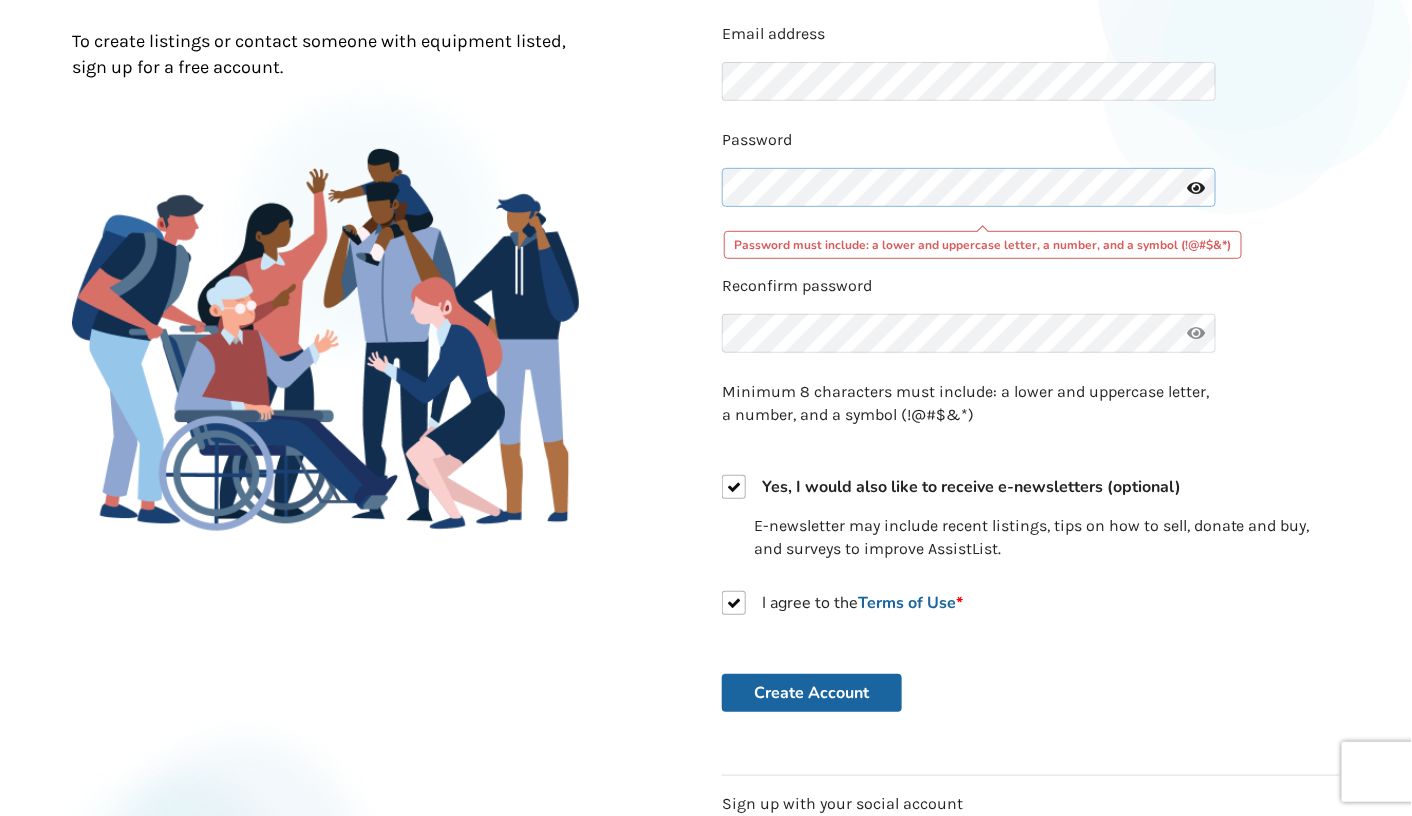 click on "Back to Home  Already a member?  Log in . Join Hundreds of Local Users To create listings or contact someone with equipment listed, sign up for a free account. Already a member?  Log in . Create Account  Email address Password Password must include: a lower and uppercase letter, a number, and a symbol (!@#$&*) Reconfirm password Minimum 8 characters must include: a lower and uppercase letter, a number, and a symbol (!@#$&*) Yes, I would also like to receive e-newsletters (optional) E-newsletter may include recent listings, tips on how to sell, donate and buy, and surveys to improve AssistList. I agree to the  Terms of Use  * Create Account Sign up with your social account Continue with Google Sign up with Facebook" at bounding box center [706, 400] 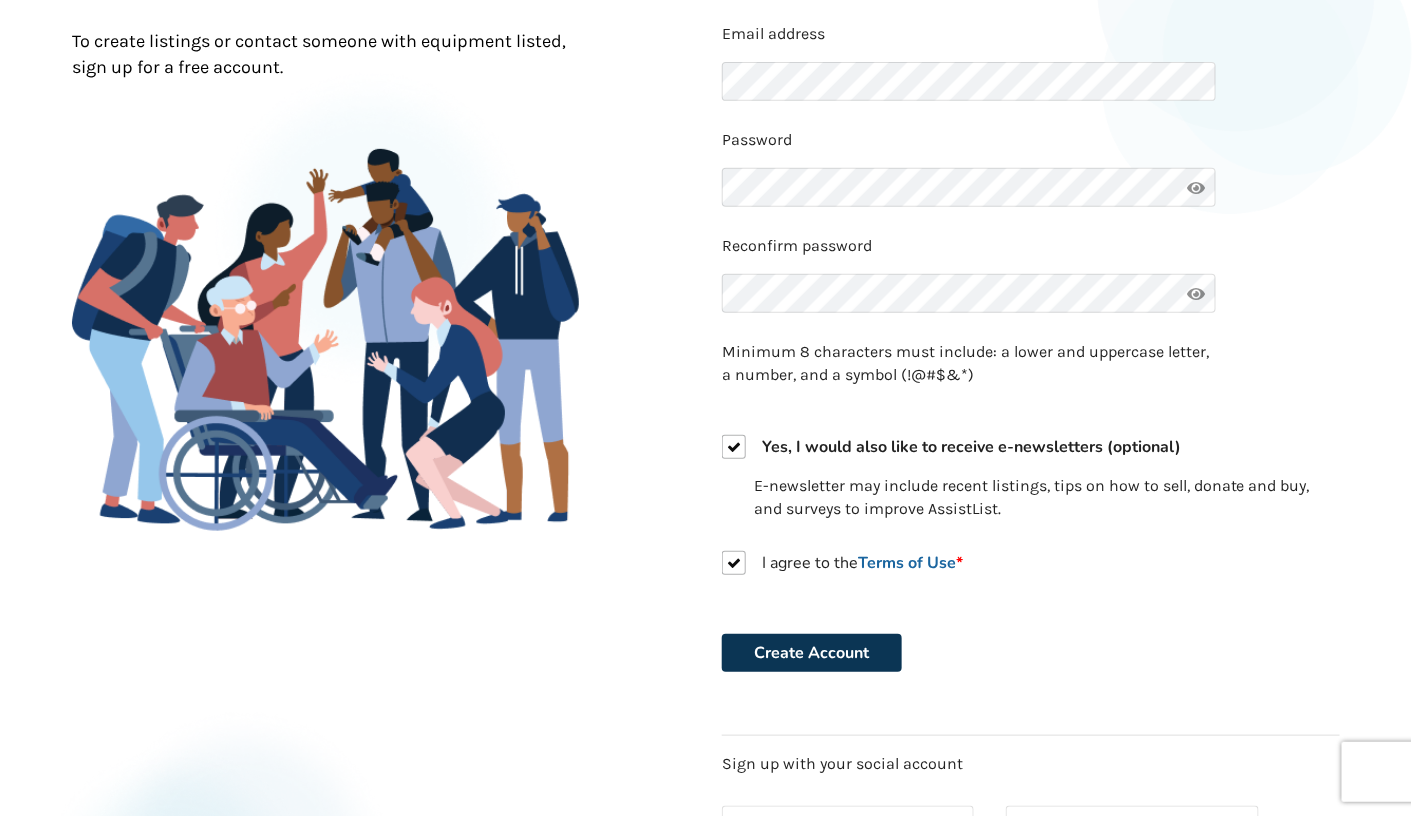 click on "Create Account" at bounding box center (812, 653) 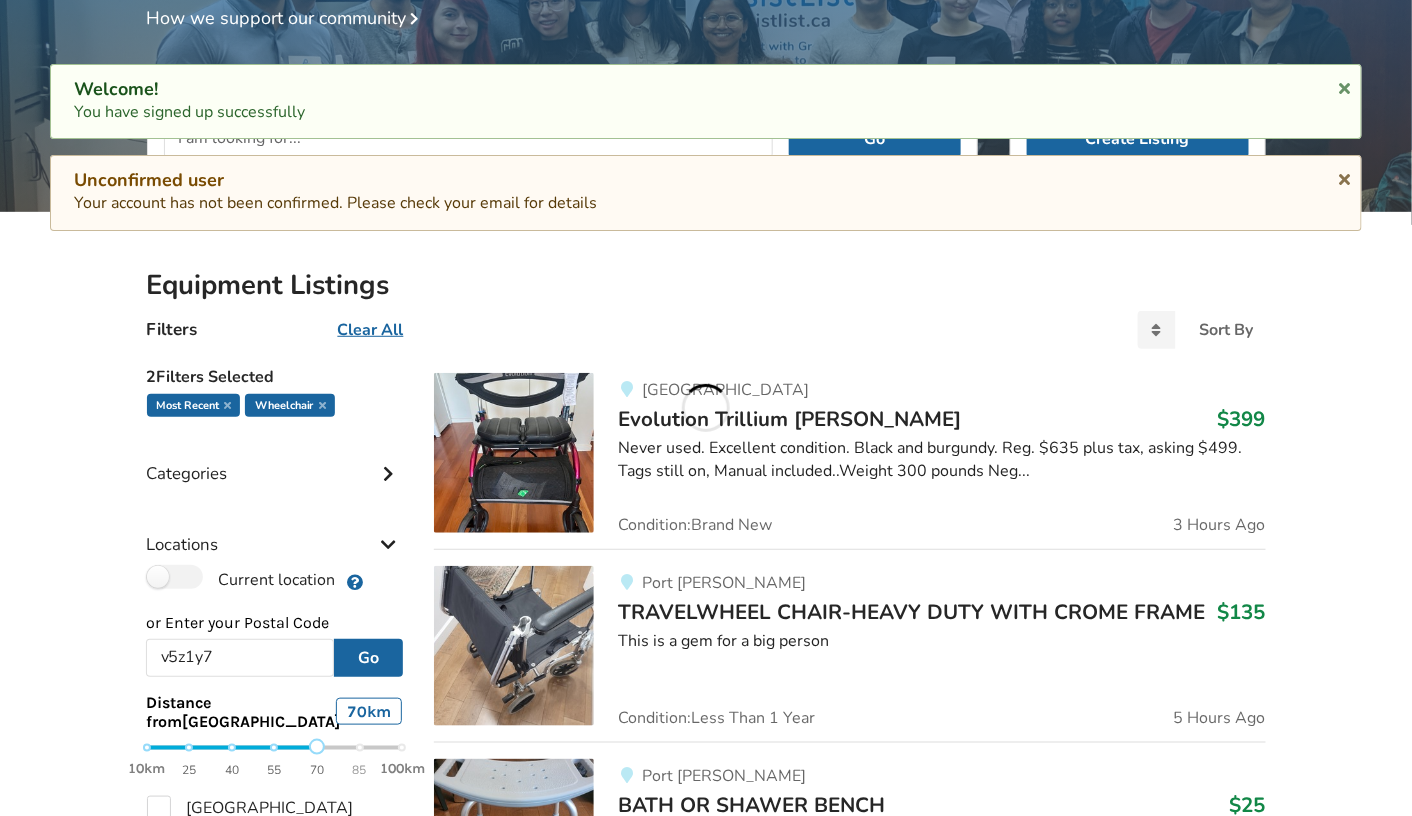 scroll, scrollTop: 1340, scrollLeft: 0, axis: vertical 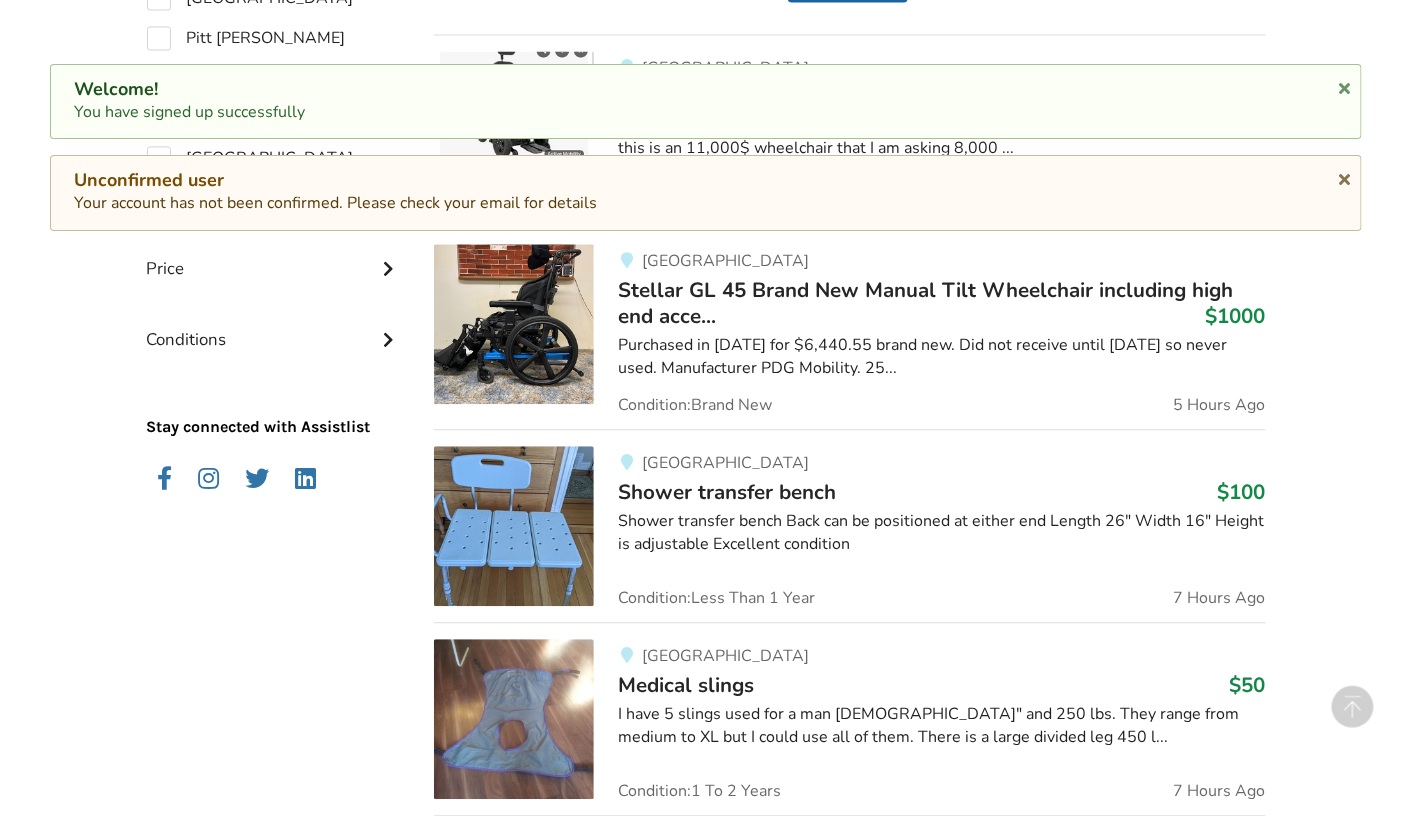 click on "Stellar GL 45 Brand New Manual Tilt Wheelchair including high end acce... $1000" at bounding box center (941, 303) 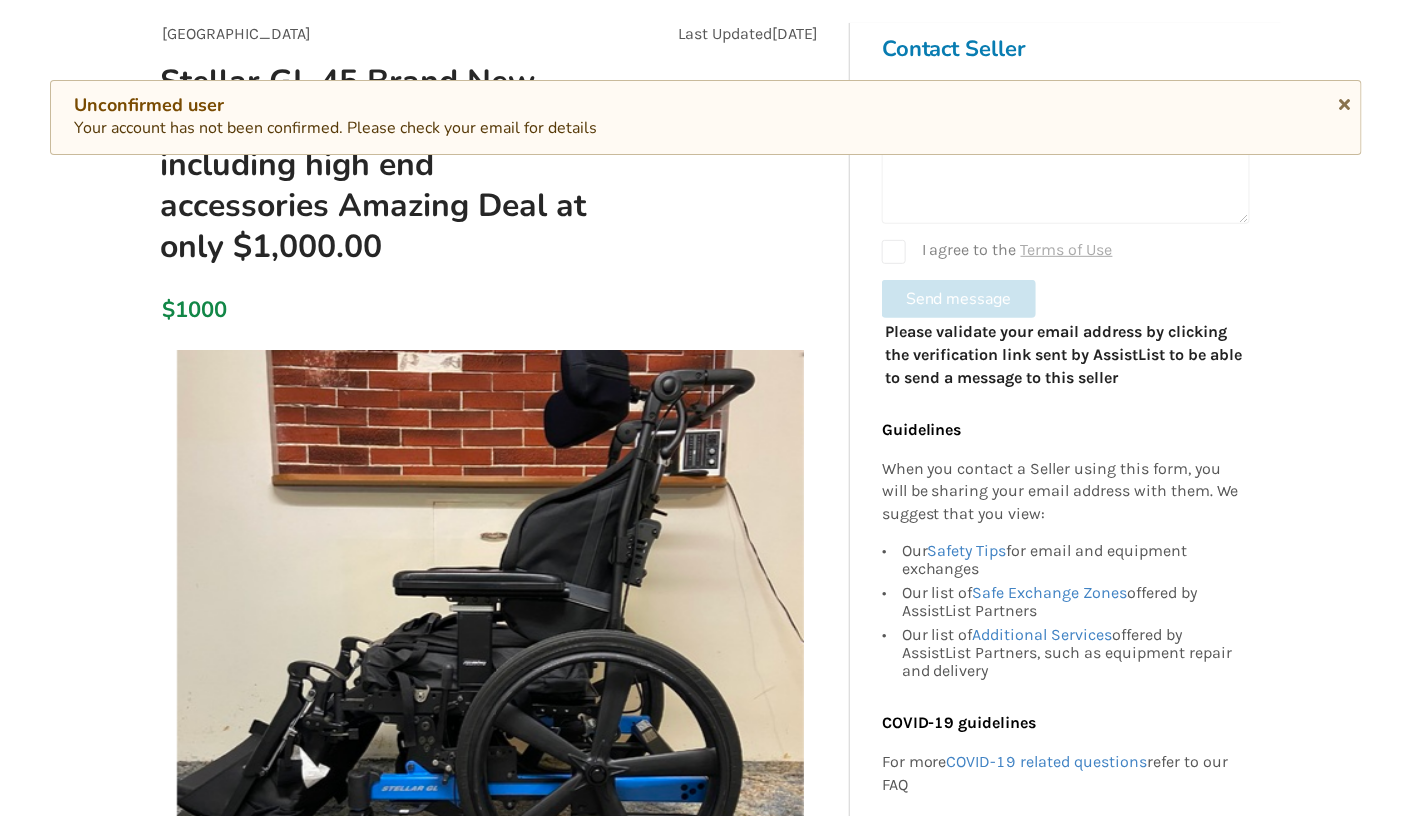 scroll, scrollTop: 0, scrollLeft: 0, axis: both 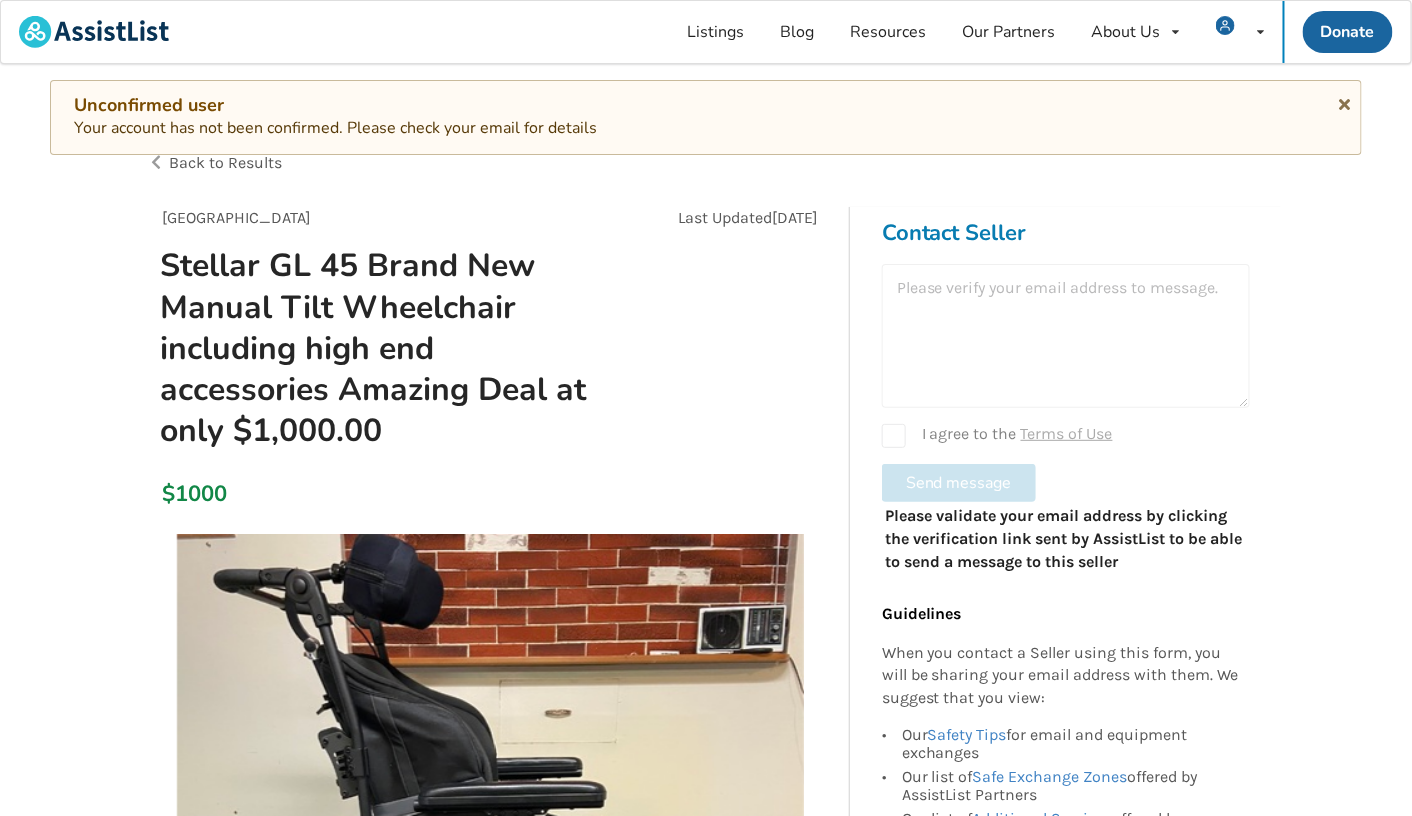 click at bounding box center (1066, 336) 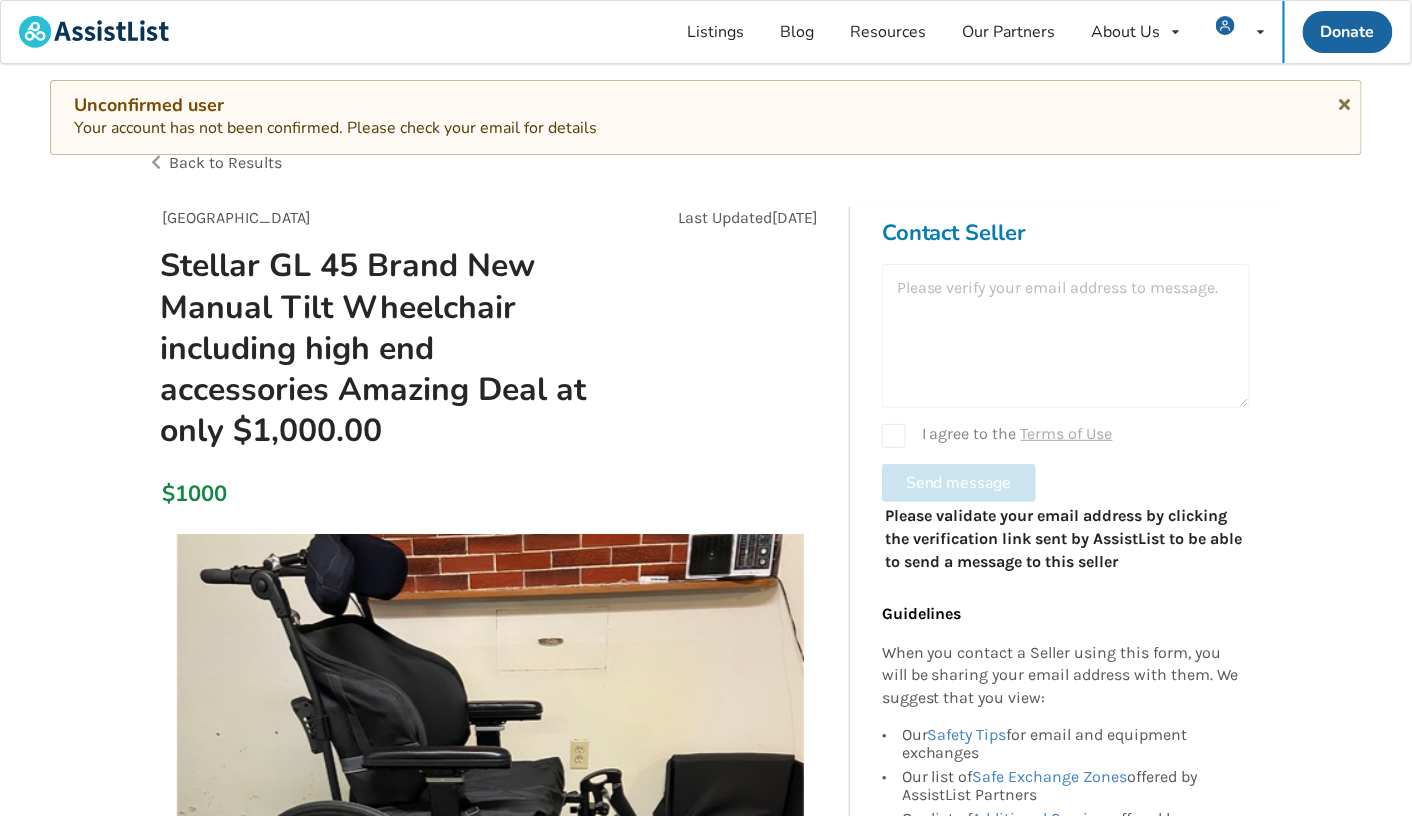 click on "Unconfirmed user Your account has not been confirmed. Please check your email for details" at bounding box center [706, 117] 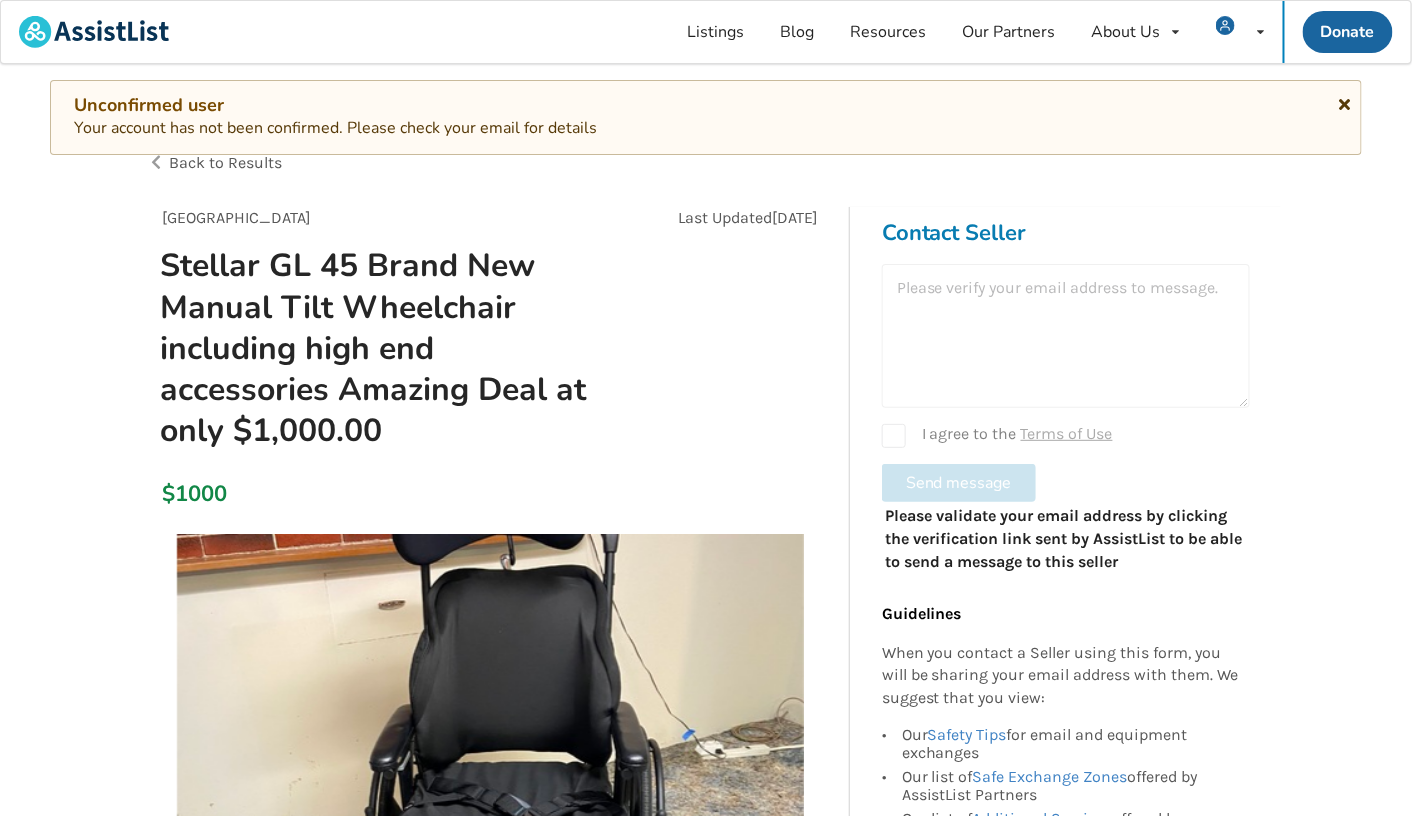 click at bounding box center [1344, 101] 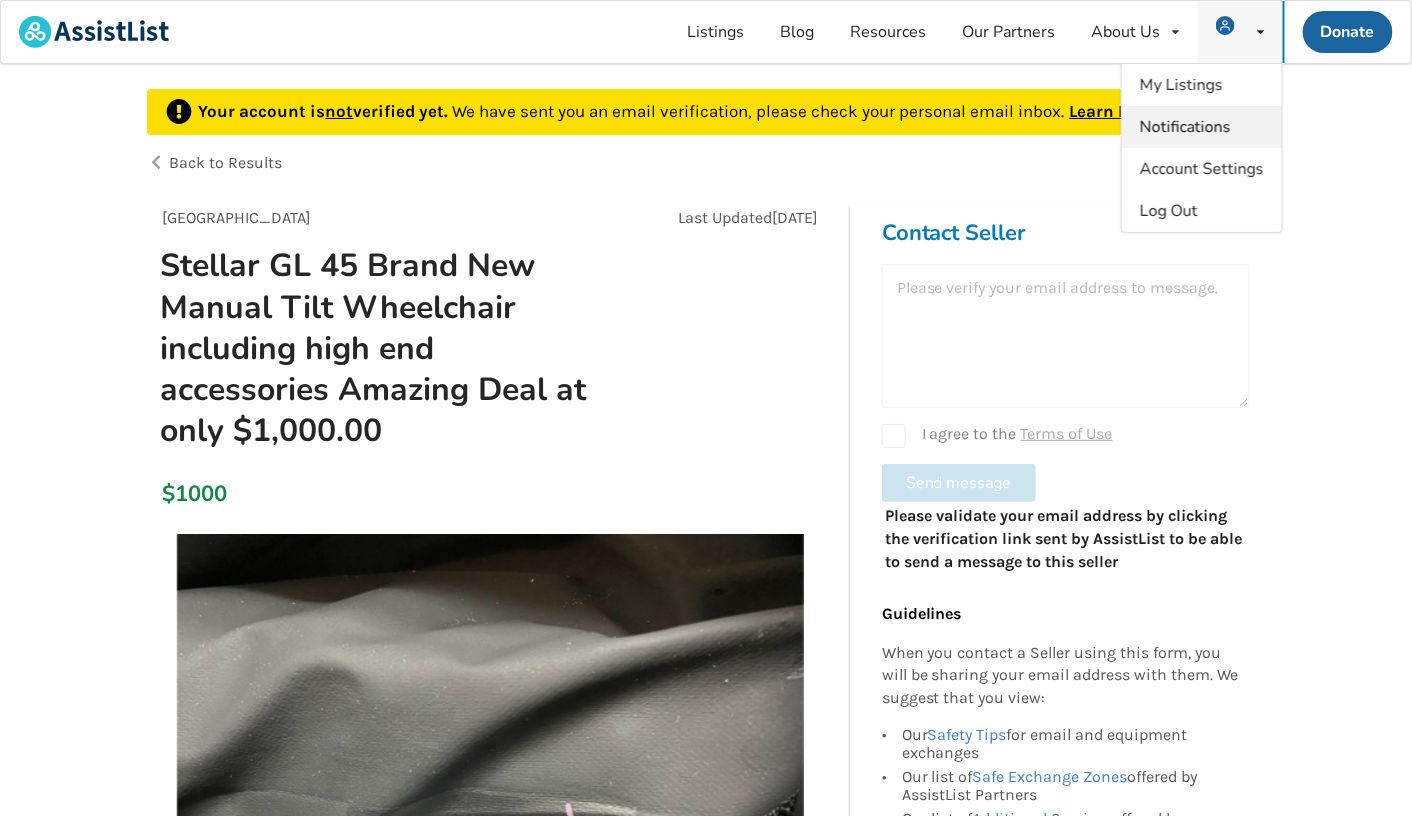 click on "Notifications" at bounding box center [1185, 127] 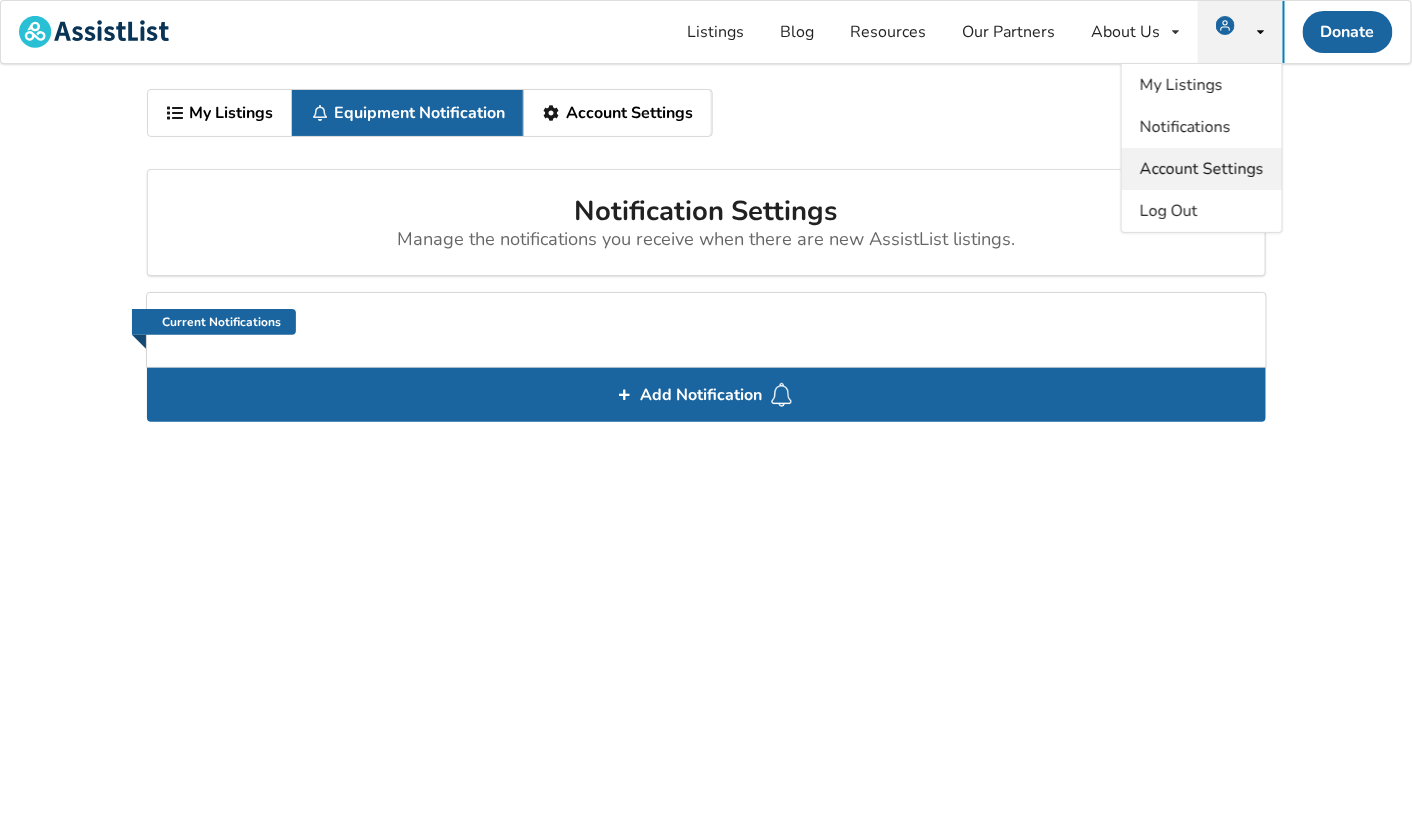 click on "Account Settings" at bounding box center (1202, 169) 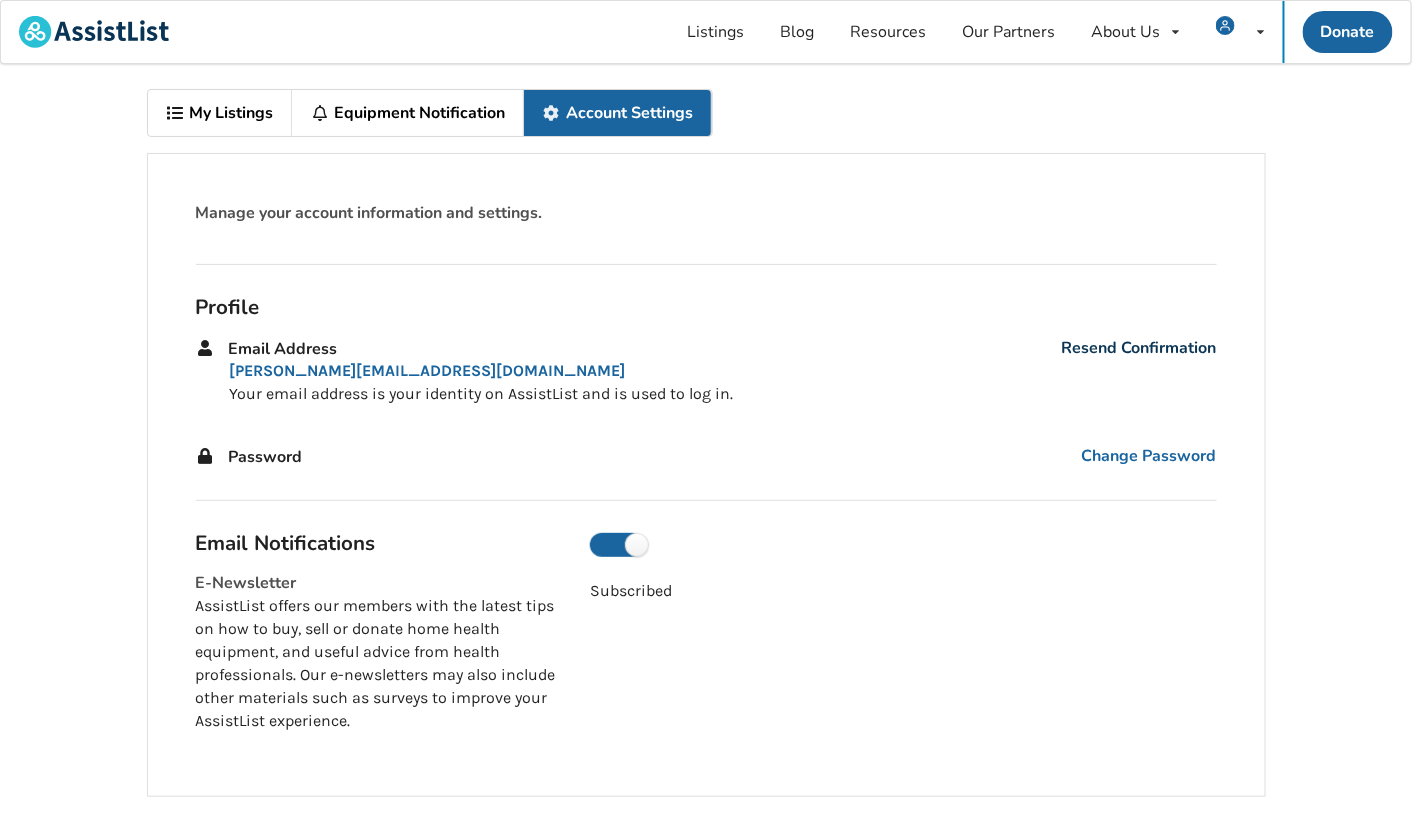 click on "Resend Confirmation" at bounding box center (1139, 348) 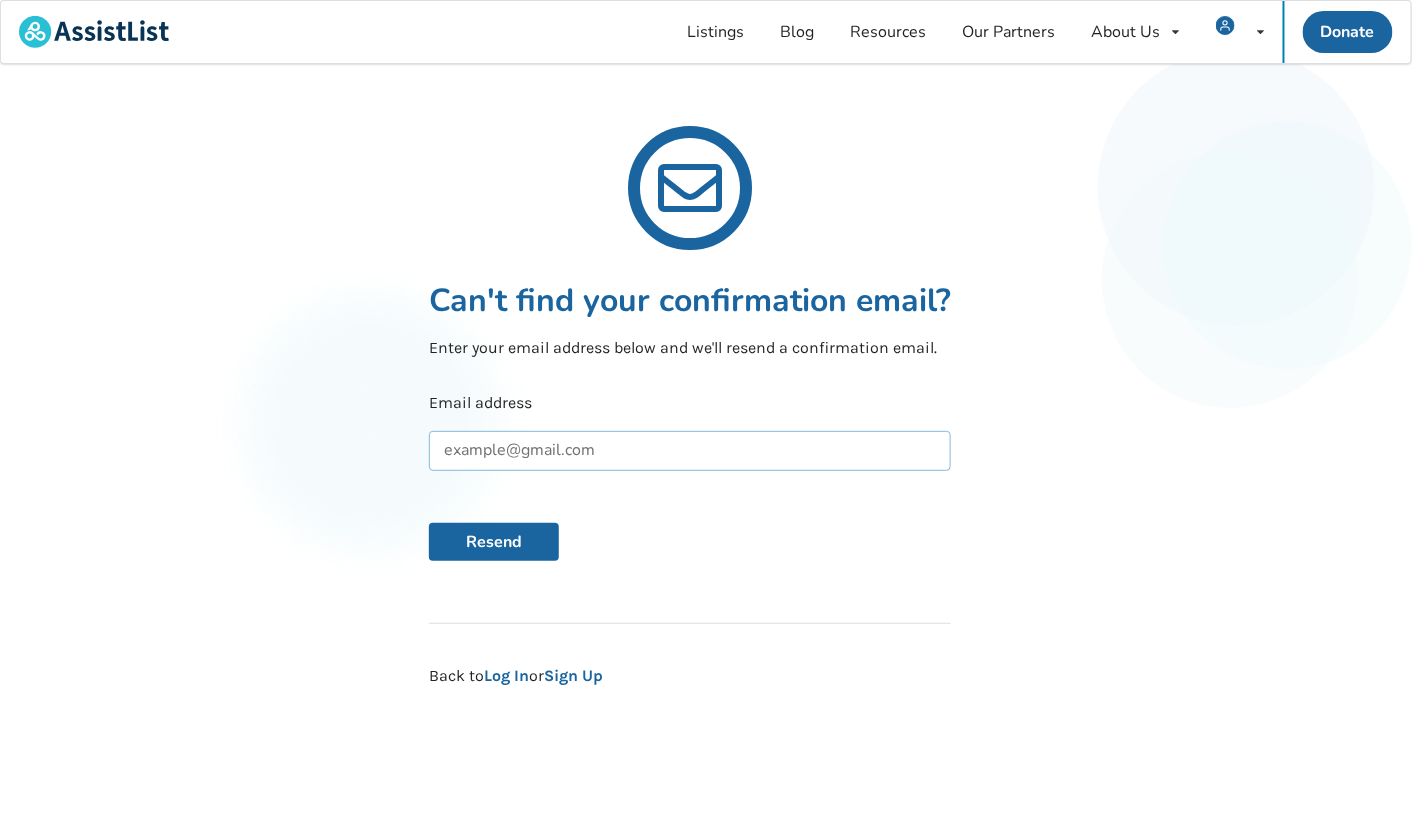 click at bounding box center (690, 451) 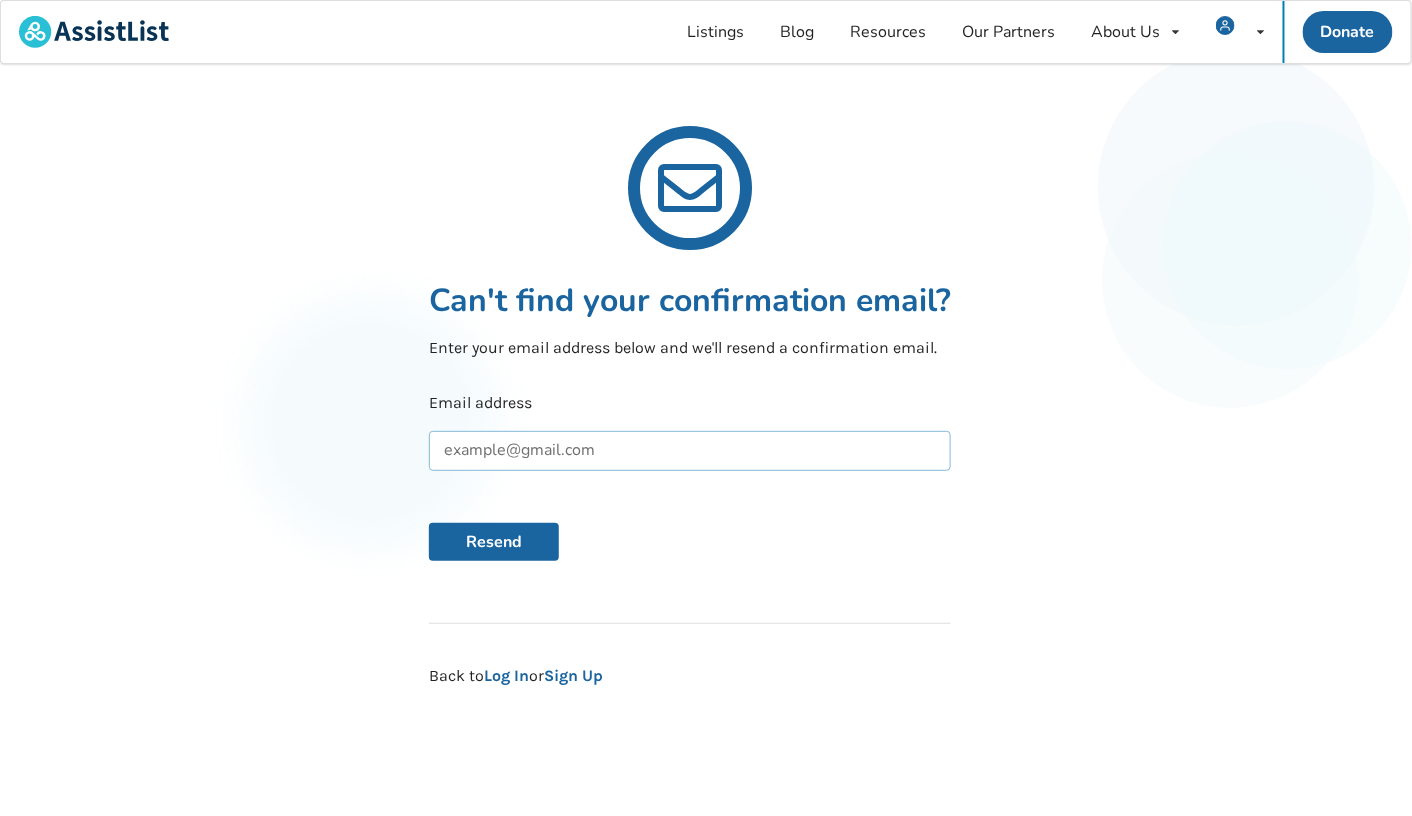 type on "cecilia_valderrama@hotmail.com" 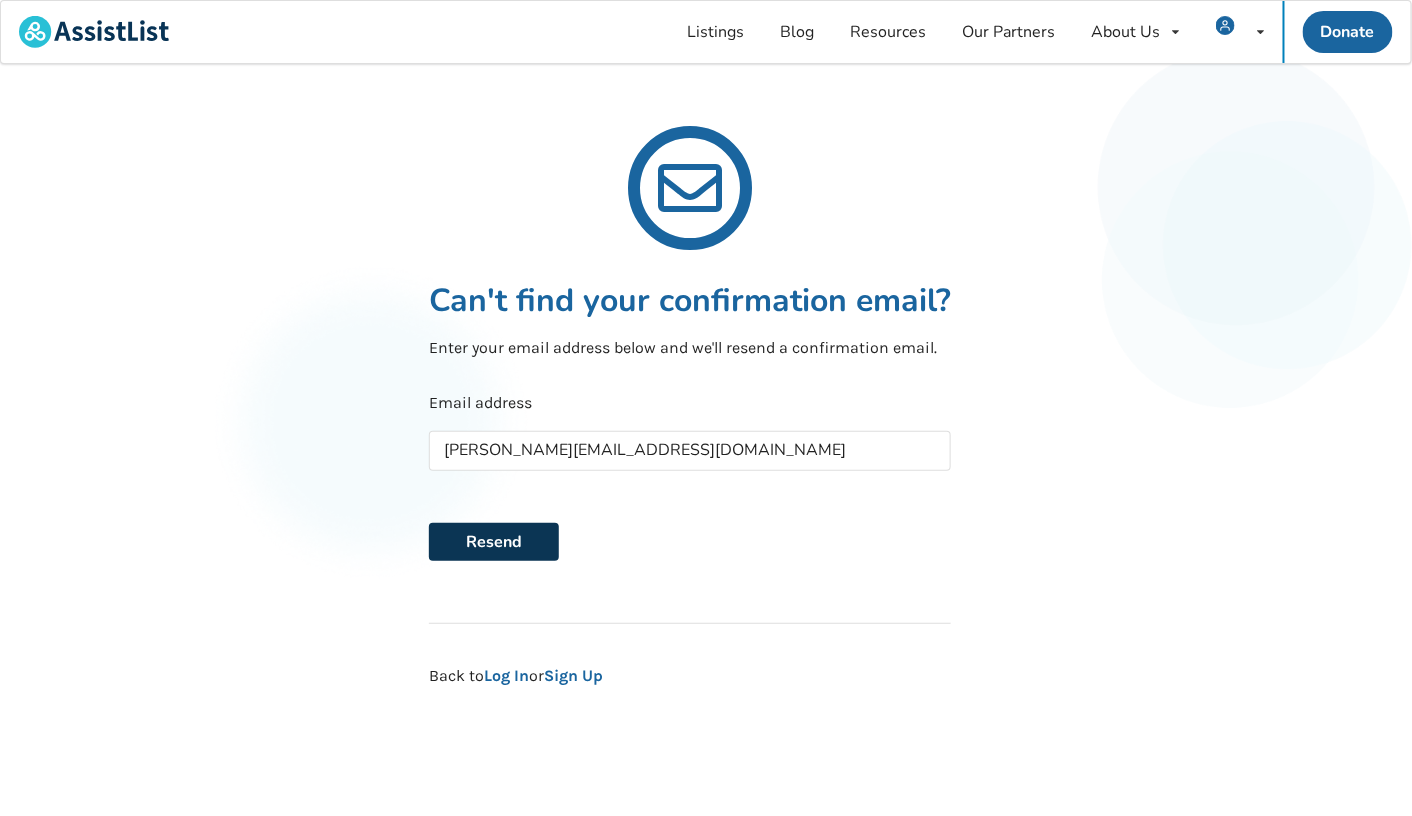 click on "Resend" at bounding box center (494, 542) 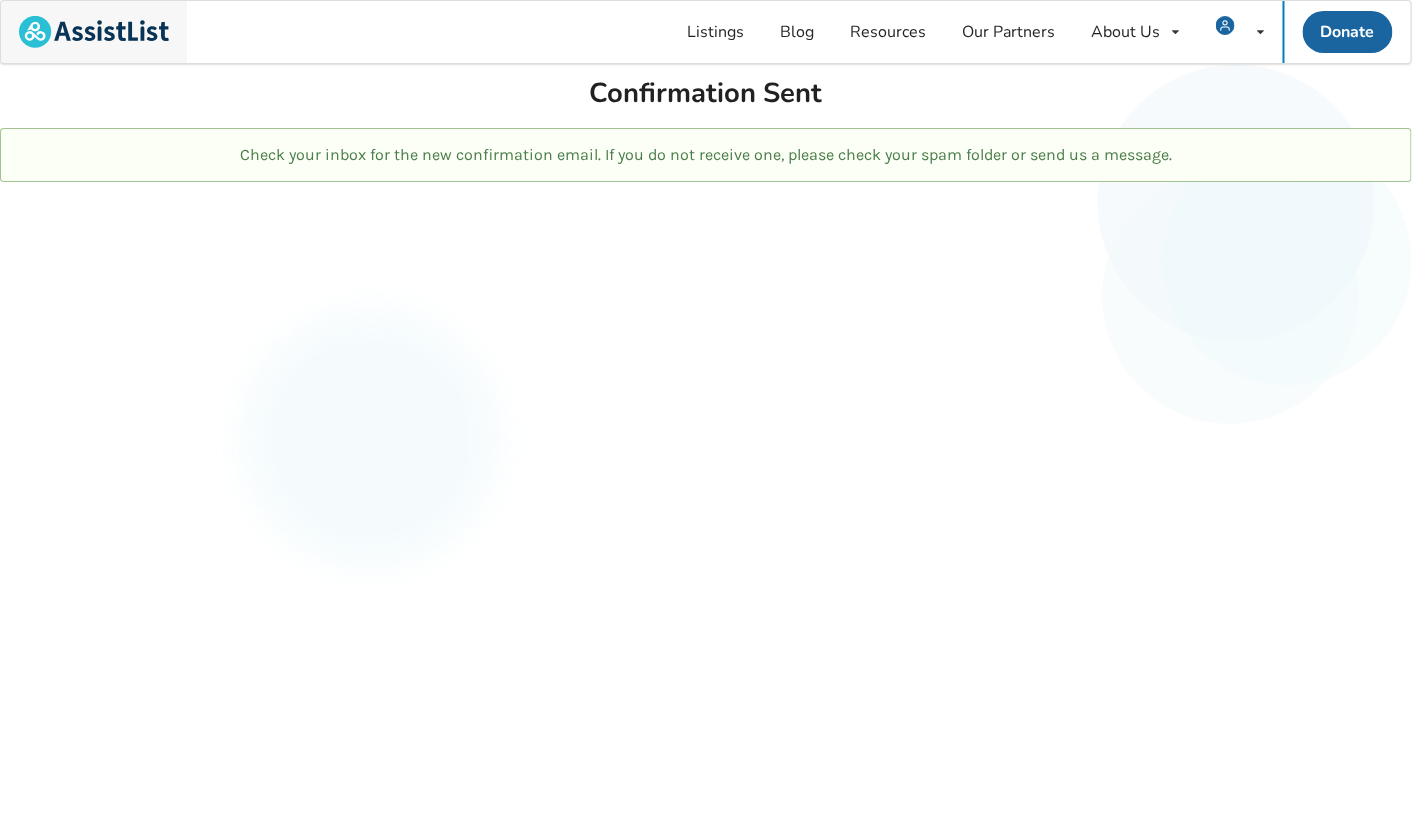 click at bounding box center (94, 32) 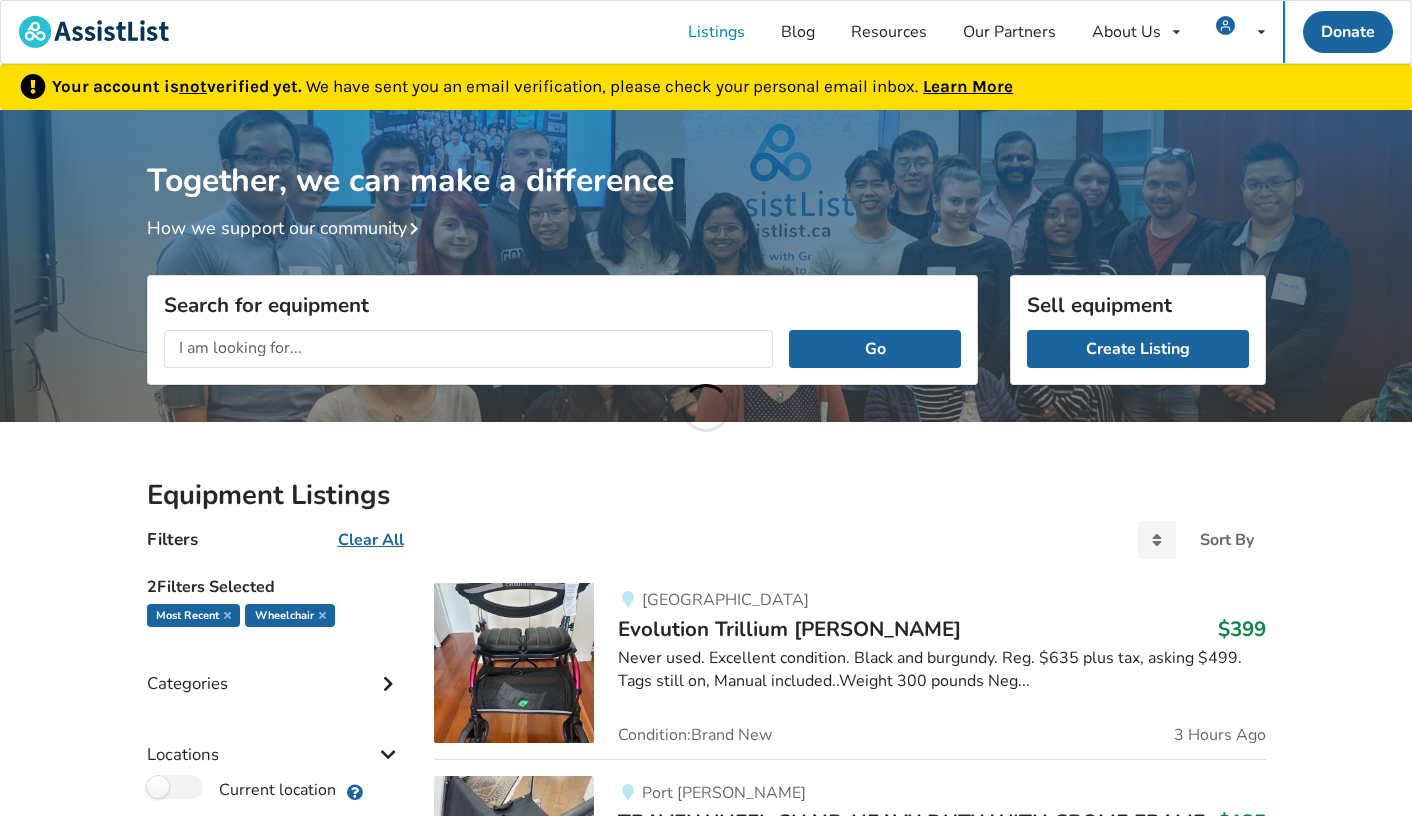 scroll, scrollTop: 3, scrollLeft: 0, axis: vertical 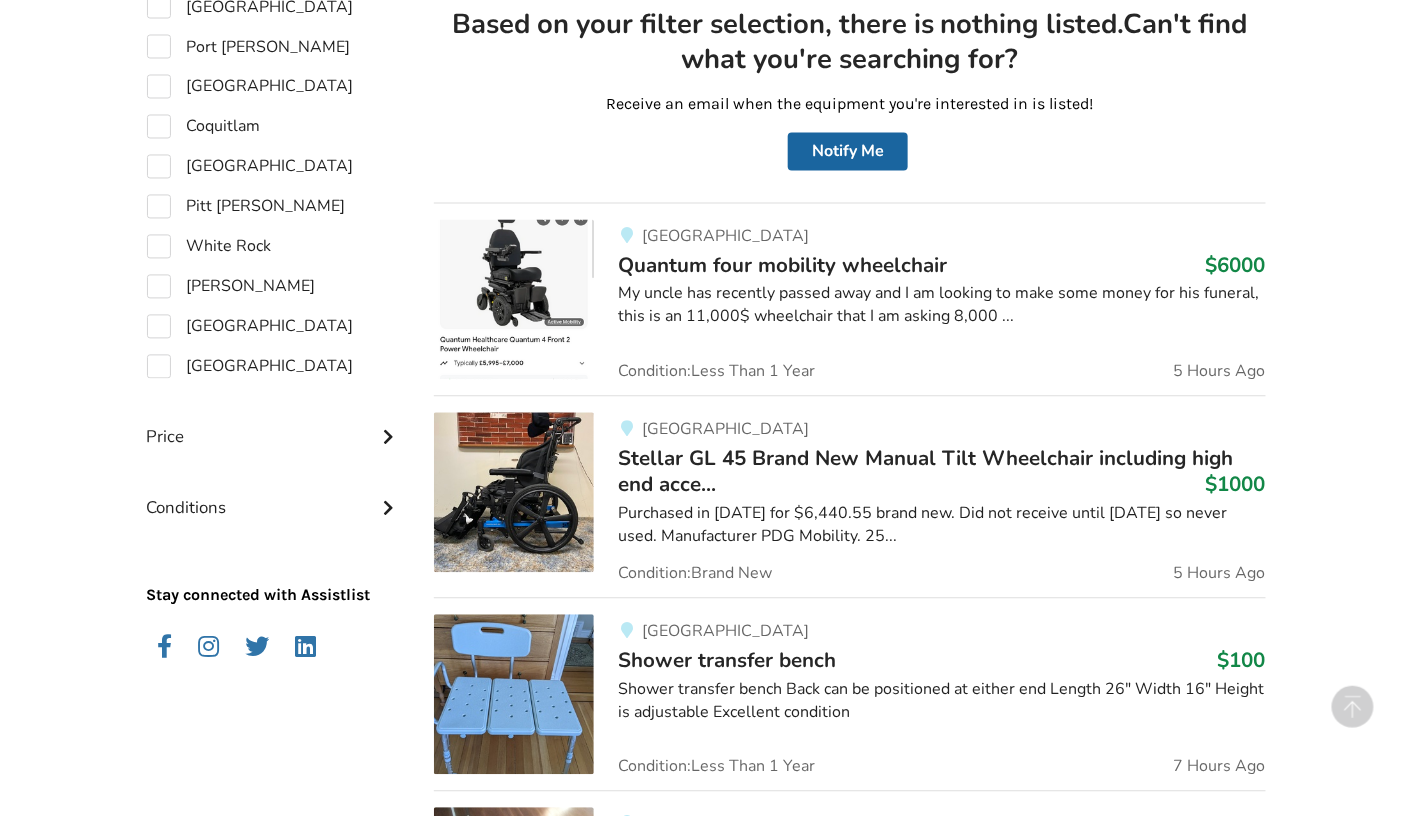 click on "Stellar GL 45 Brand New Manual Tilt Wheelchair including high end acce..." at bounding box center (925, 472) 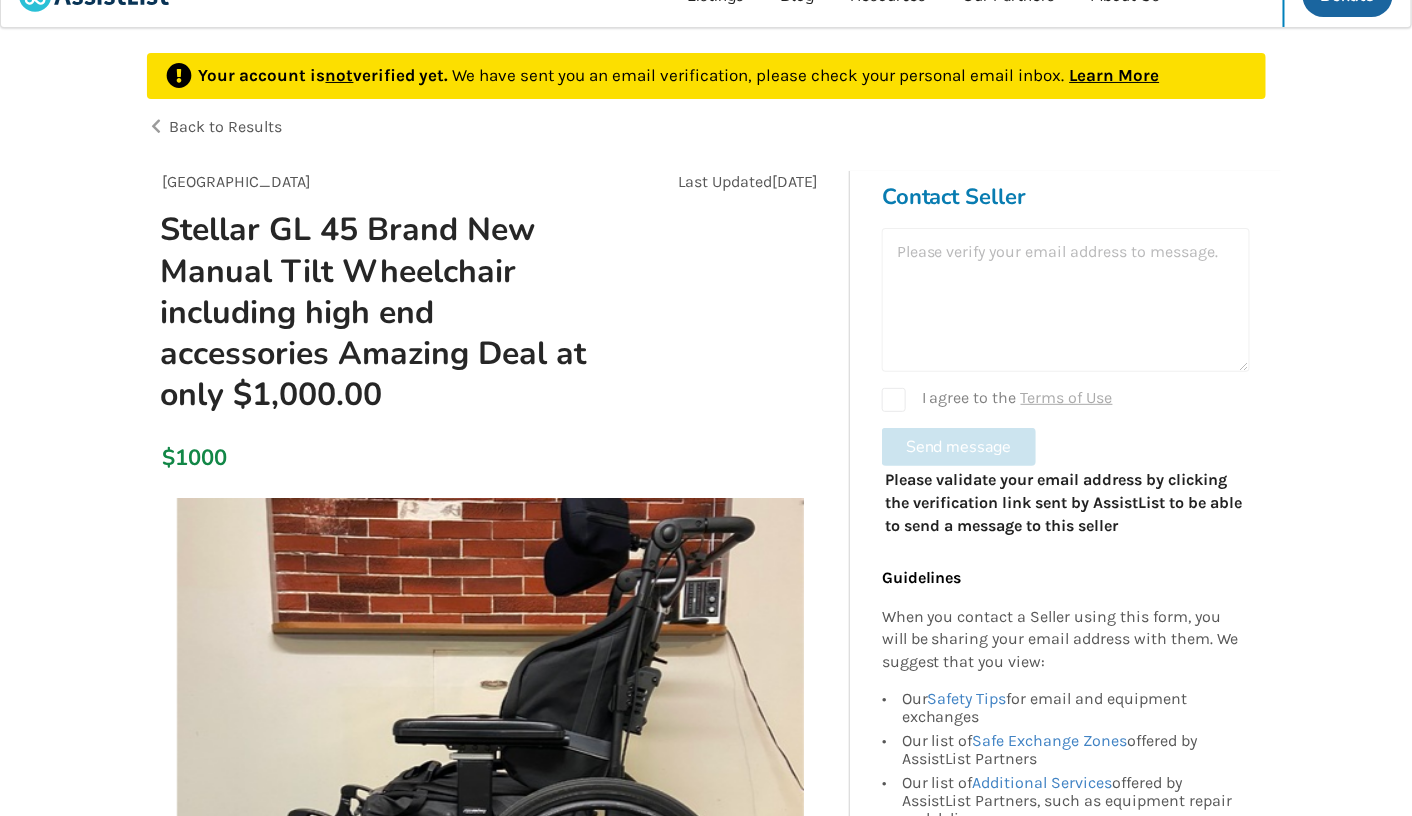 scroll, scrollTop: 38, scrollLeft: 0, axis: vertical 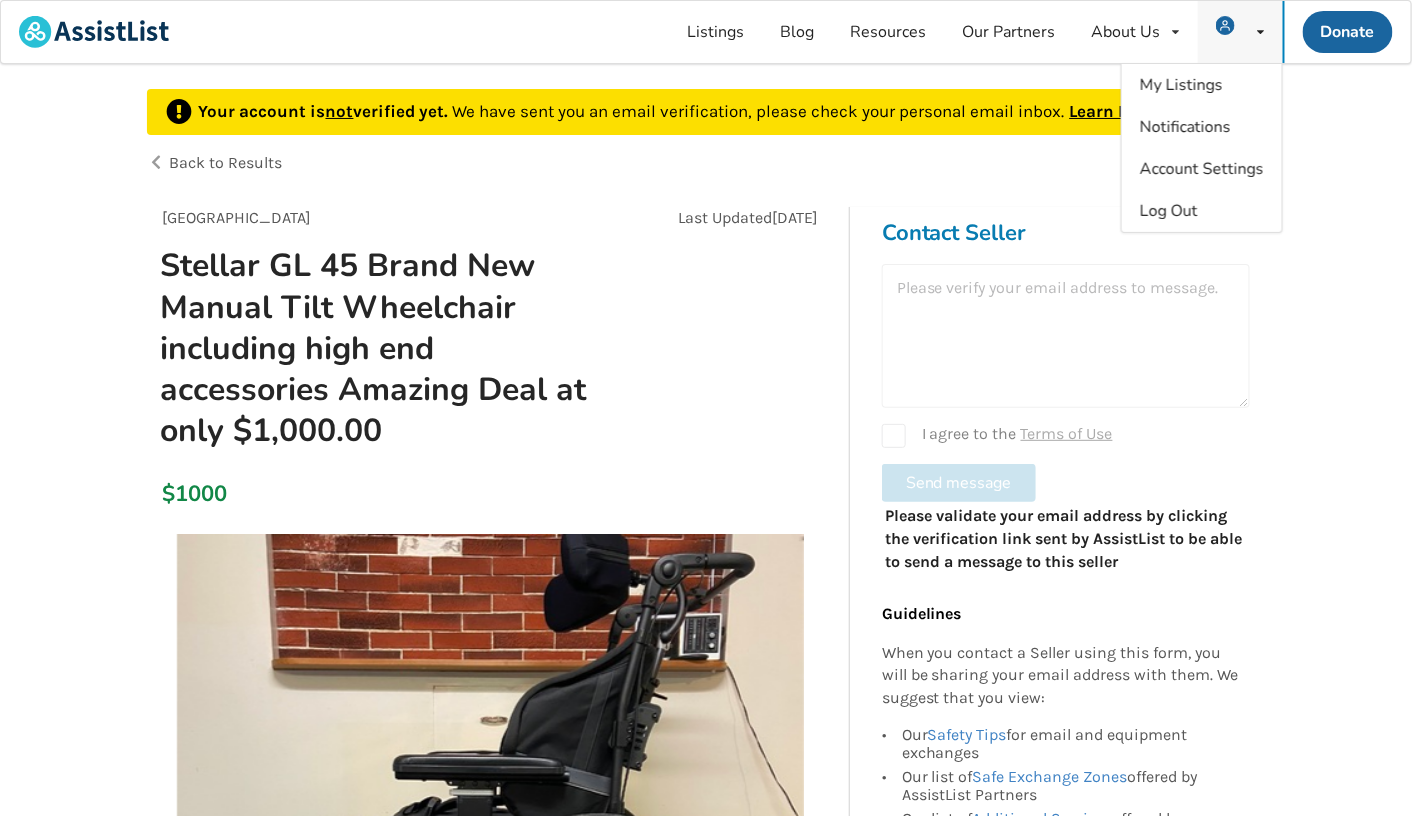click at bounding box center [1231, 32] 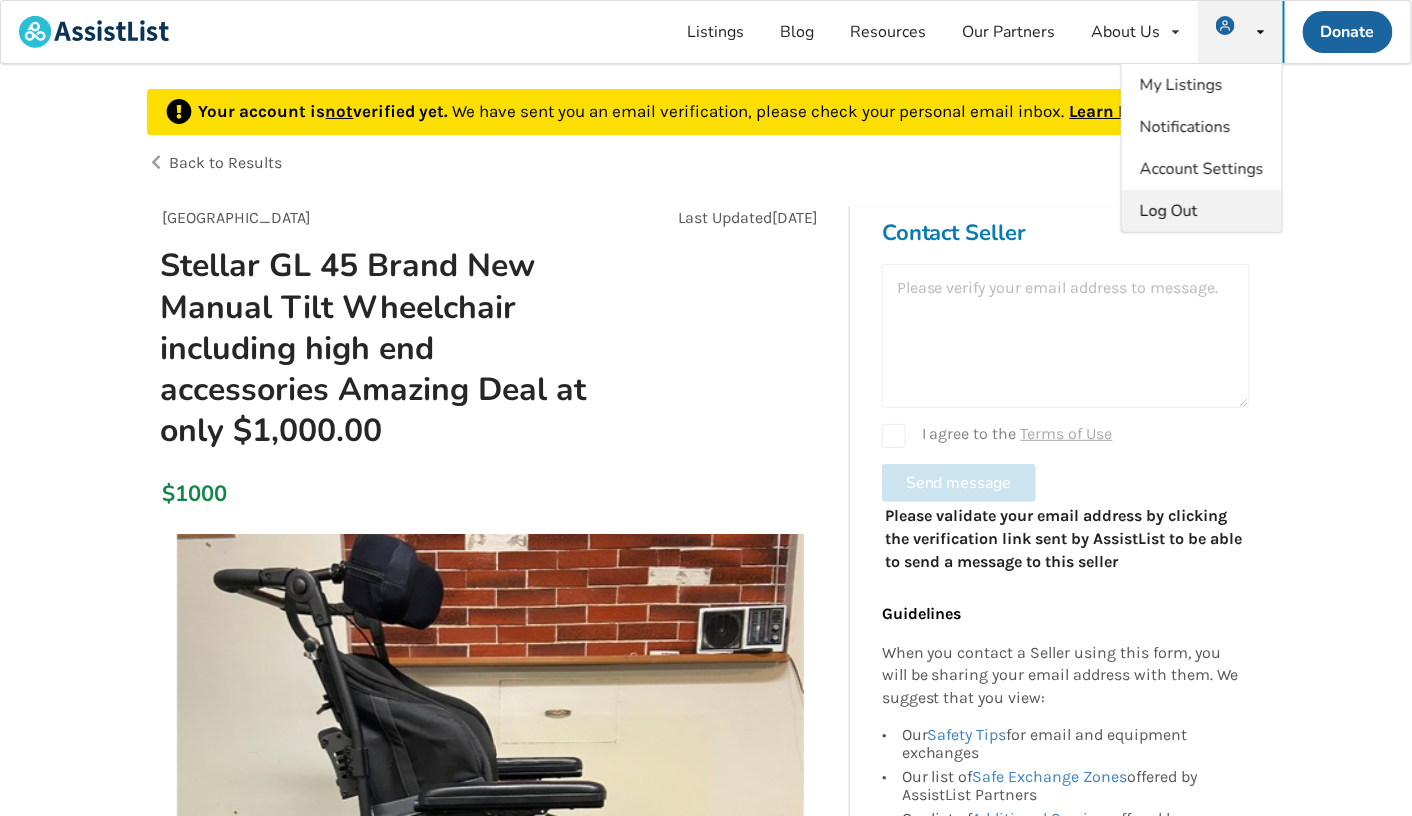 click on "Log Out" at bounding box center (1169, 211) 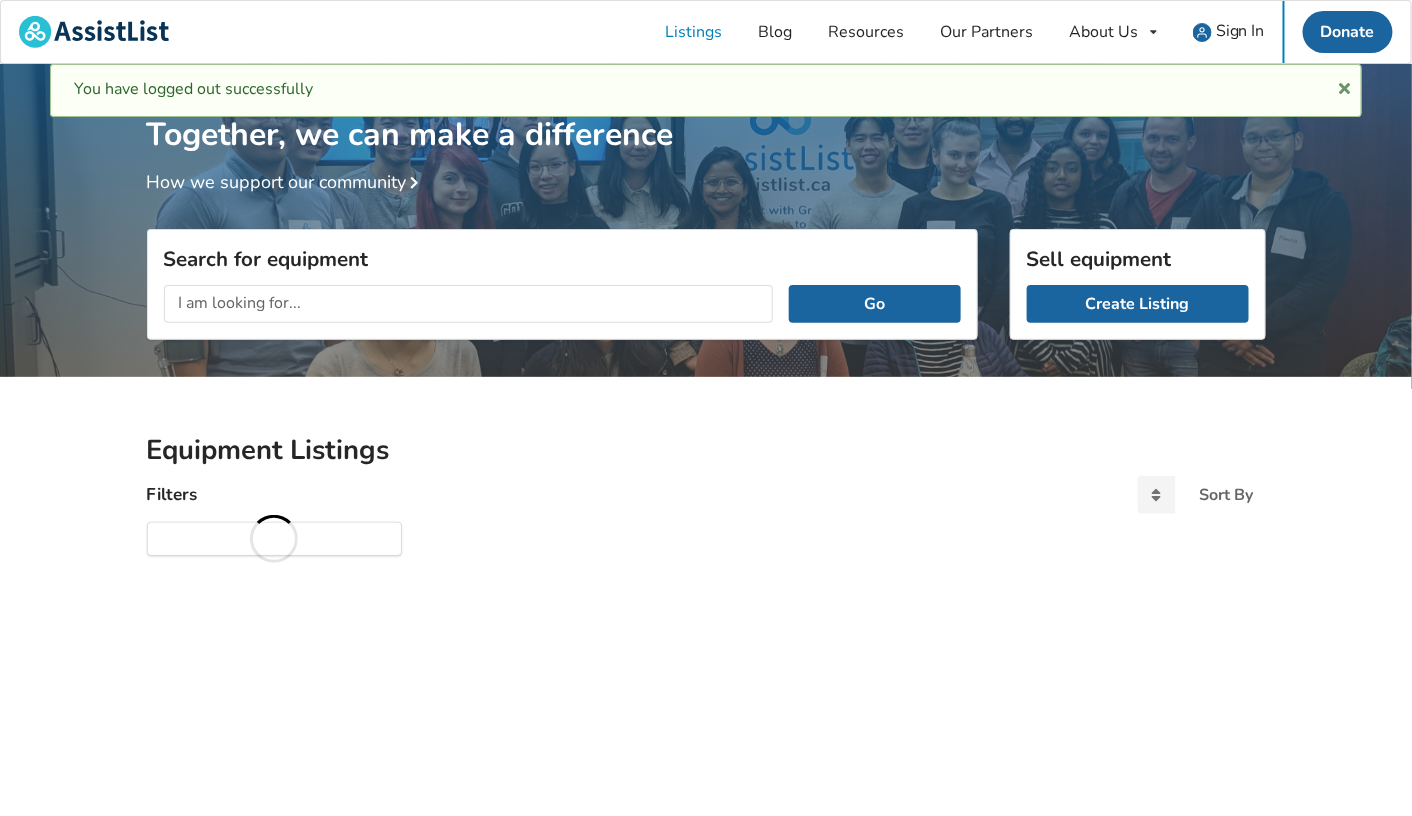 scroll, scrollTop: 63, scrollLeft: 0, axis: vertical 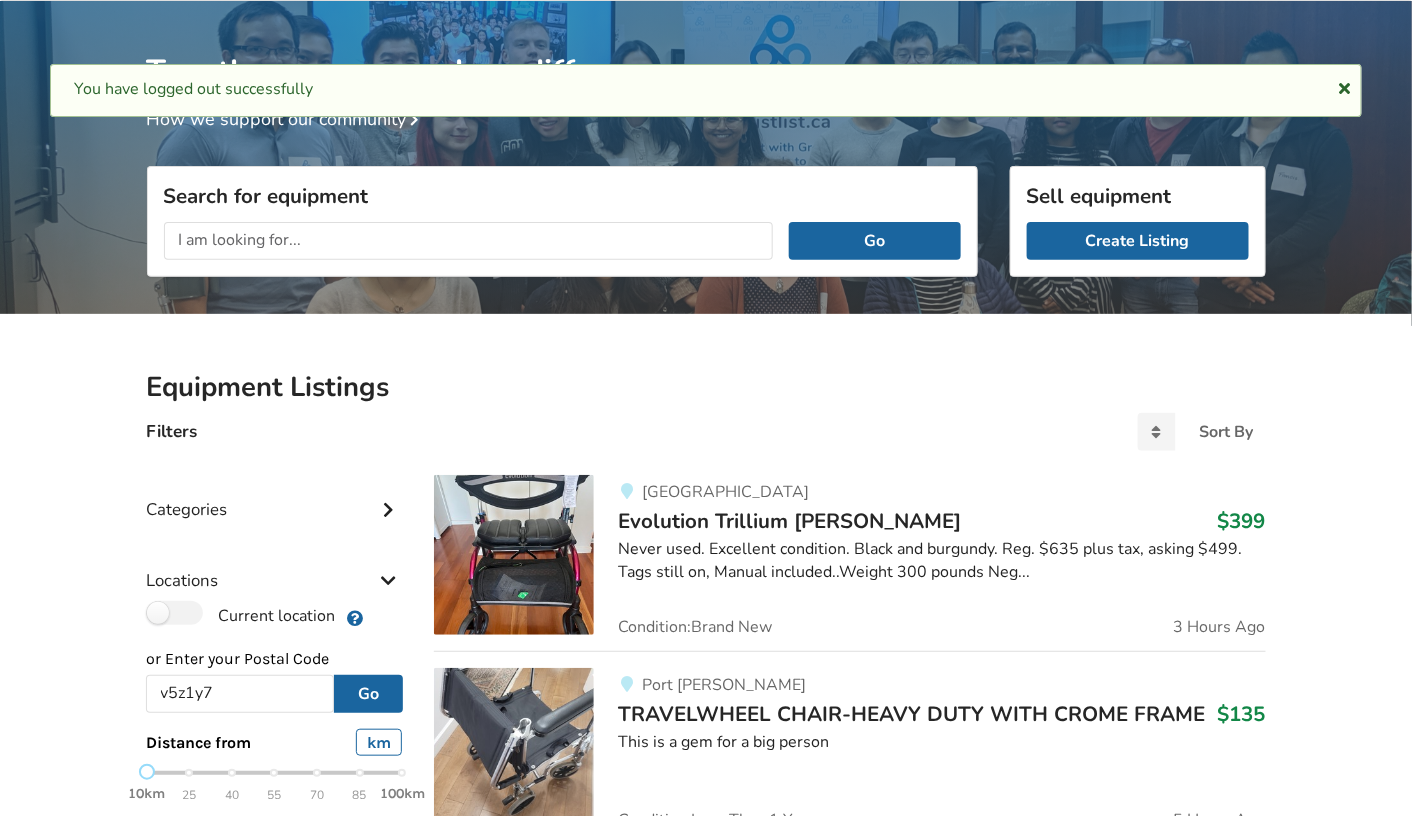 click at bounding box center [1344, 85] 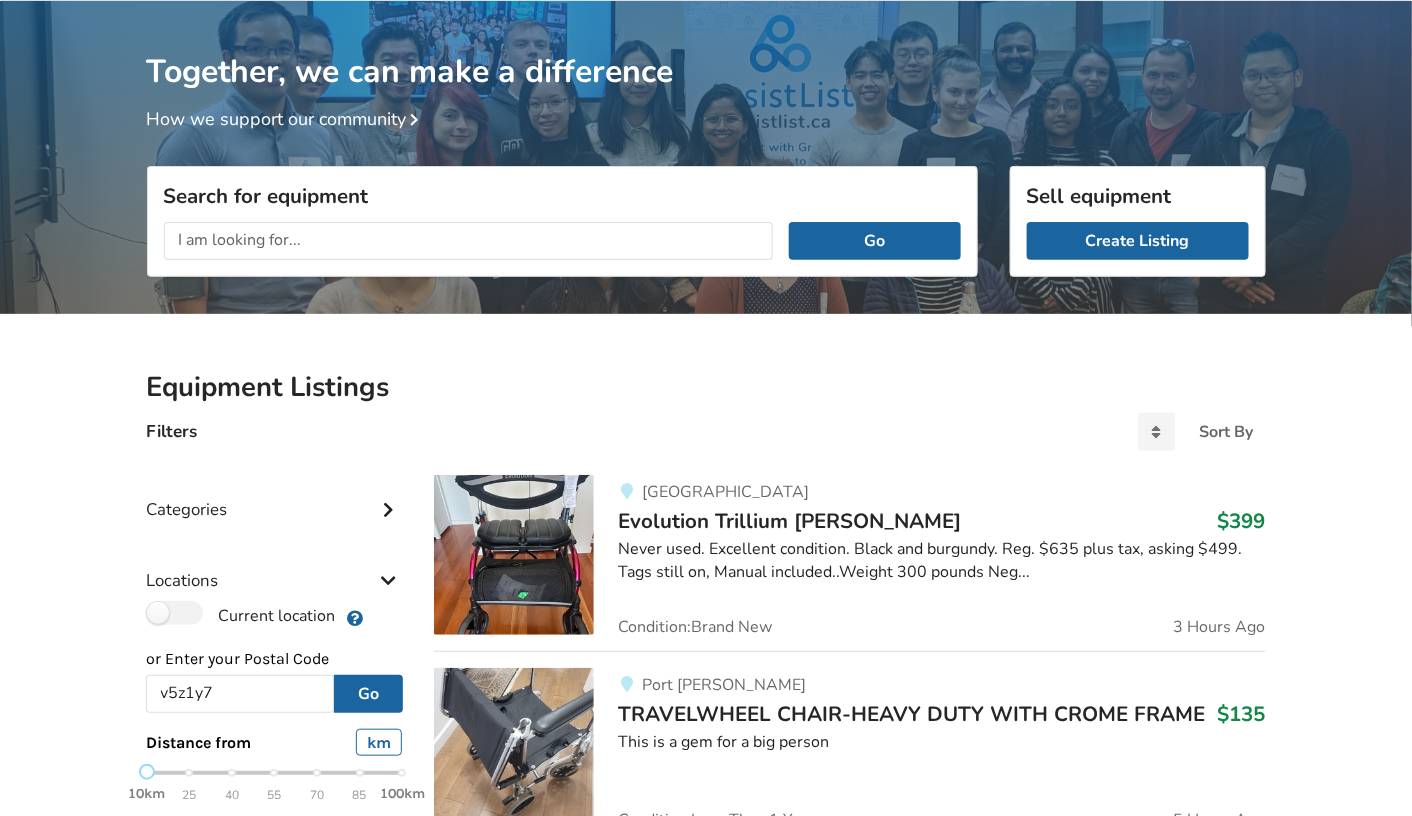 scroll, scrollTop: 0, scrollLeft: 0, axis: both 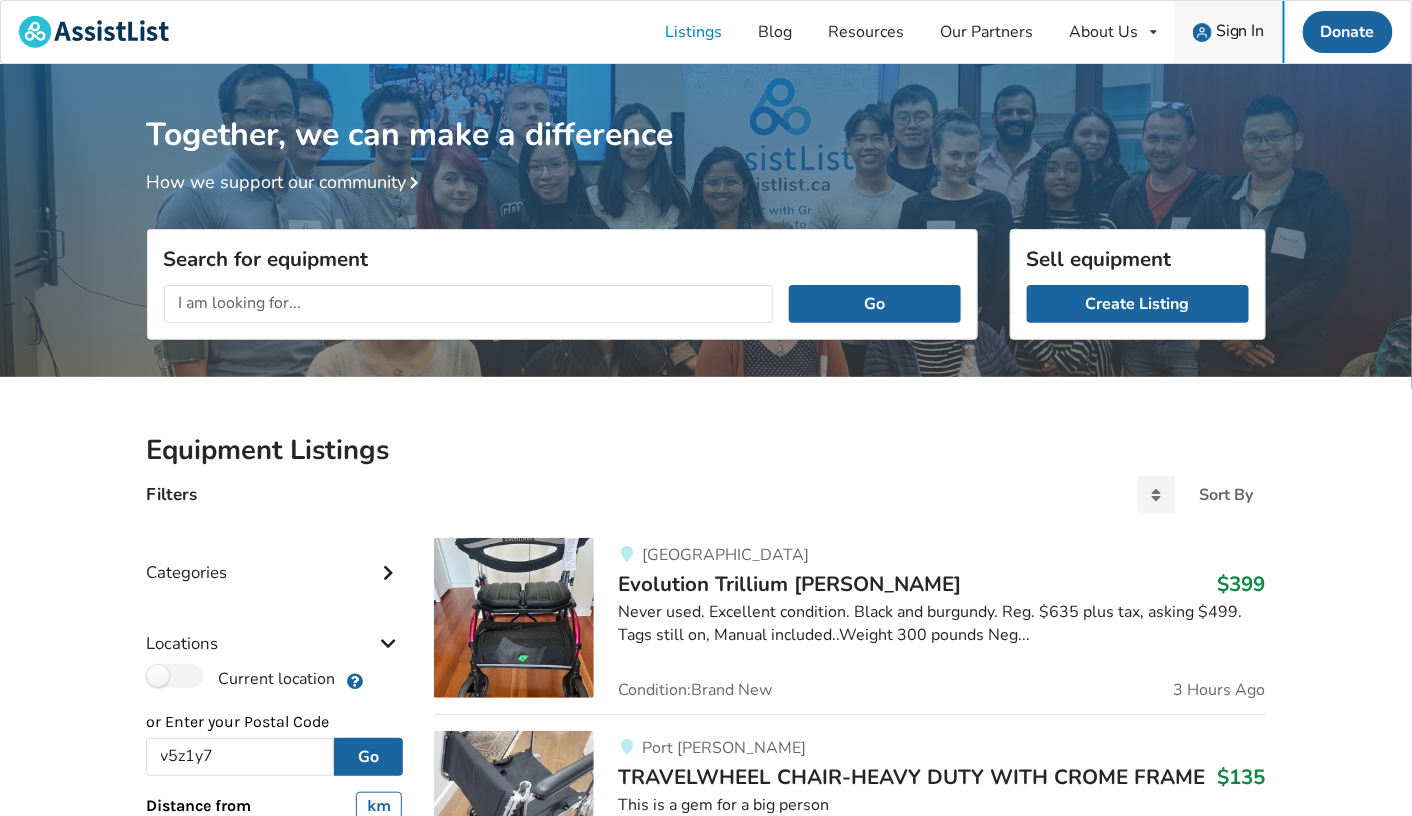 click on "Sign In" at bounding box center (1240, 31) 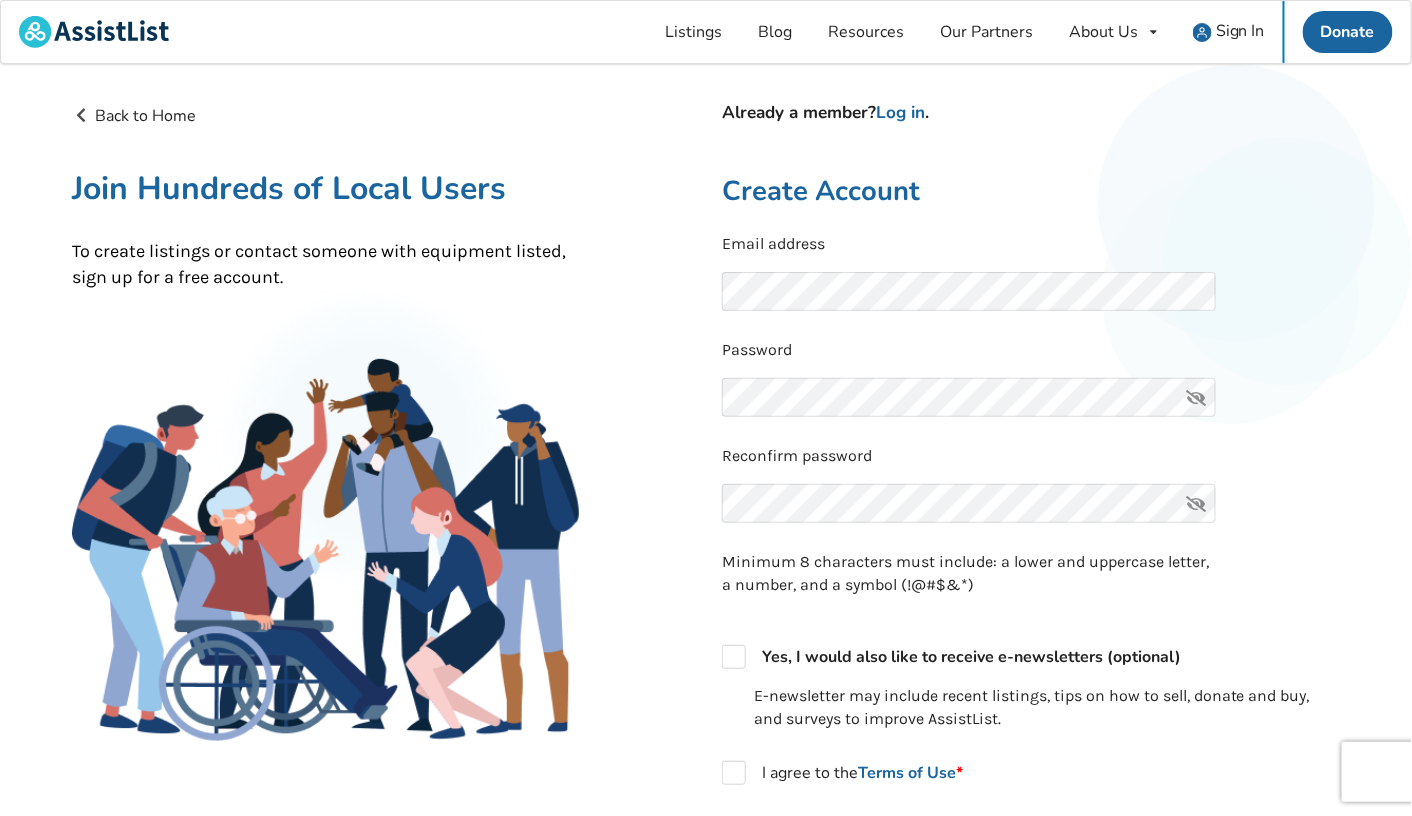 click at bounding box center [1197, 397] 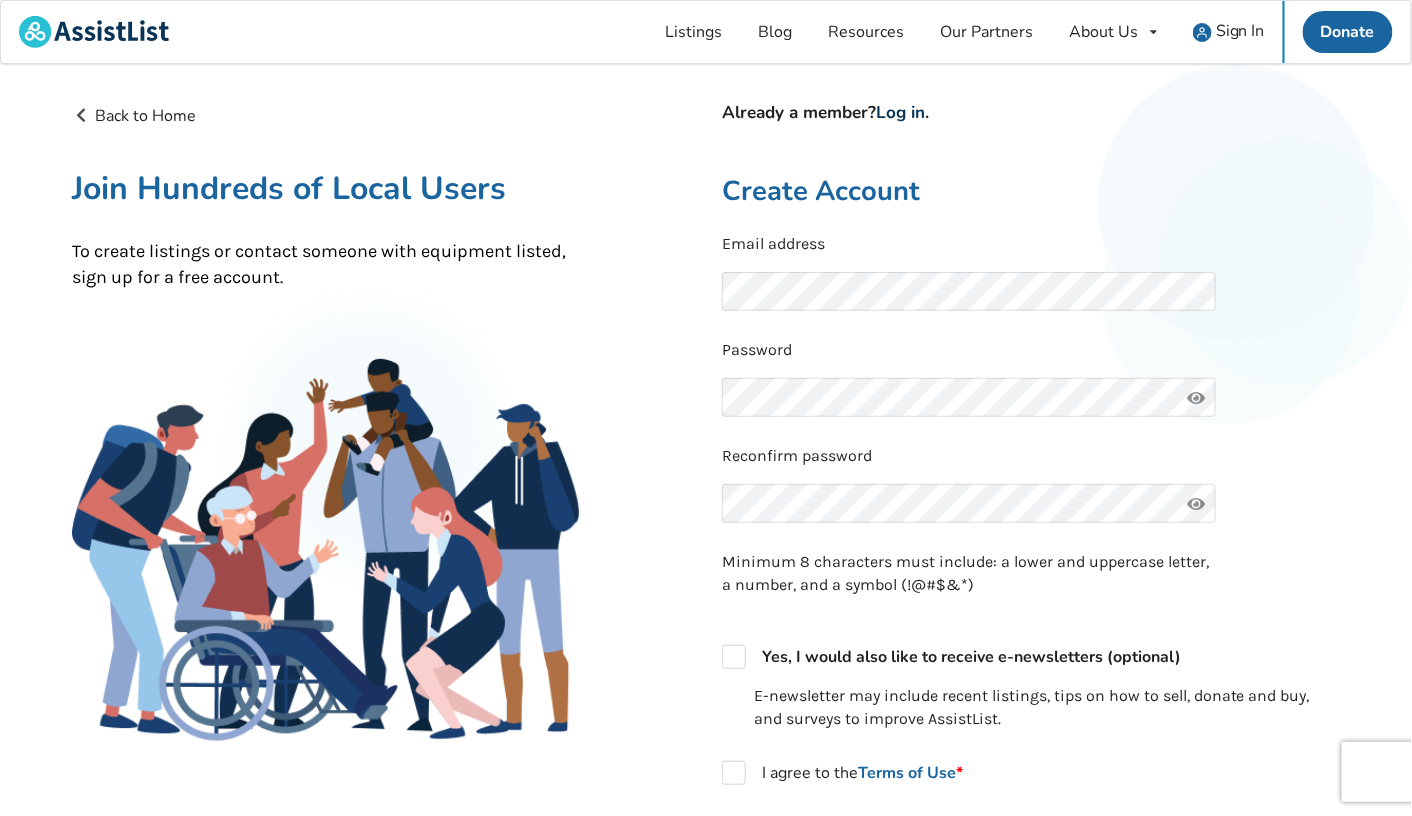 click on "Log in" at bounding box center (900, 112) 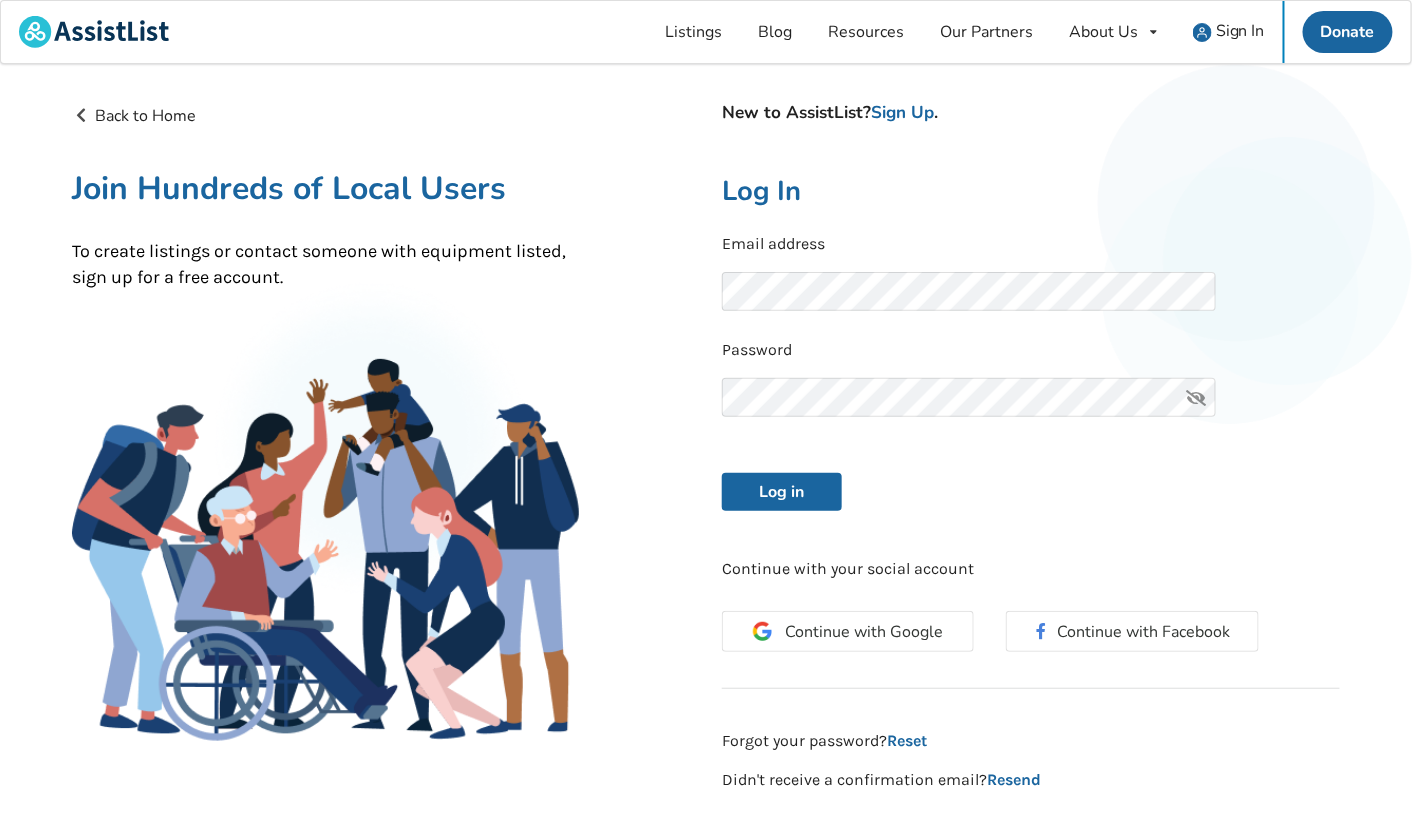 click at bounding box center (1197, 397) 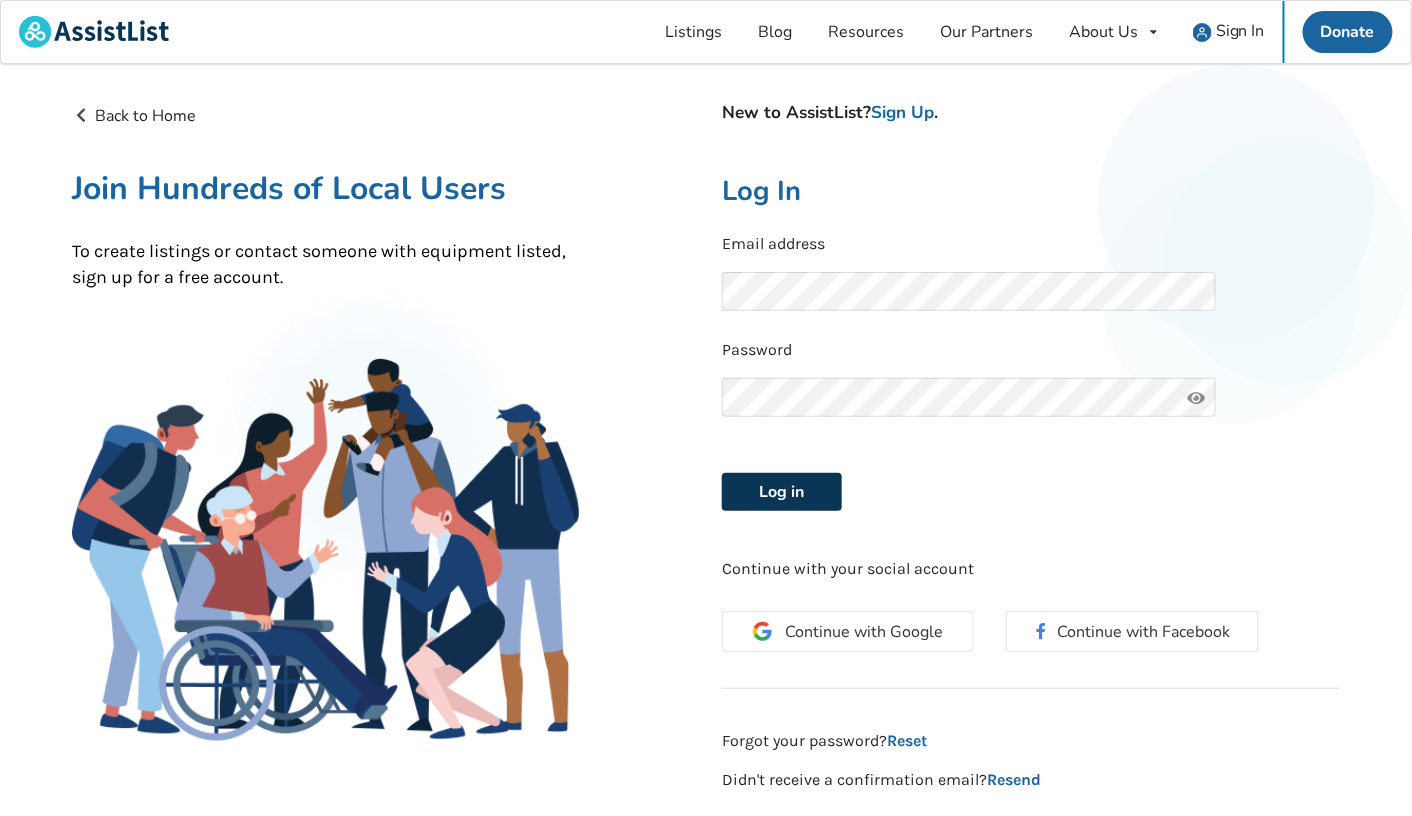 click on "Log in" at bounding box center (782, 492) 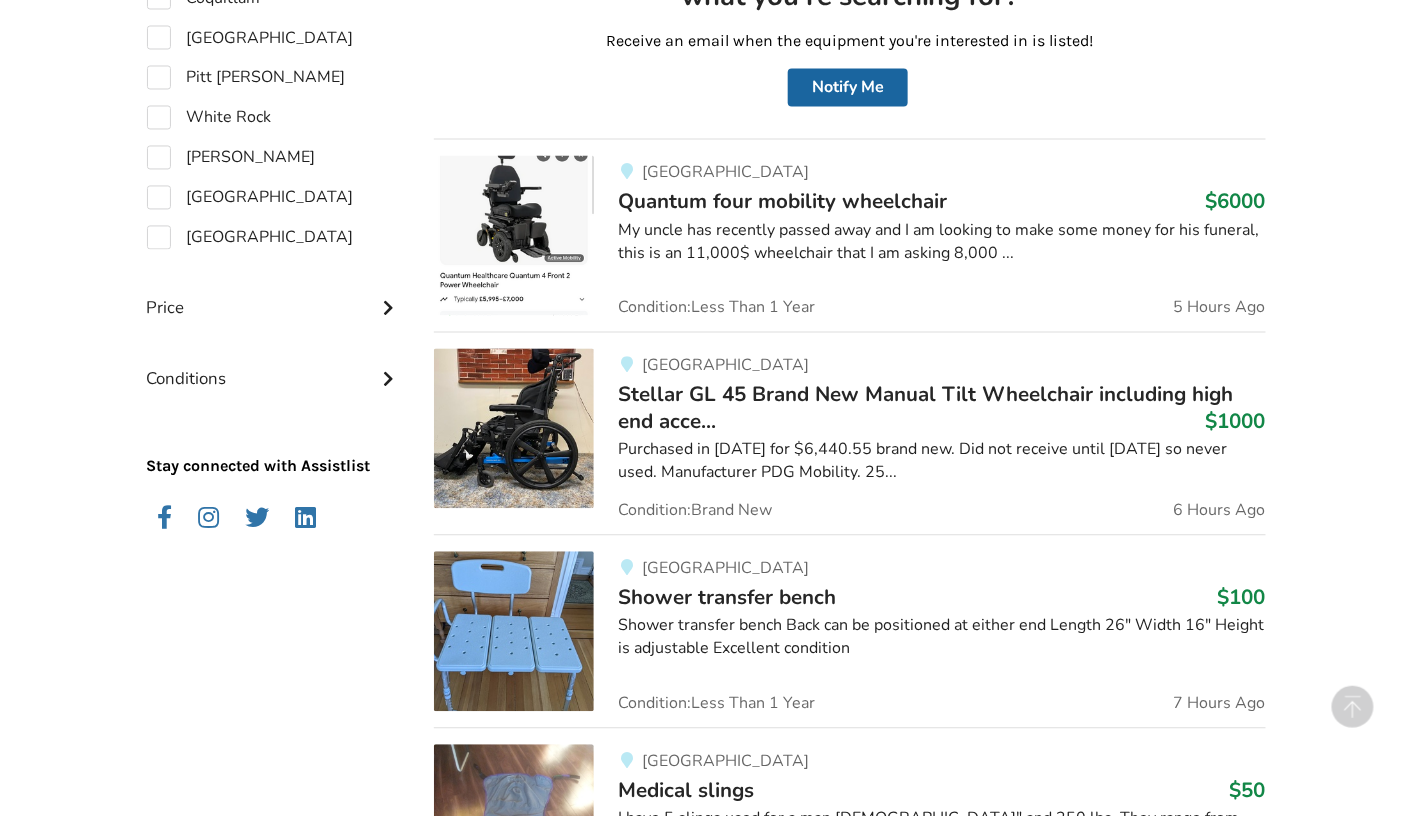 scroll, scrollTop: 1193, scrollLeft: 0, axis: vertical 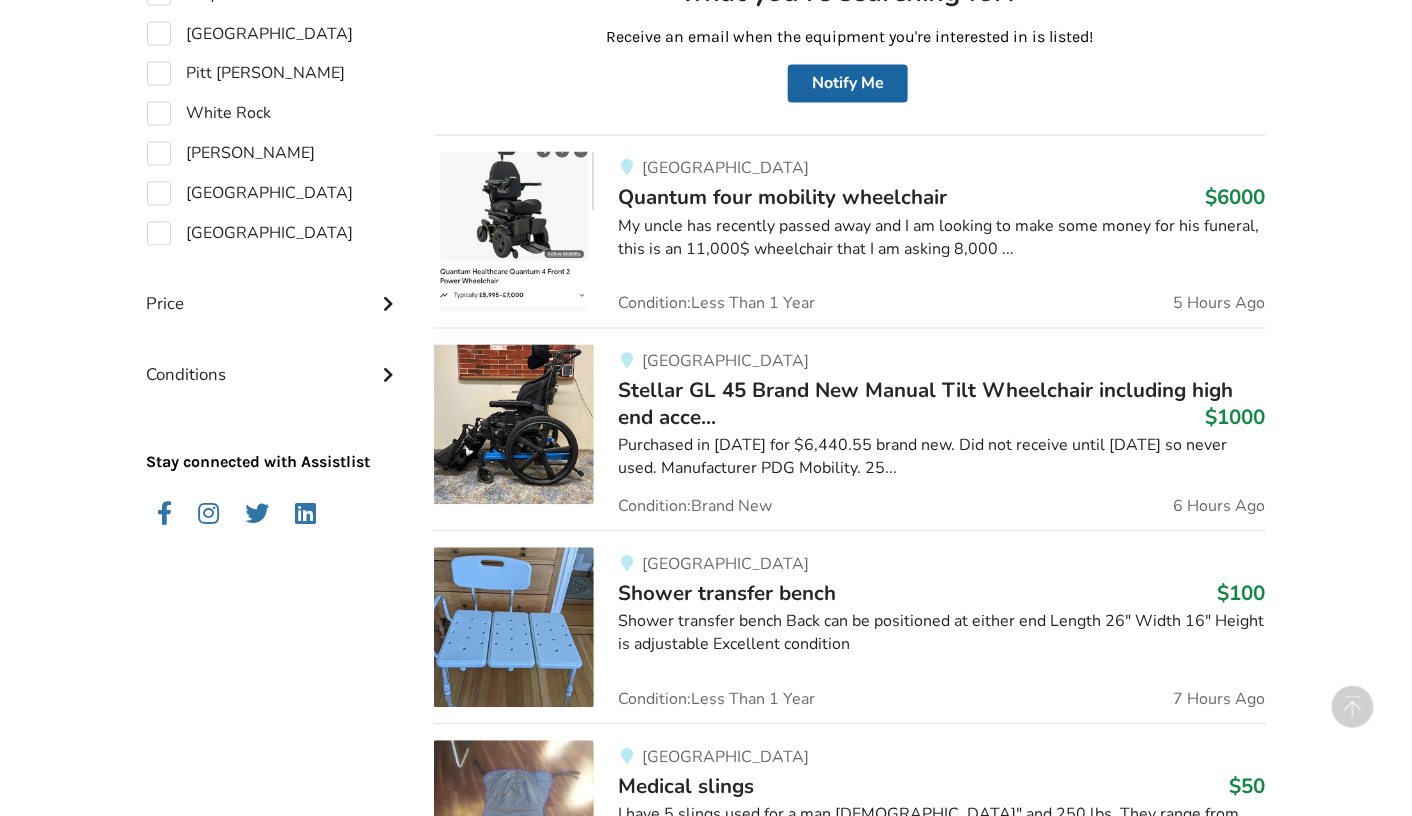 click on "Stellar GL 45 Brand New Manual Tilt Wheelchair including high end acce..." at bounding box center (925, 404) 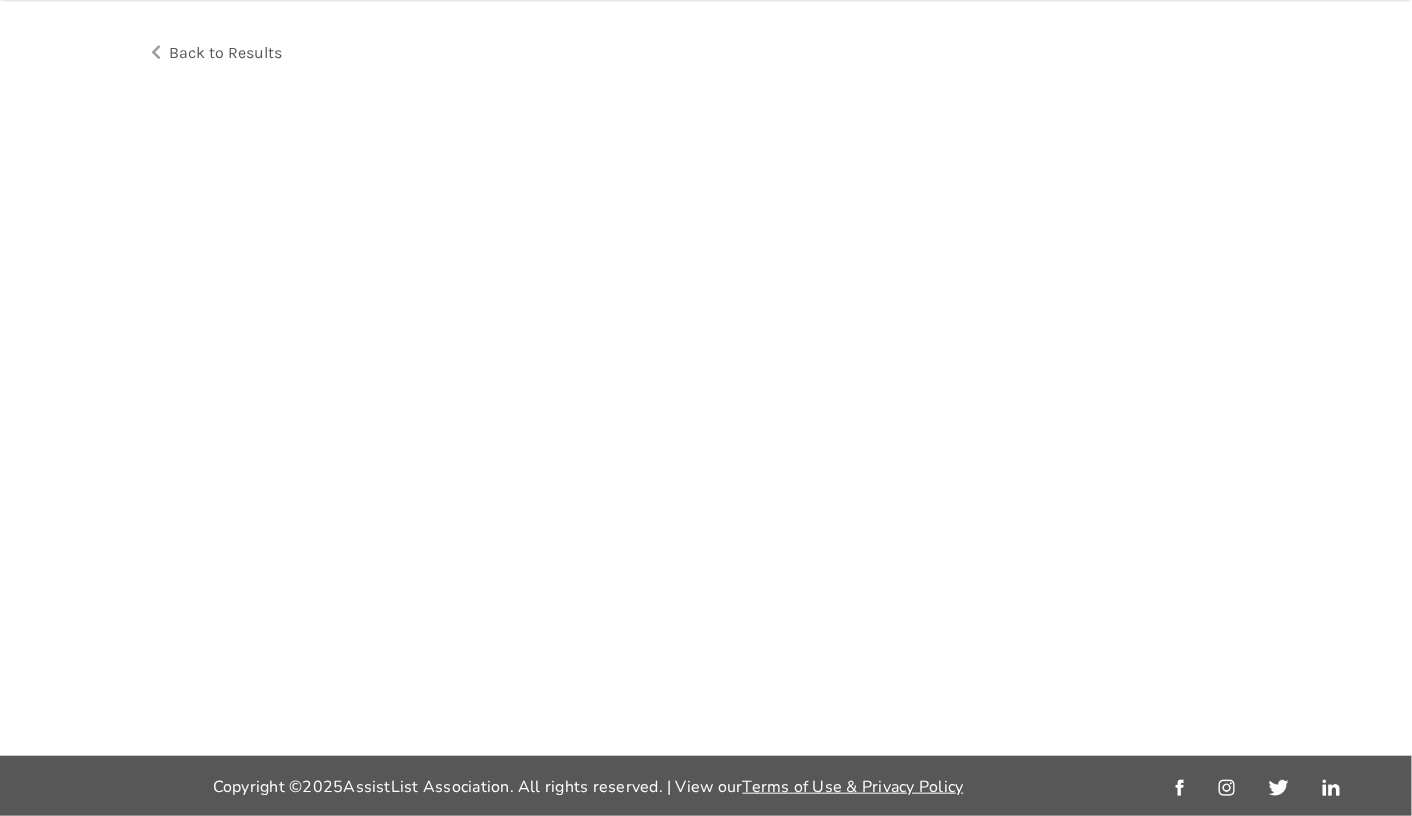 scroll, scrollTop: 0, scrollLeft: 0, axis: both 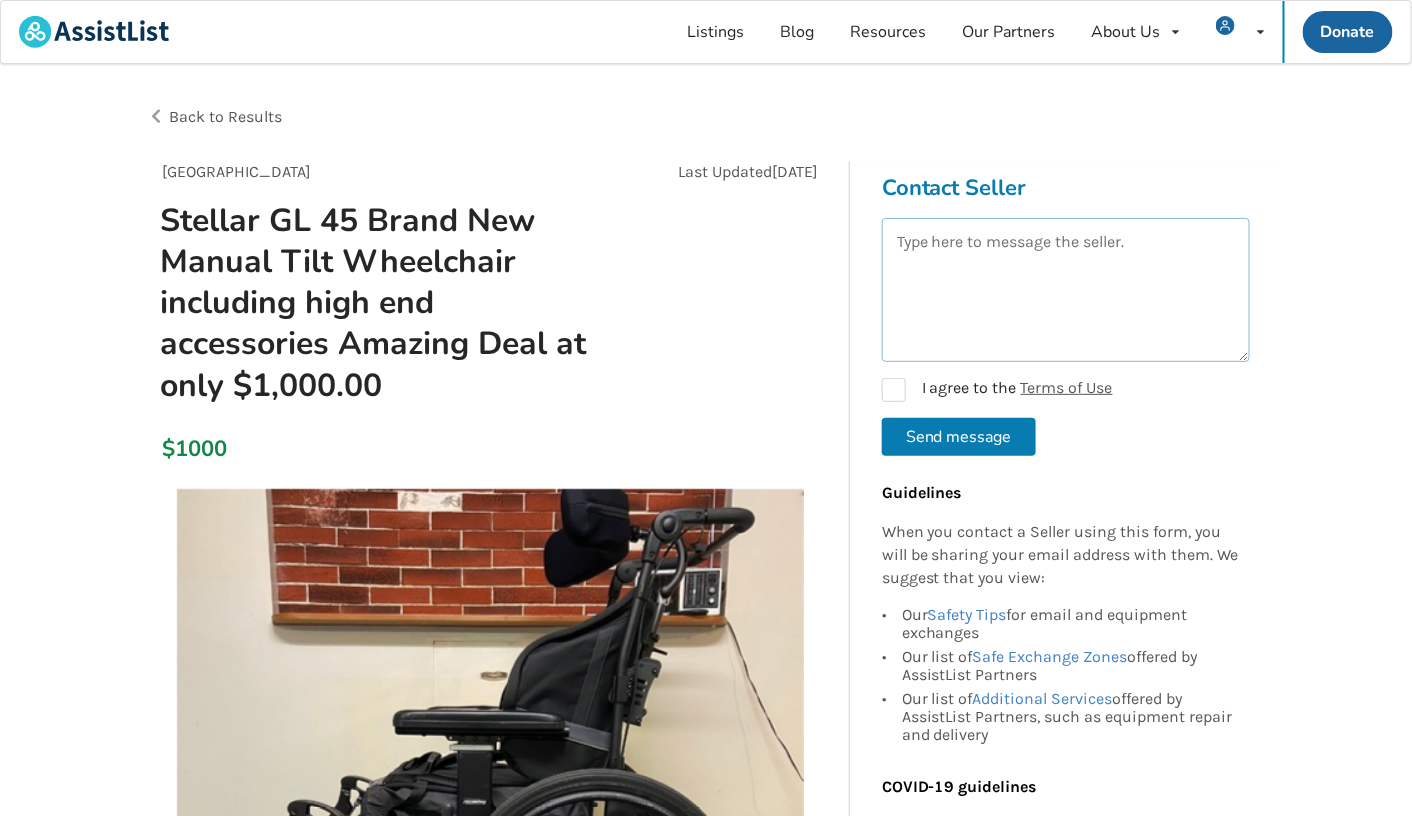 click at bounding box center (1066, 290) 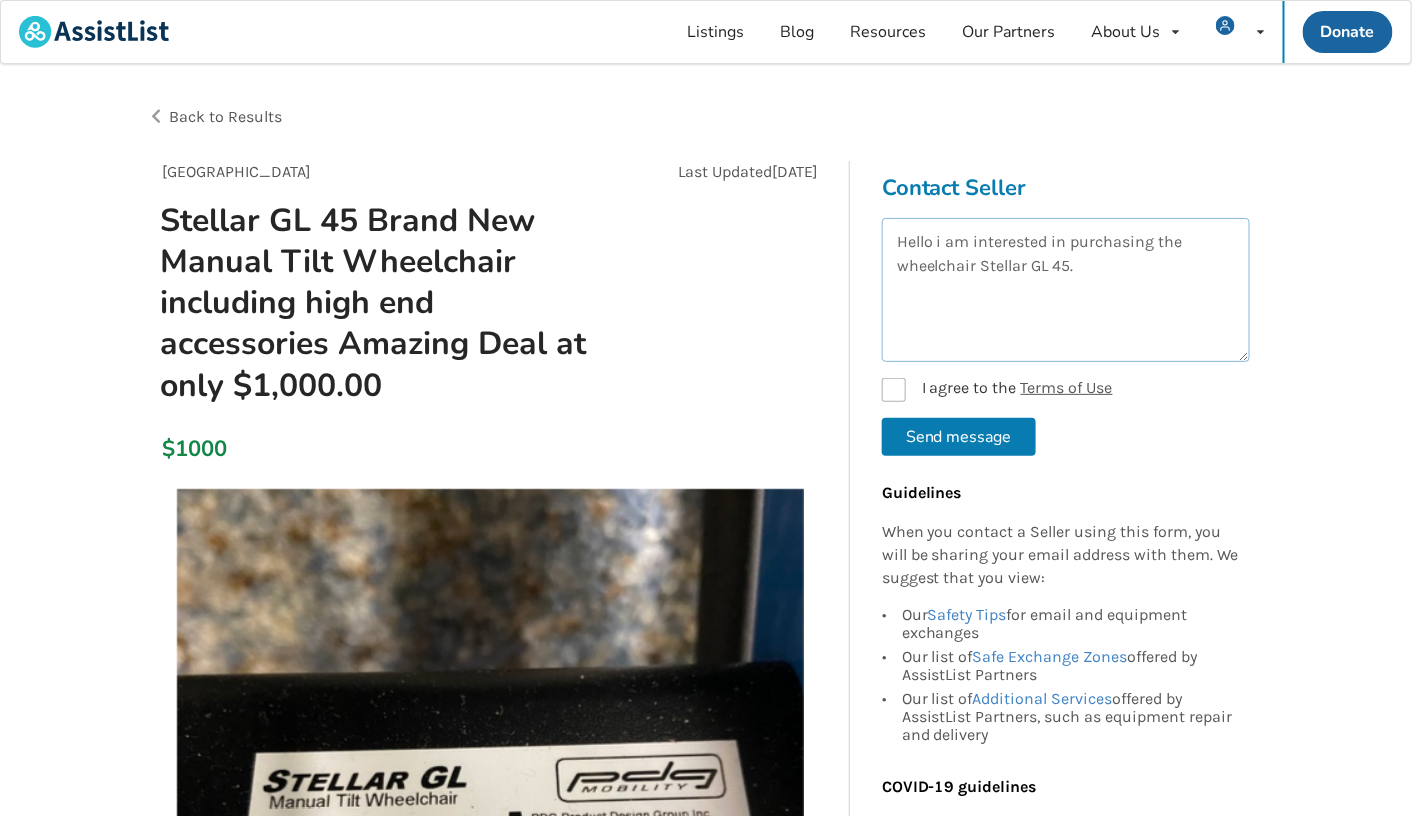 type on "Hello i am interested in purchasing the wheelchair Stellar GL 45." 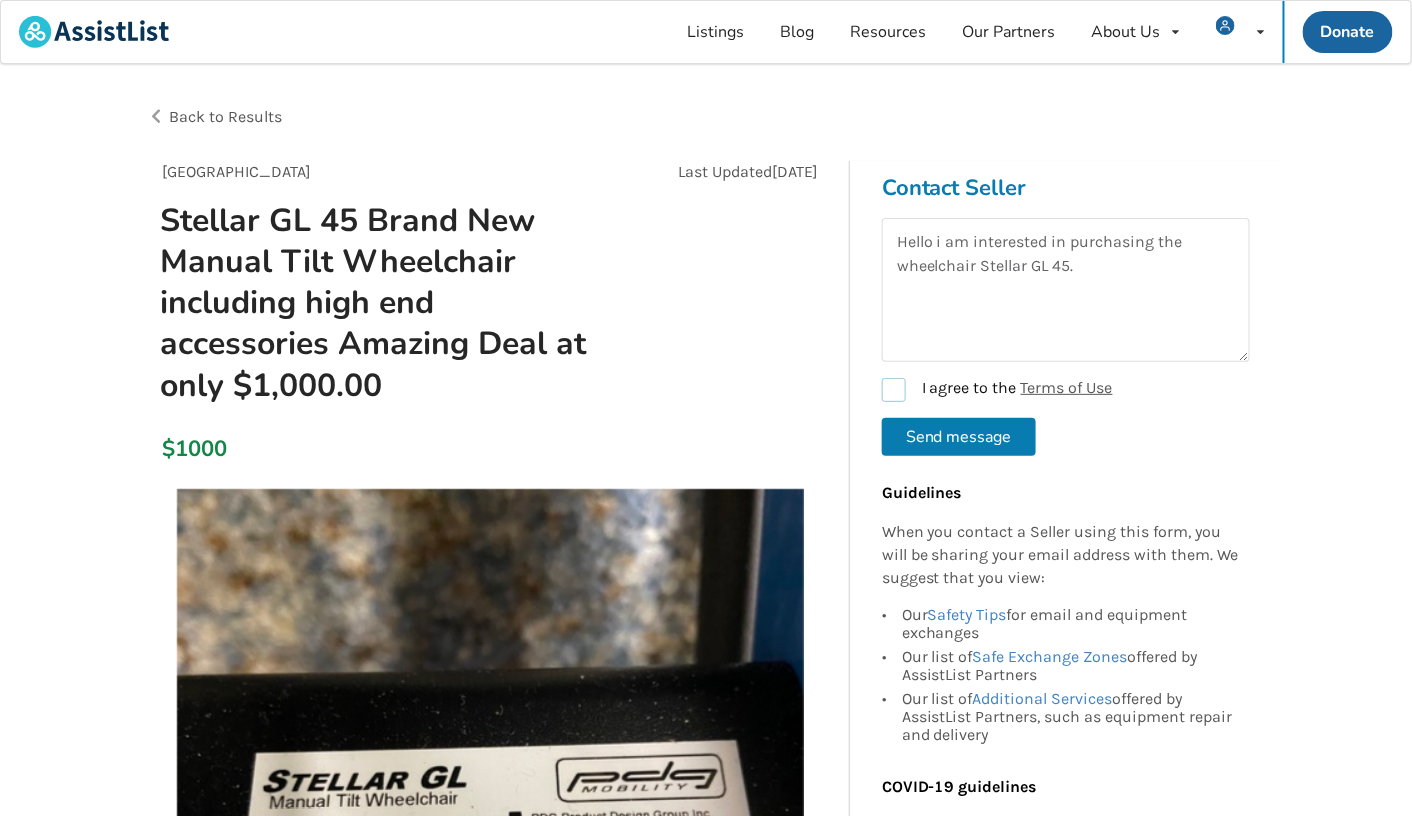 click on "I agree to the   Terms of Use" at bounding box center [997, 390] 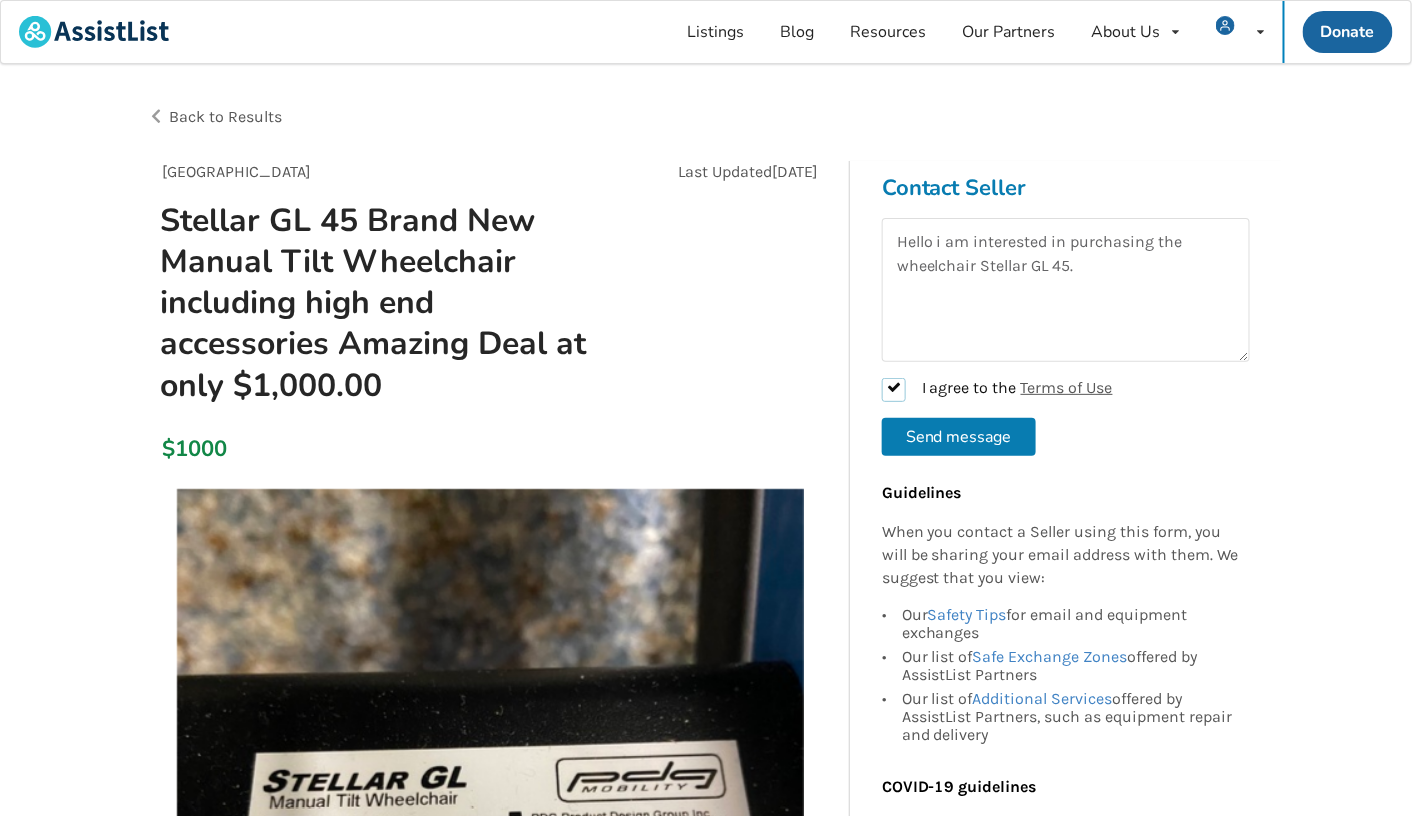 checkbox on "true" 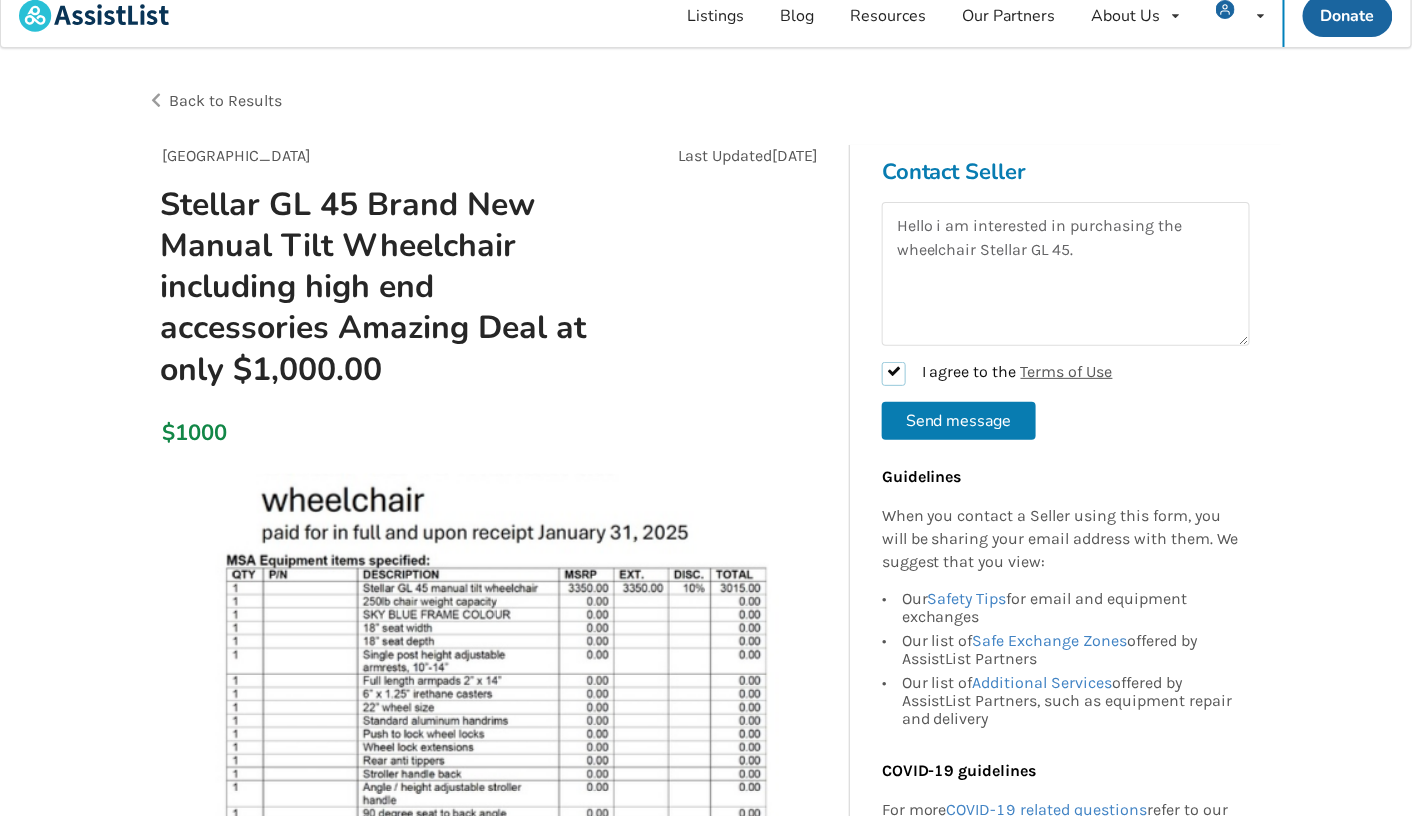 scroll, scrollTop: 0, scrollLeft: 0, axis: both 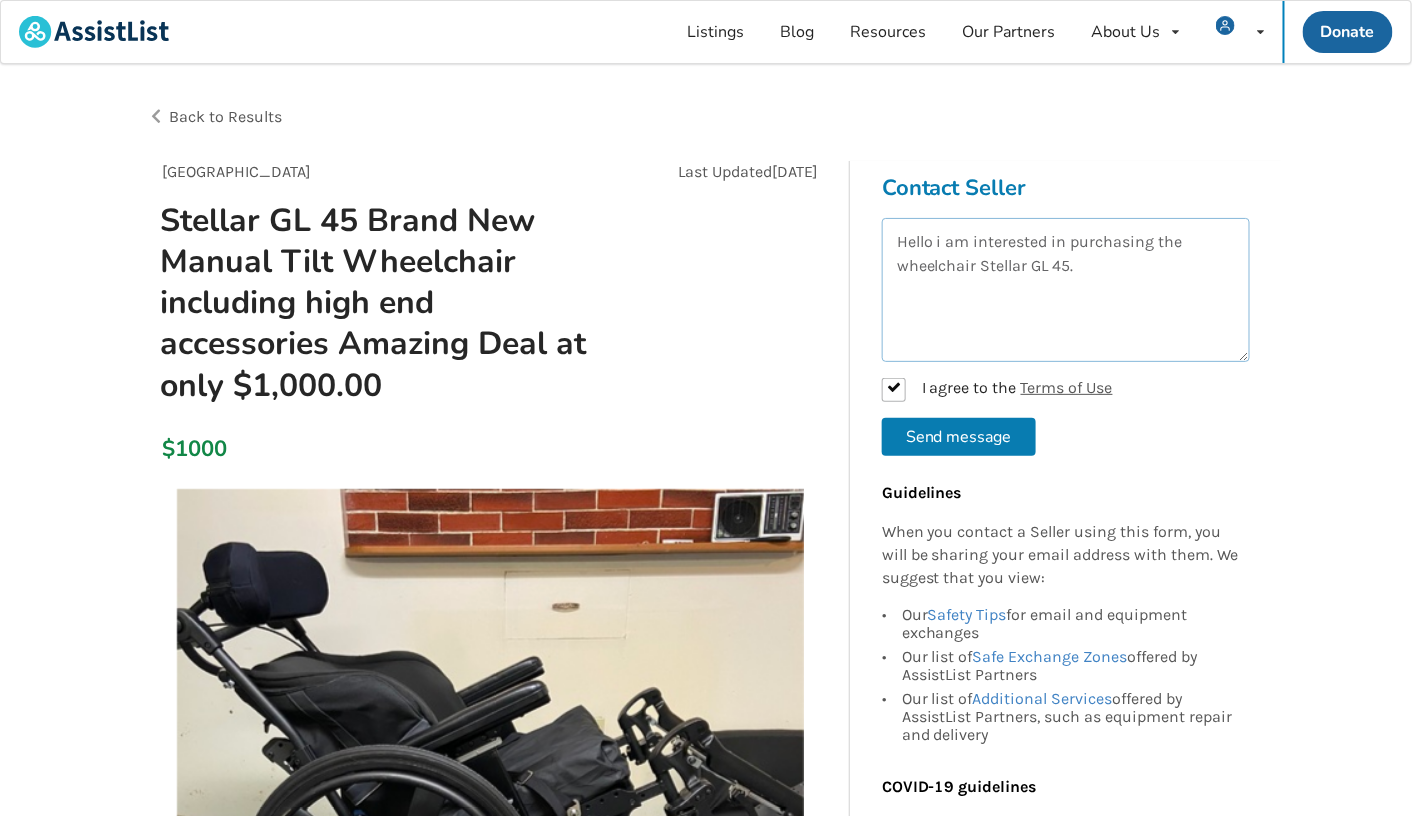 click on "Hello i am interested in purchasing the wheelchair Stellar GL 45." at bounding box center (1066, 290) 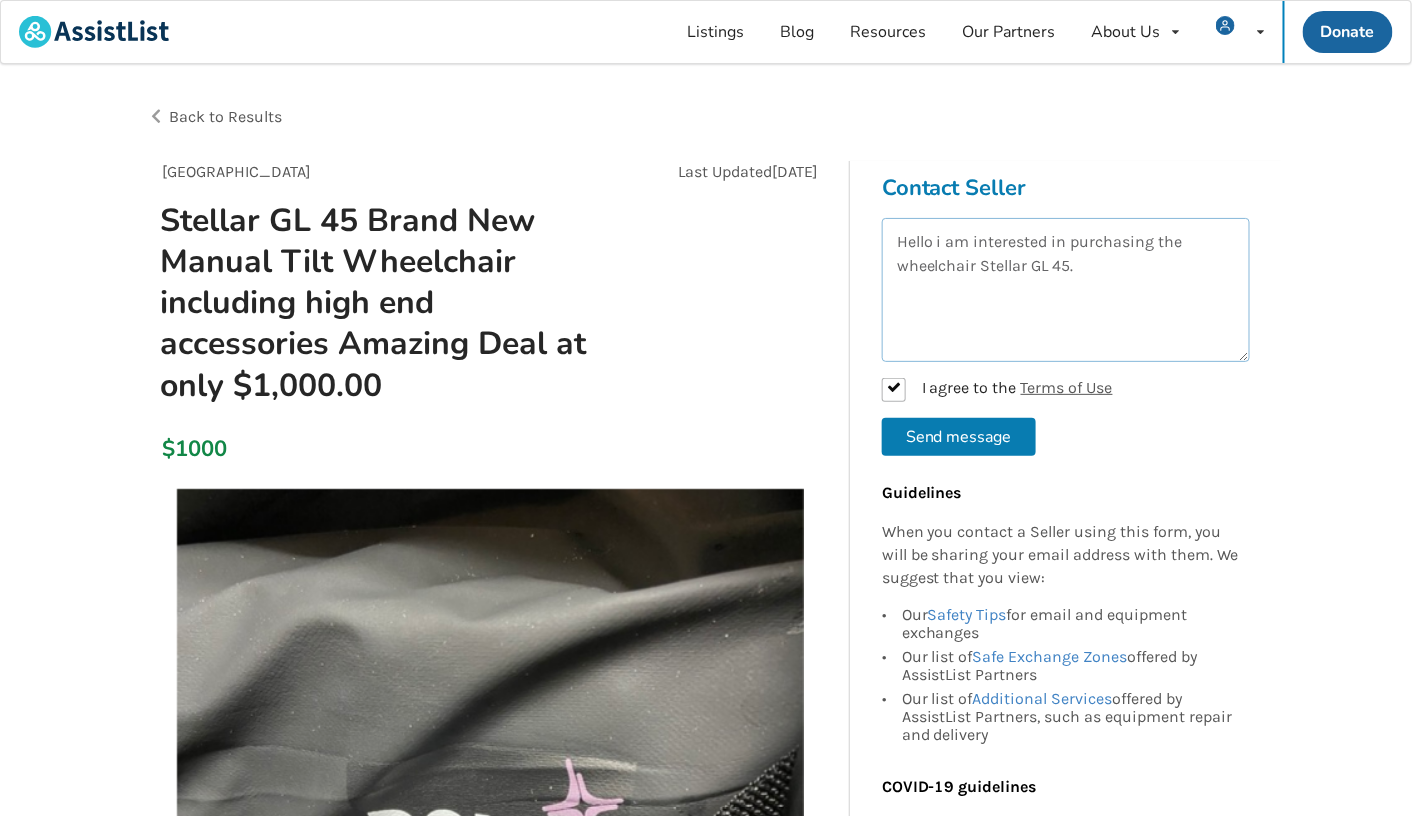 drag, startPoint x: 943, startPoint y: 239, endPoint x: 926, endPoint y: 246, distance: 18.384777 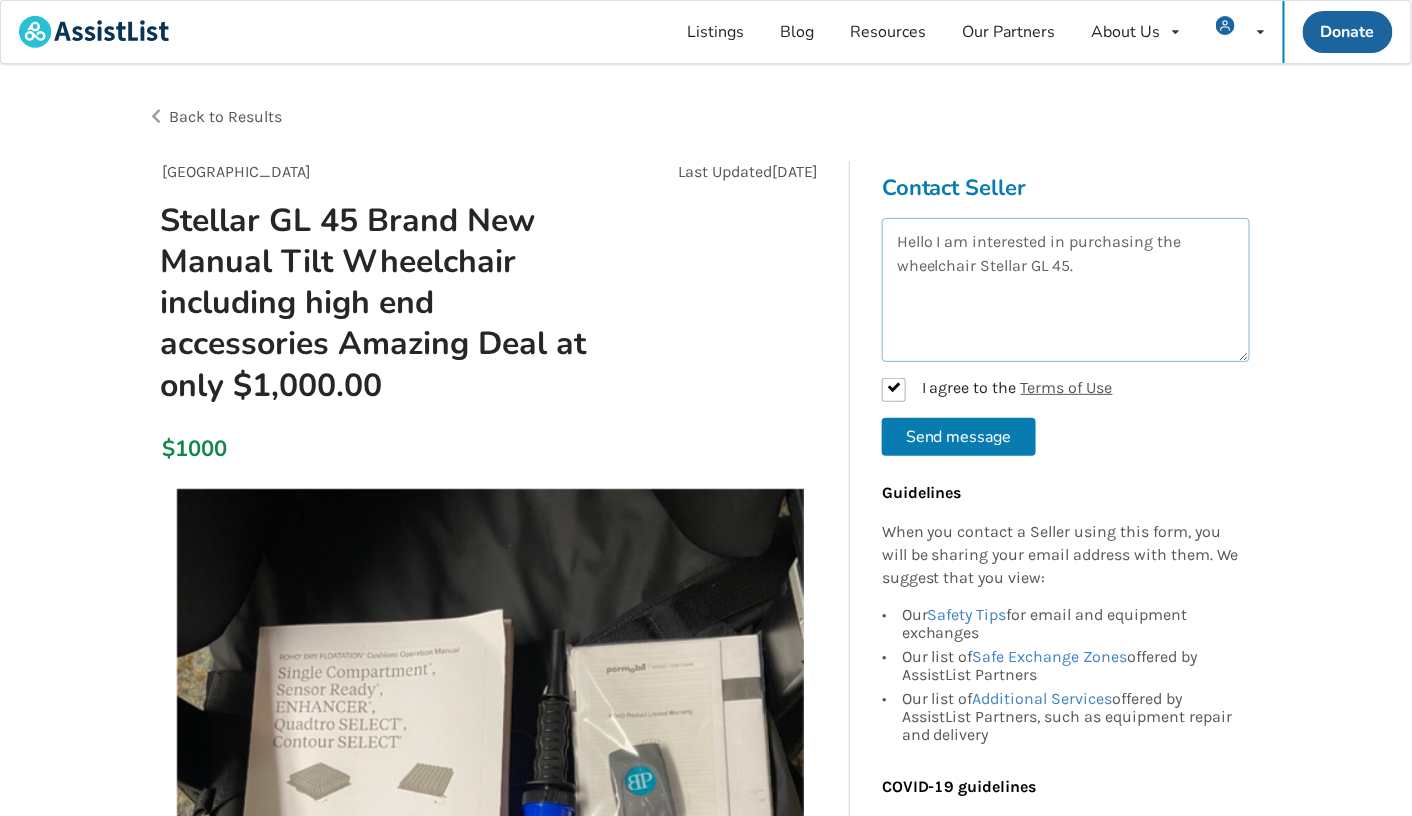 click on "Hello I am interested in purchasing the wheelchair Stellar GL 45." at bounding box center (1066, 290) 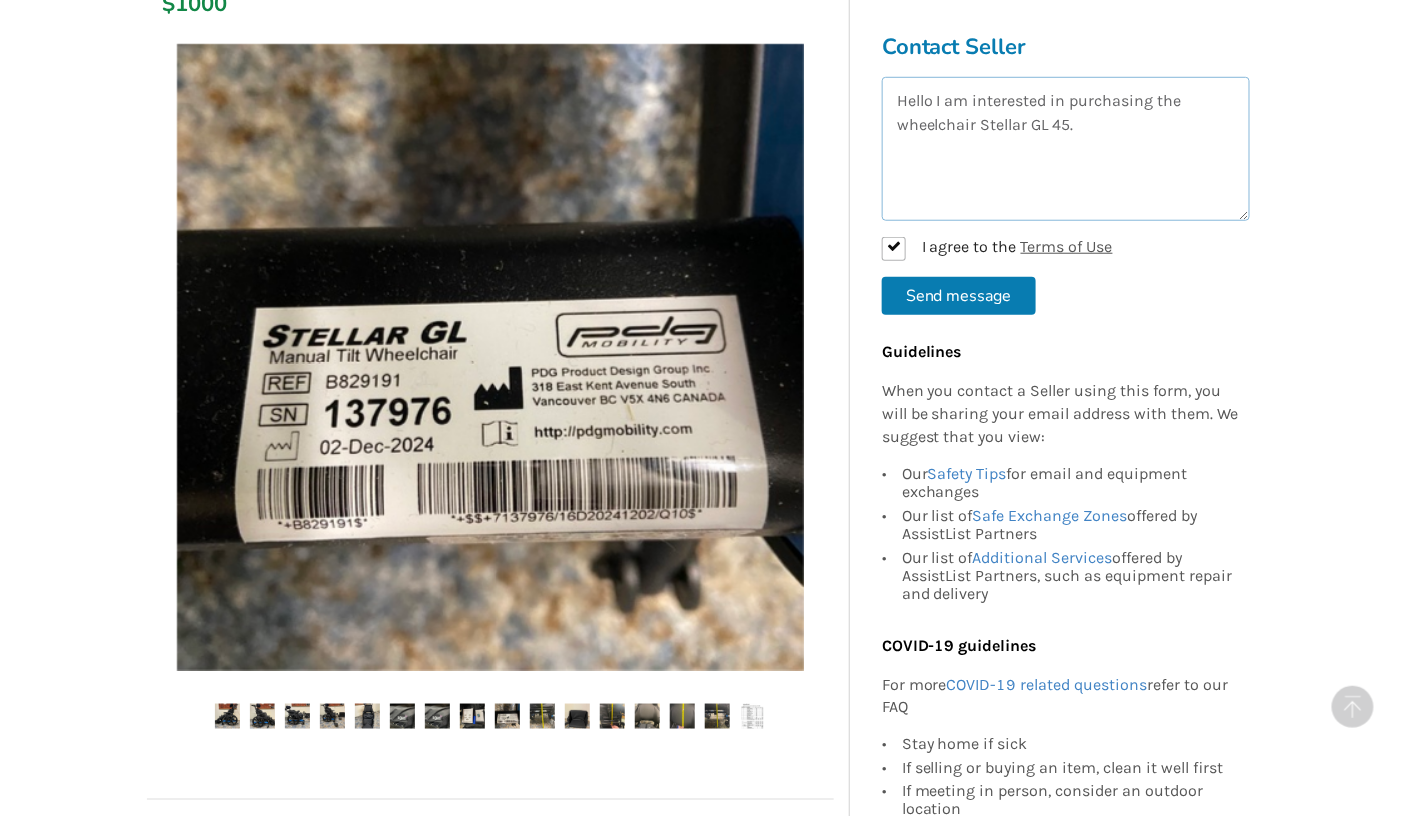 scroll, scrollTop: 757, scrollLeft: 0, axis: vertical 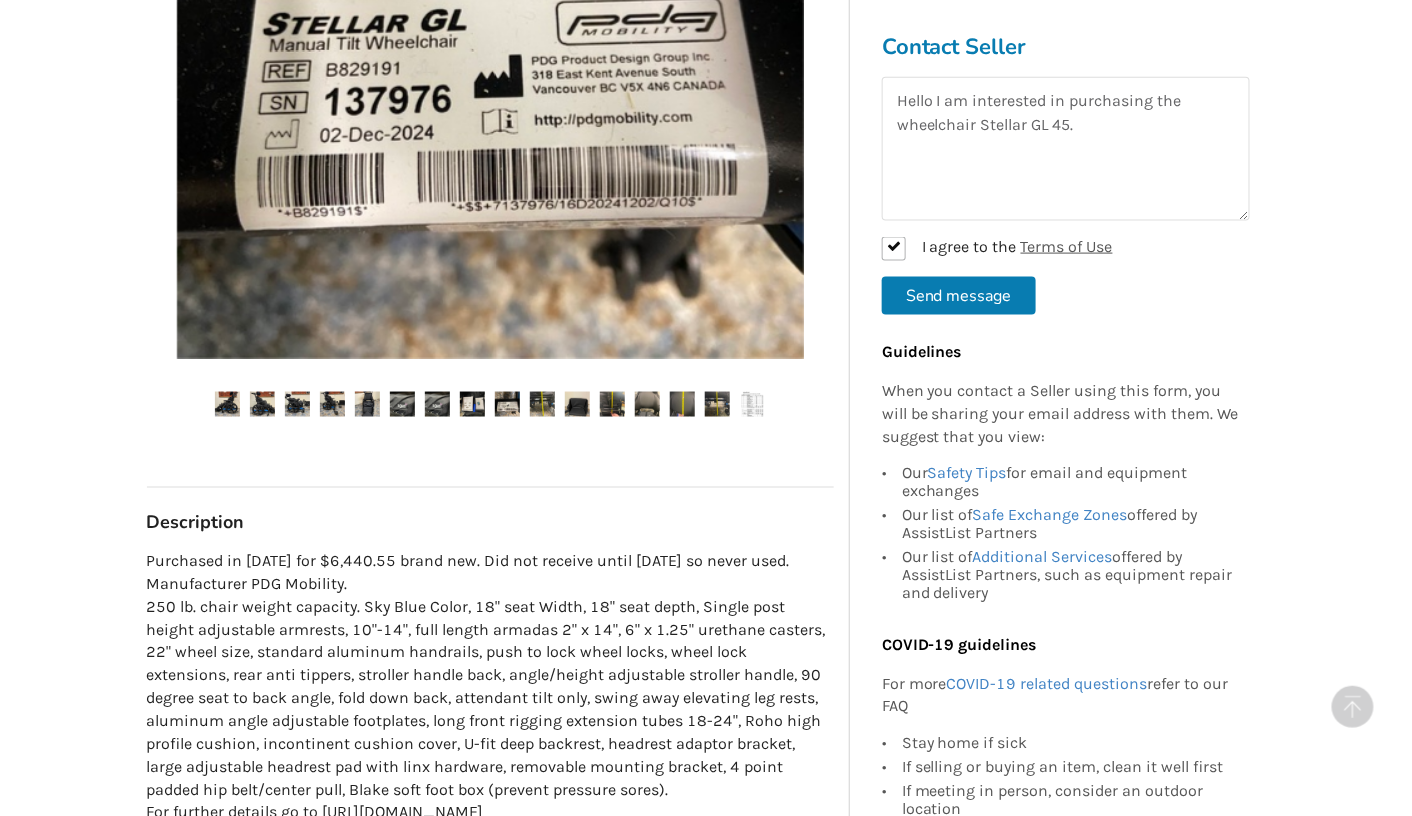 click at bounding box center [227, 404] 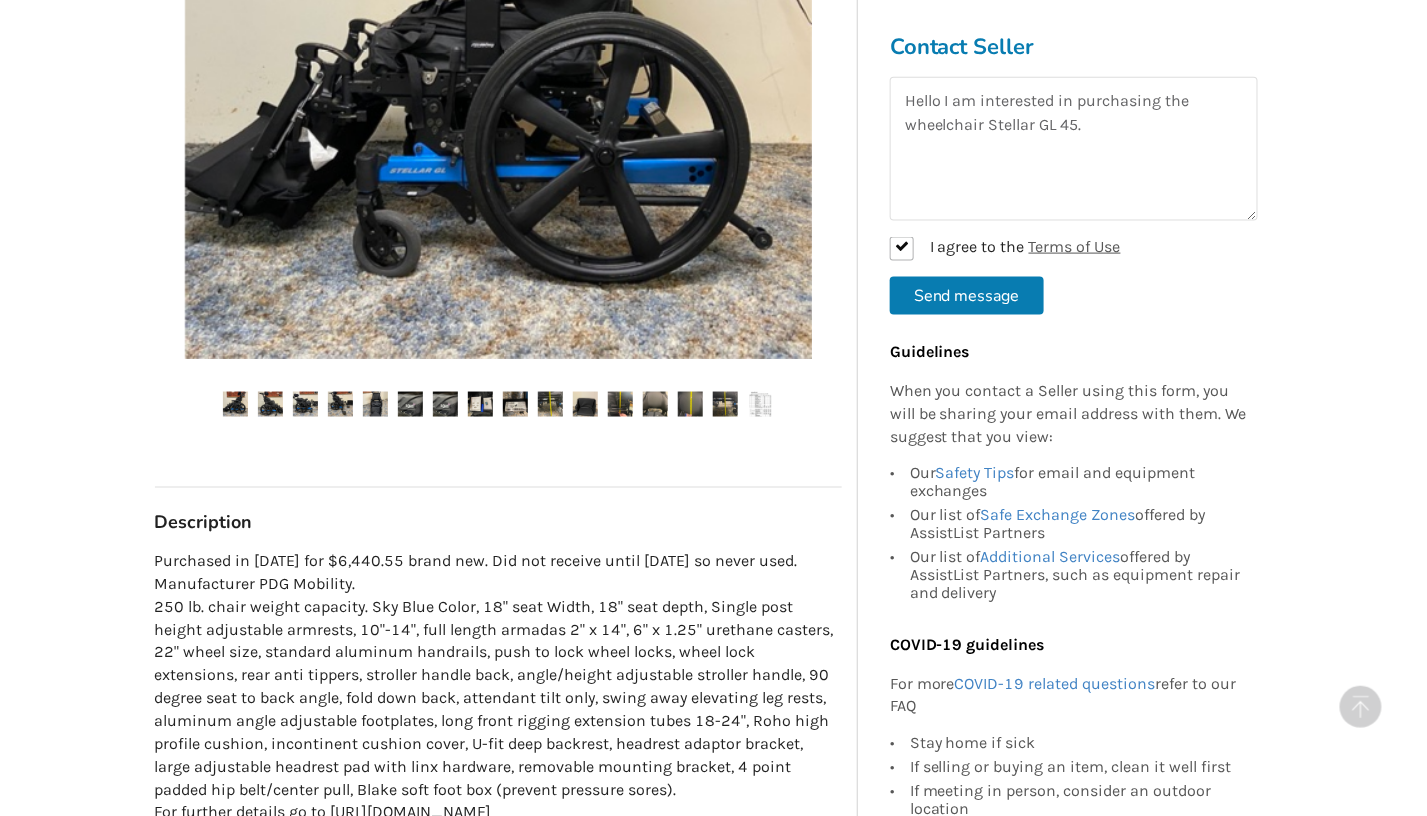 scroll, scrollTop: 524, scrollLeft: 0, axis: vertical 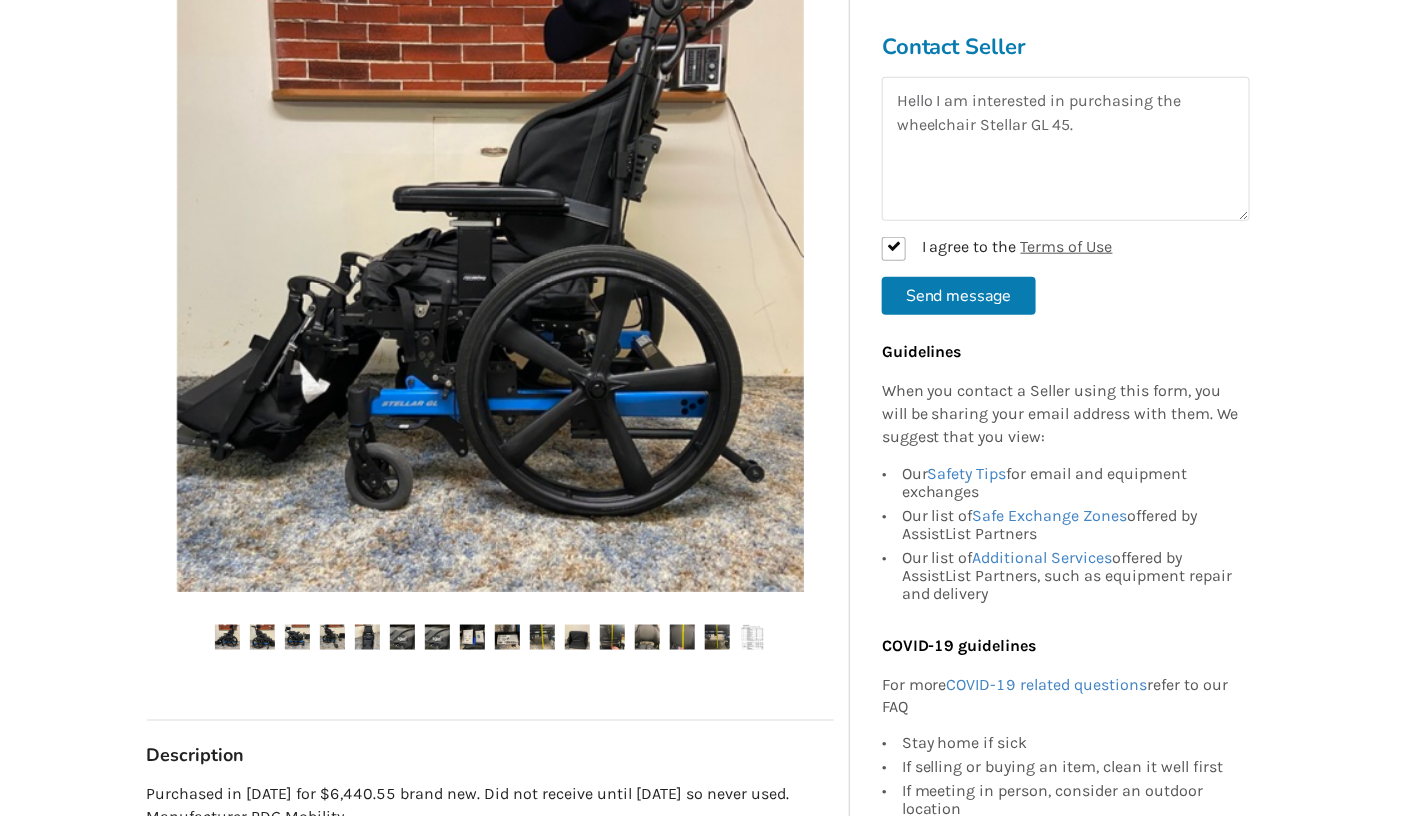 click at bounding box center (490, 278) 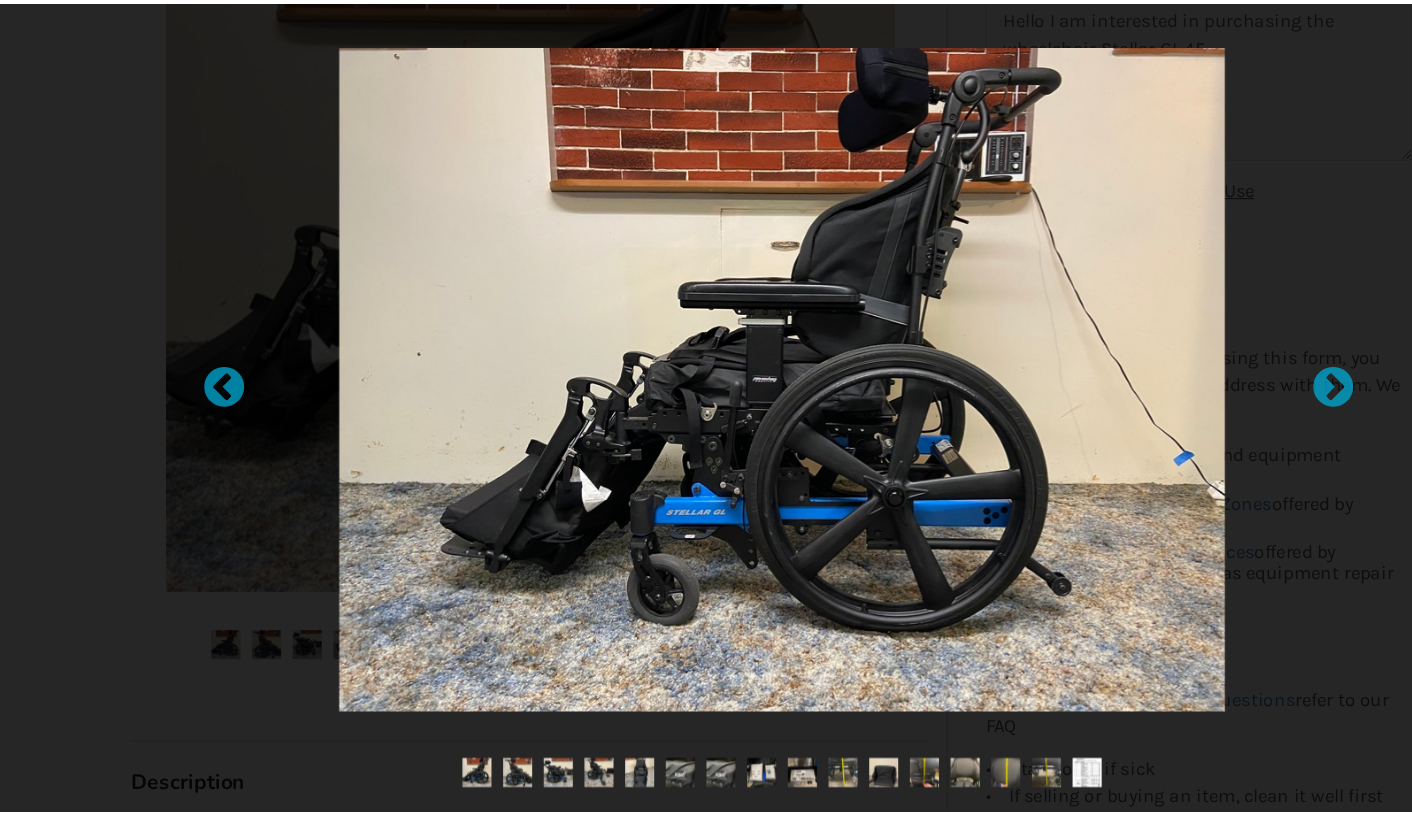 scroll, scrollTop: 524, scrollLeft: 0, axis: vertical 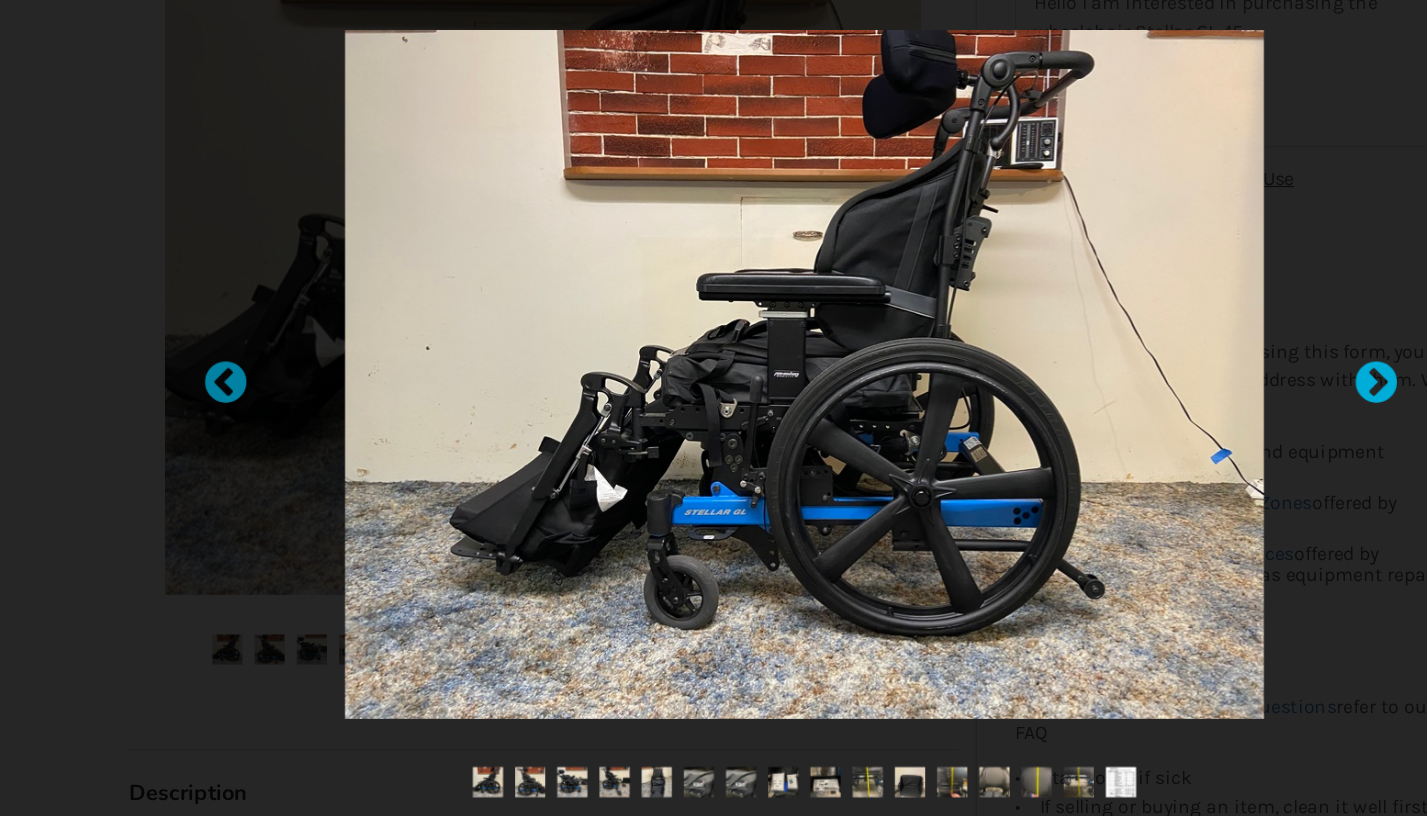 click at bounding box center (1178, 408) 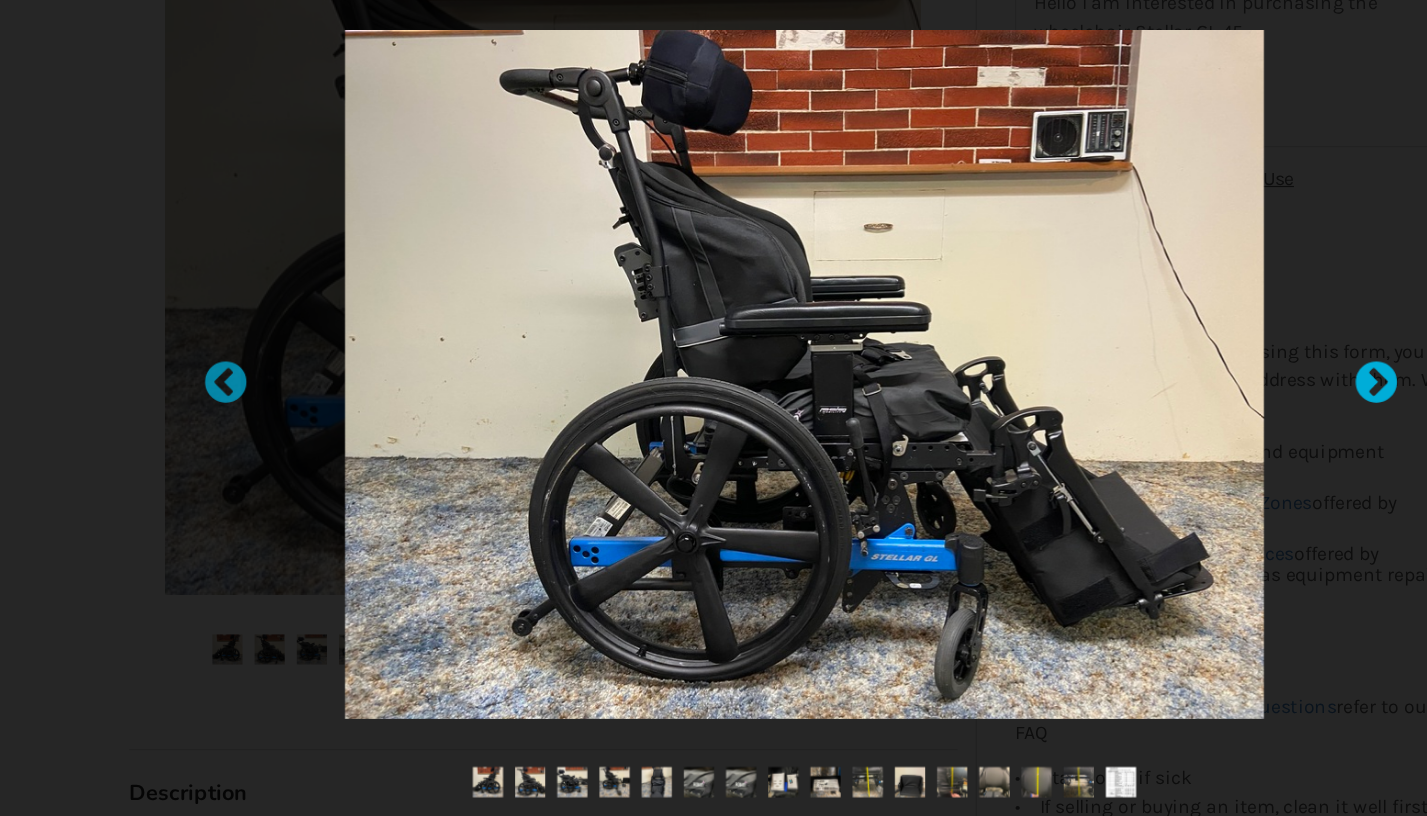 click at bounding box center [1178, 408] 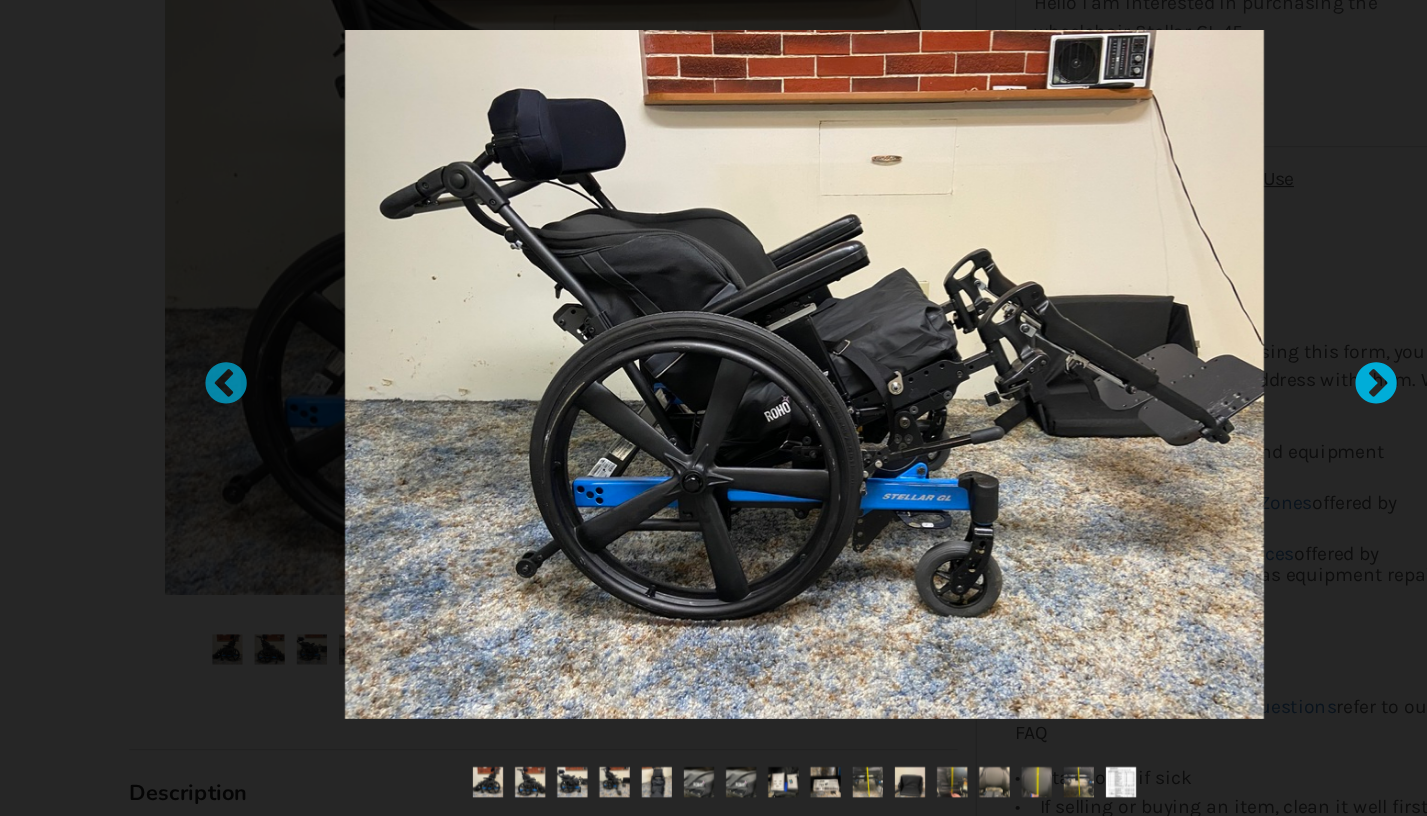 click at bounding box center [1178, 408] 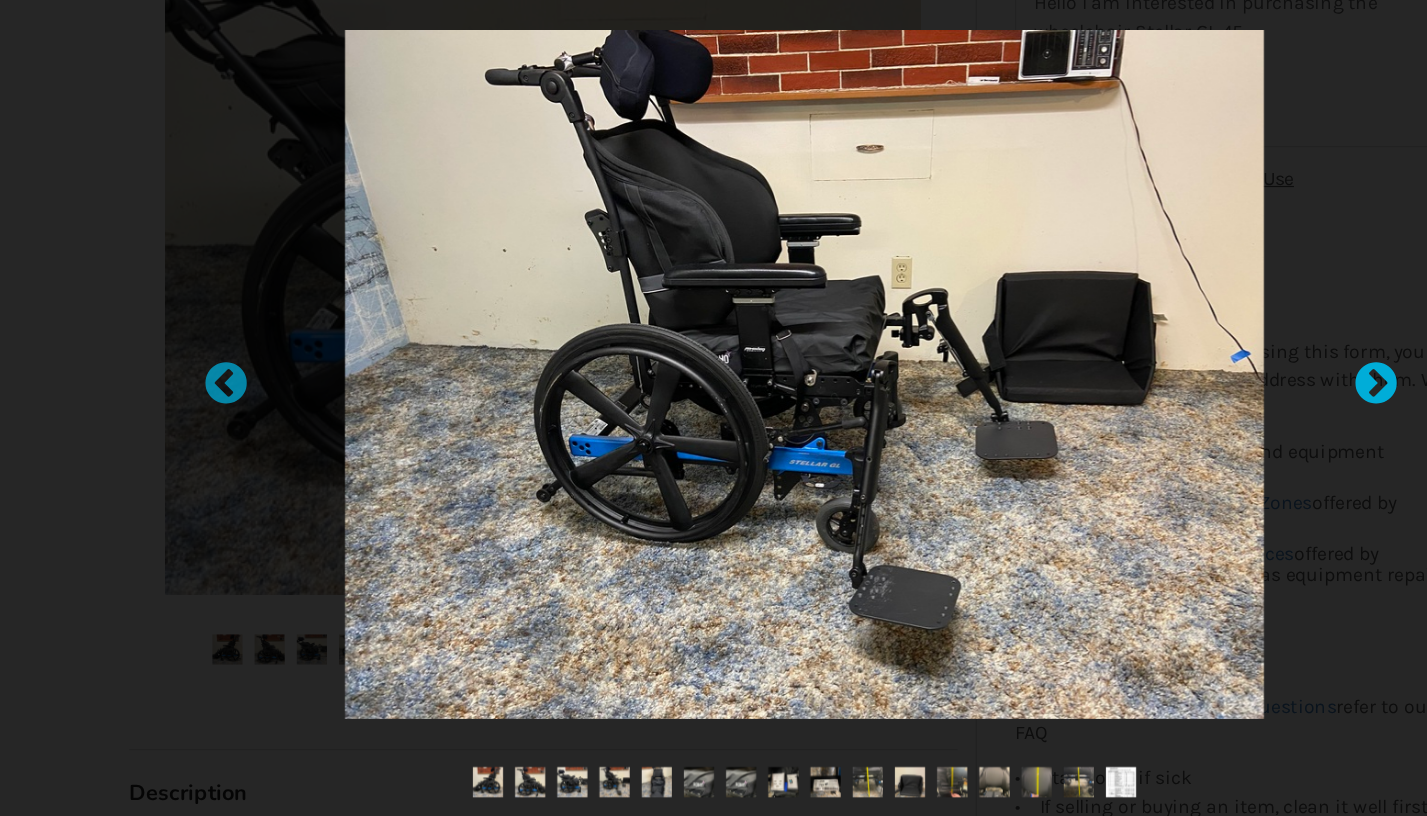 click at bounding box center (1178, 408) 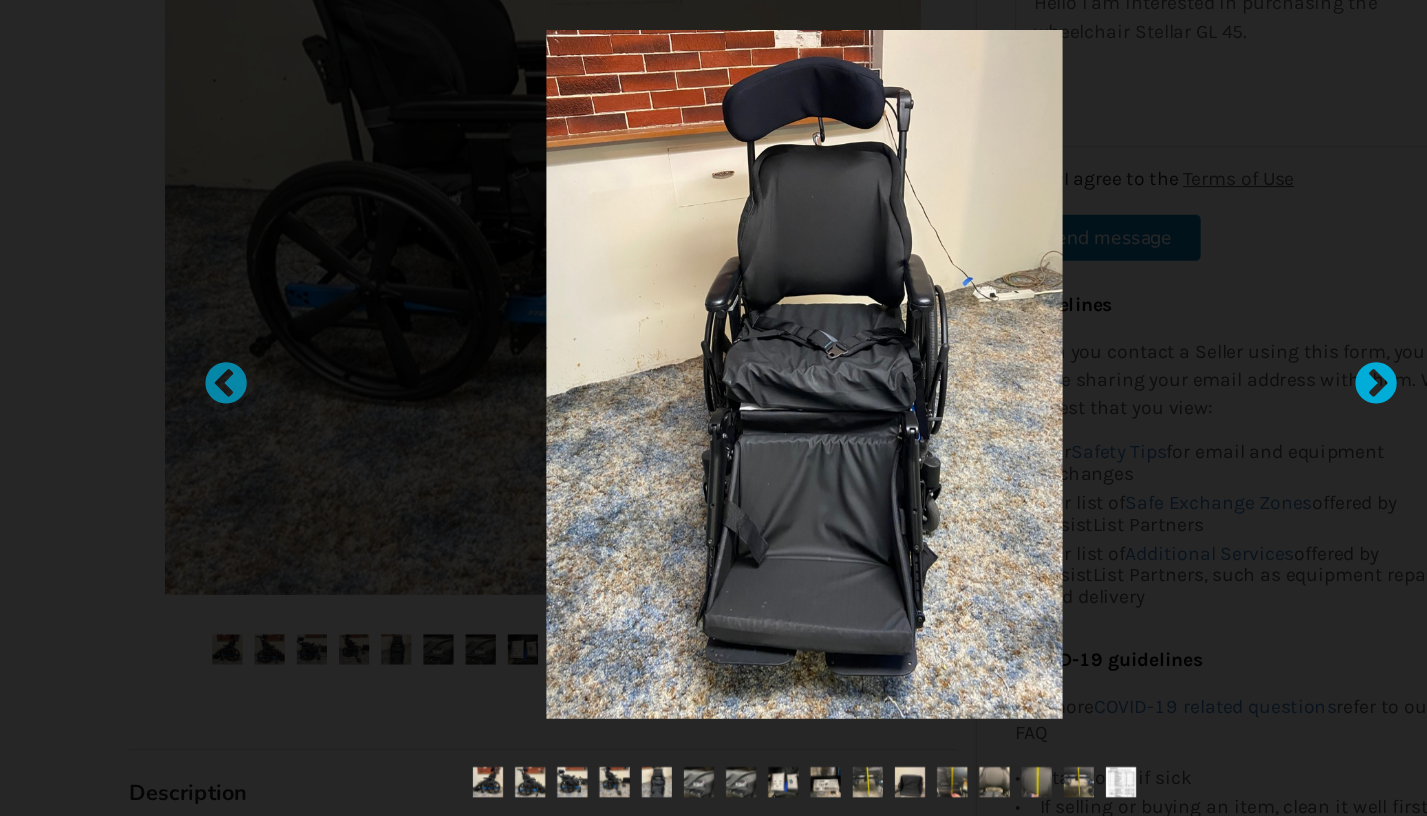 click at bounding box center [1178, 408] 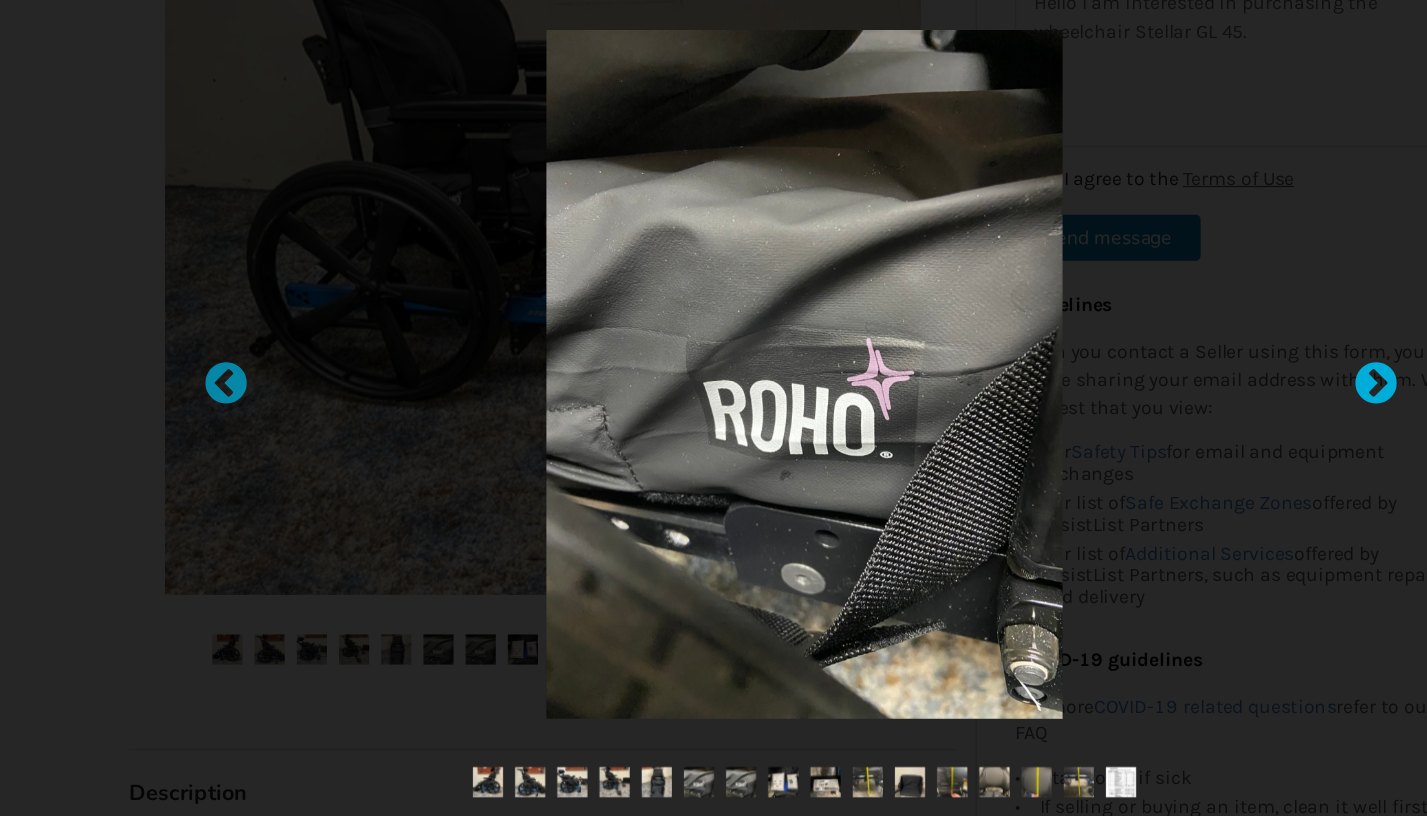click at bounding box center (1178, 408) 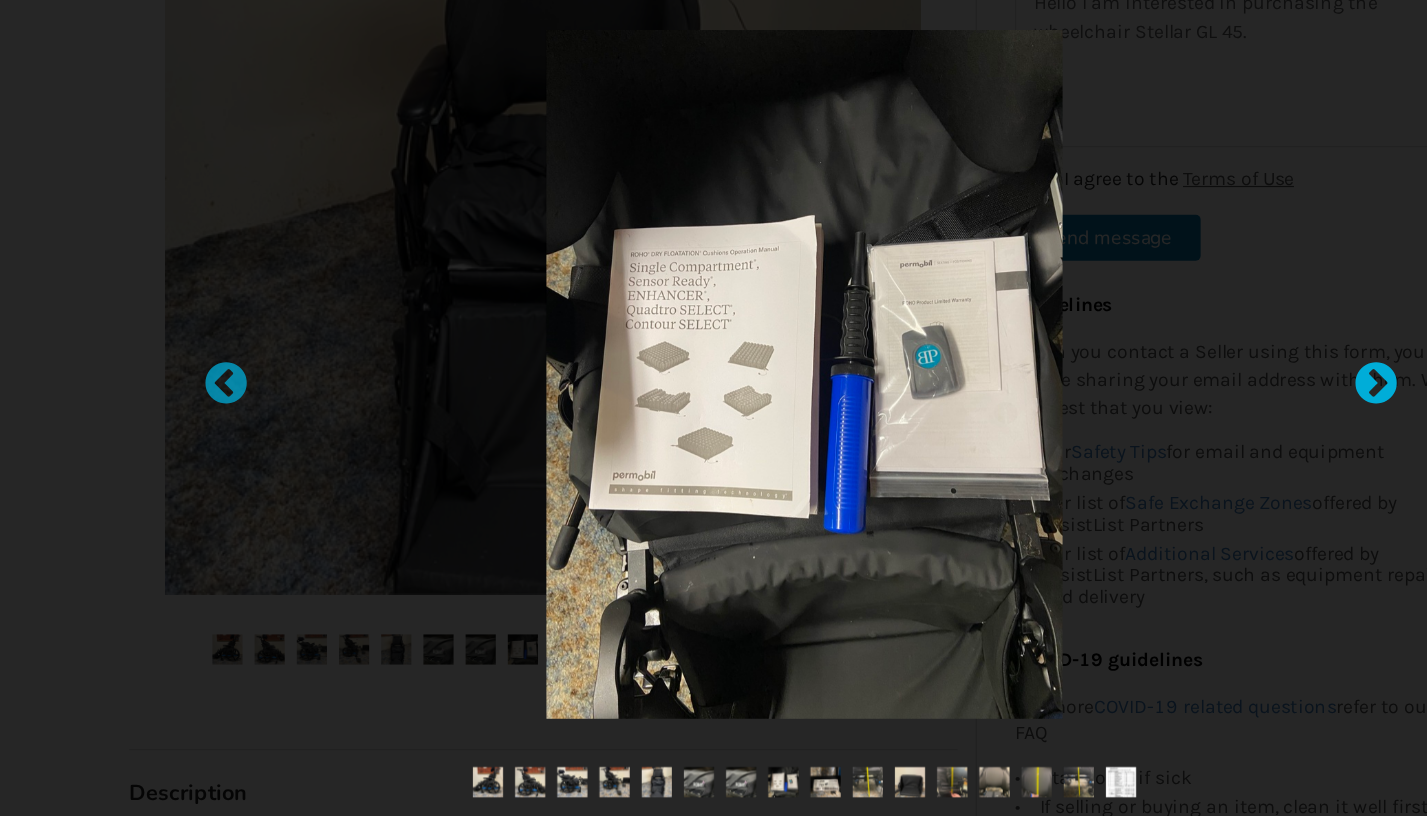 click at bounding box center (1178, 408) 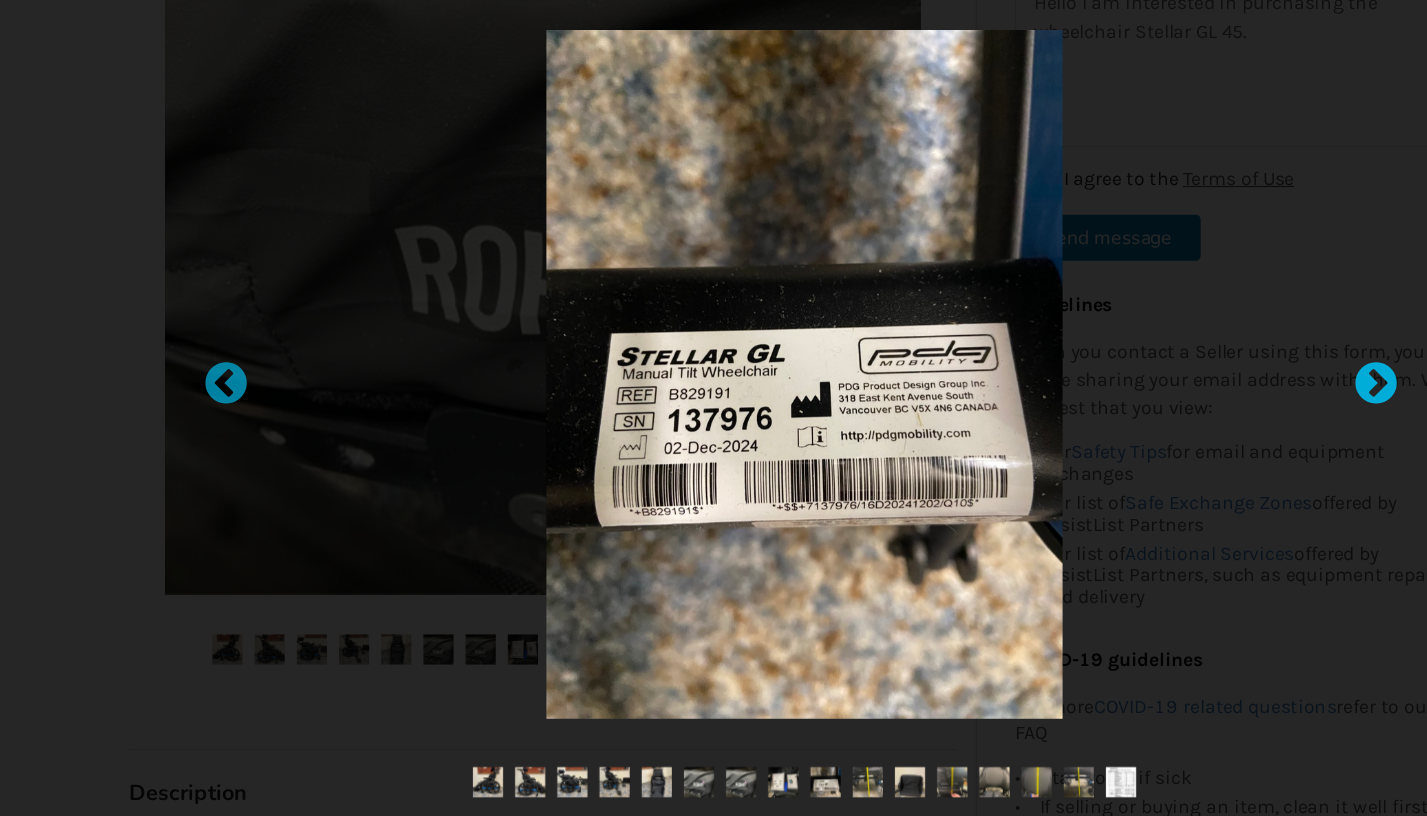 click at bounding box center [1178, 408] 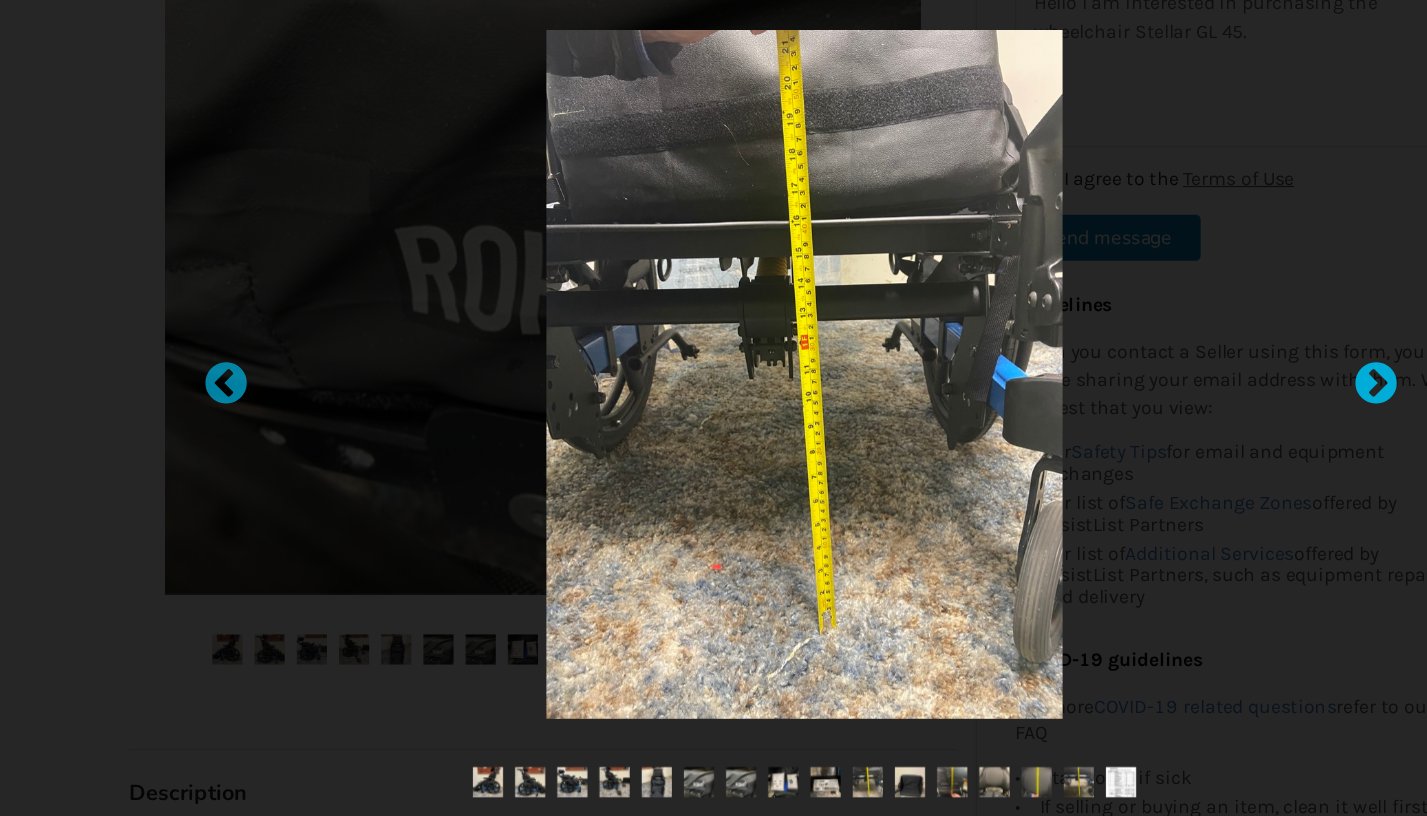 click at bounding box center [1178, 408] 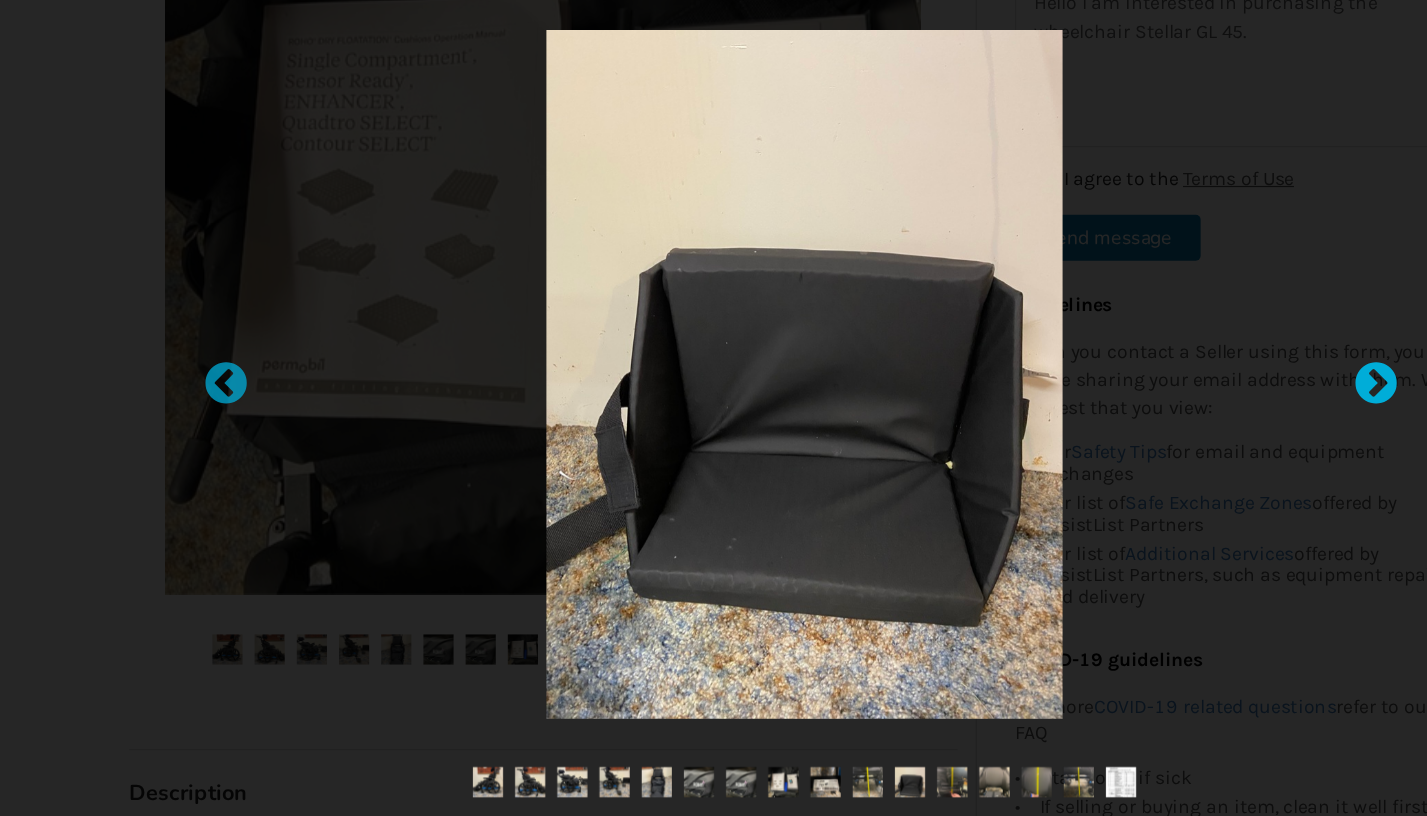 click at bounding box center (1178, 408) 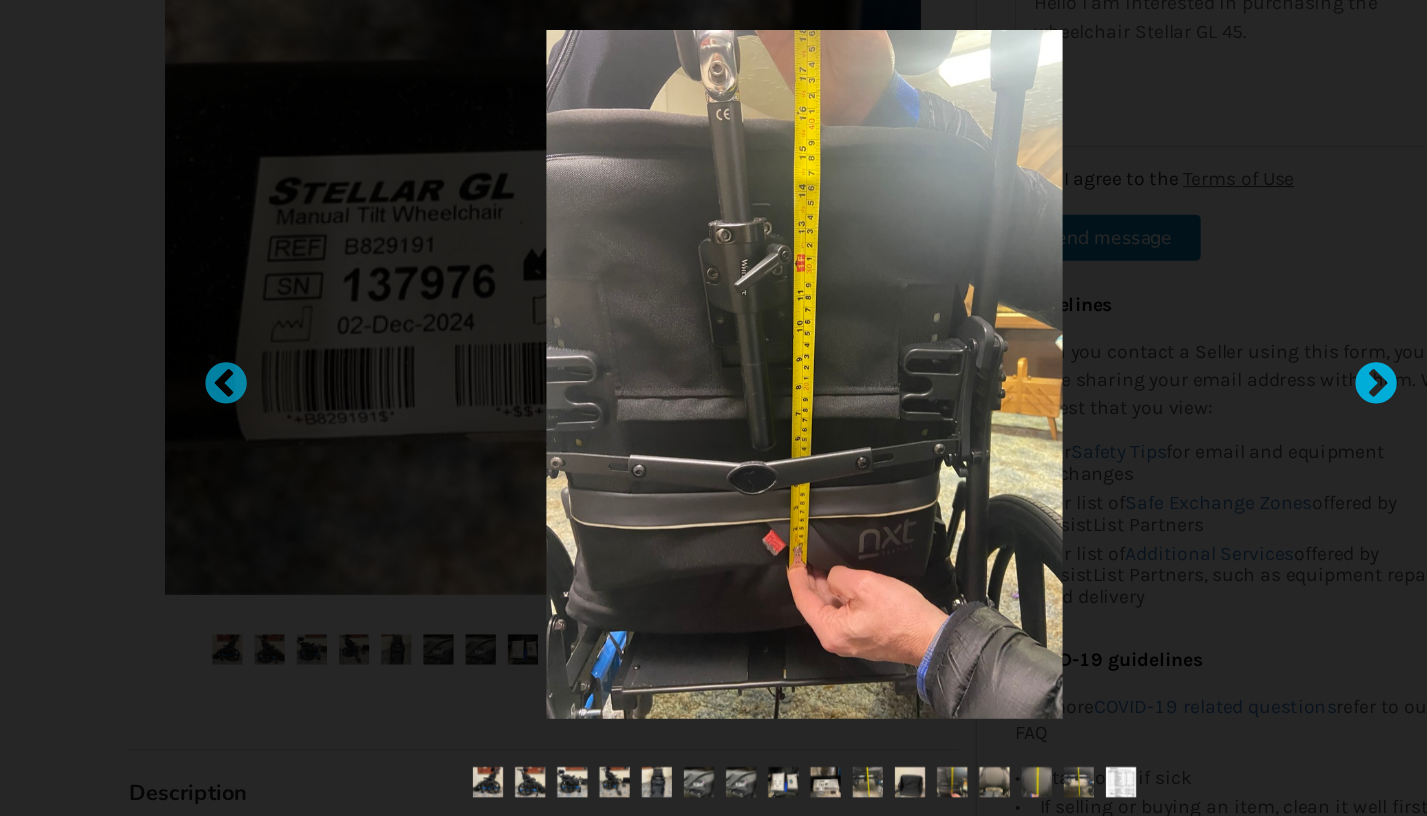 click at bounding box center (1178, 408) 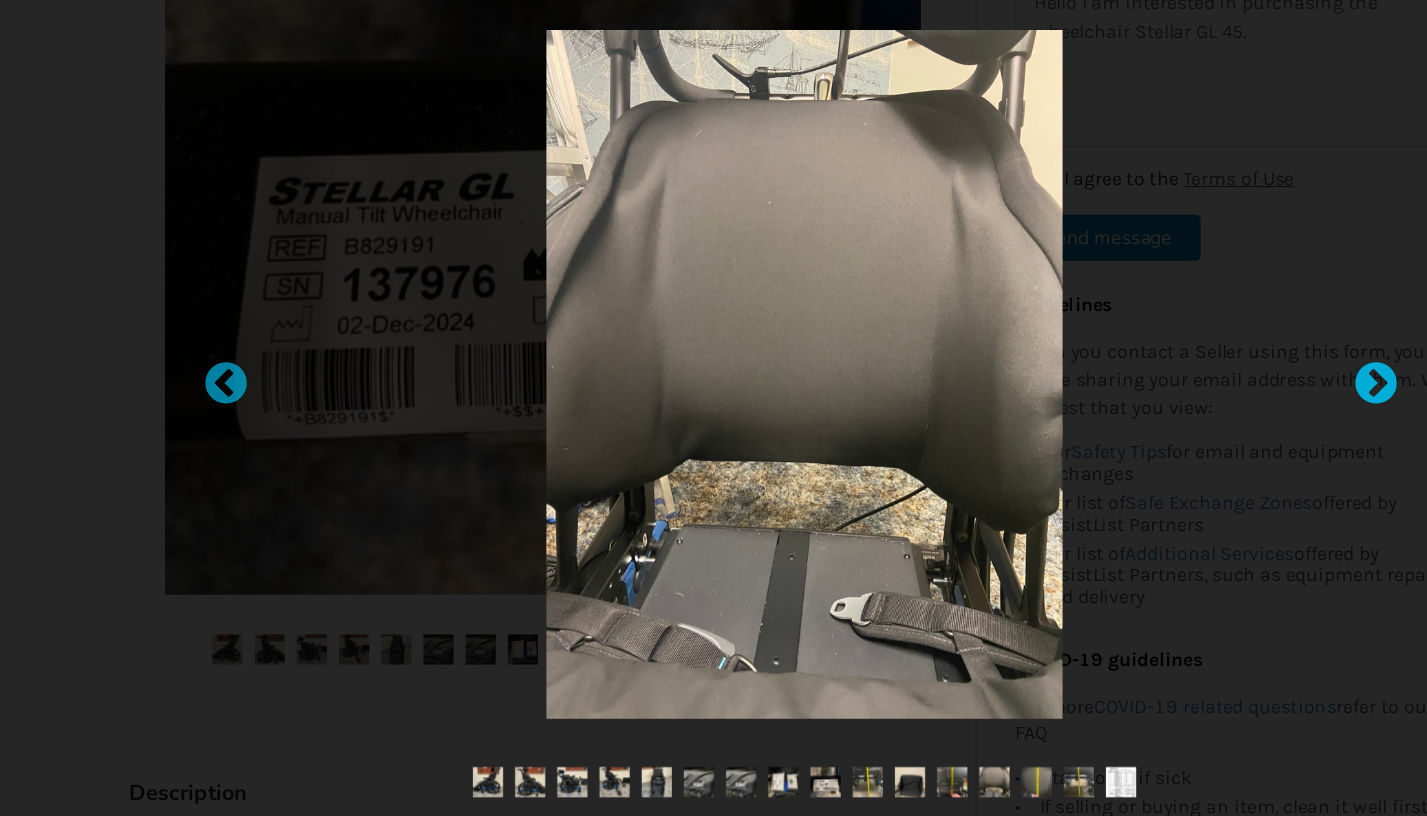 click at bounding box center [1178, 408] 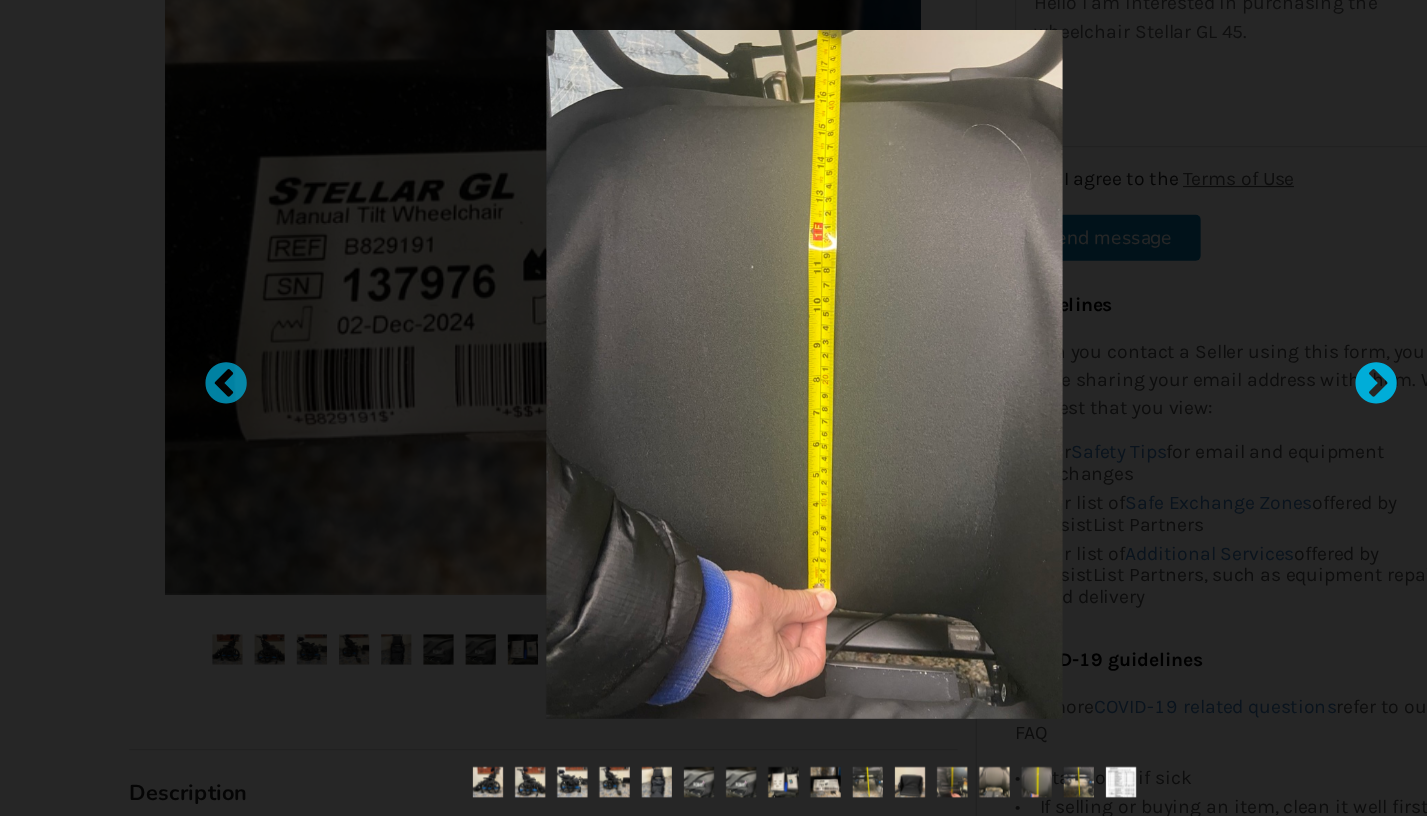 click at bounding box center [1178, 408] 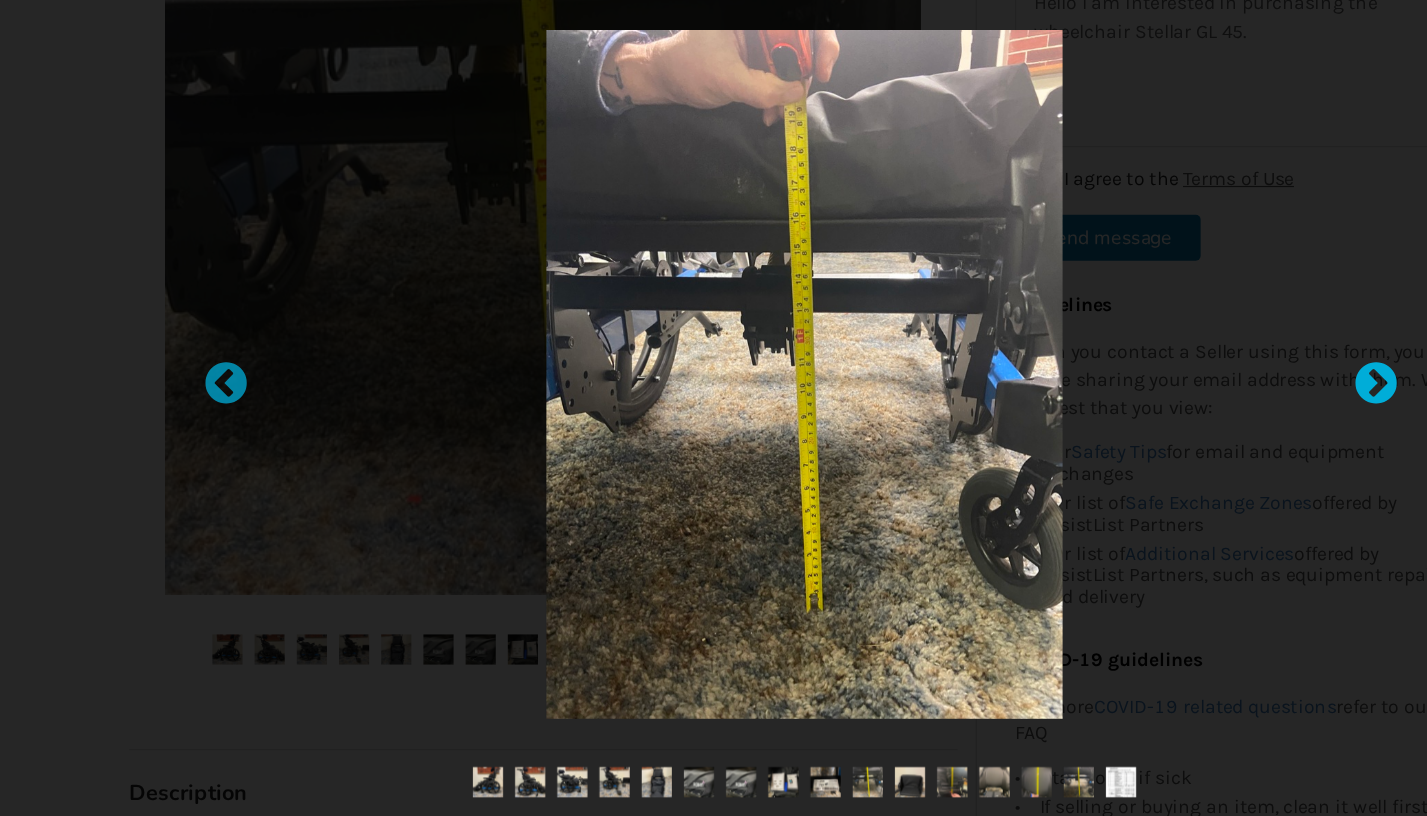 click at bounding box center (1178, 408) 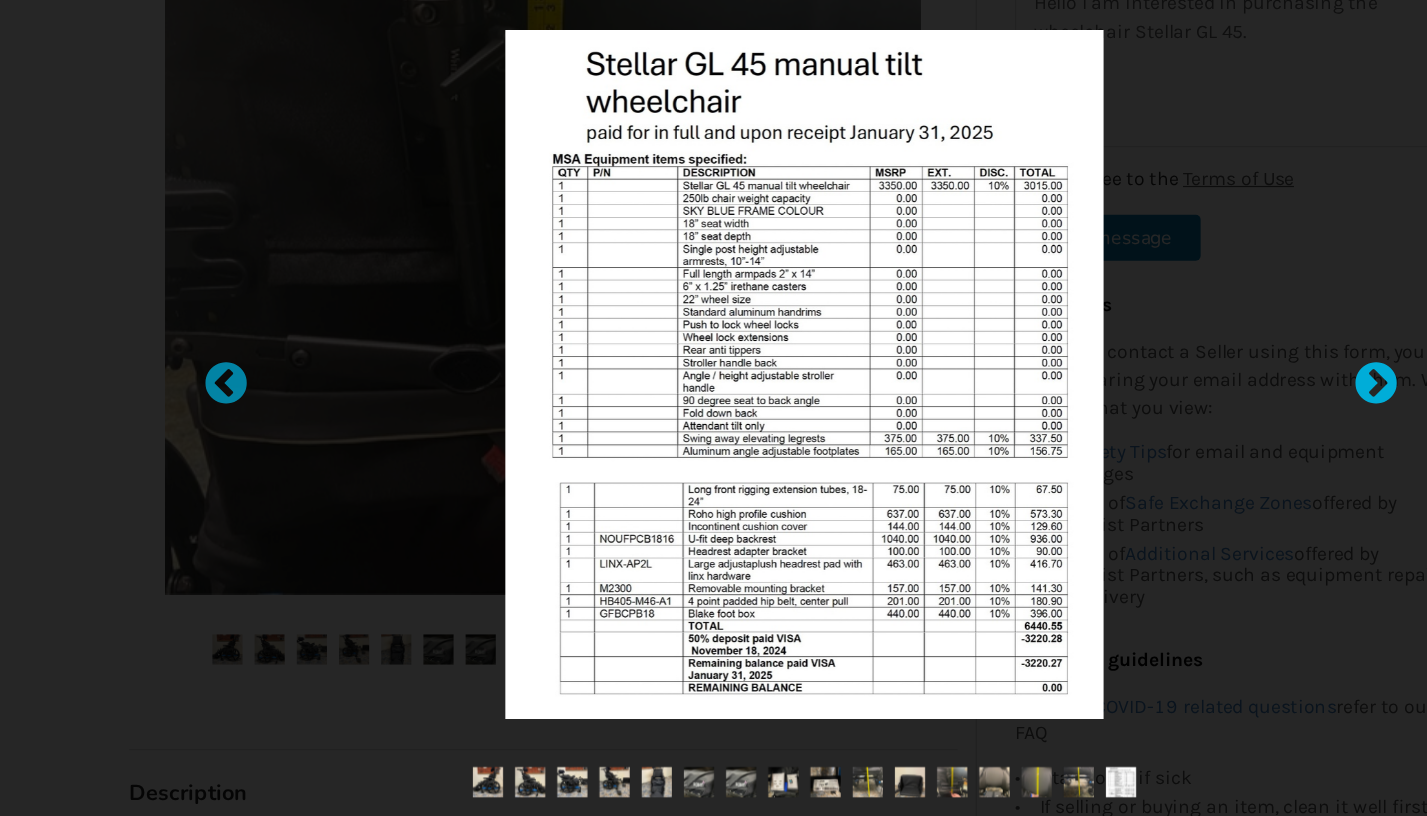 click at bounding box center (1178, 408) 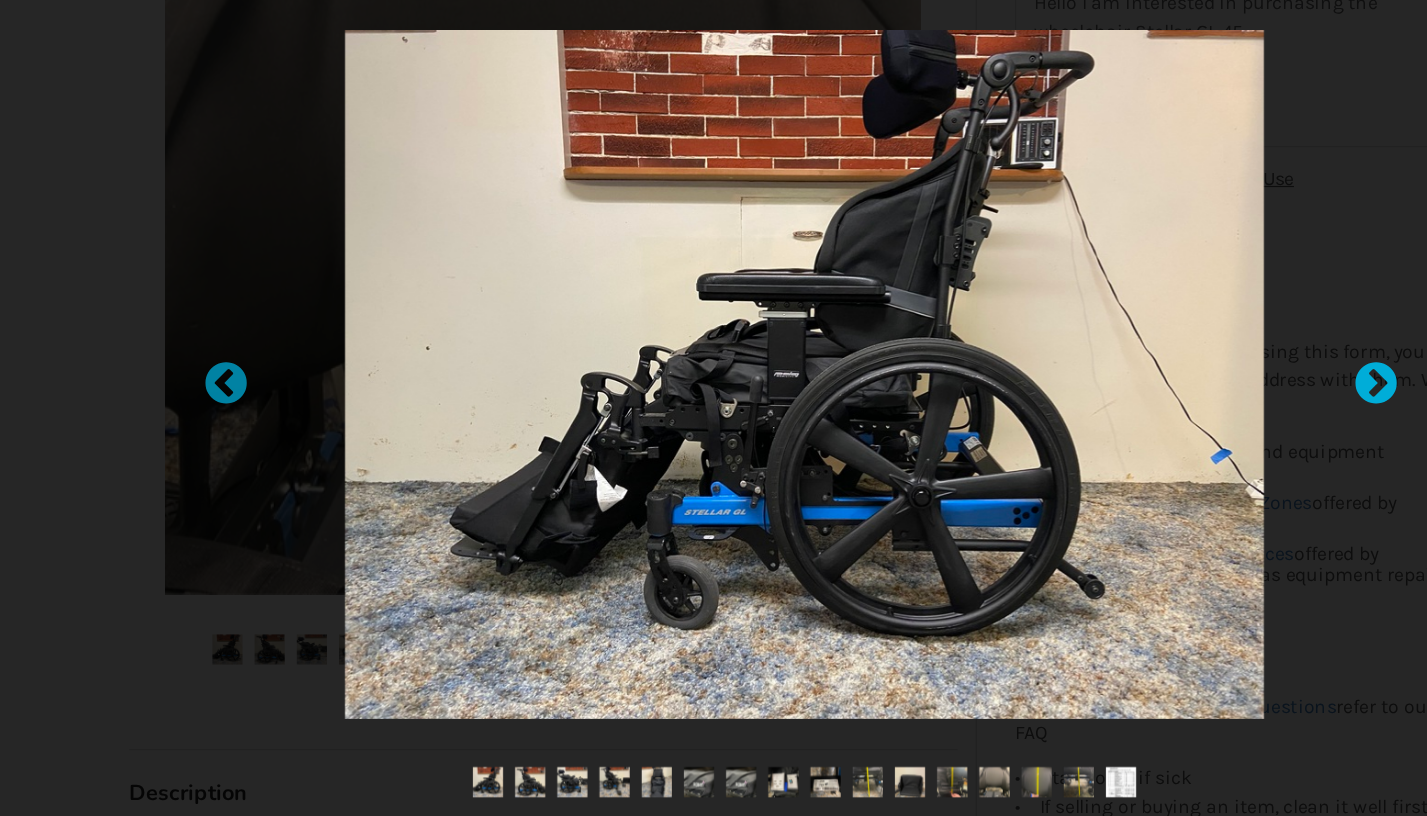 click at bounding box center [1178, 408] 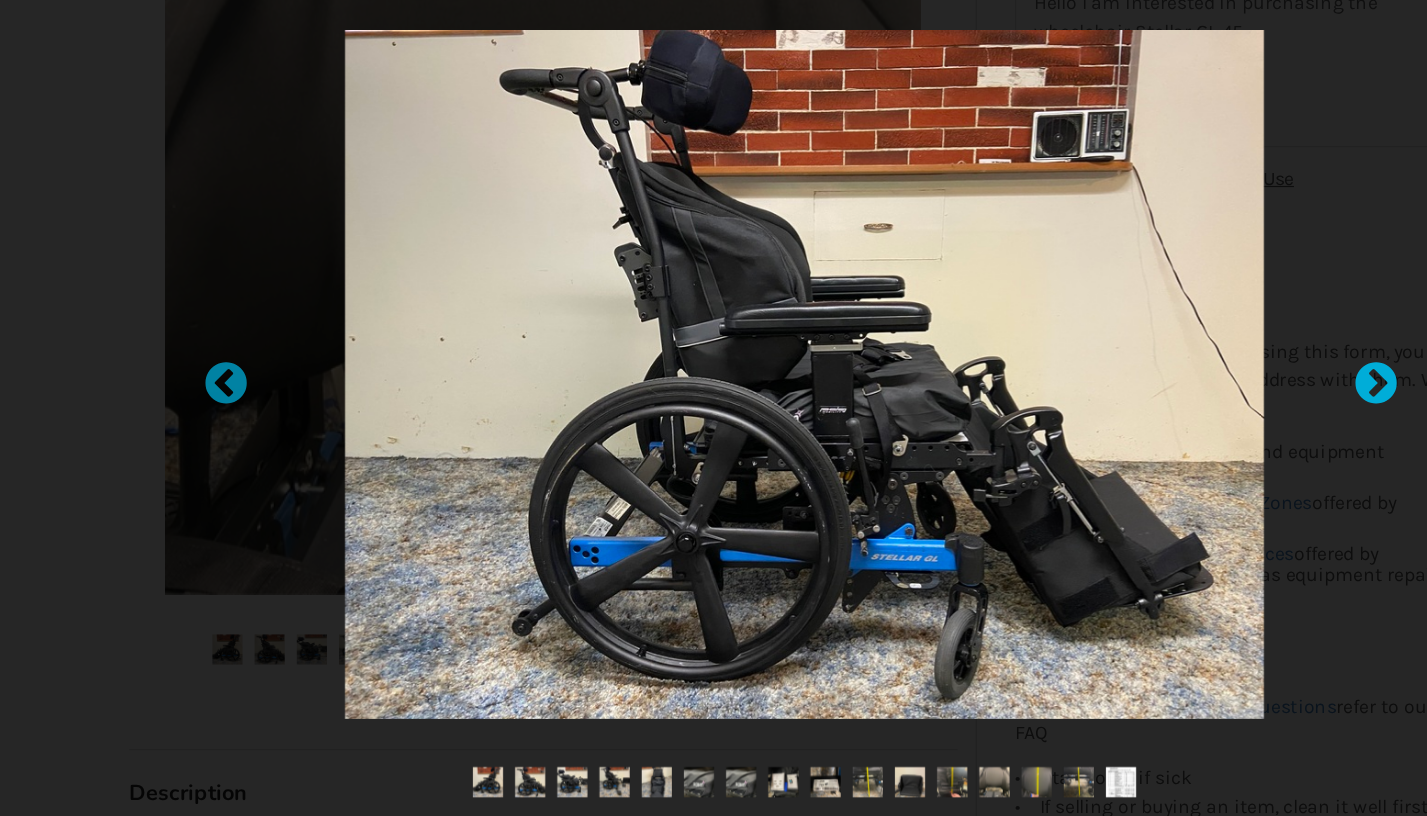 click at bounding box center (1178, 408) 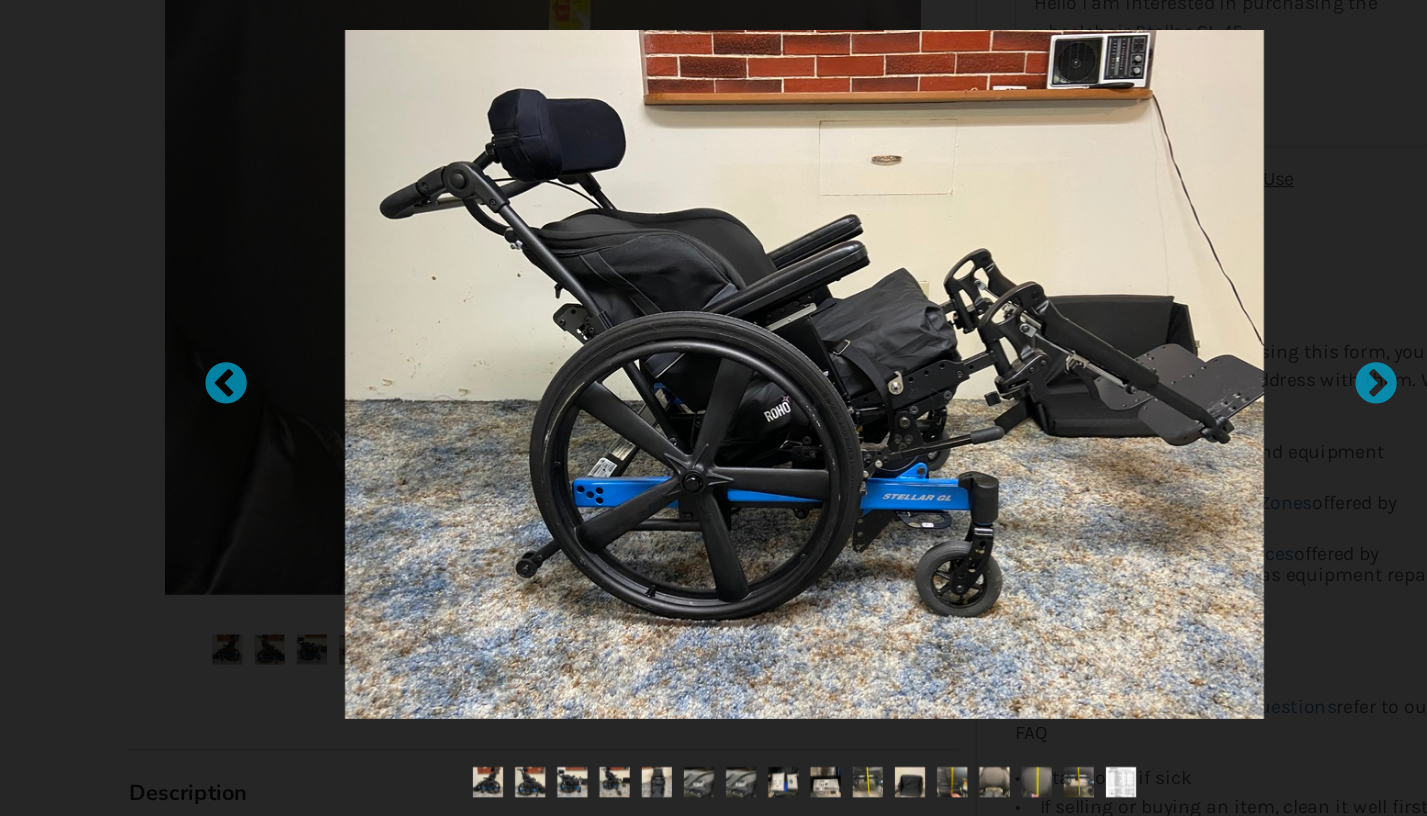 click at bounding box center (713, 408) 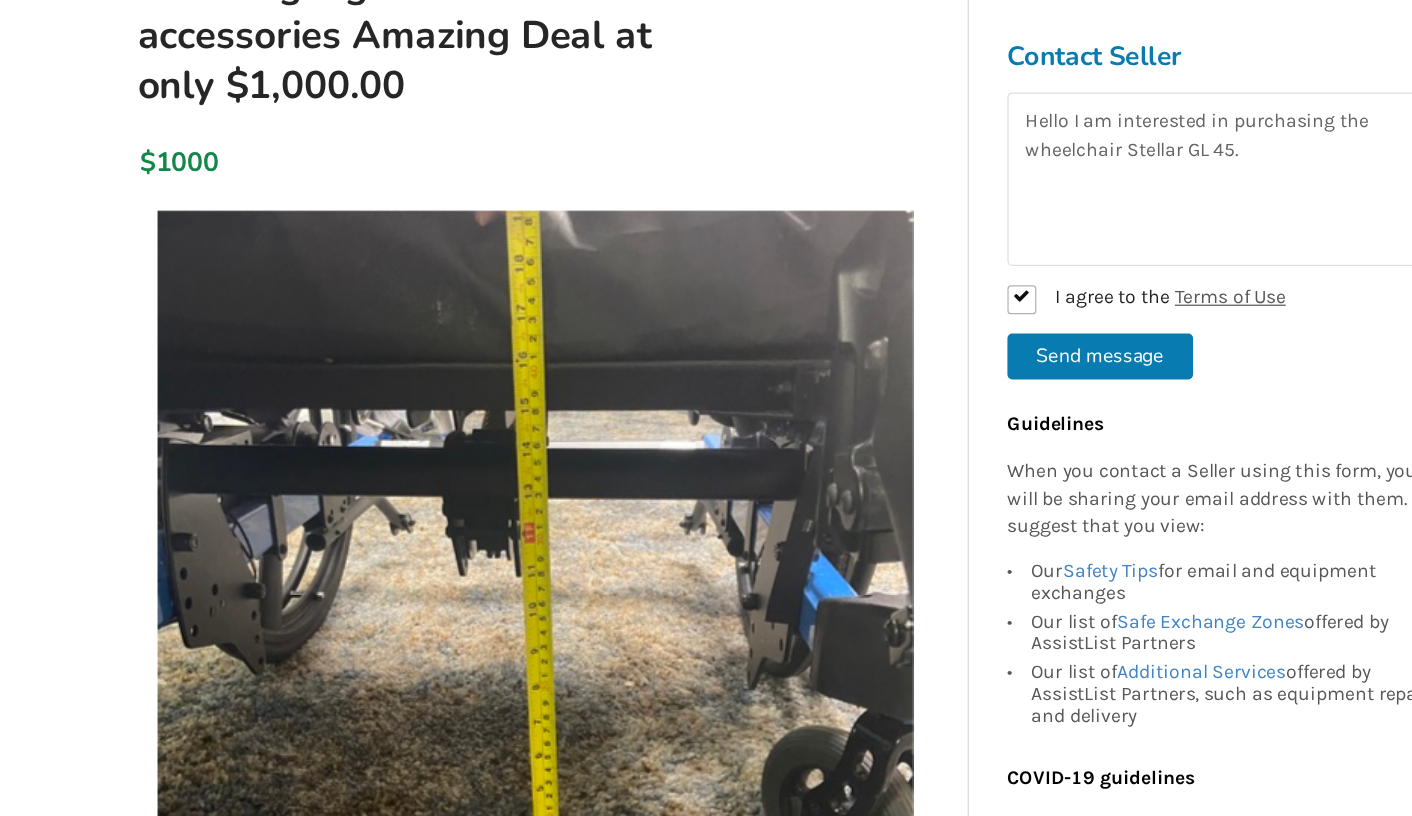 scroll, scrollTop: 314, scrollLeft: 0, axis: vertical 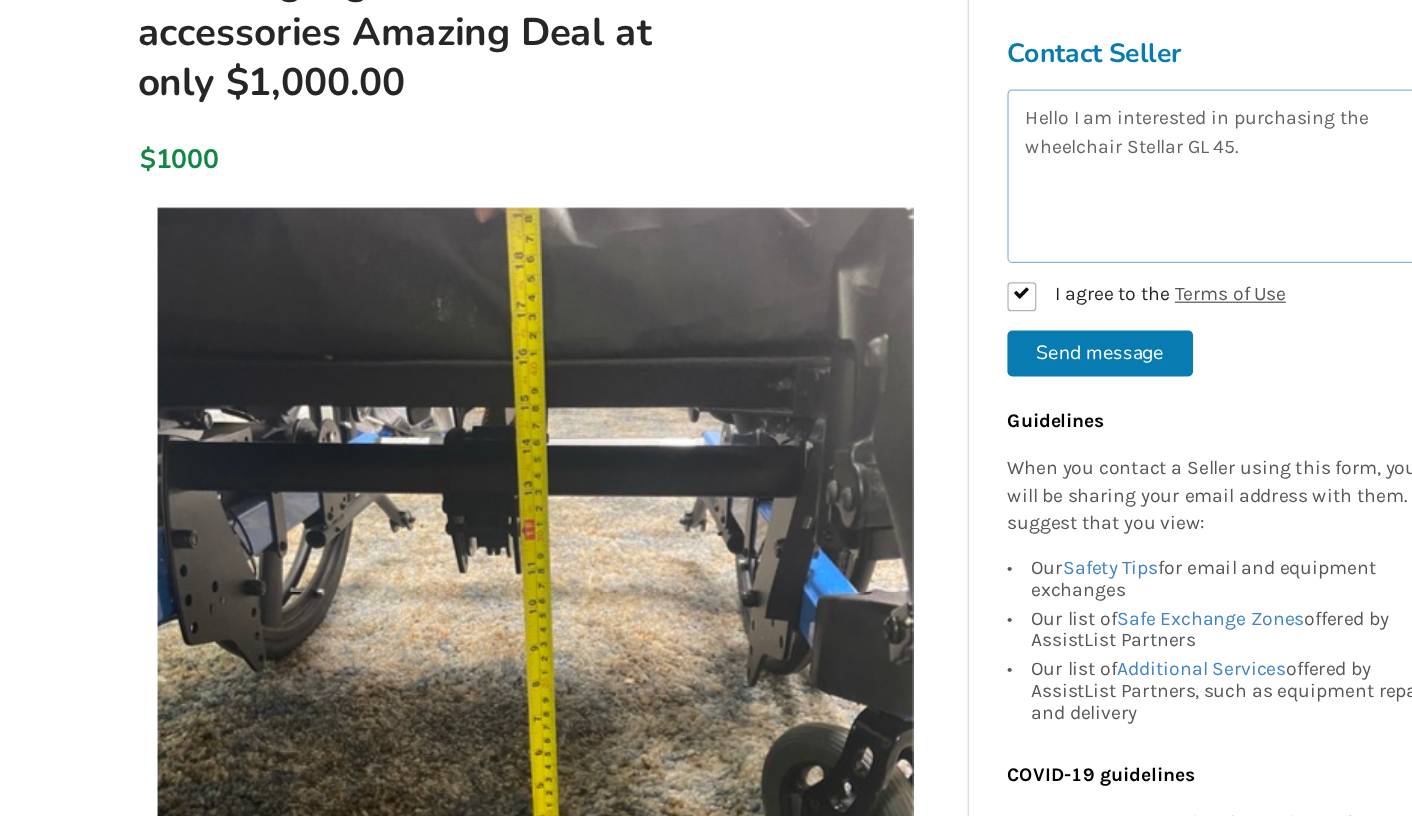 click on "Hello I am interested in purchasing the wheelchair Stellar GL 45." at bounding box center (1066, 149) 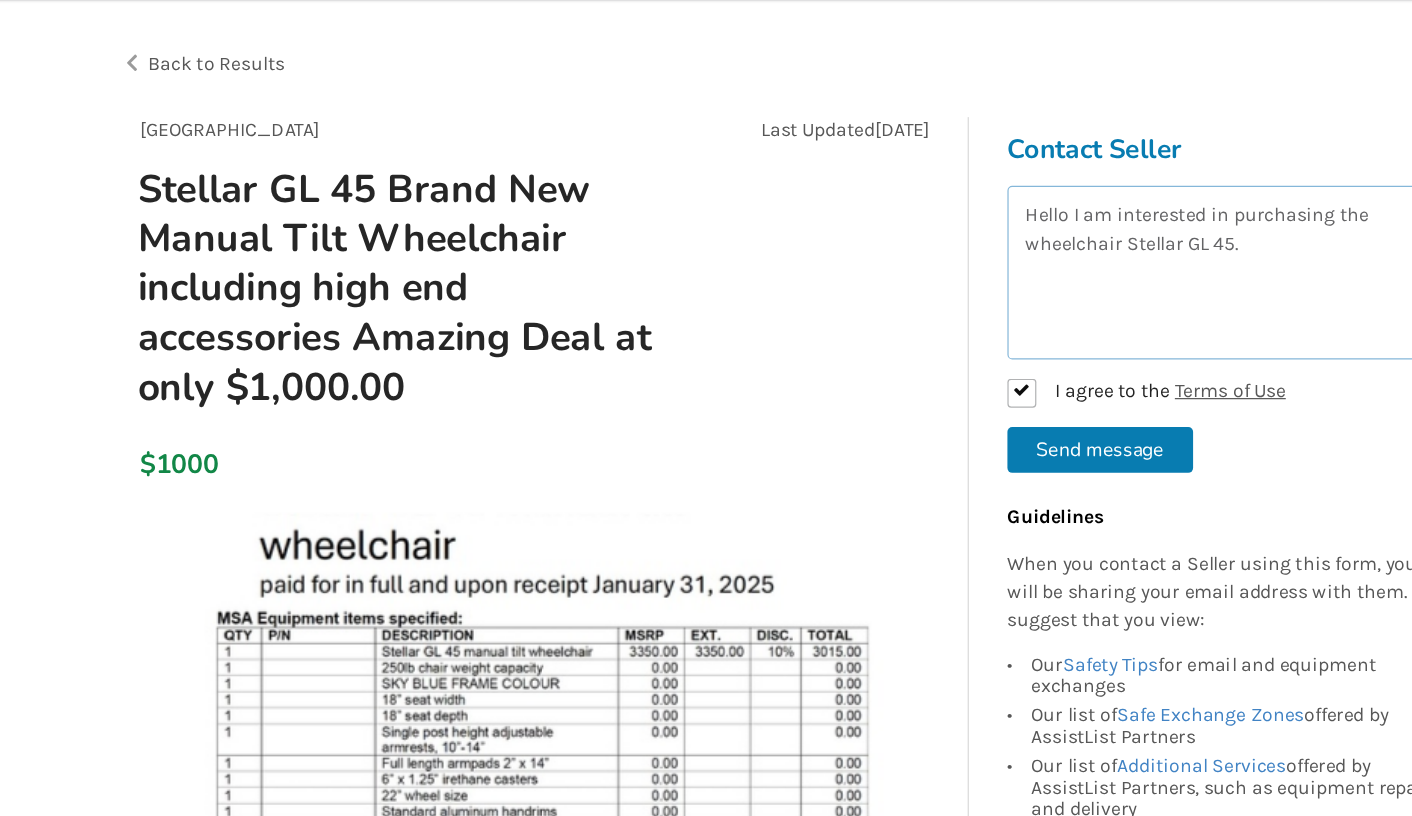 scroll, scrollTop: 28, scrollLeft: 0, axis: vertical 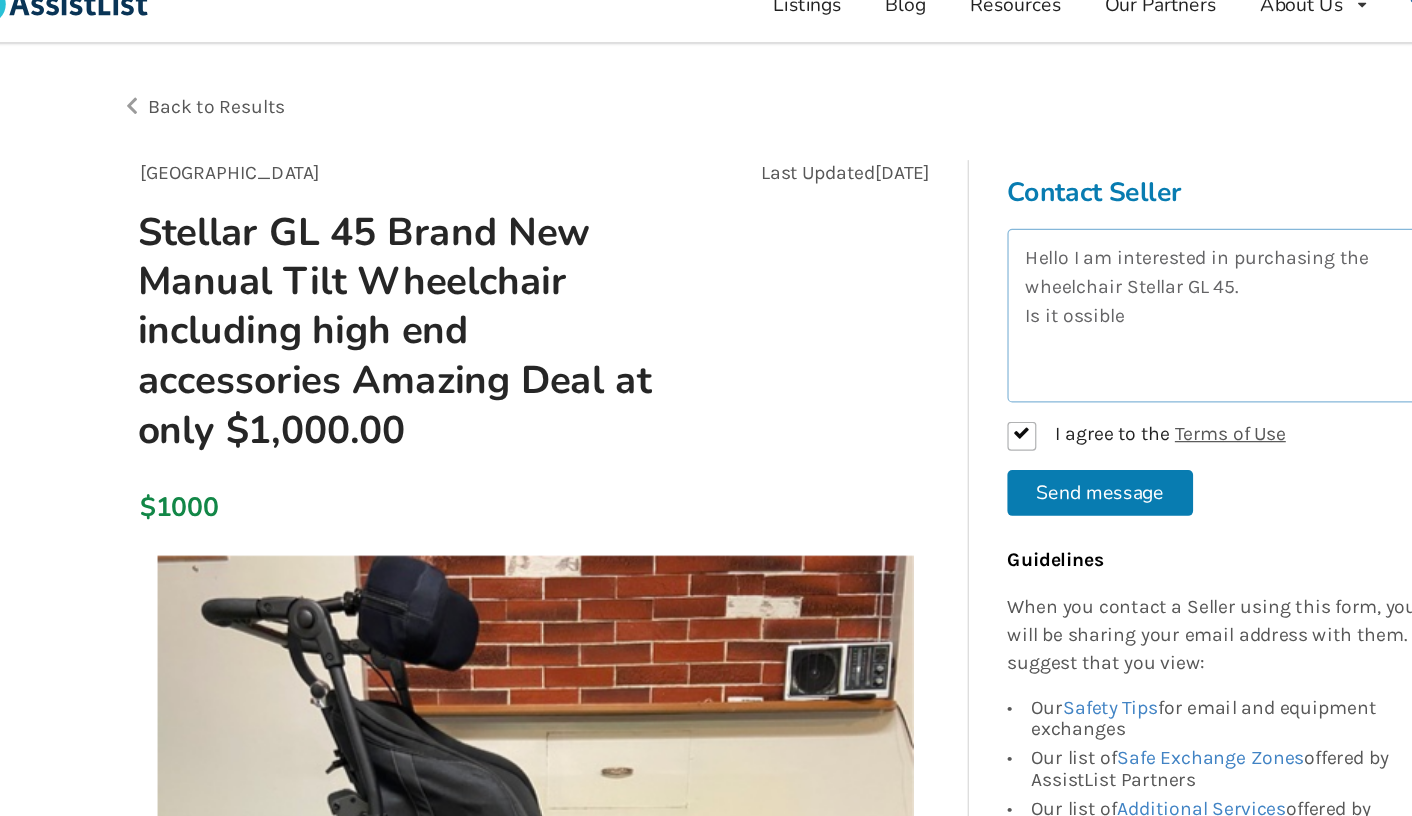 click on "Hello I am interested in purchasing the wheelchair Stellar GL 45.
Is it ossible" at bounding box center (1066, 262) 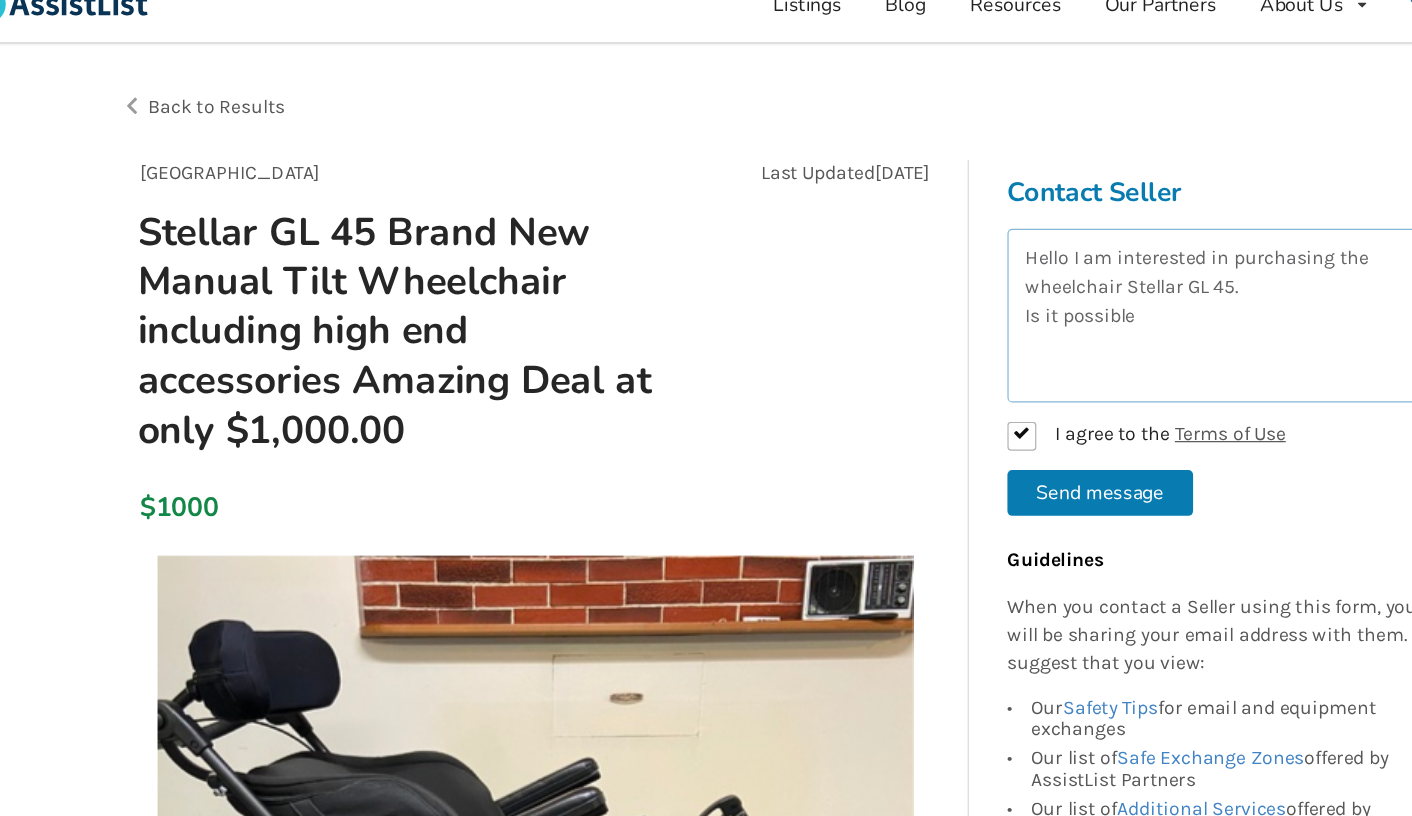 click on "Hello I am interested in purchasing the wheelchair Stellar GL 45.
Is it possible" at bounding box center (1066, 262) 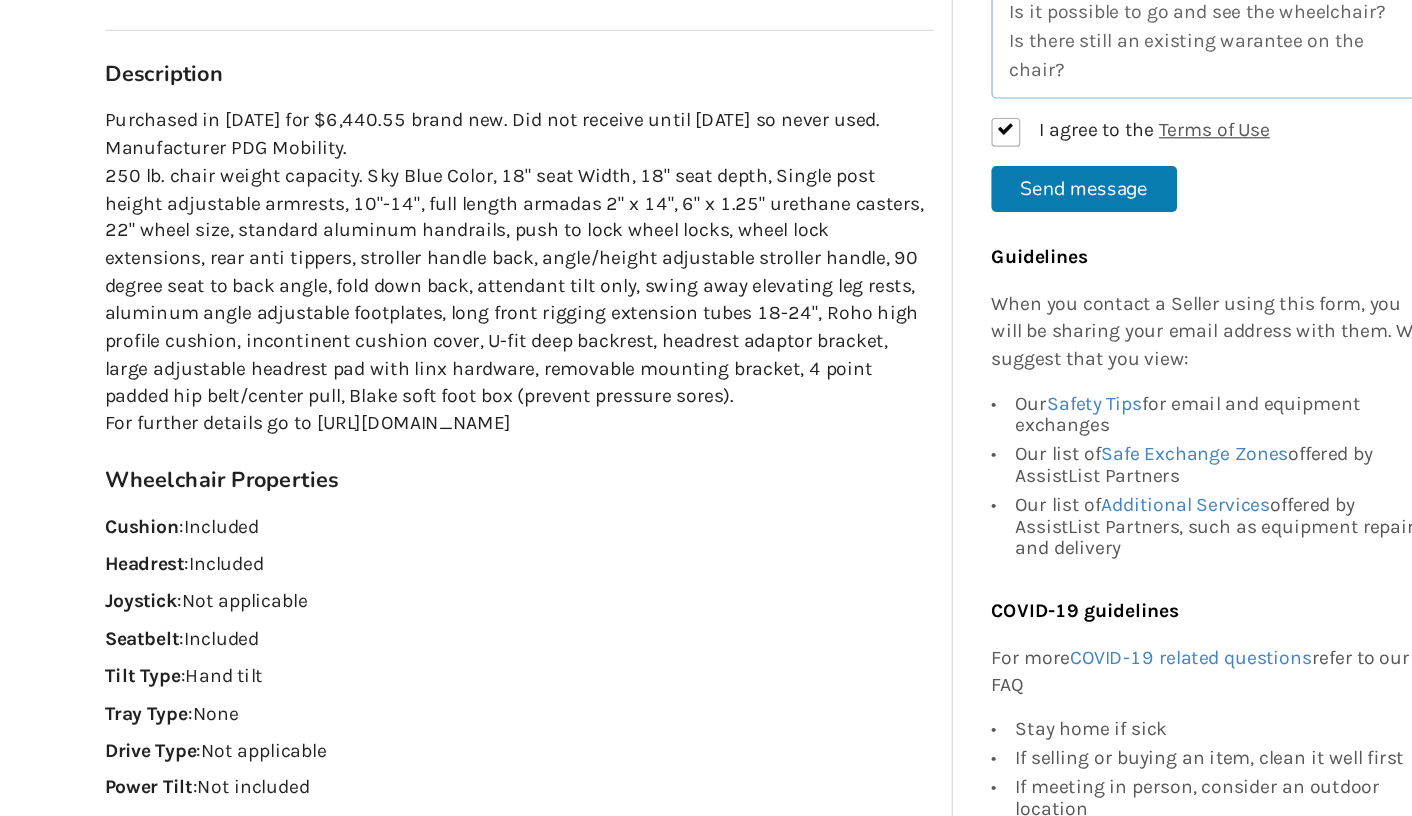 scroll, scrollTop: 1091, scrollLeft: 0, axis: vertical 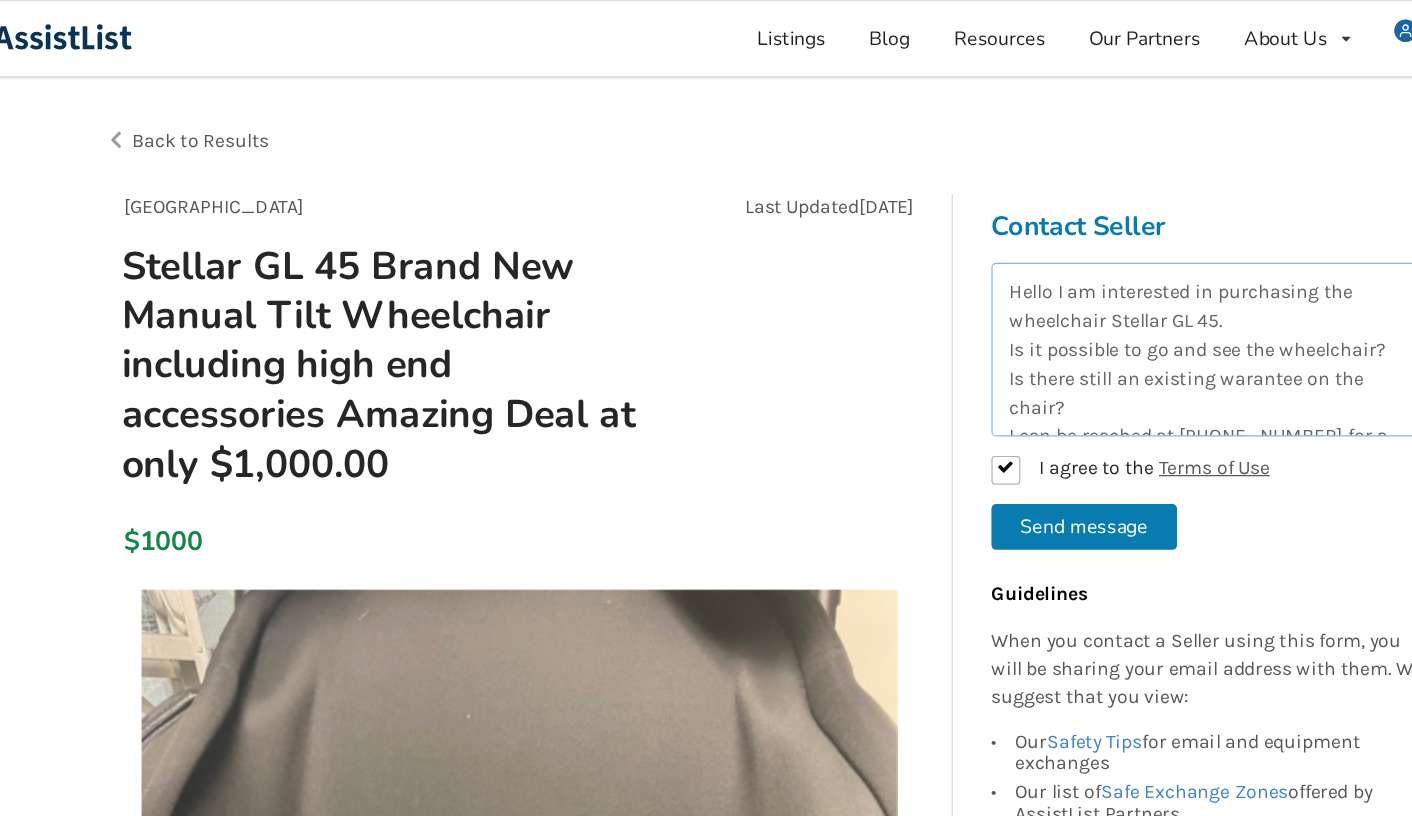 drag, startPoint x: 971, startPoint y: 324, endPoint x: 871, endPoint y: 198, distance: 160.86018 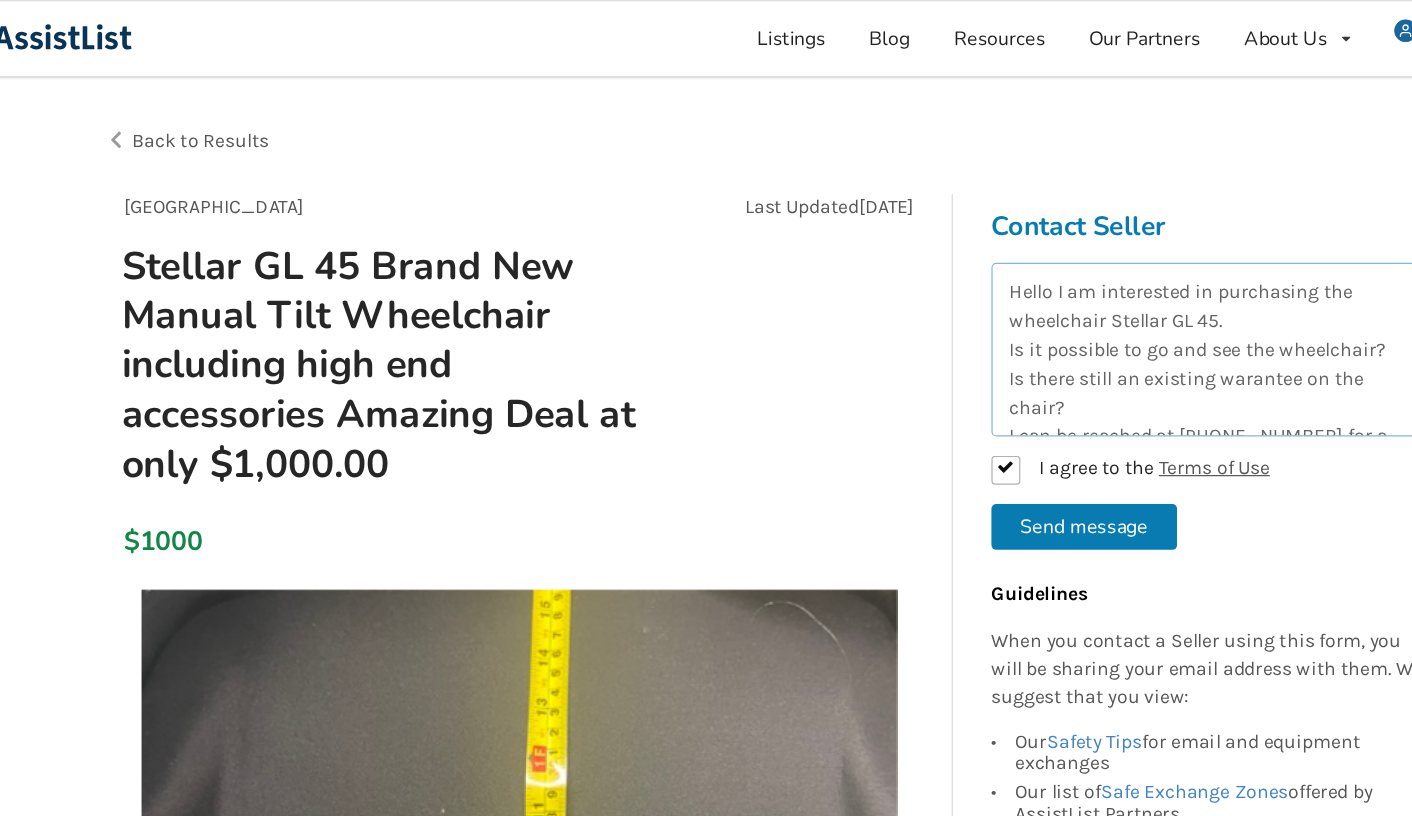 click on "Hello I am interested in purchasing the wheelchair Stellar GL 45.
Is it possible to go and see the wheelchair?
Is there still an existing warantee on the chair?
I can be reached at 604-876-7527 for a quicker response.
Thank you" at bounding box center (1066, 290) 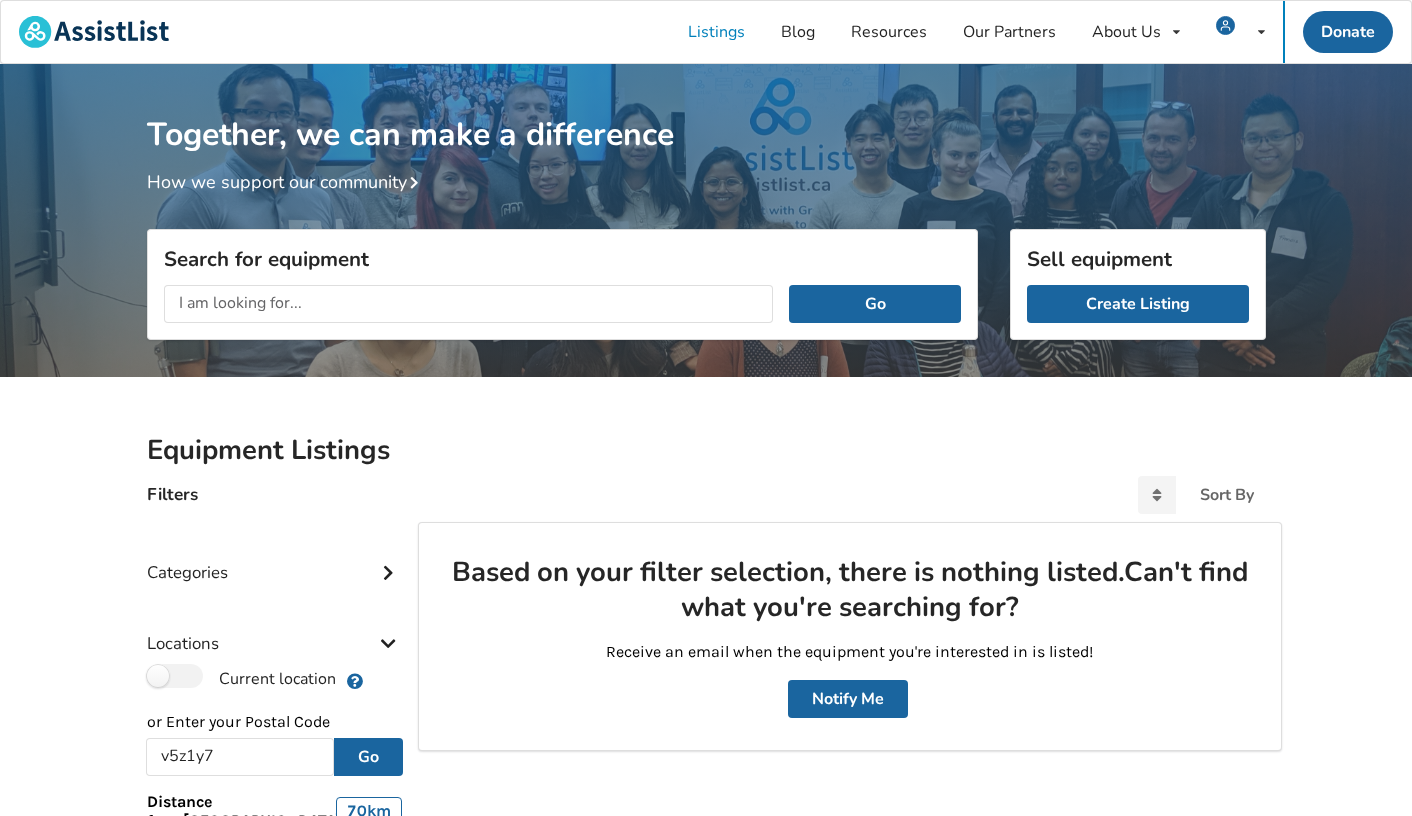 scroll, scrollTop: 63, scrollLeft: 0, axis: vertical 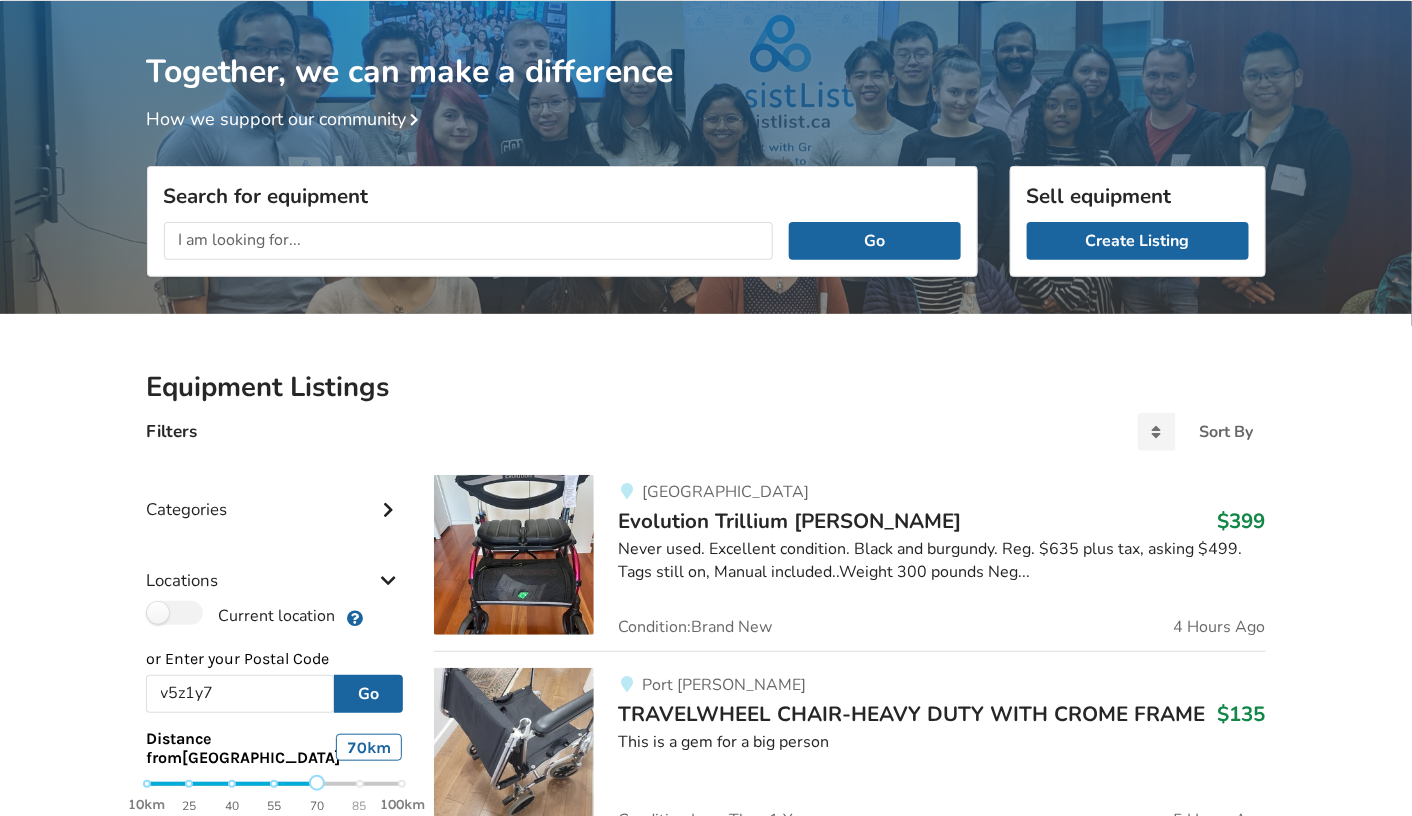 click on "Go" at bounding box center (562, 241) 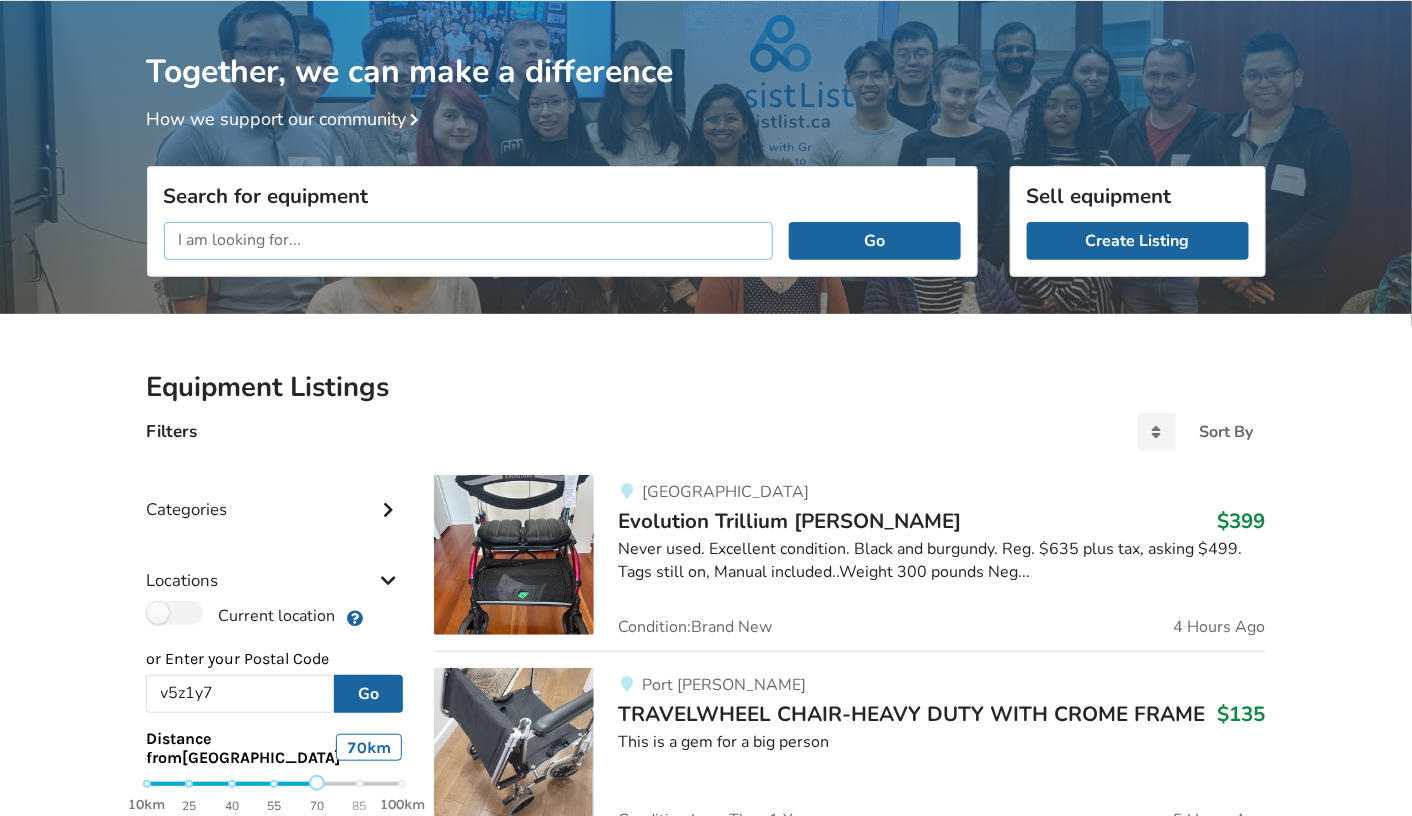 click at bounding box center [469, 241] 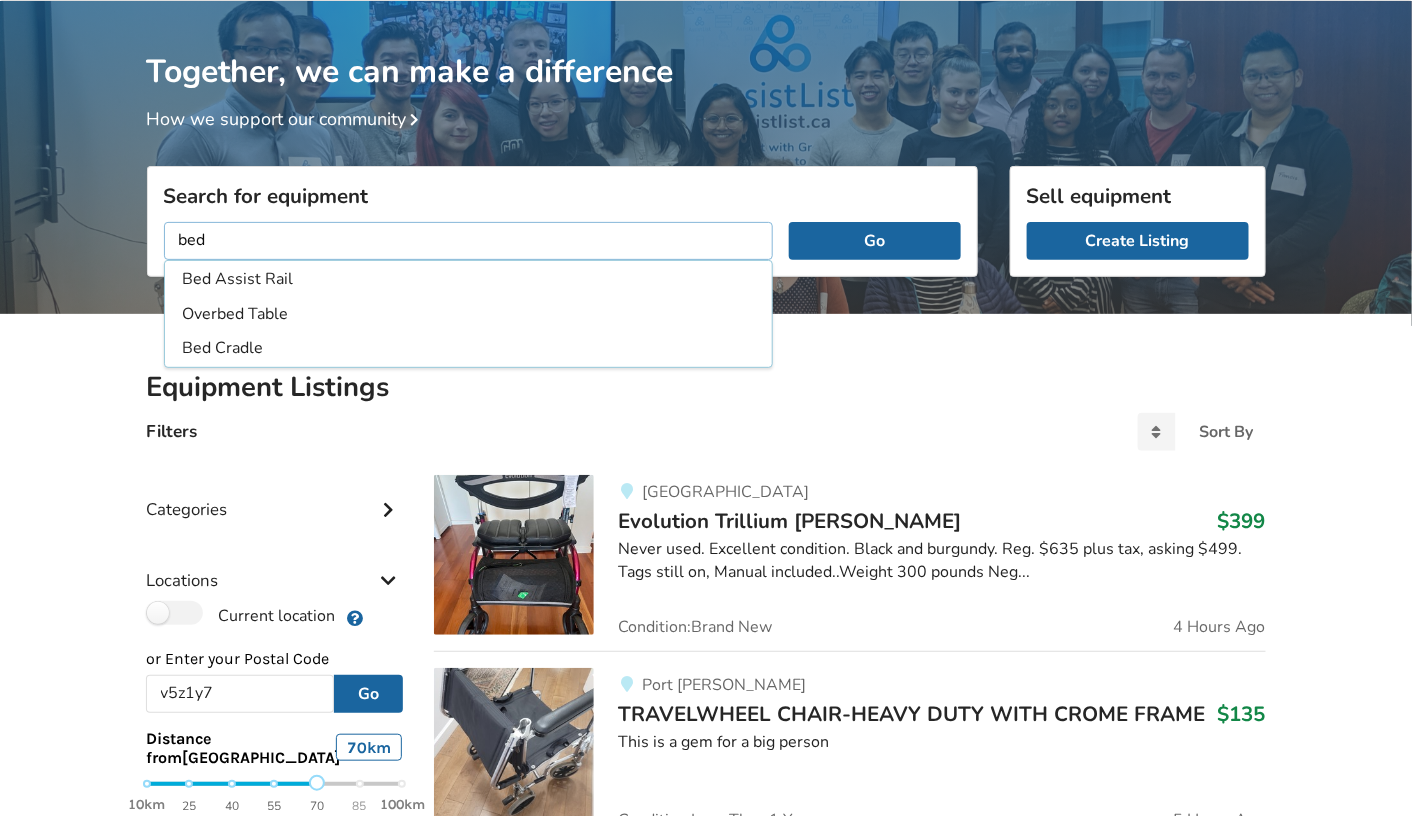 type on "bed" 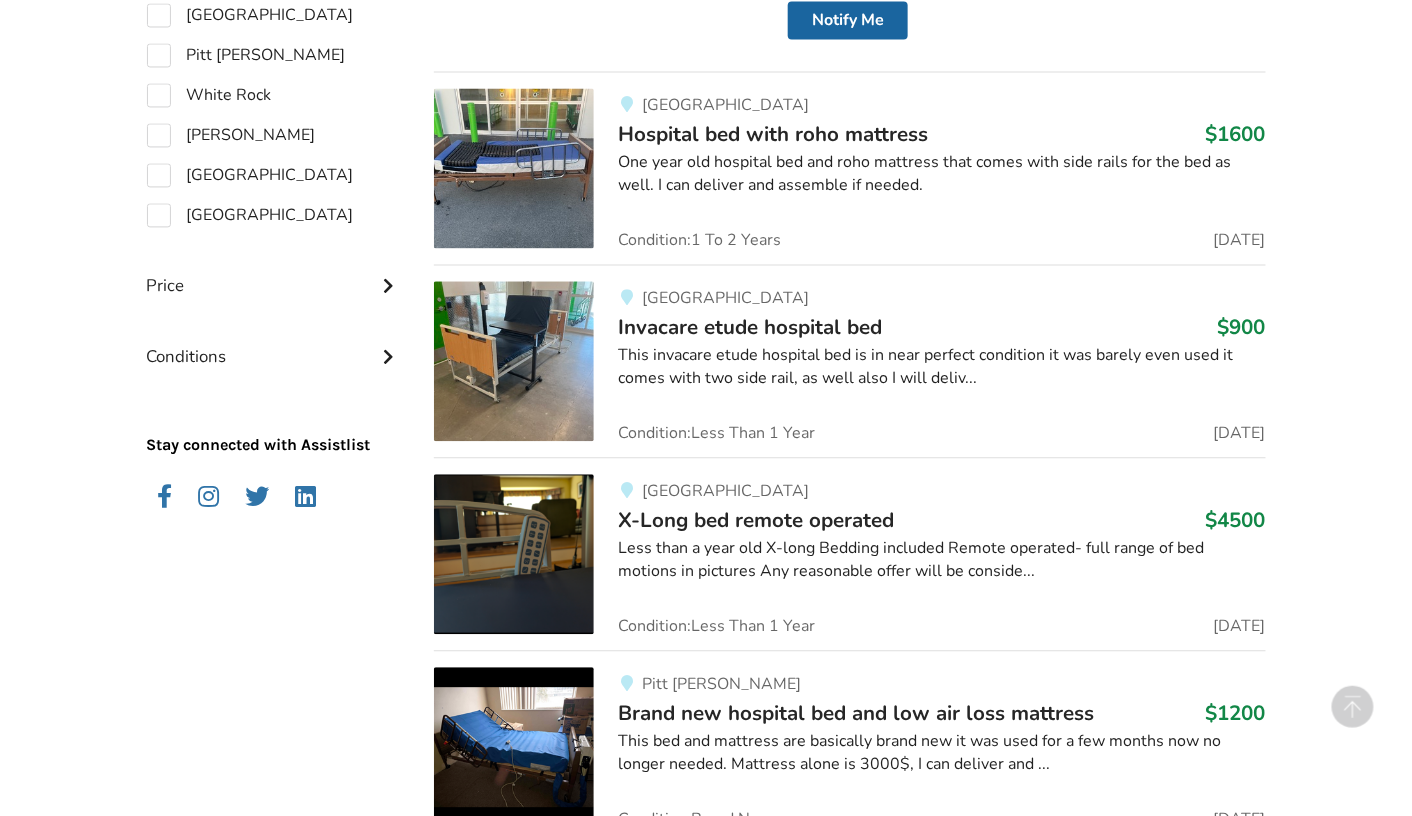 scroll, scrollTop: 1280, scrollLeft: 0, axis: vertical 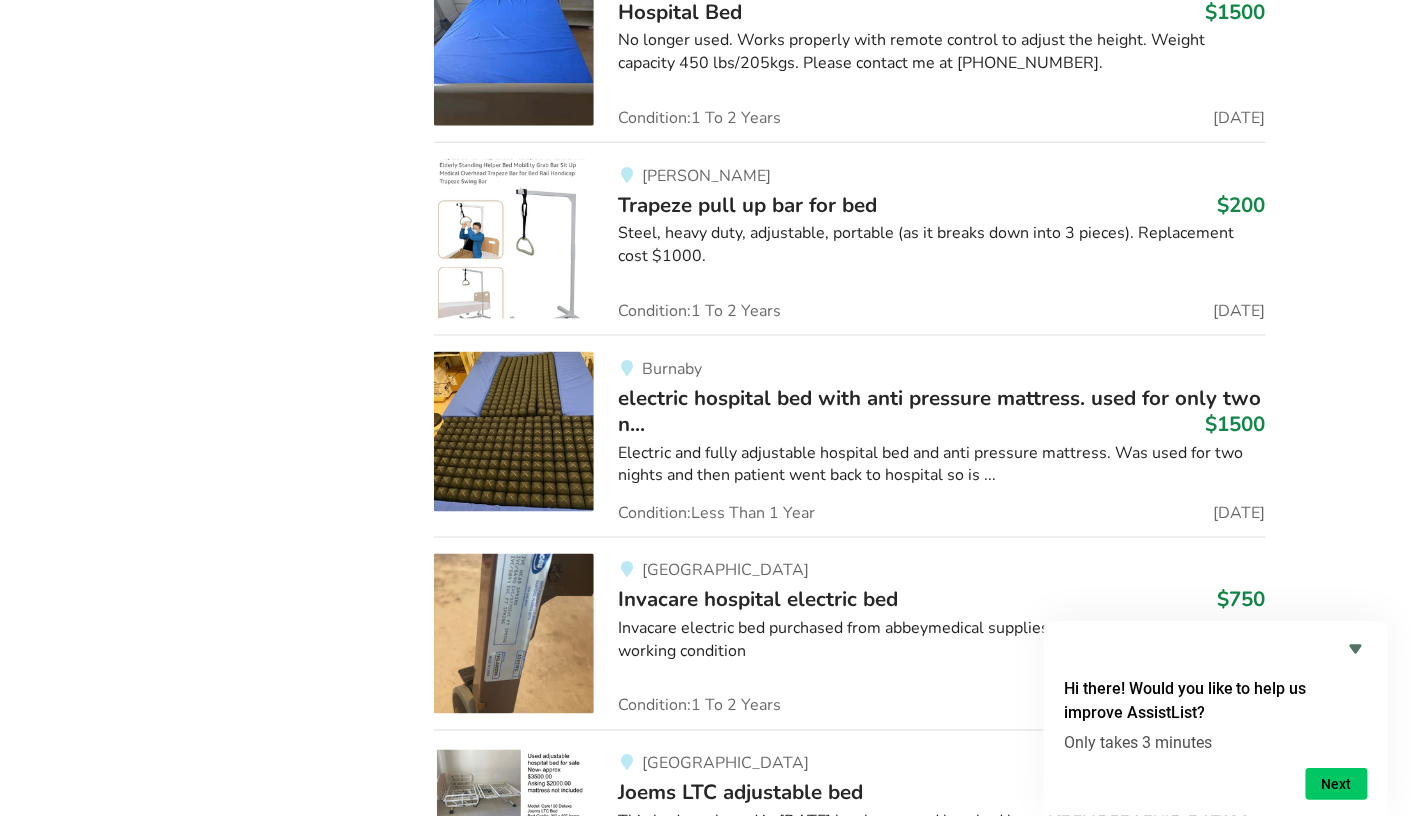 click on "electric hospital bed with anti pressure mattress. used for only two n..." at bounding box center [939, 411] 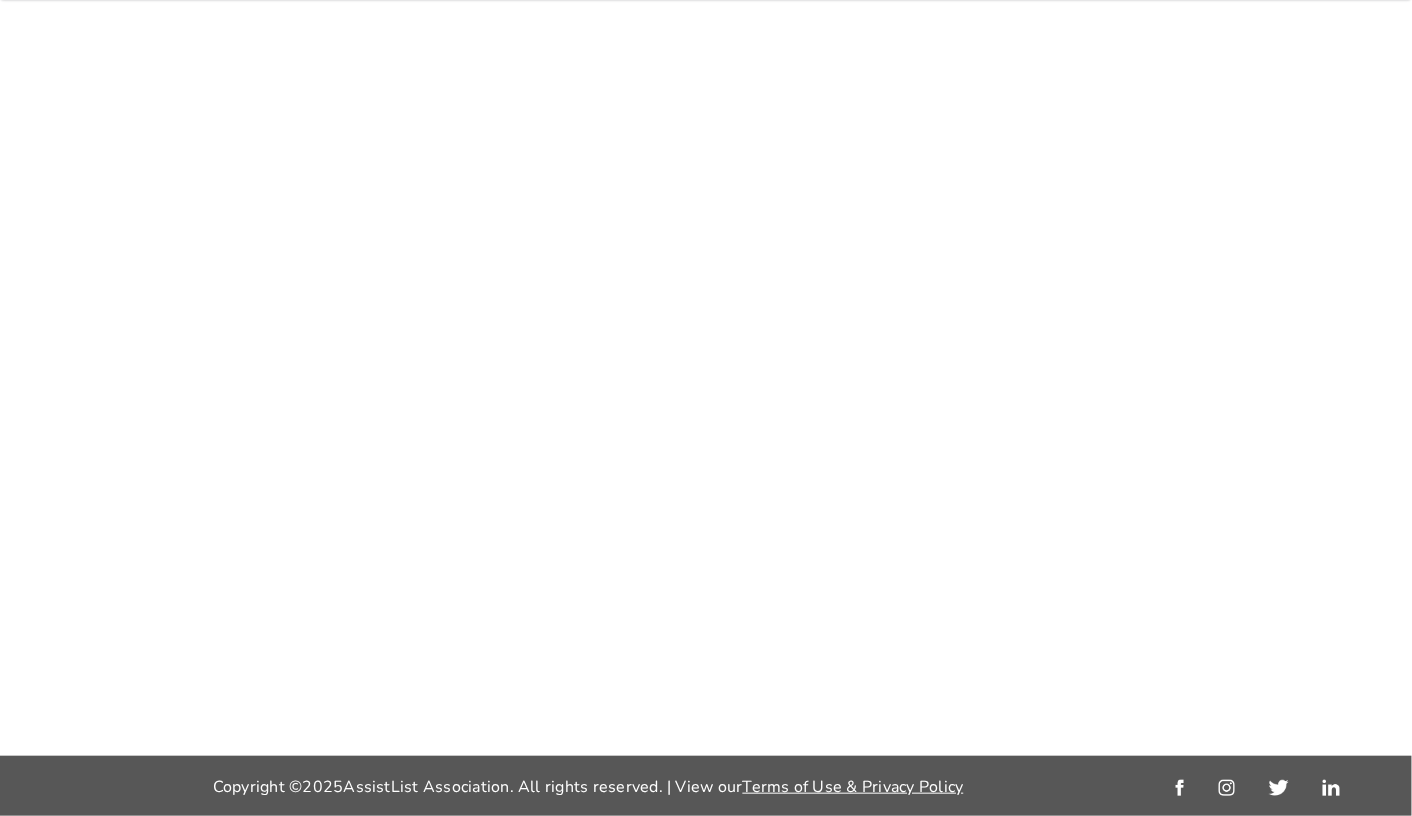 scroll, scrollTop: 0, scrollLeft: 0, axis: both 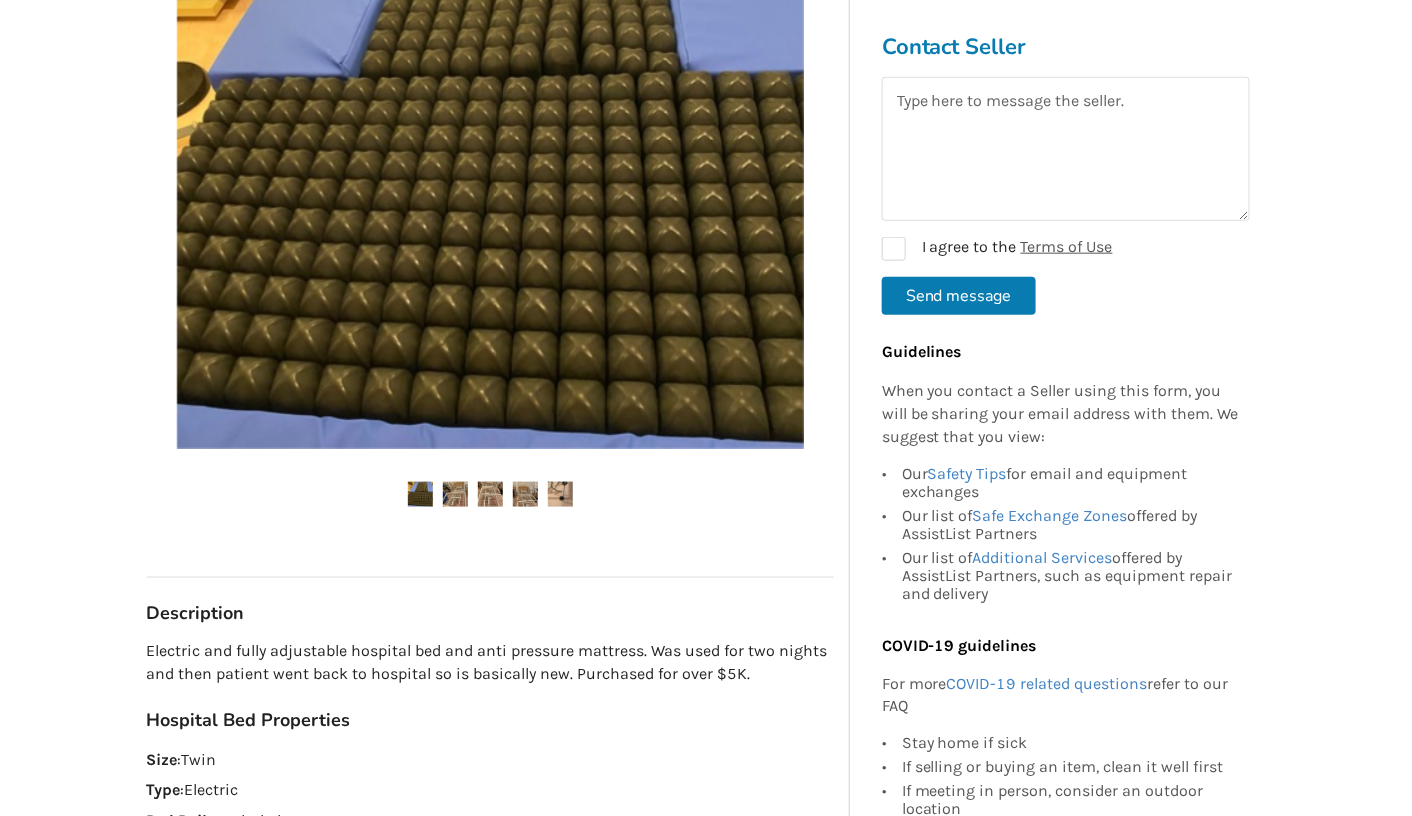 click at bounding box center [455, 494] 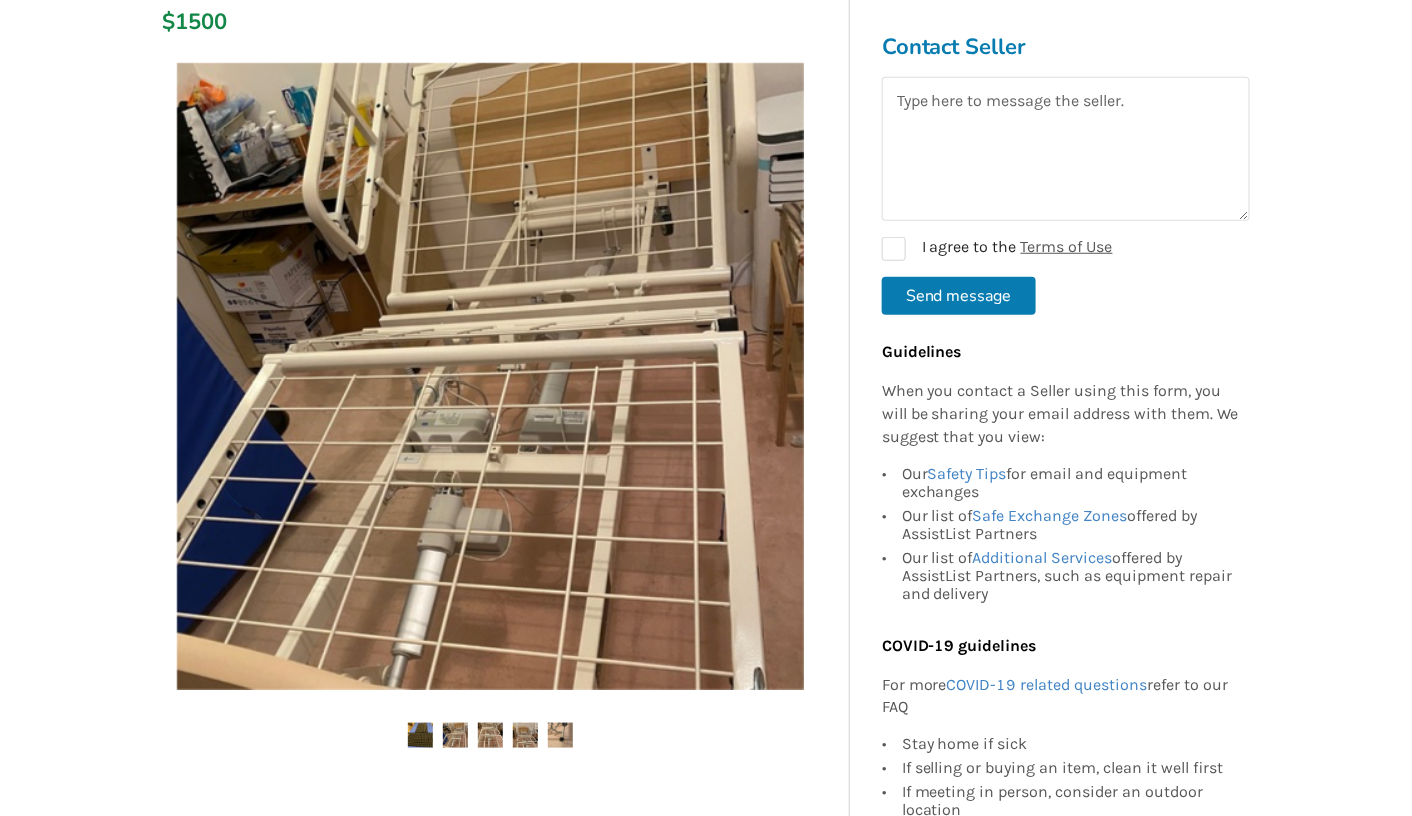 scroll, scrollTop: 336, scrollLeft: 0, axis: vertical 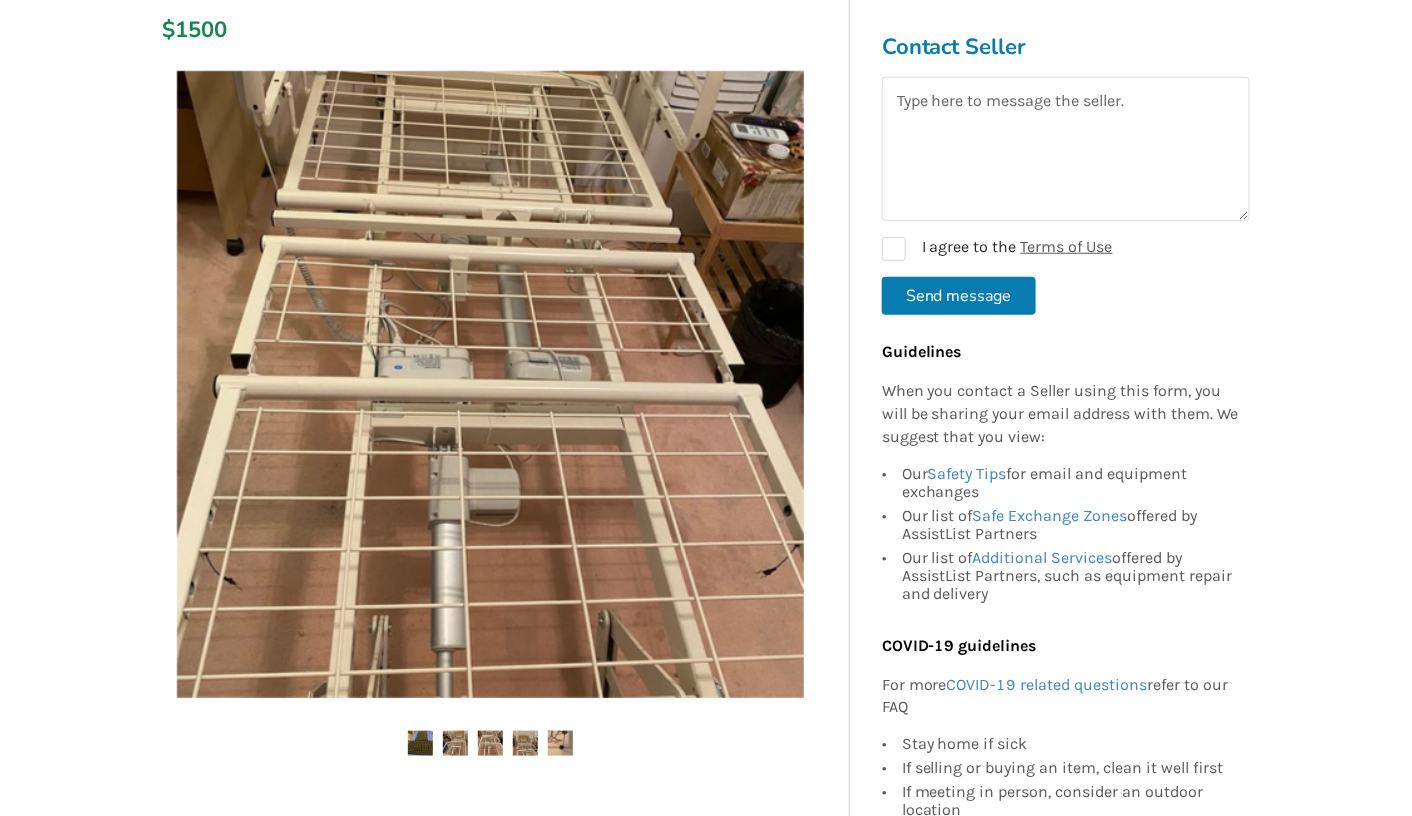 click at bounding box center [525, 743] 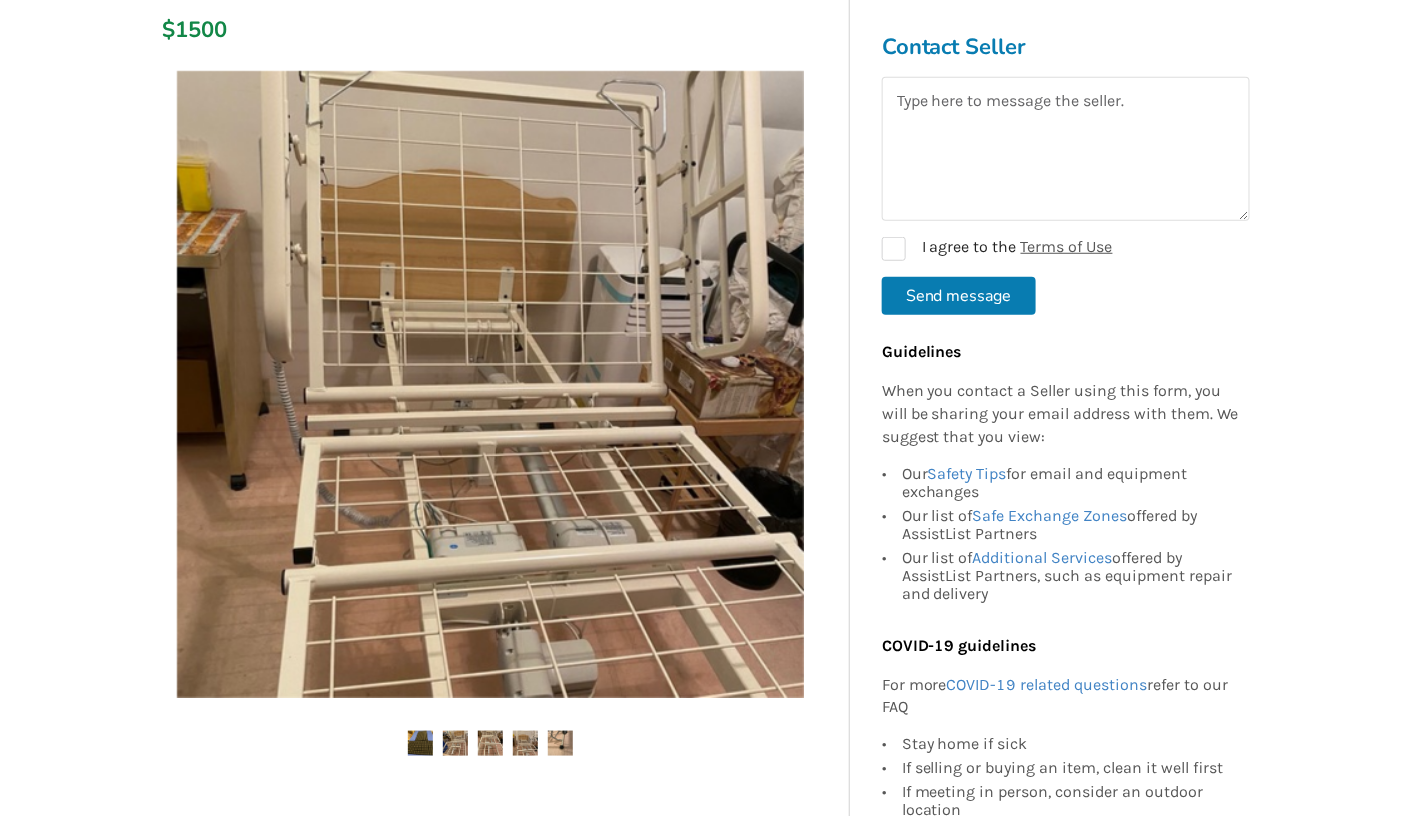 click at bounding box center [560, 743] 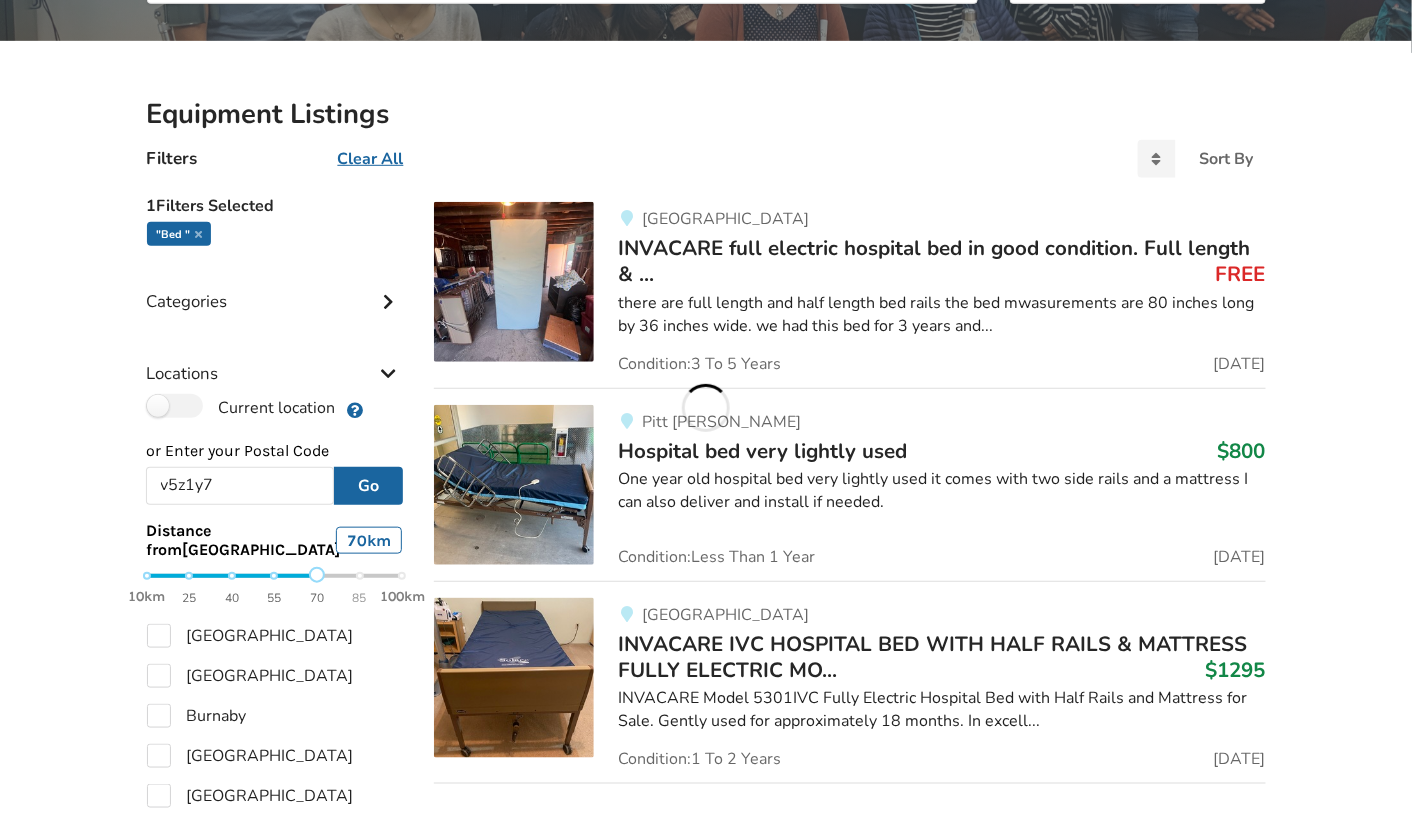 scroll, scrollTop: 3142, scrollLeft: 0, axis: vertical 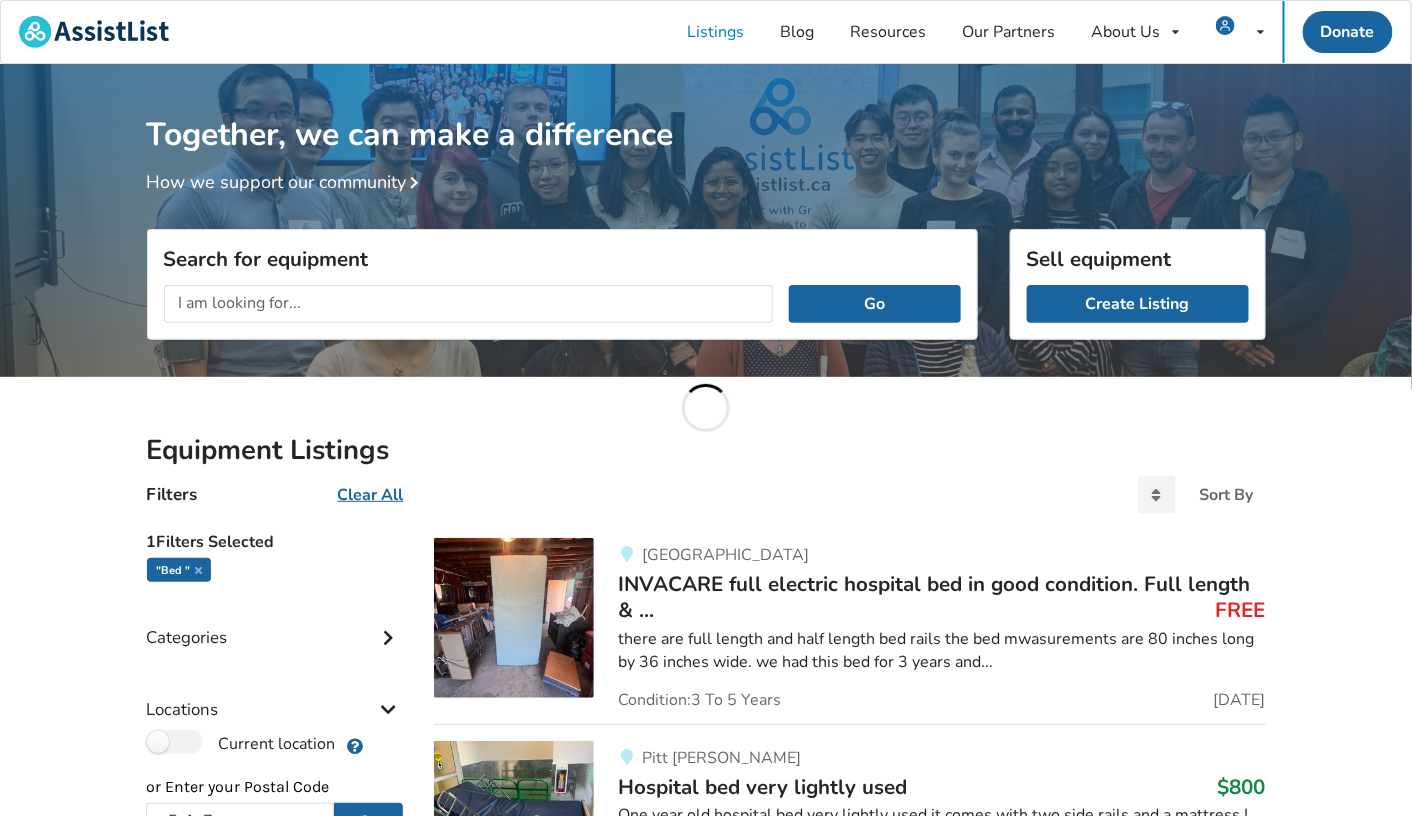click on "Go" at bounding box center (562, 304) 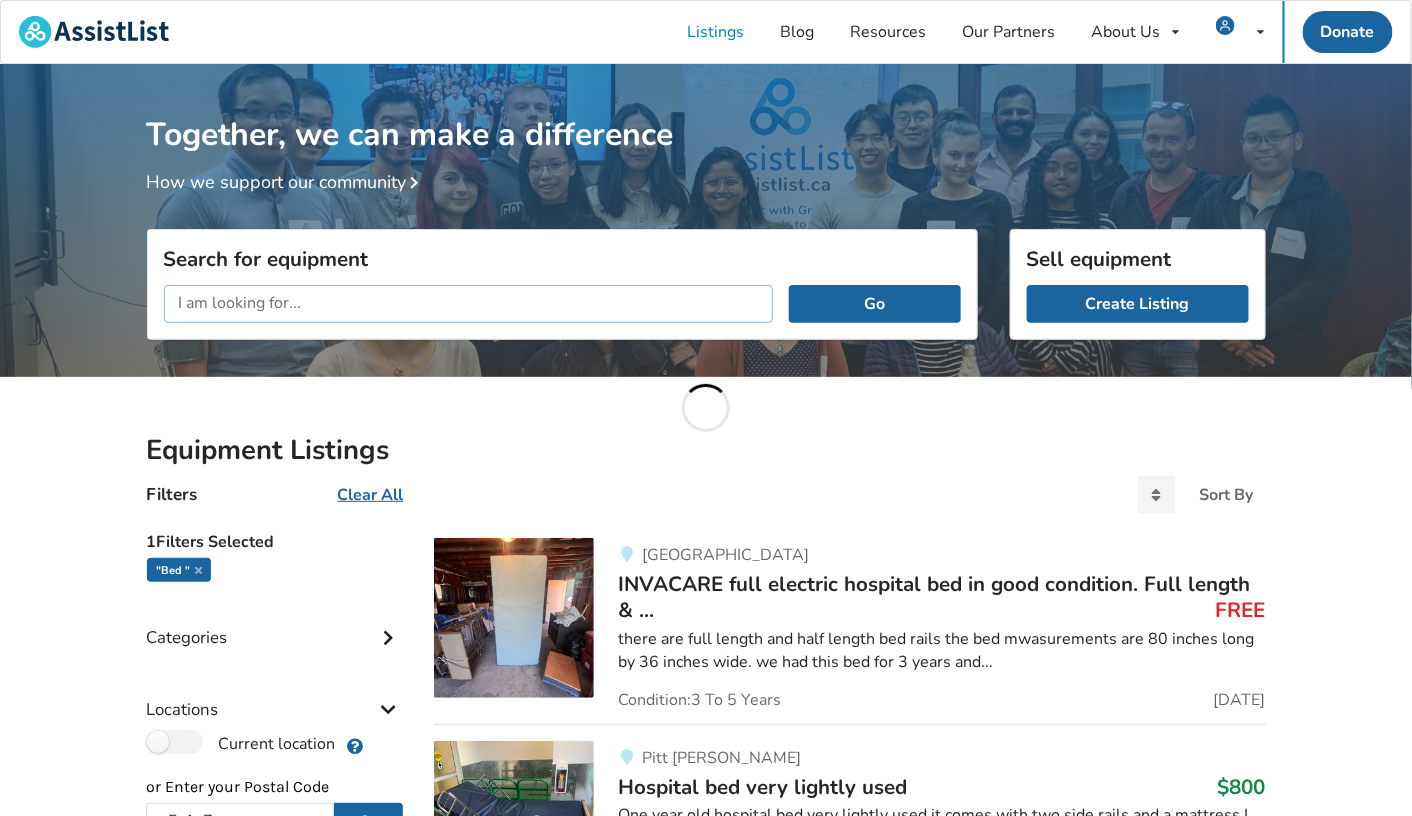 click at bounding box center (469, 304) 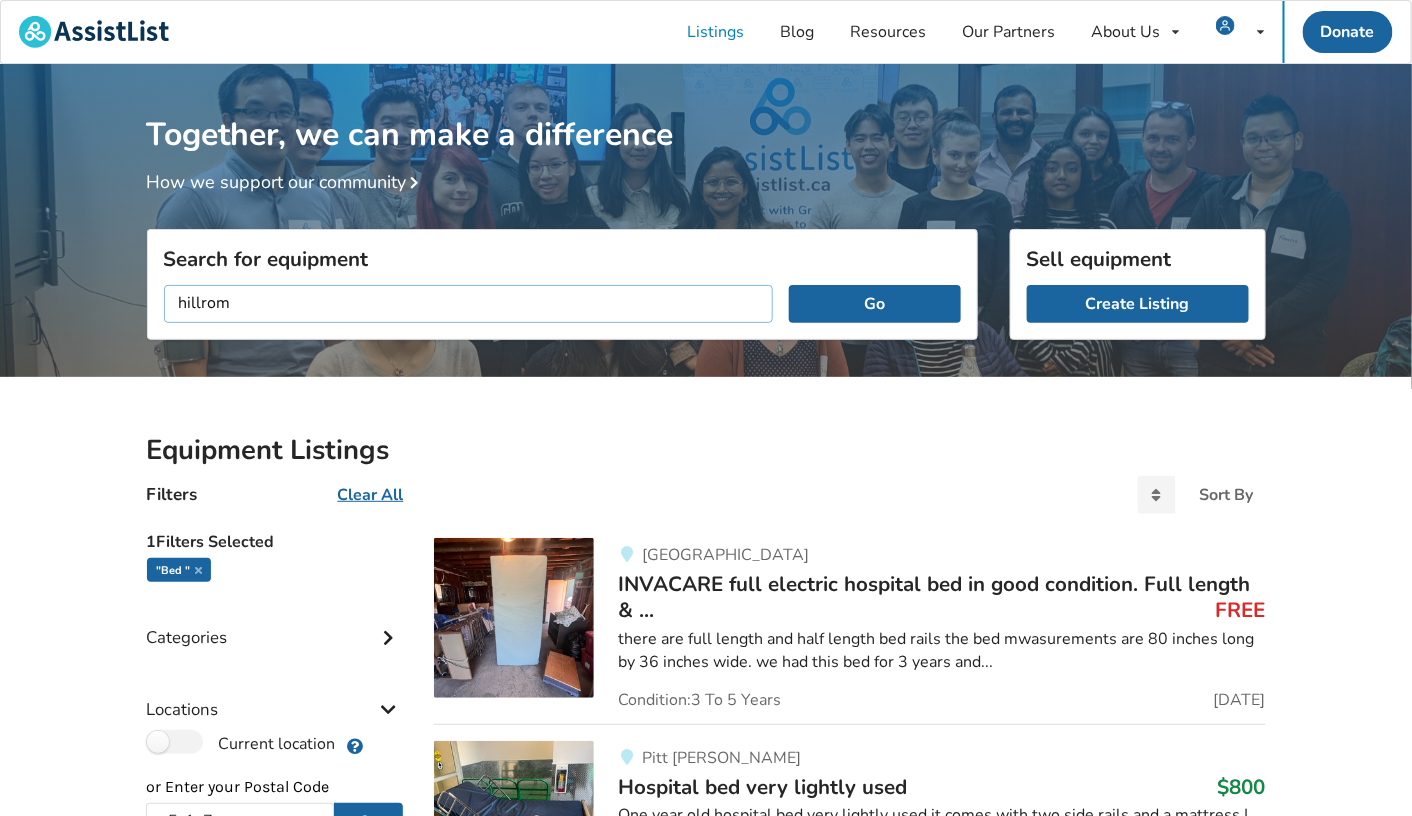 click on "Go" at bounding box center (874, 304) 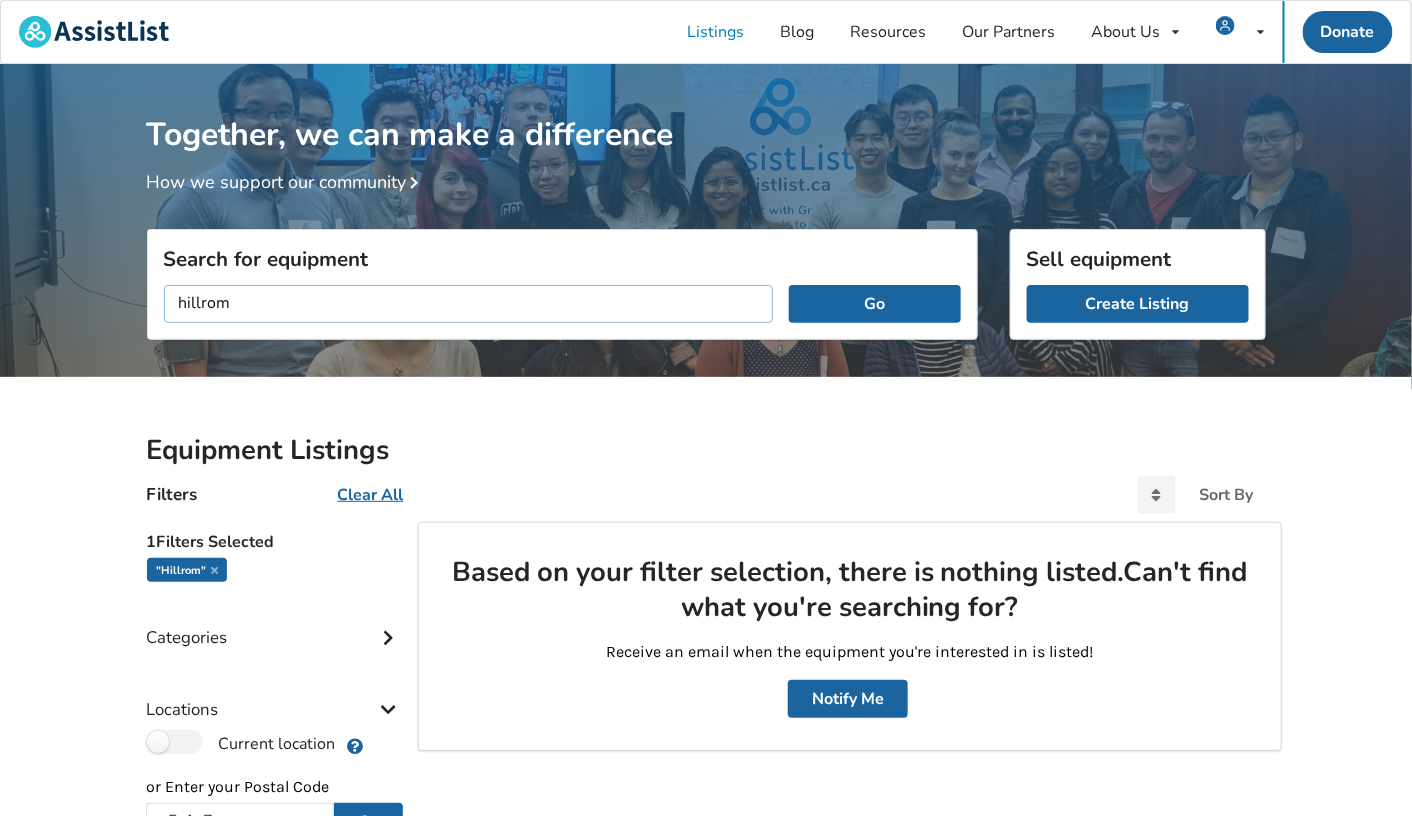 drag, startPoint x: 450, startPoint y: 292, endPoint x: 0, endPoint y: 299, distance: 450.05444 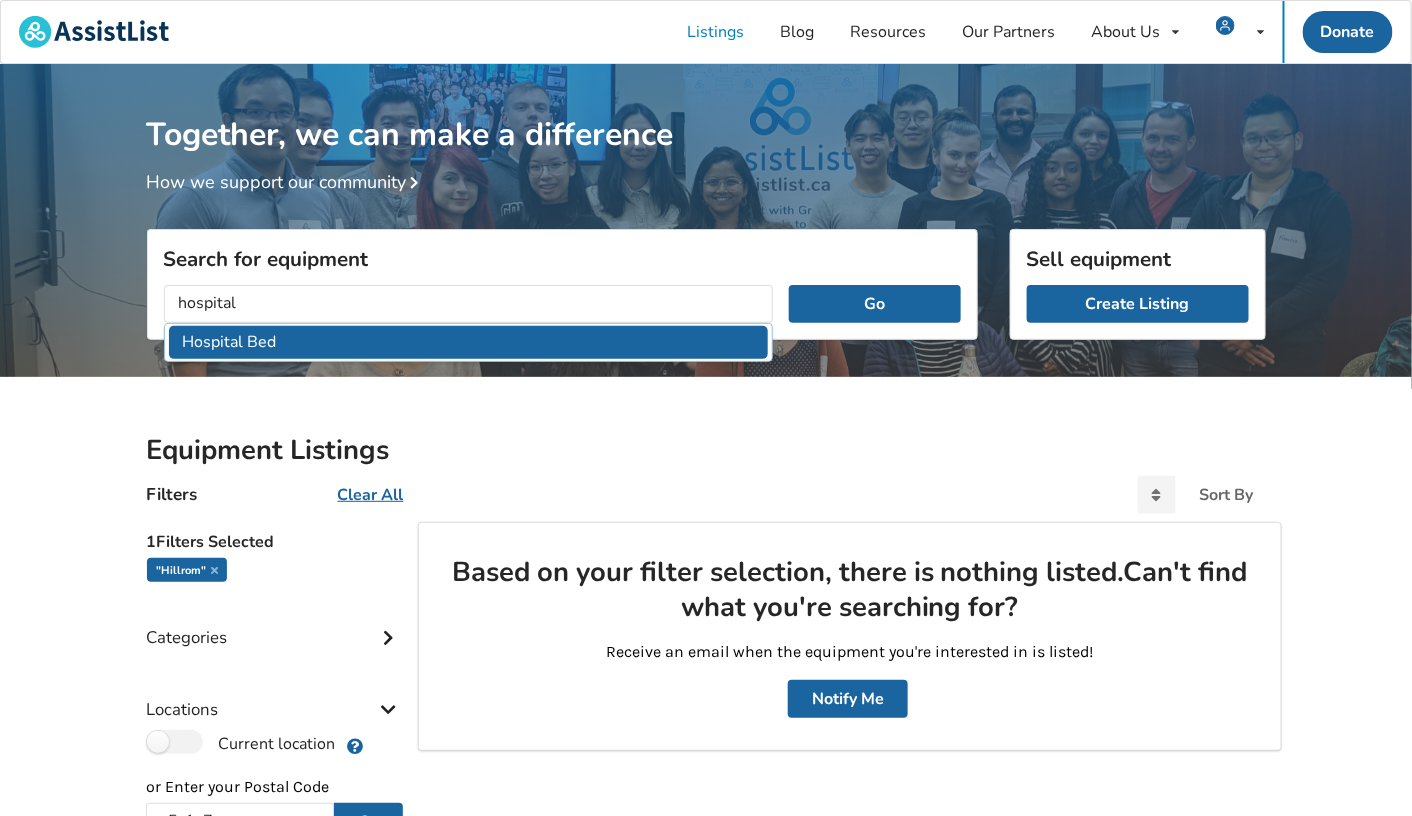click on "Hospital Bed" at bounding box center (469, 342) 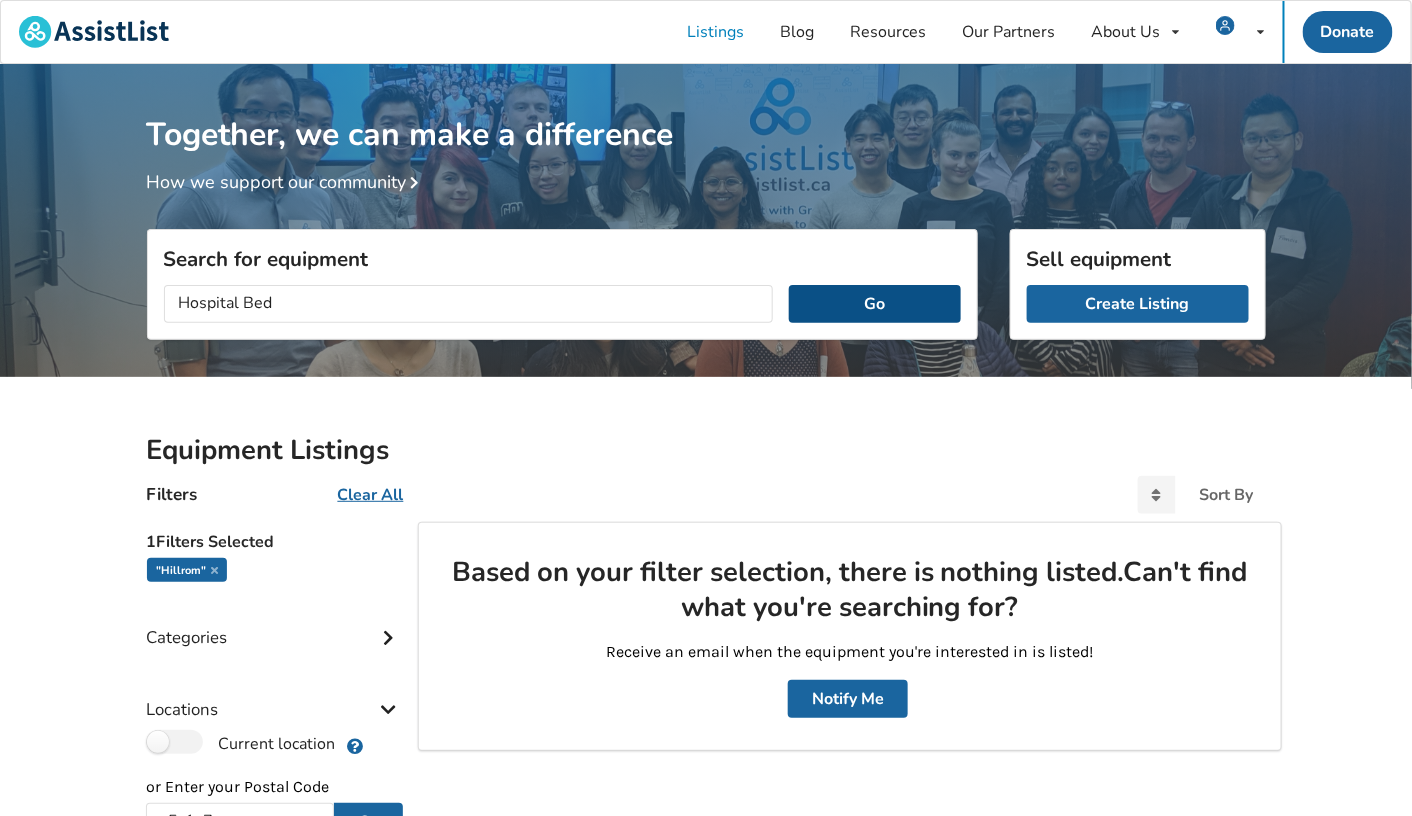 click on "Go" at bounding box center (874, 304) 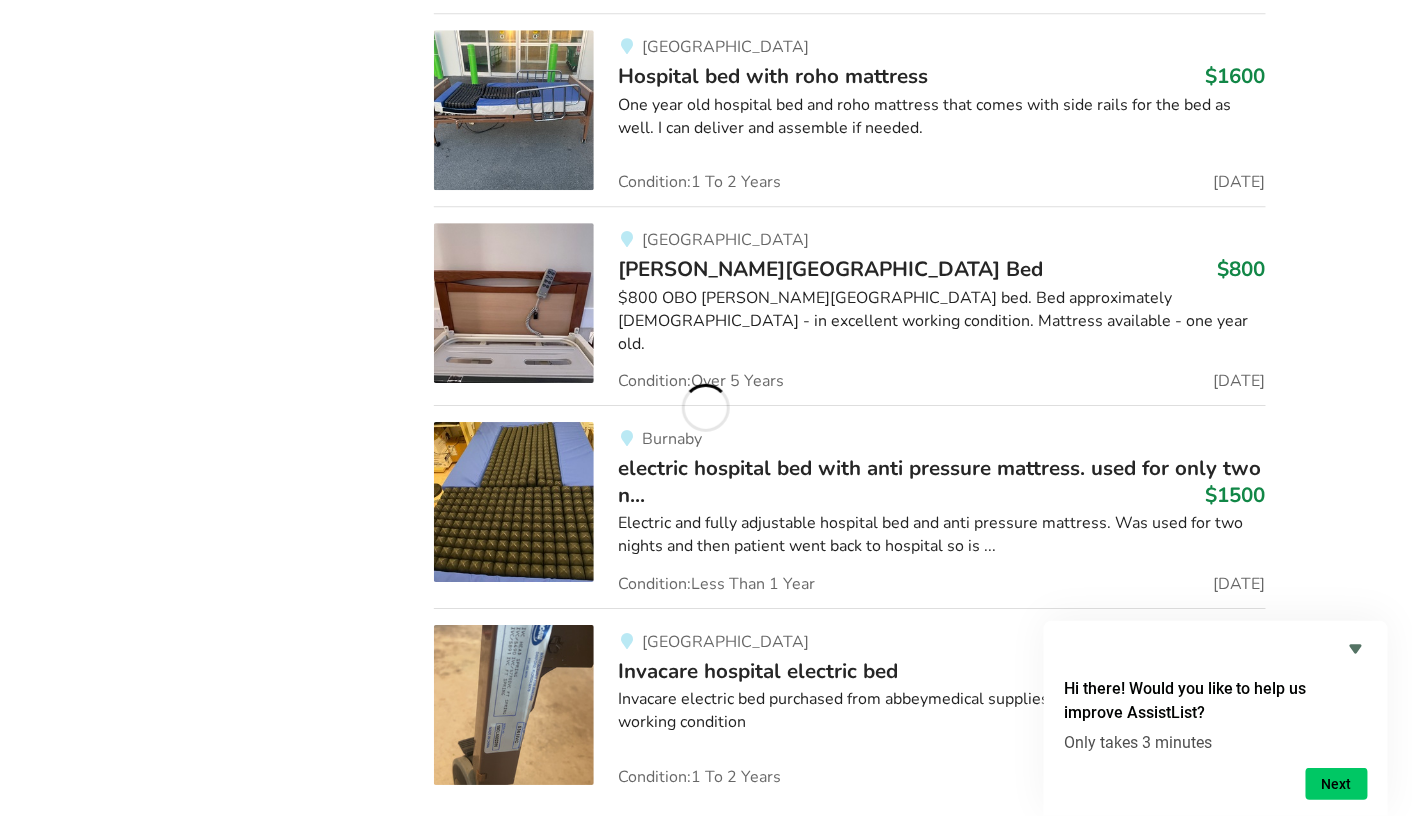 scroll, scrollTop: 1997, scrollLeft: 0, axis: vertical 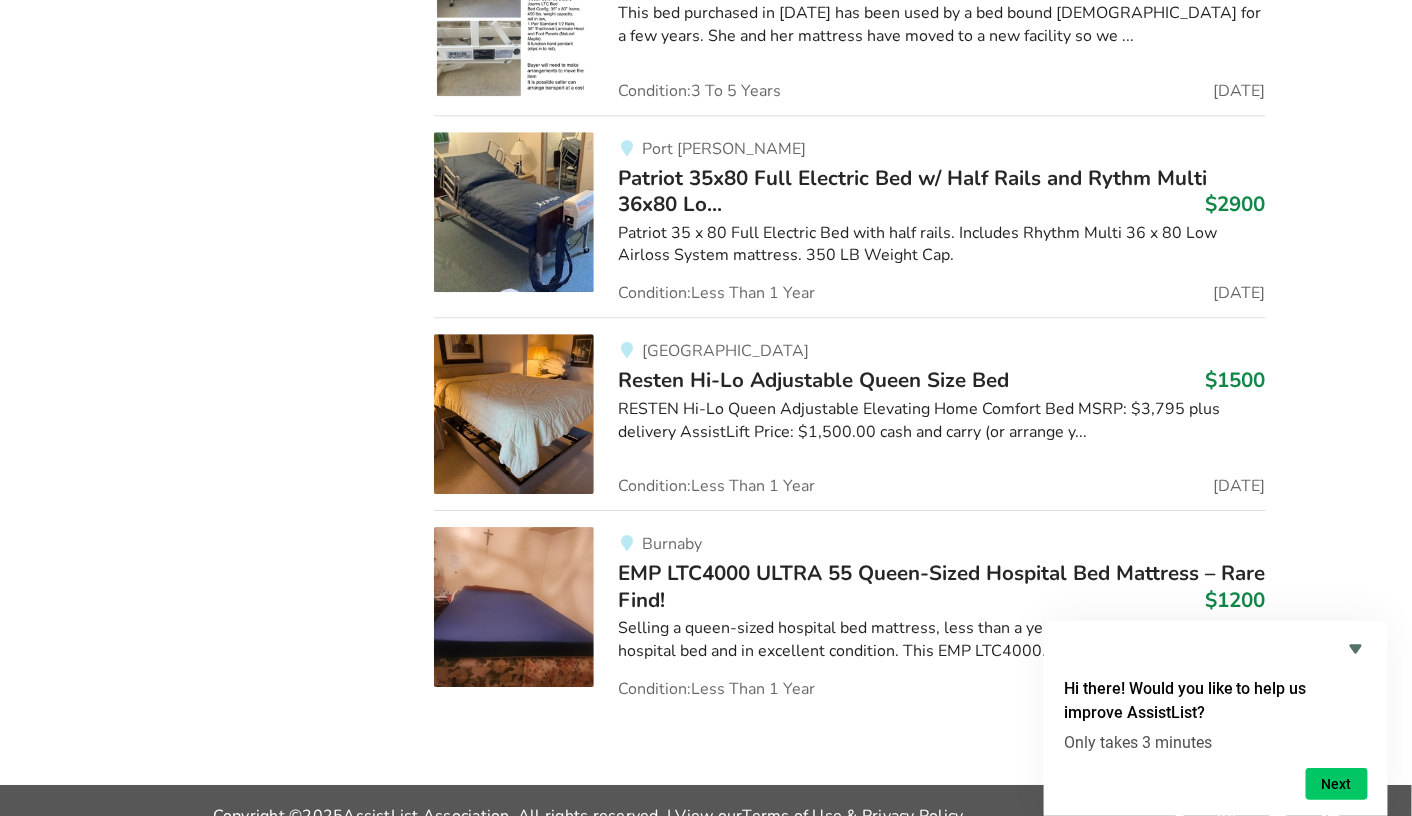 drag, startPoint x: 1340, startPoint y: 775, endPoint x: 1421, endPoint y: 745, distance: 86.37708 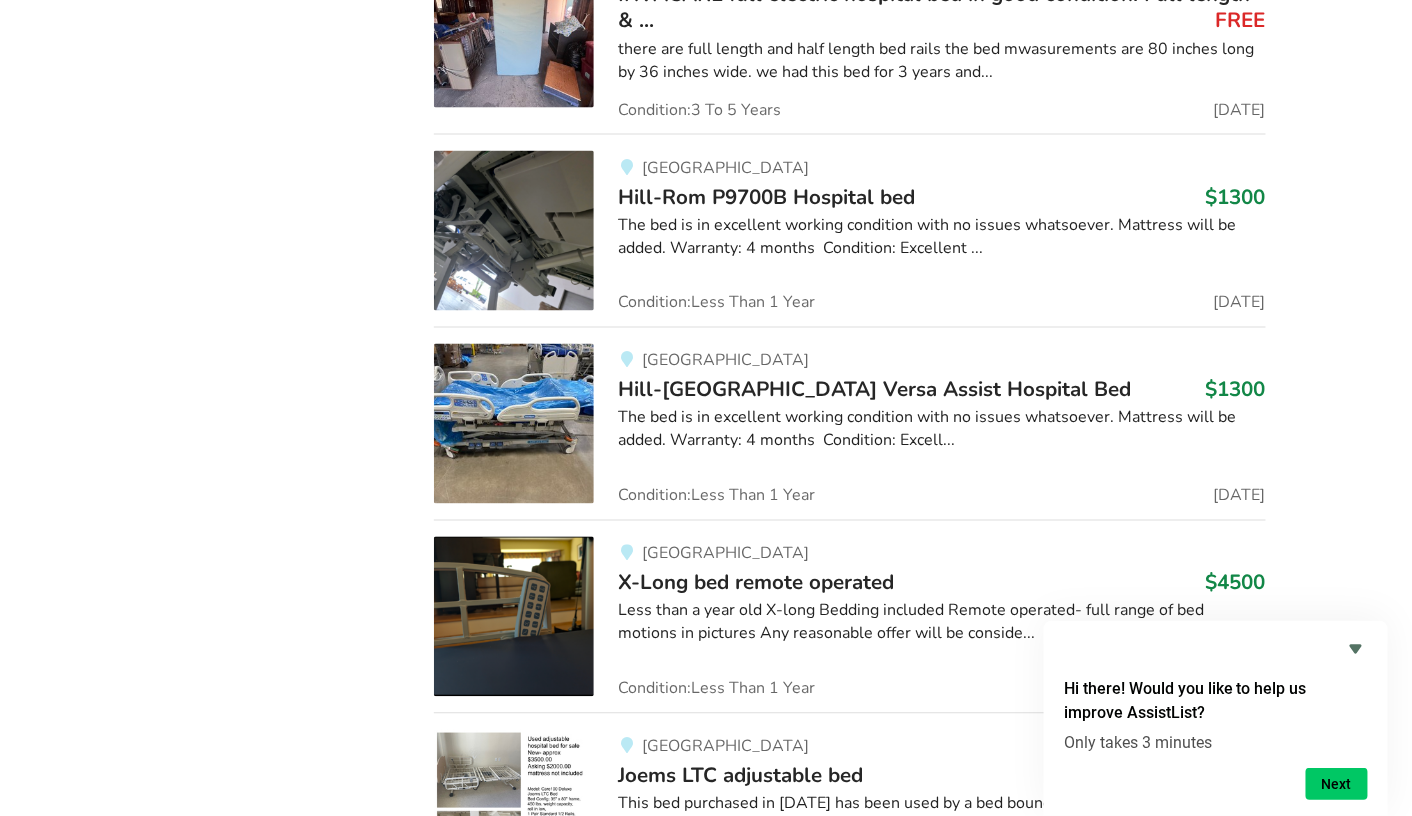 scroll, scrollTop: 5726, scrollLeft: 0, axis: vertical 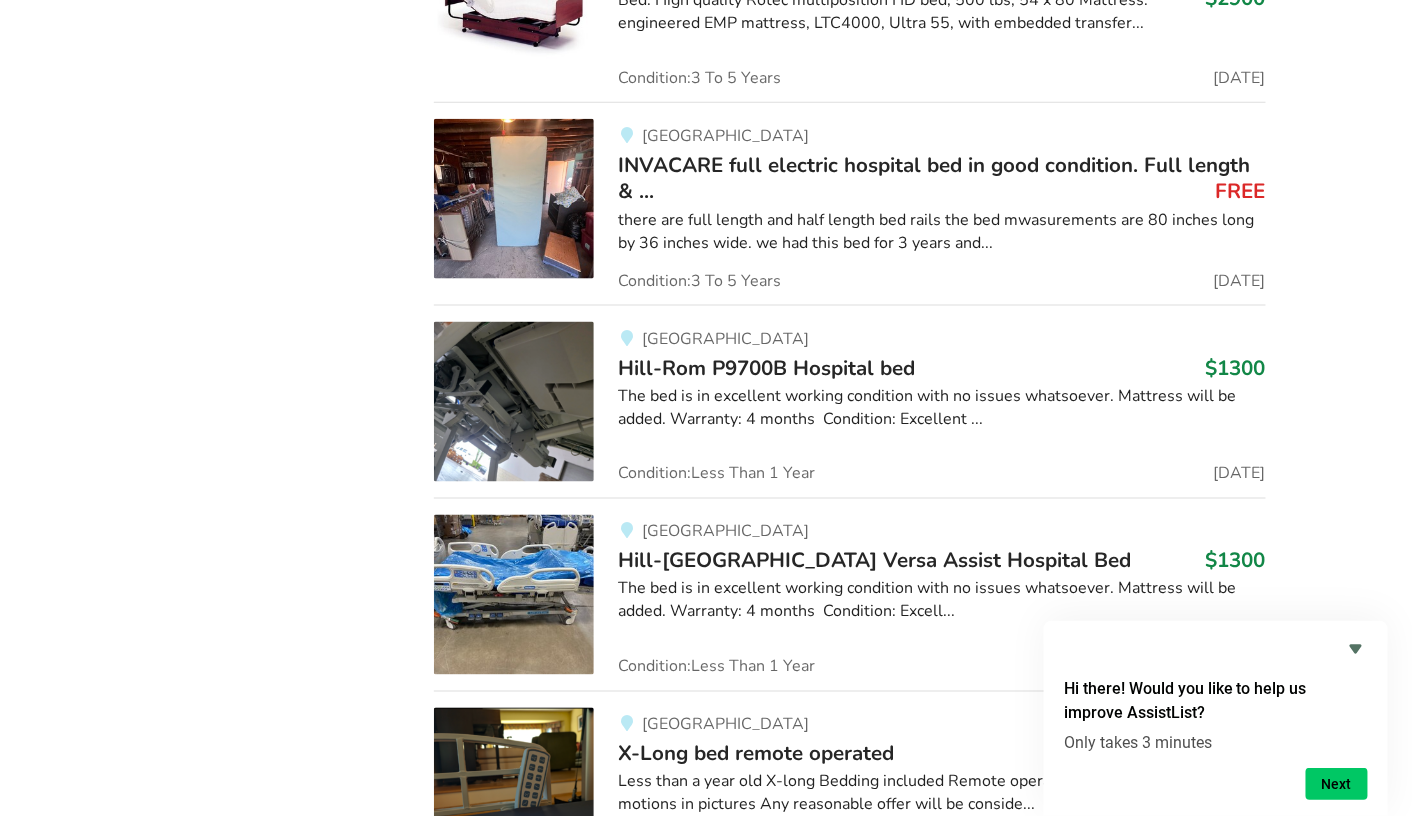 click on "Hill-Rom P9700B Hospital bed" at bounding box center [766, 368] 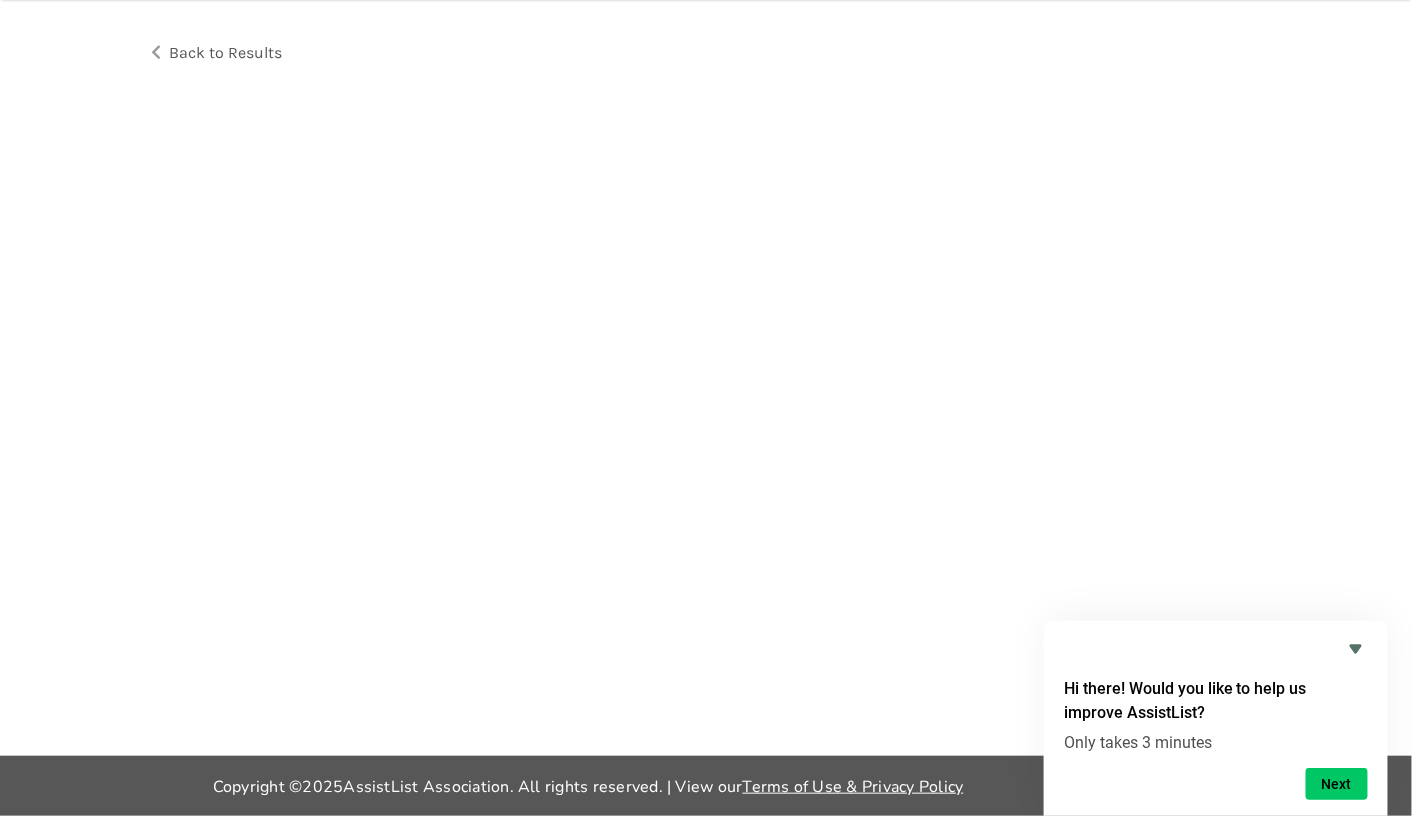 scroll, scrollTop: 0, scrollLeft: 0, axis: both 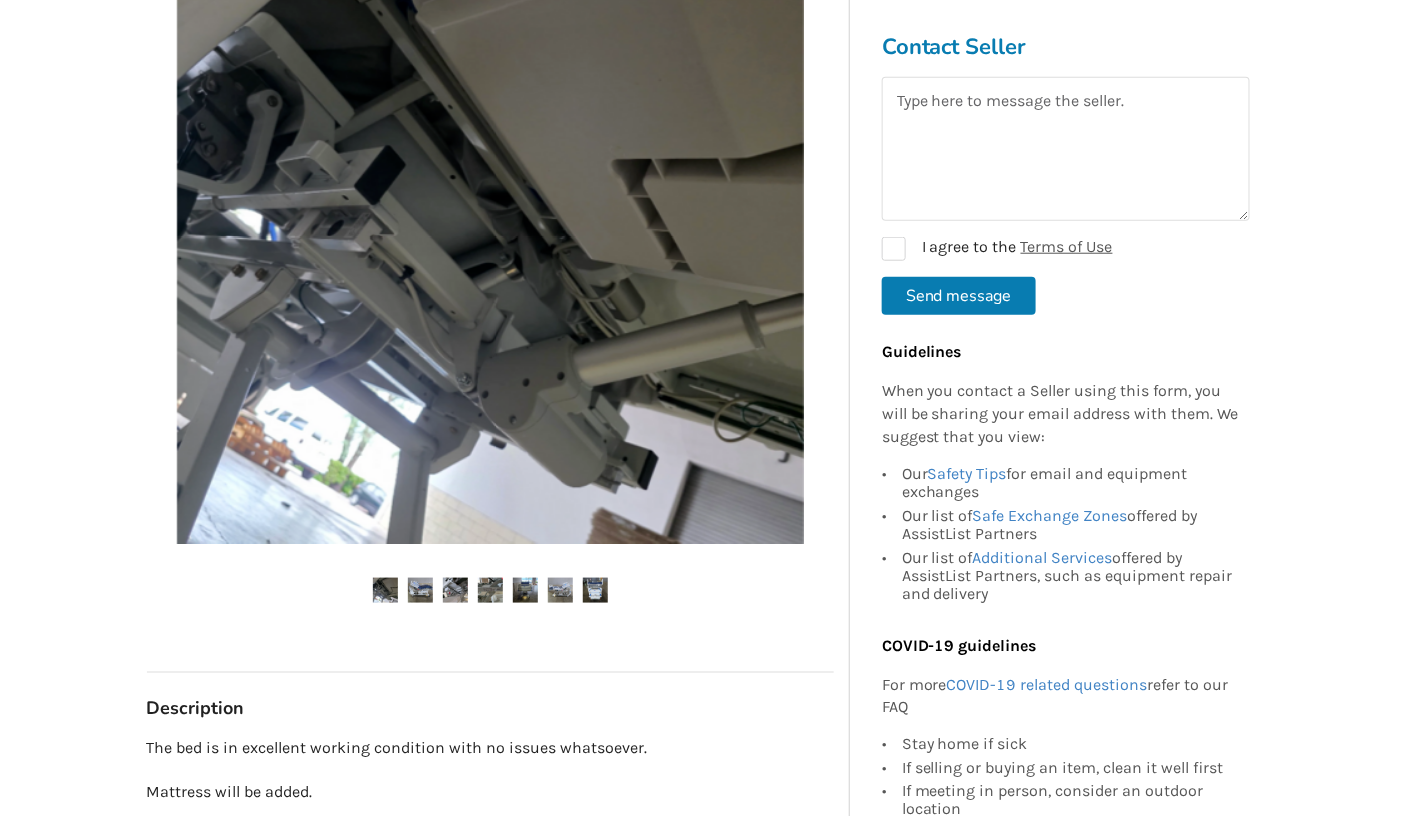 click at bounding box center (420, 590) 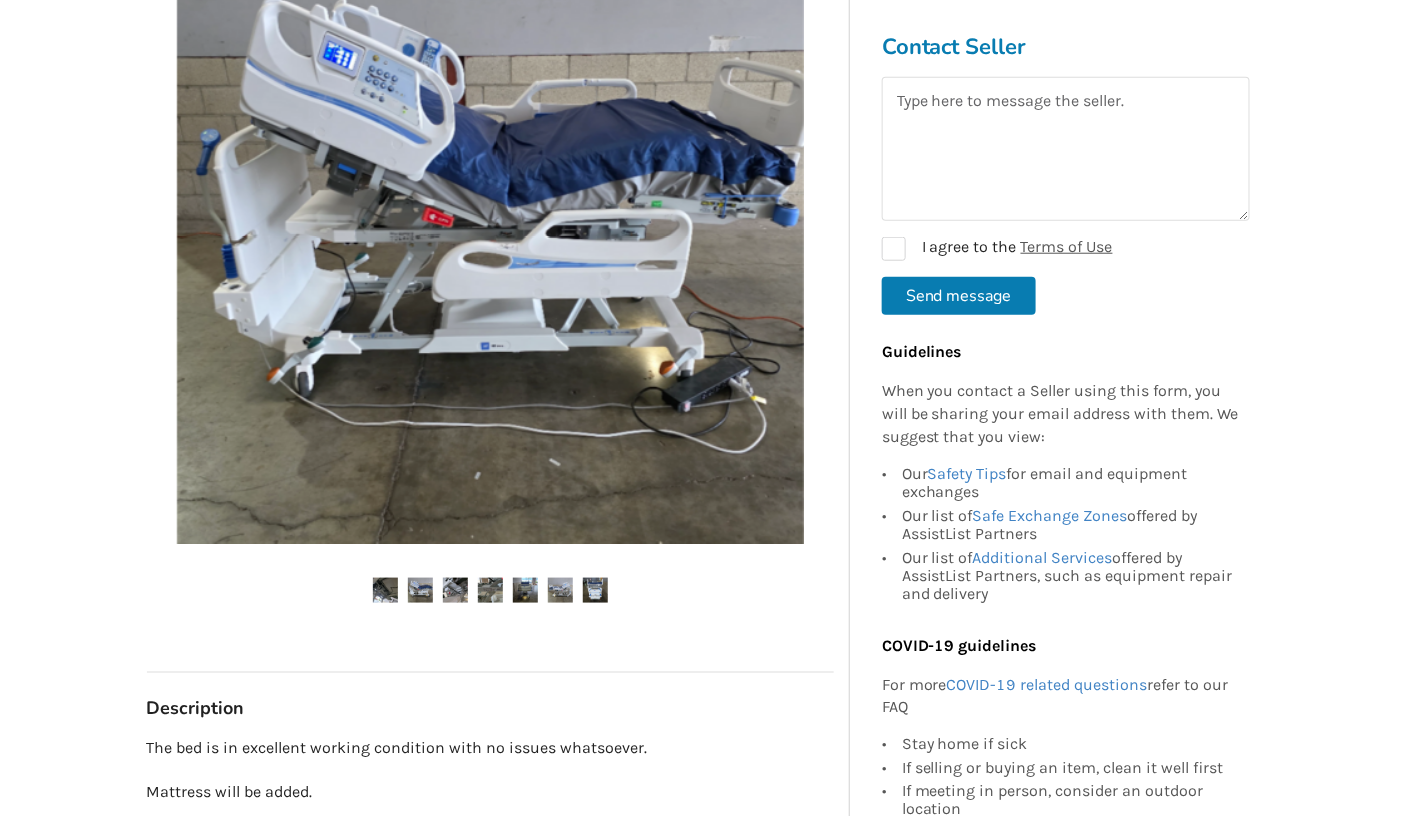 click at bounding box center (490, 273) 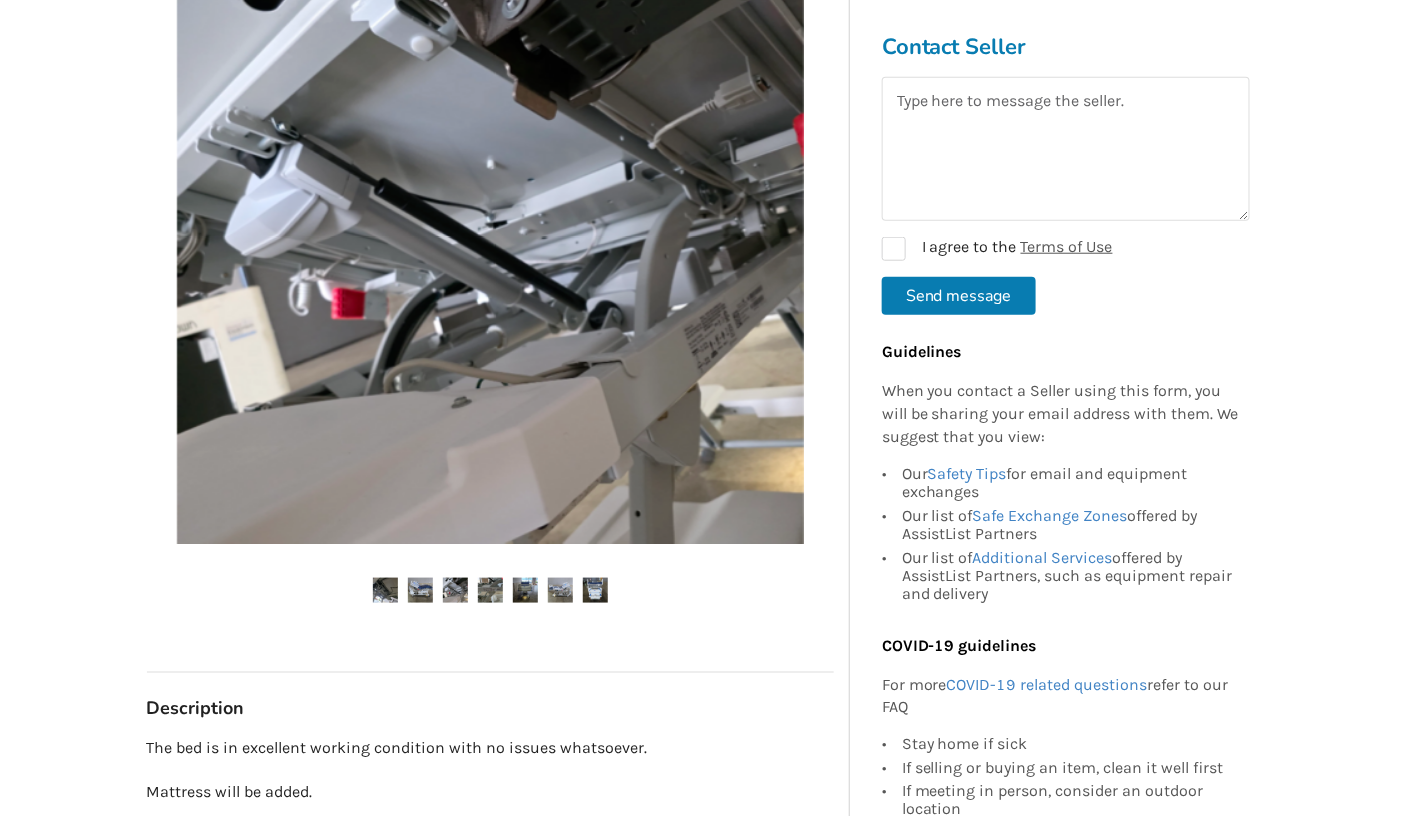 click at bounding box center (490, 590) 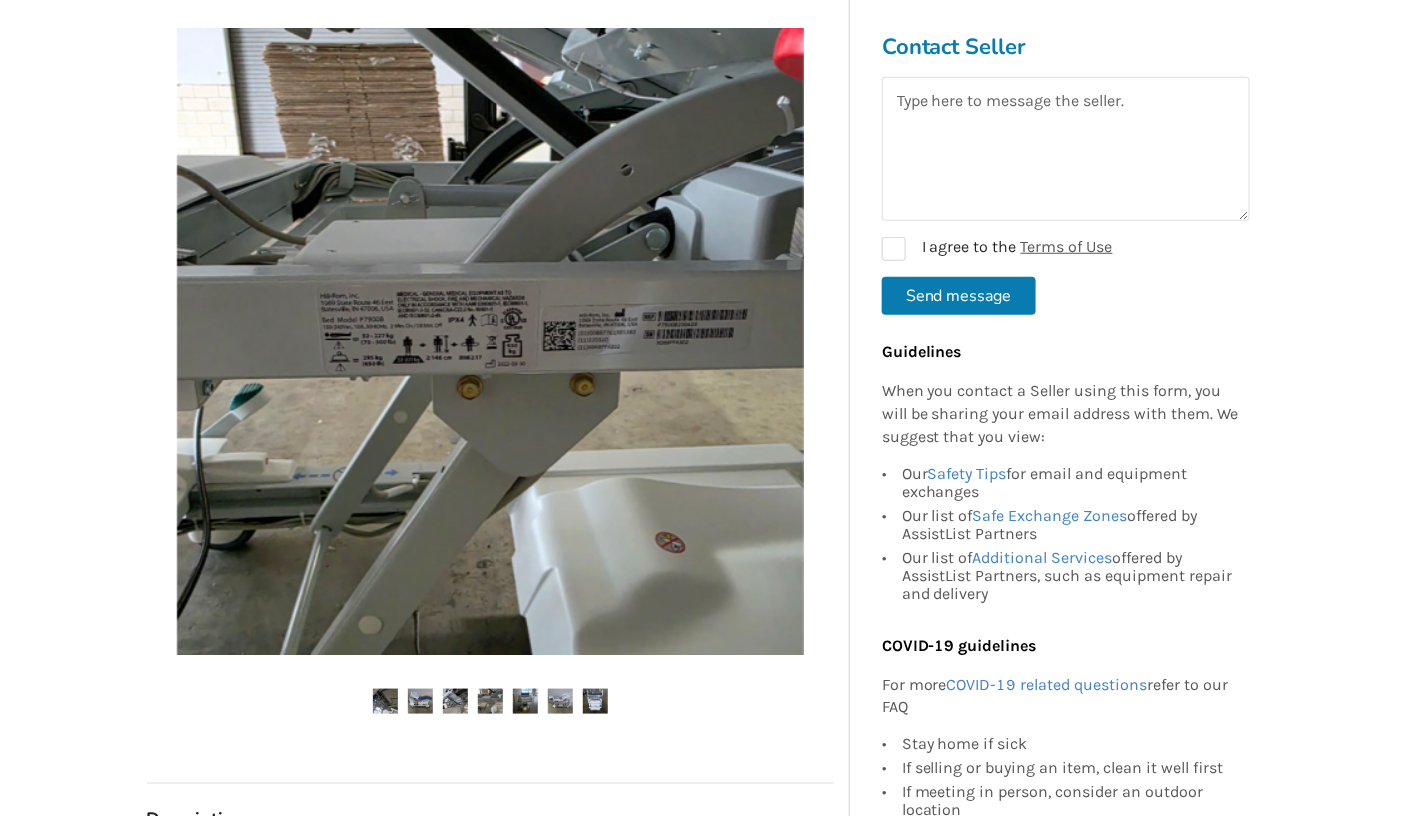 scroll, scrollTop: 341, scrollLeft: 0, axis: vertical 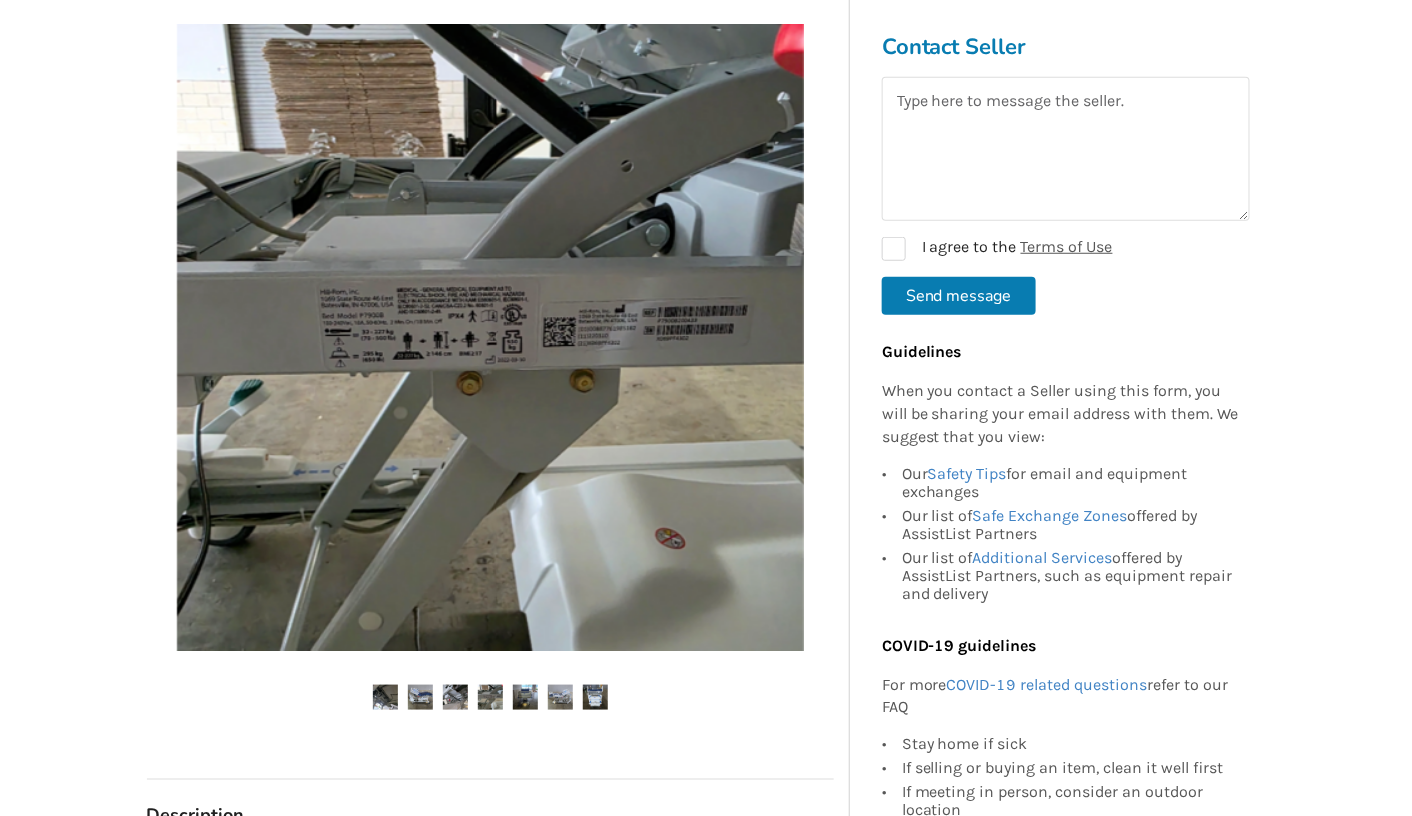 click at bounding box center (420, 697) 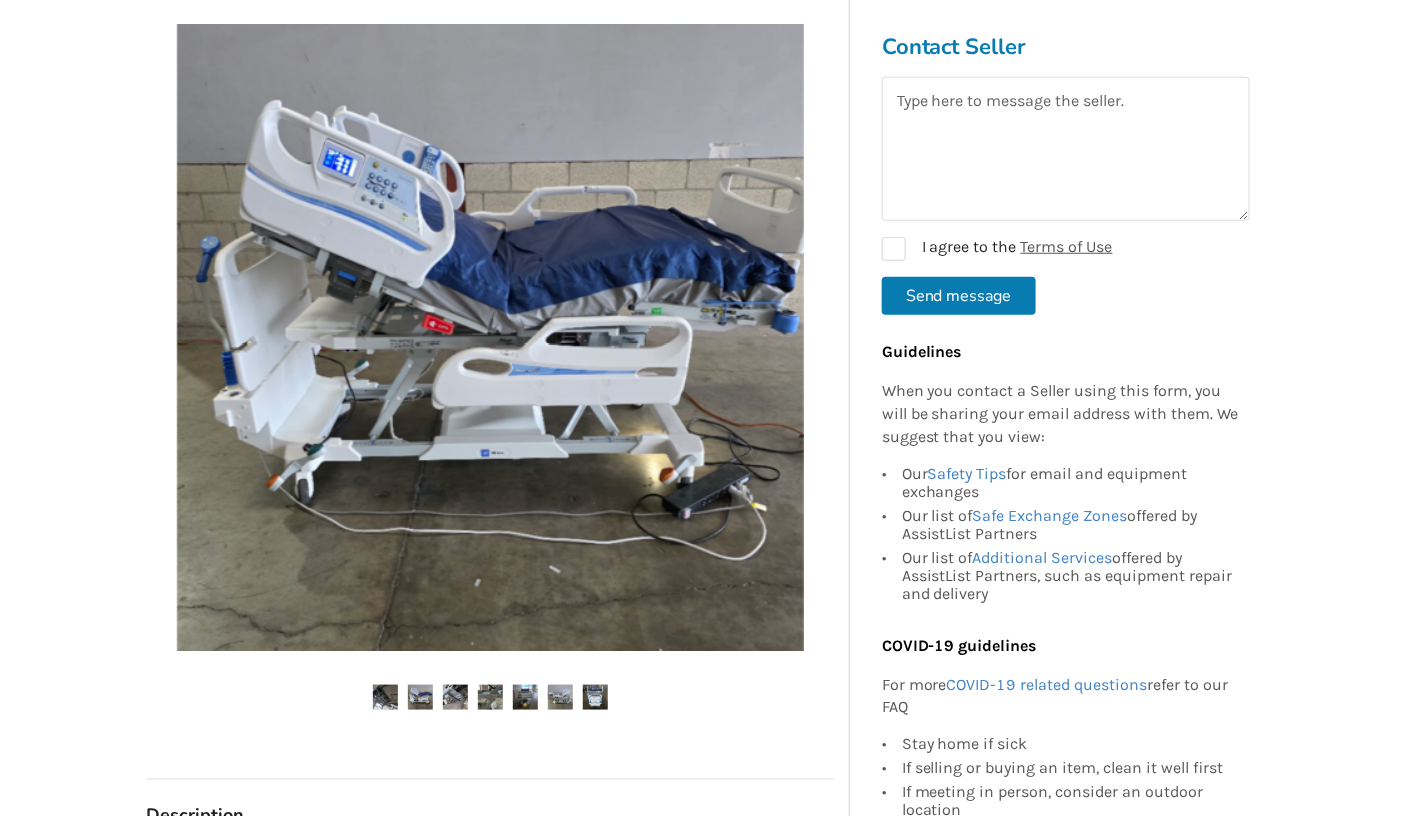 click at bounding box center (455, 697) 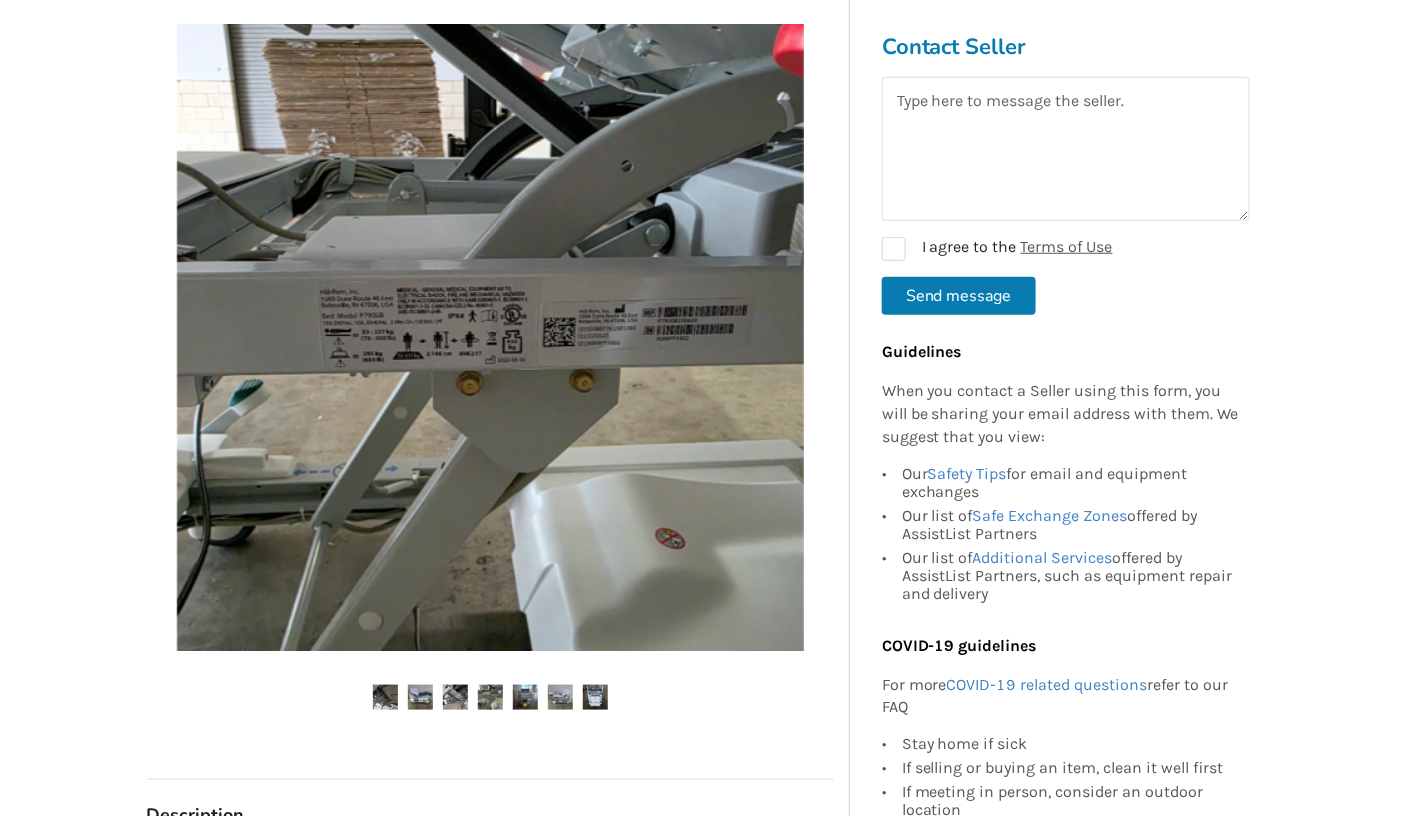 click at bounding box center [525, 697] 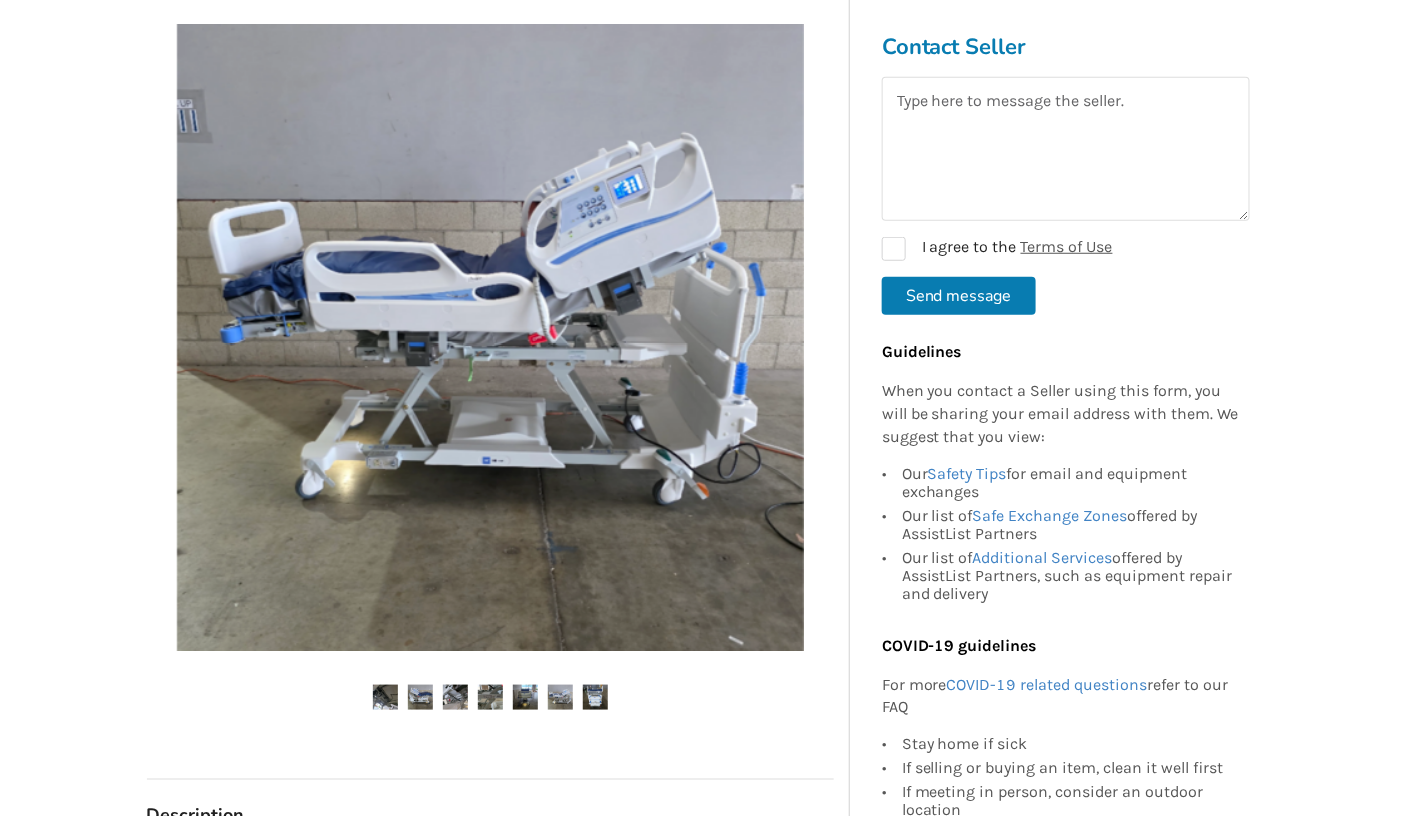 click at bounding box center [595, 697] 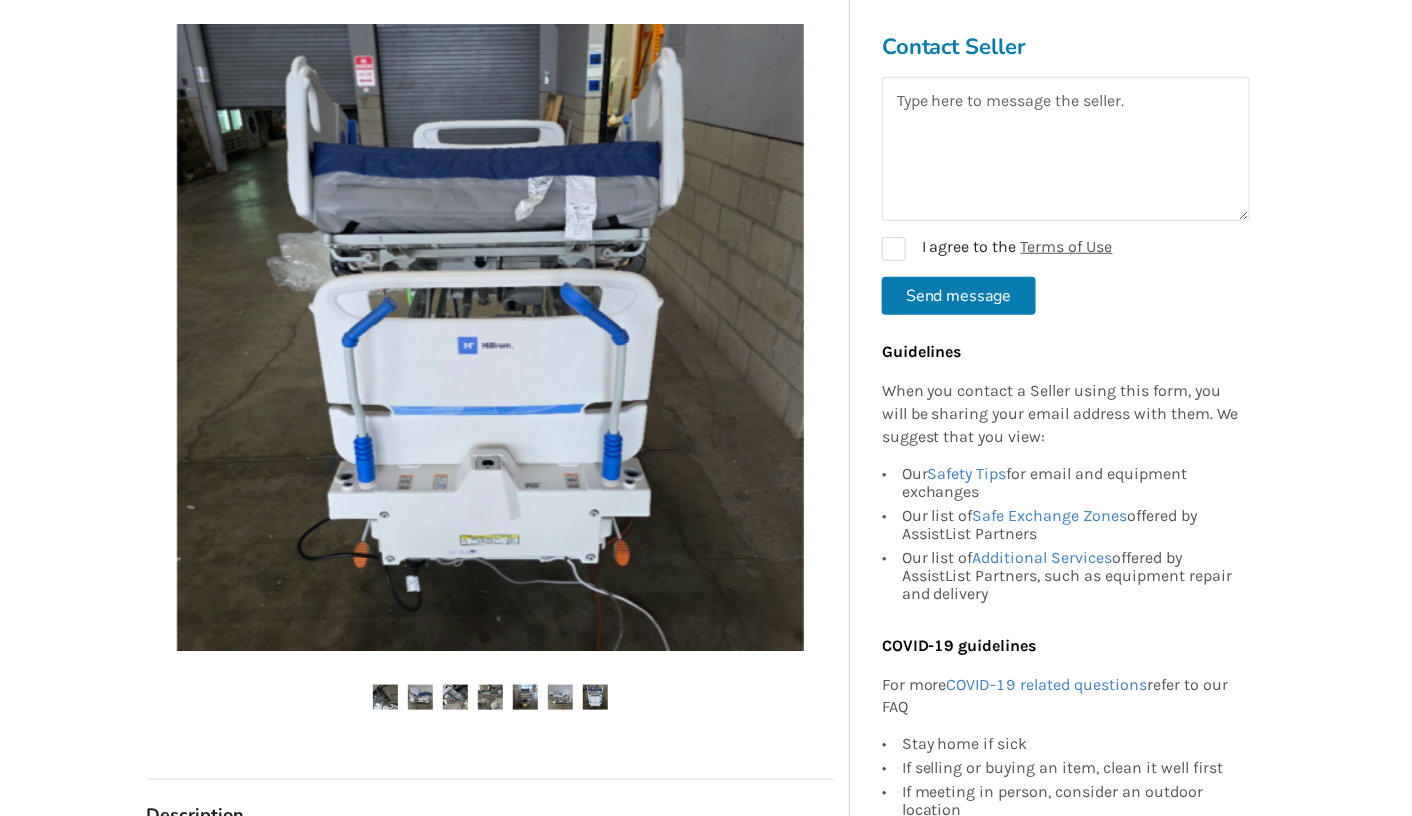 click at bounding box center [385, 697] 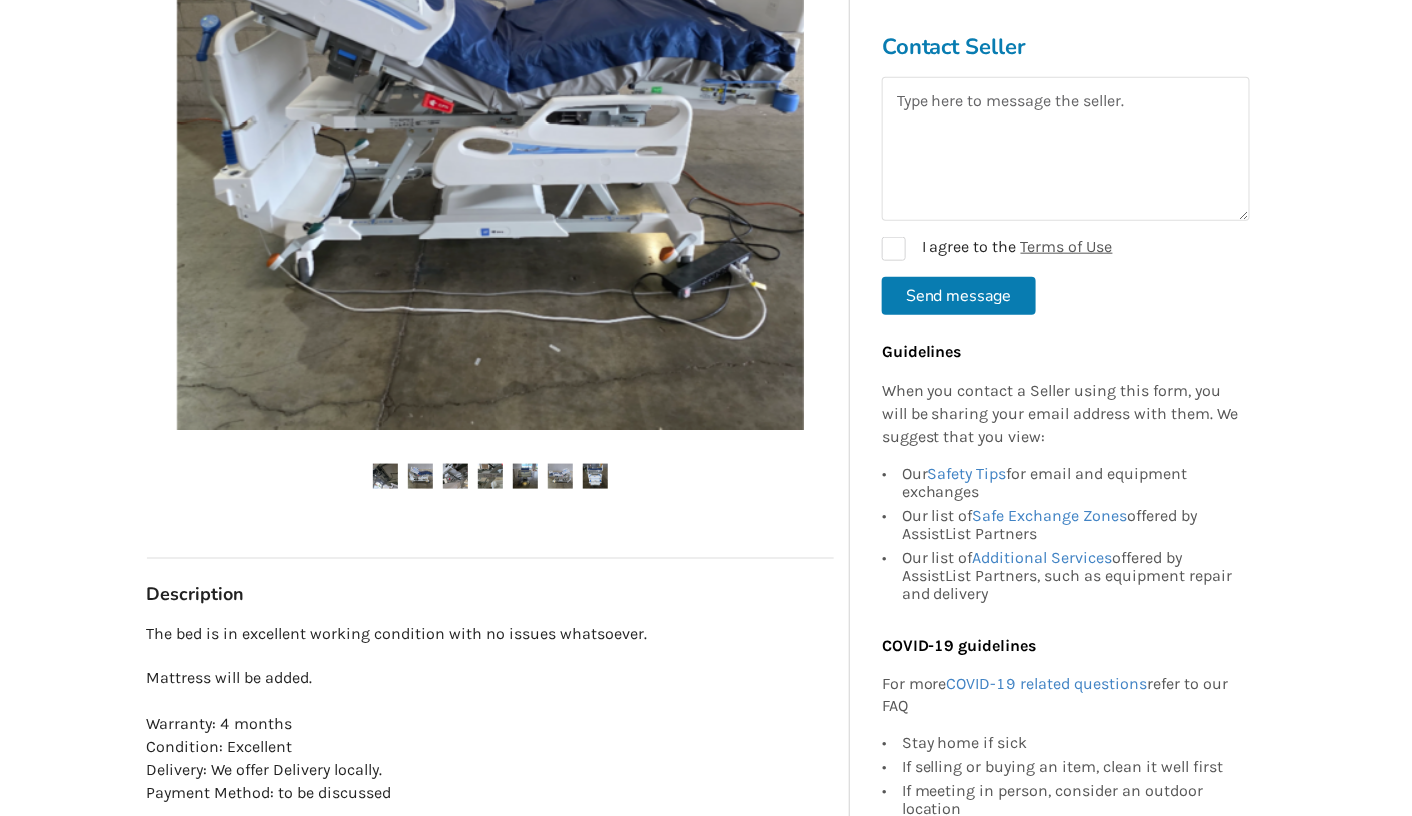 scroll, scrollTop: 552, scrollLeft: 0, axis: vertical 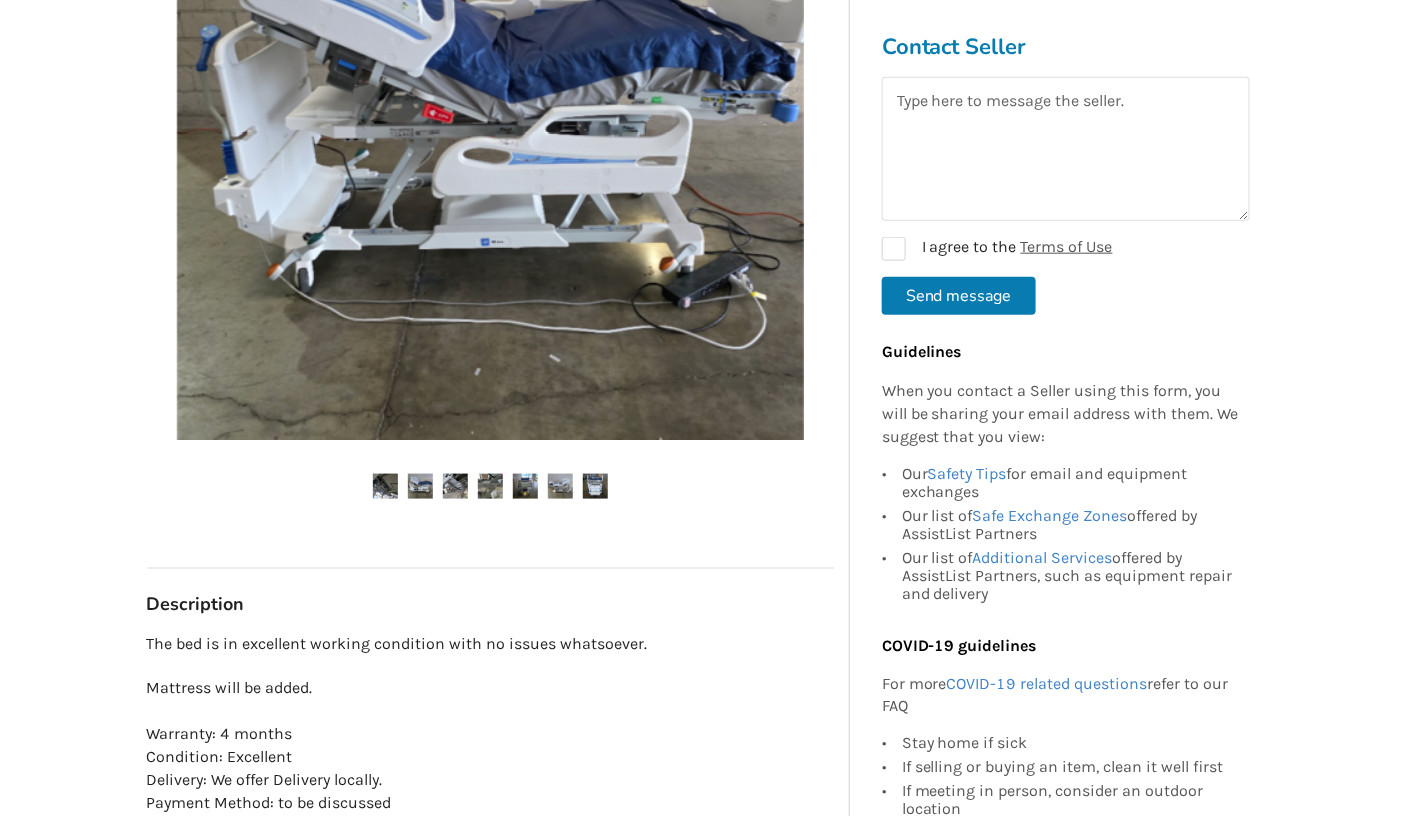 click at bounding box center [385, 486] 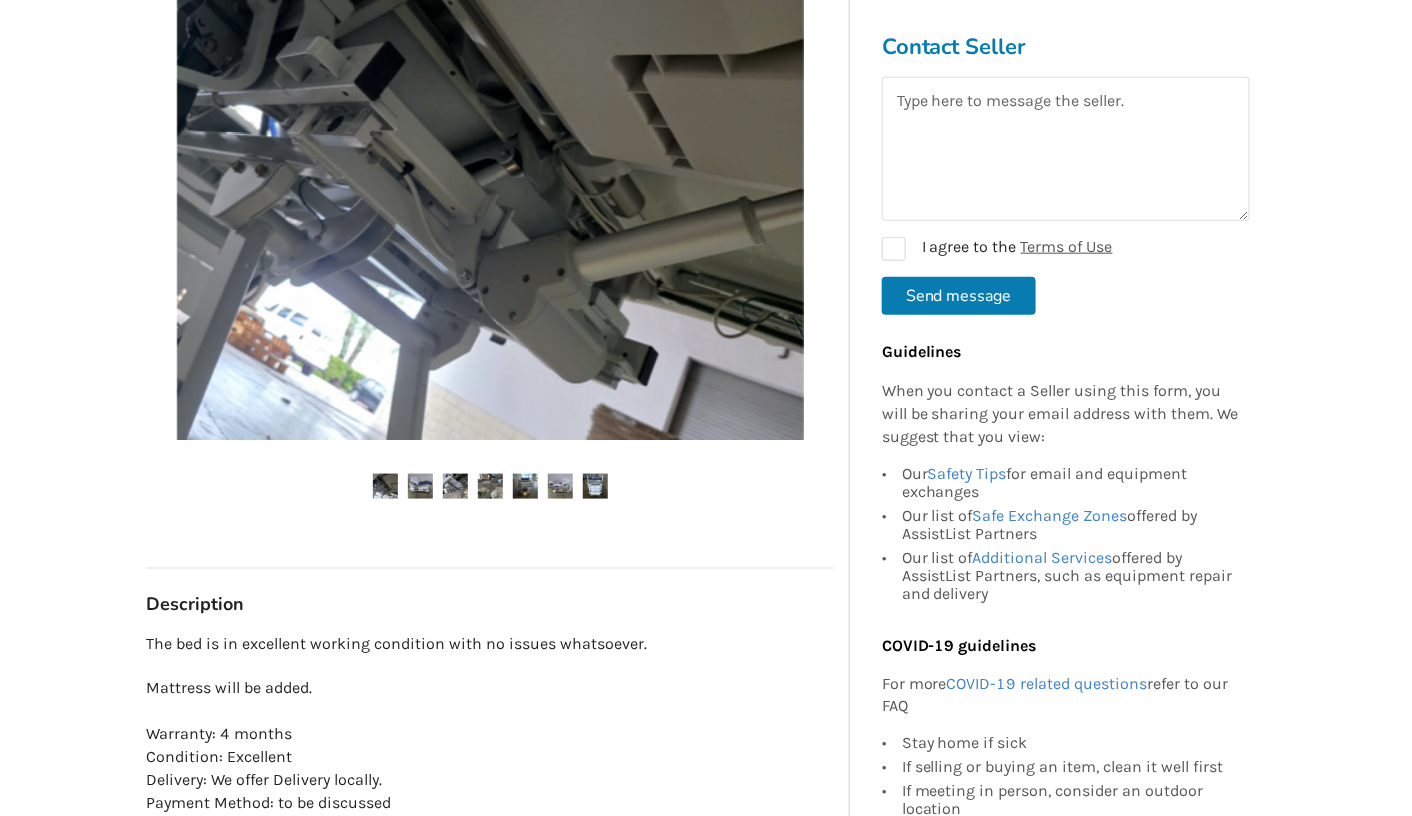 click at bounding box center [420, 486] 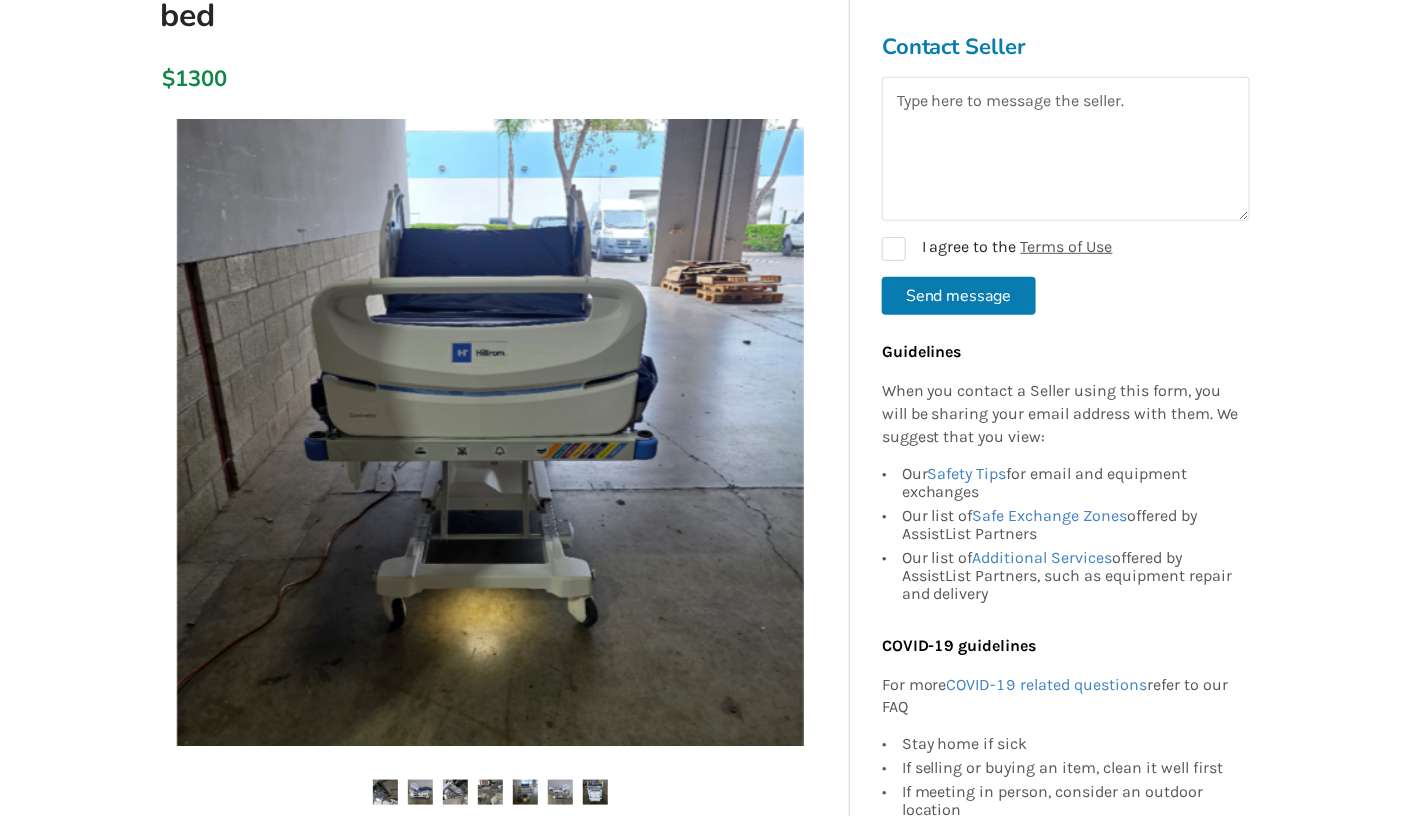 scroll, scrollTop: 239, scrollLeft: 0, axis: vertical 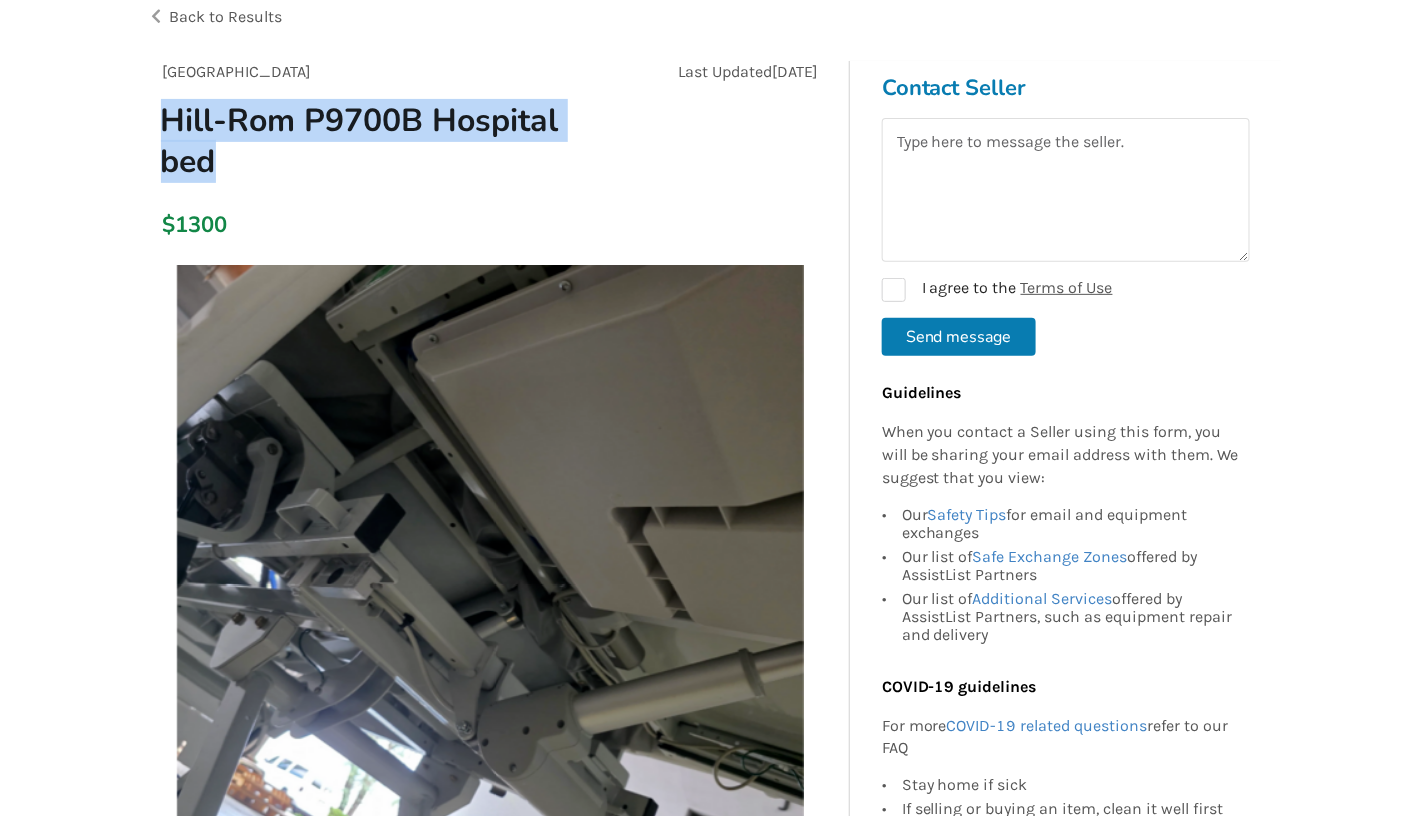 drag, startPoint x: 164, startPoint y: 116, endPoint x: 329, endPoint y: 162, distance: 171.29214 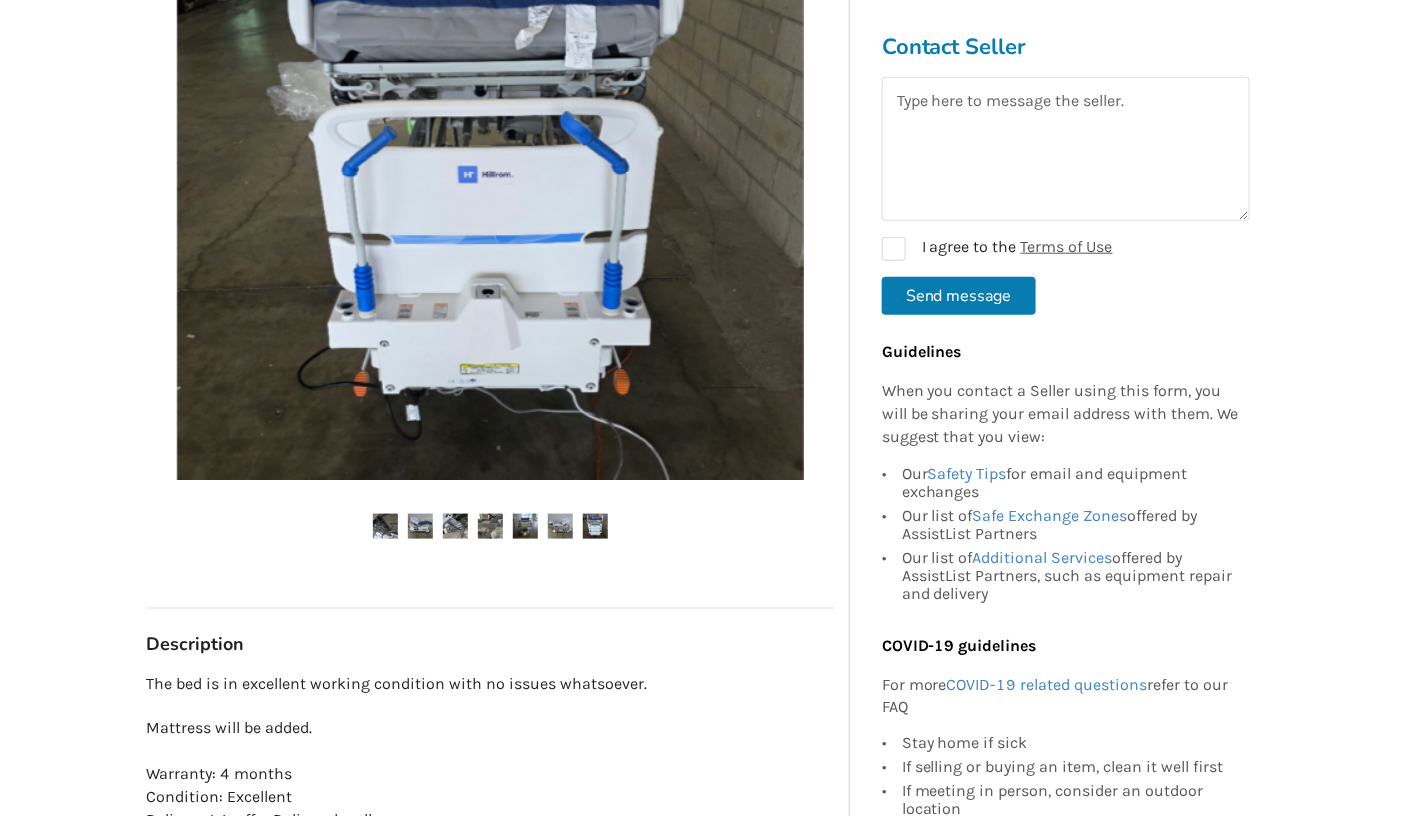scroll, scrollTop: 505, scrollLeft: 0, axis: vertical 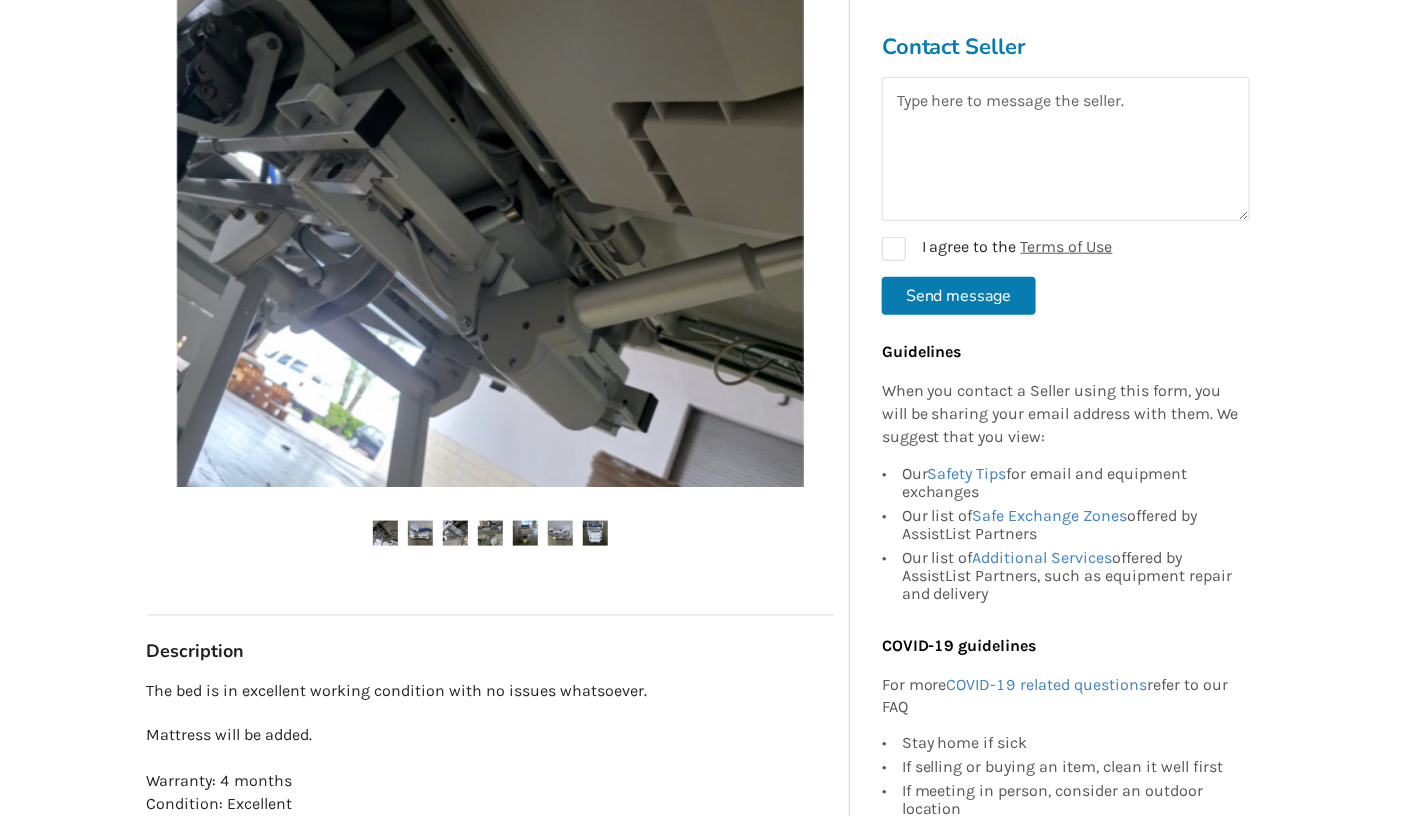 click at bounding box center [420, 533] 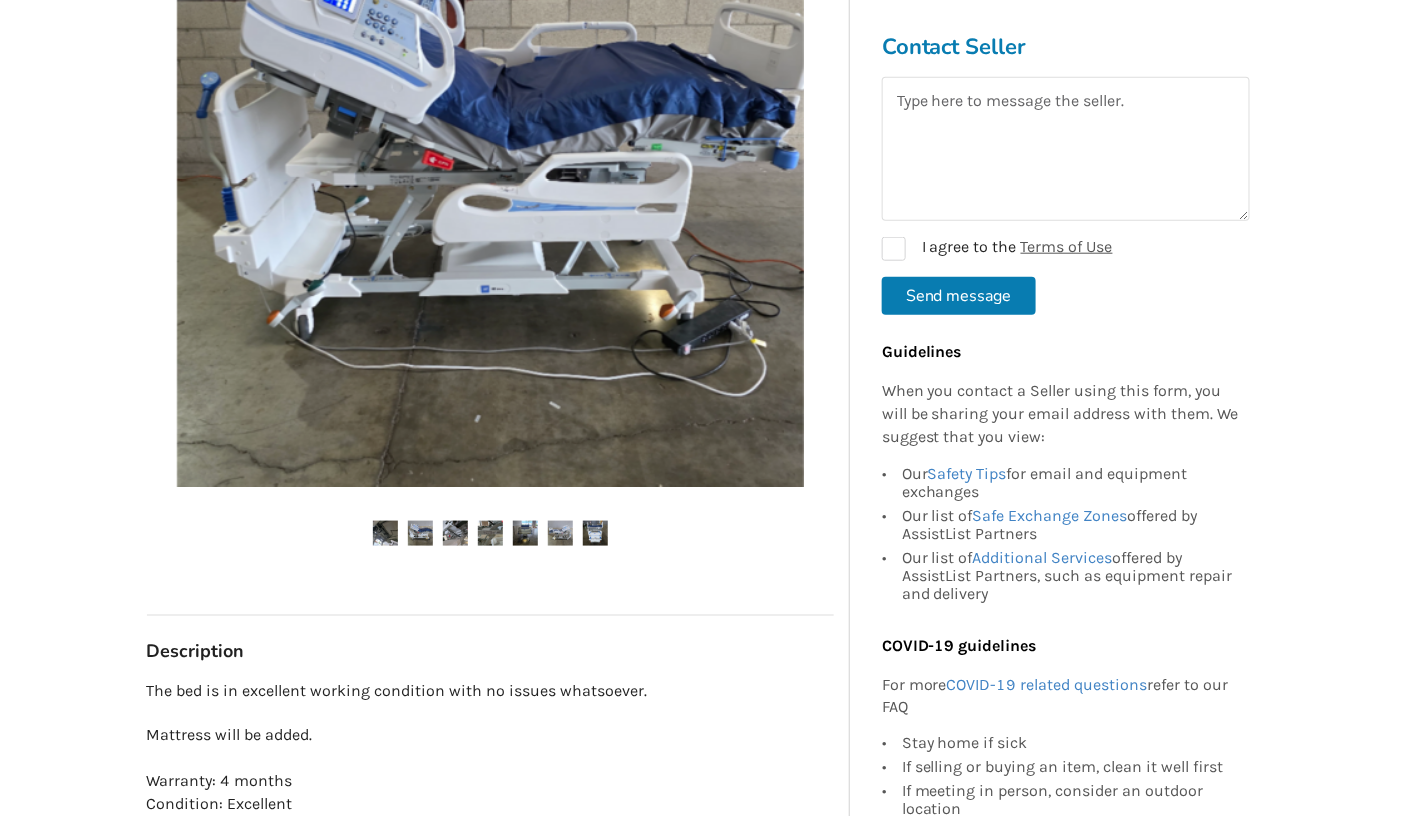 click at bounding box center (455, 533) 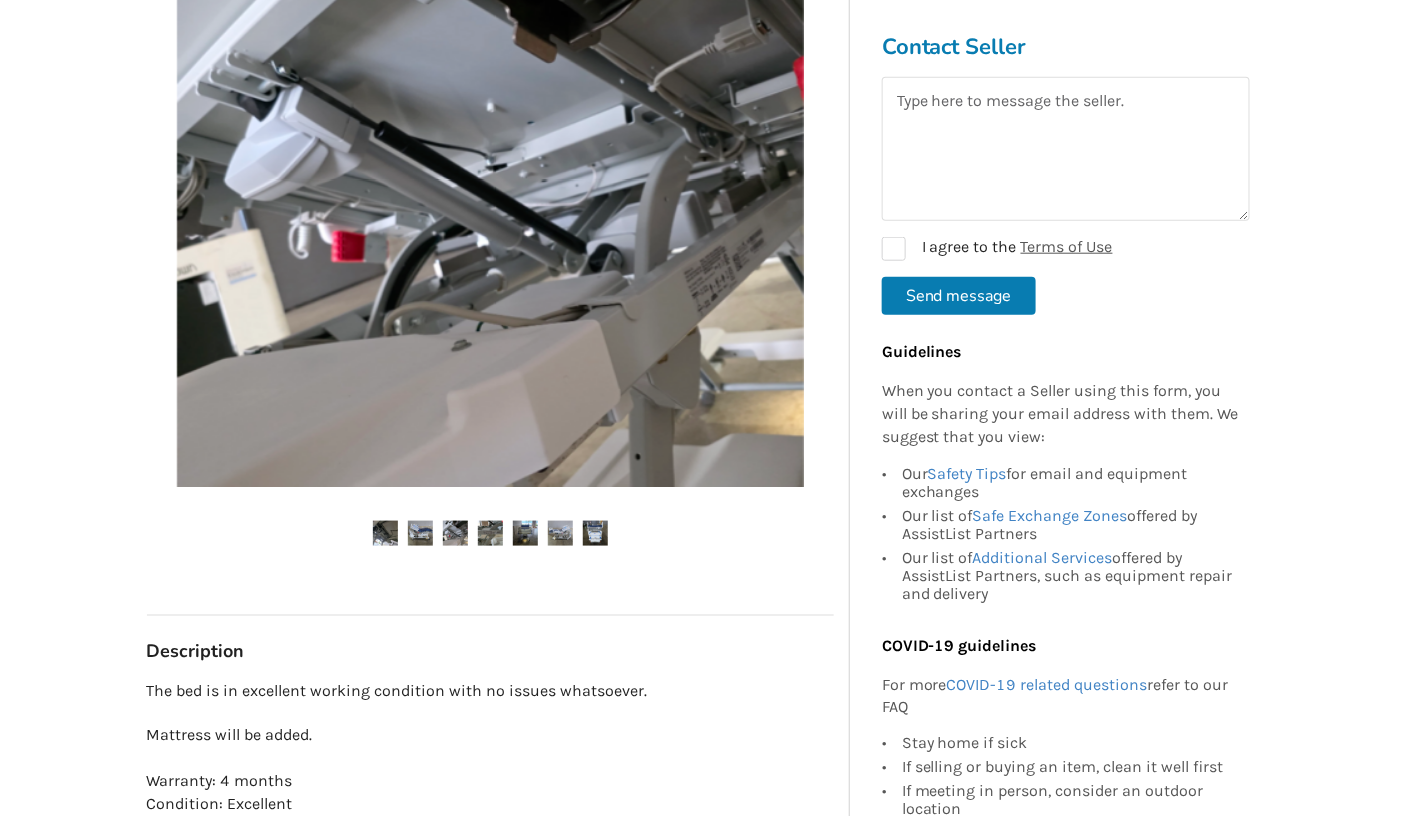 click at bounding box center [490, 533] 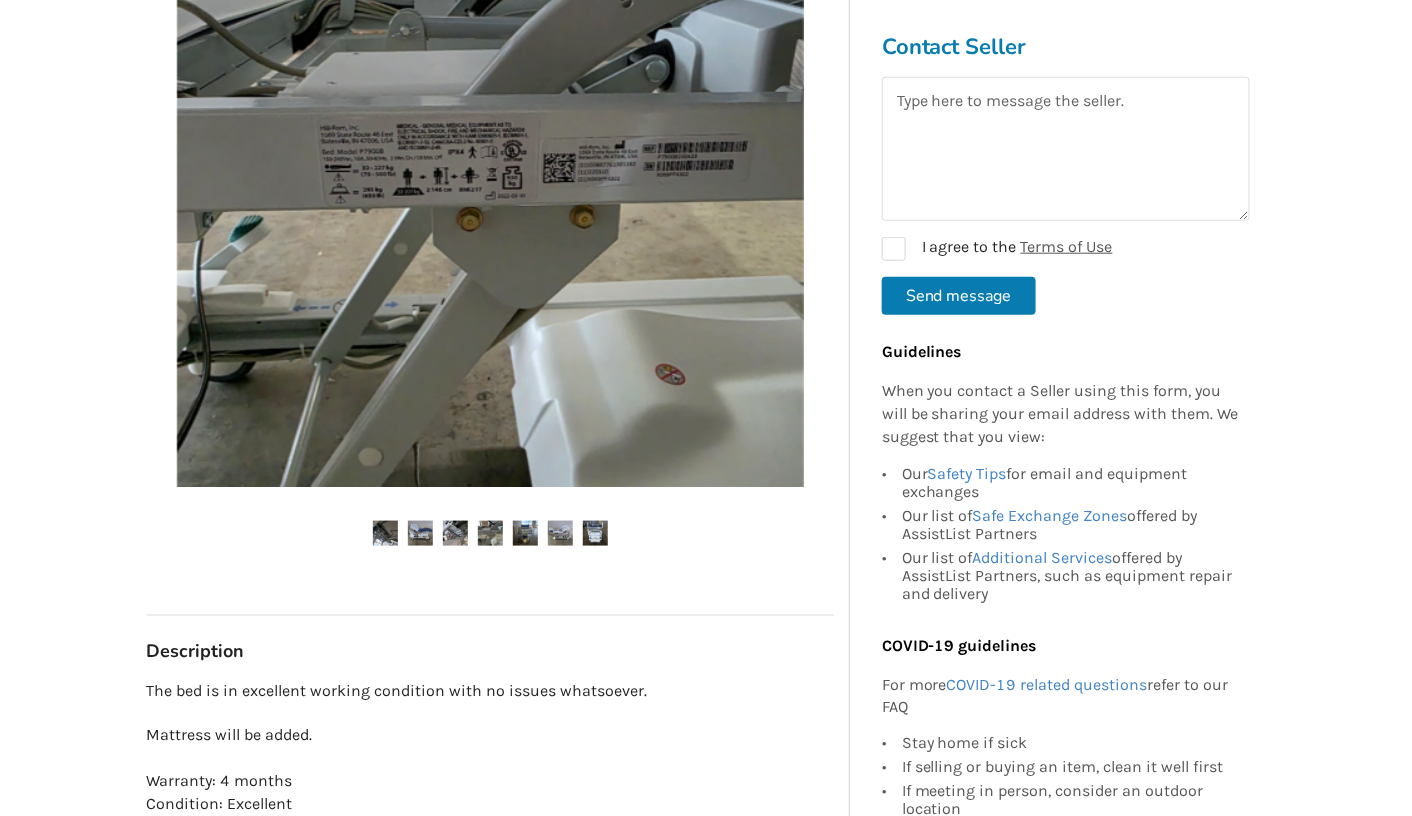 click at bounding box center (490, 173) 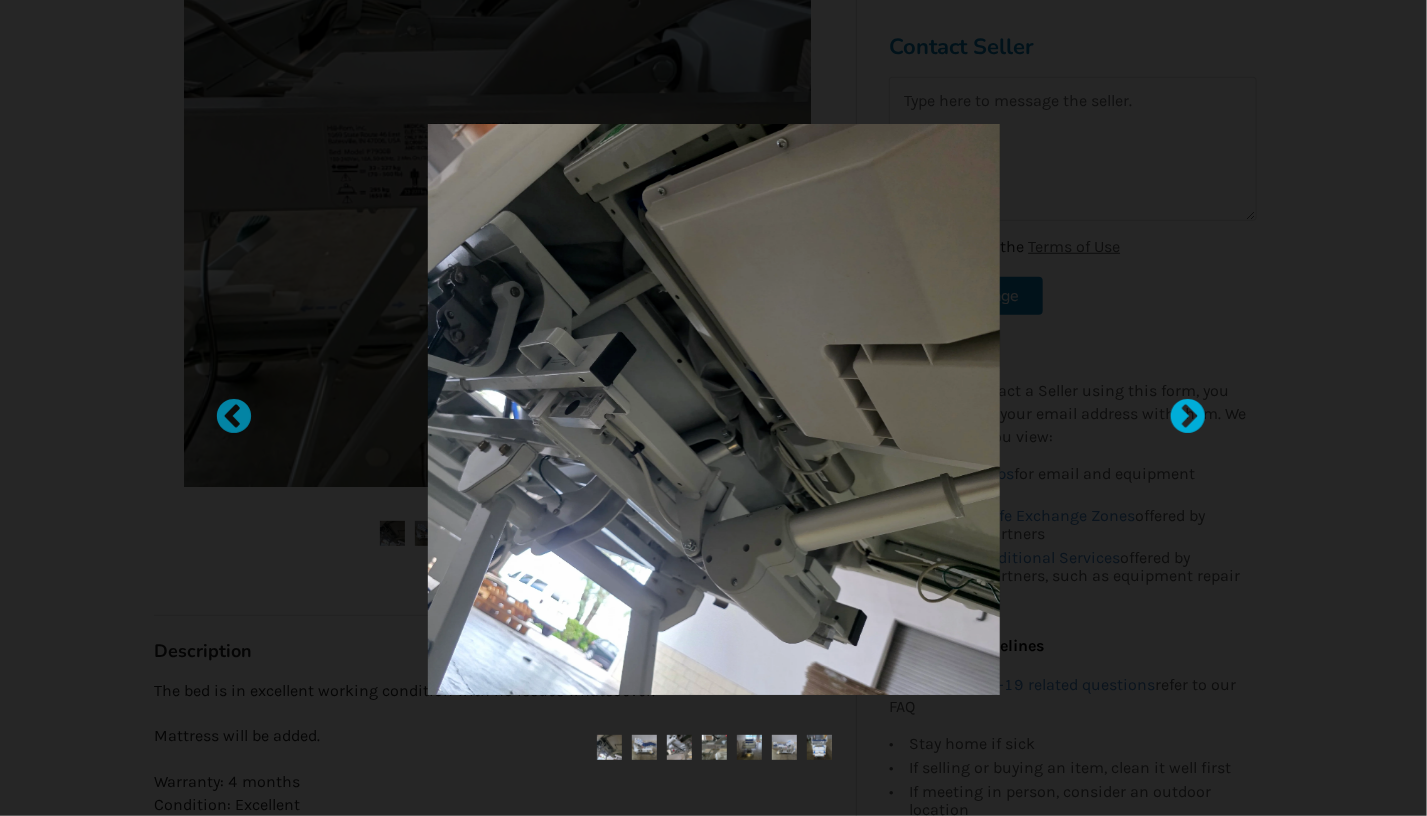 click at bounding box center [1178, 408] 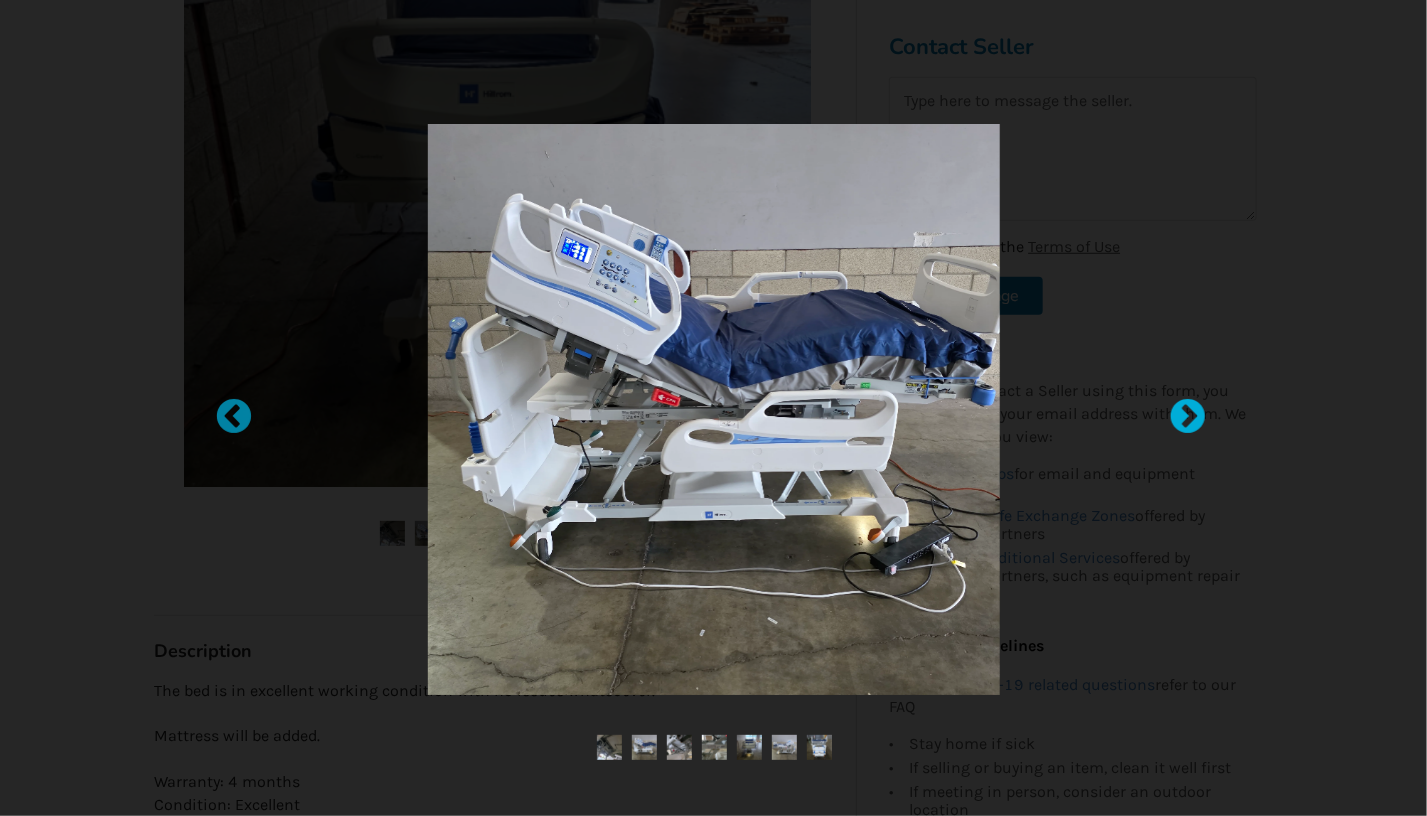 click at bounding box center (1178, 408) 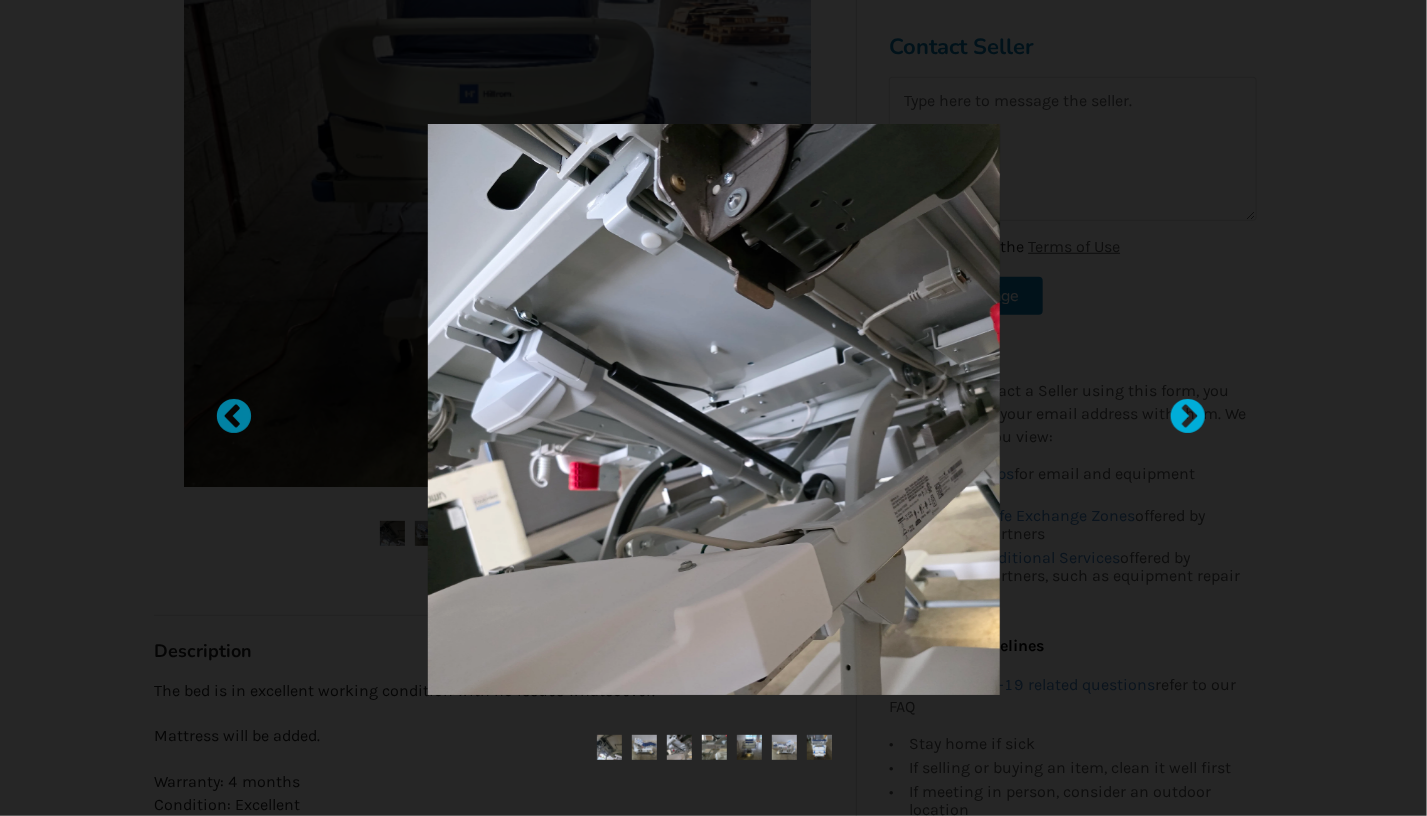 click at bounding box center (1178, 408) 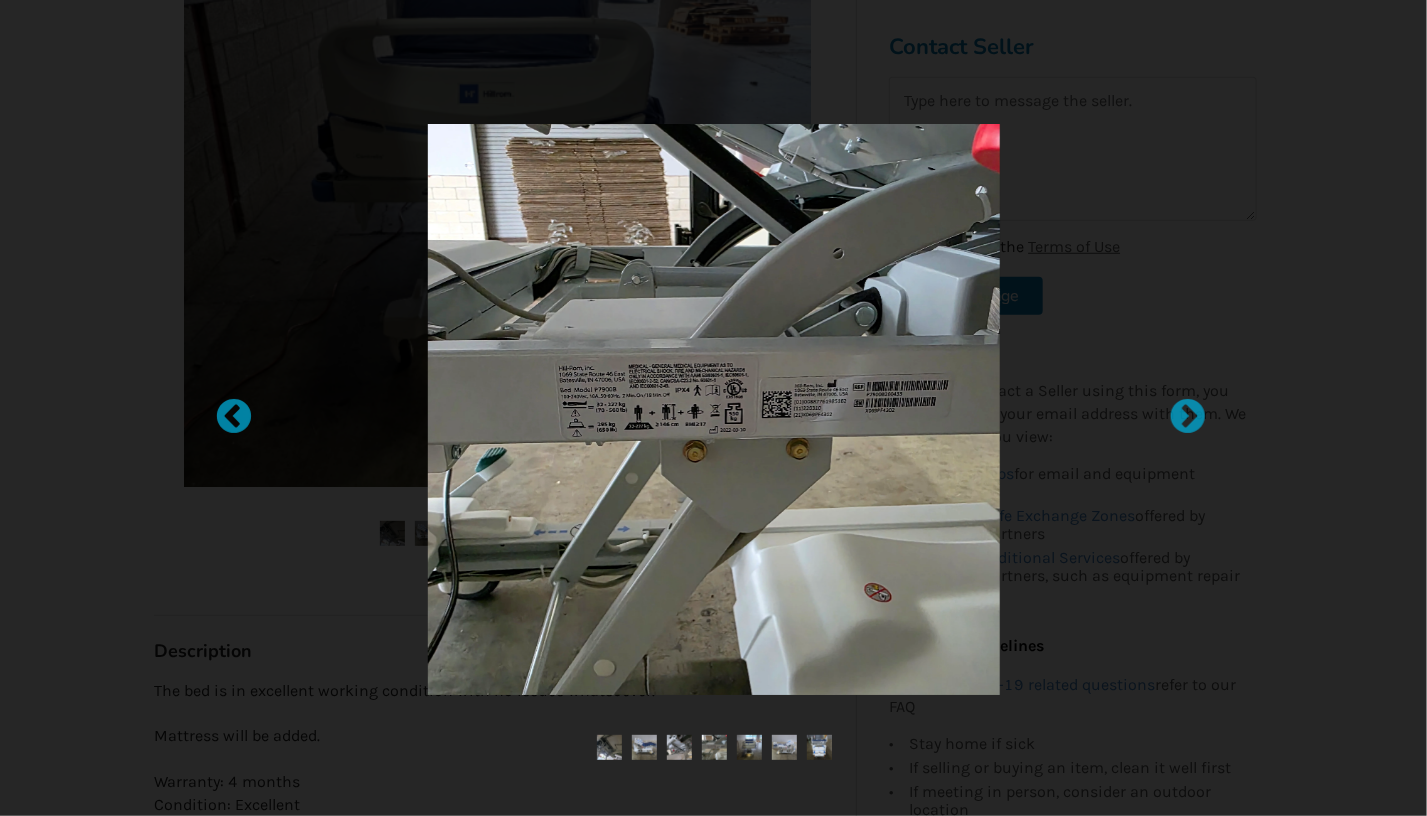 click at bounding box center (713, 409) 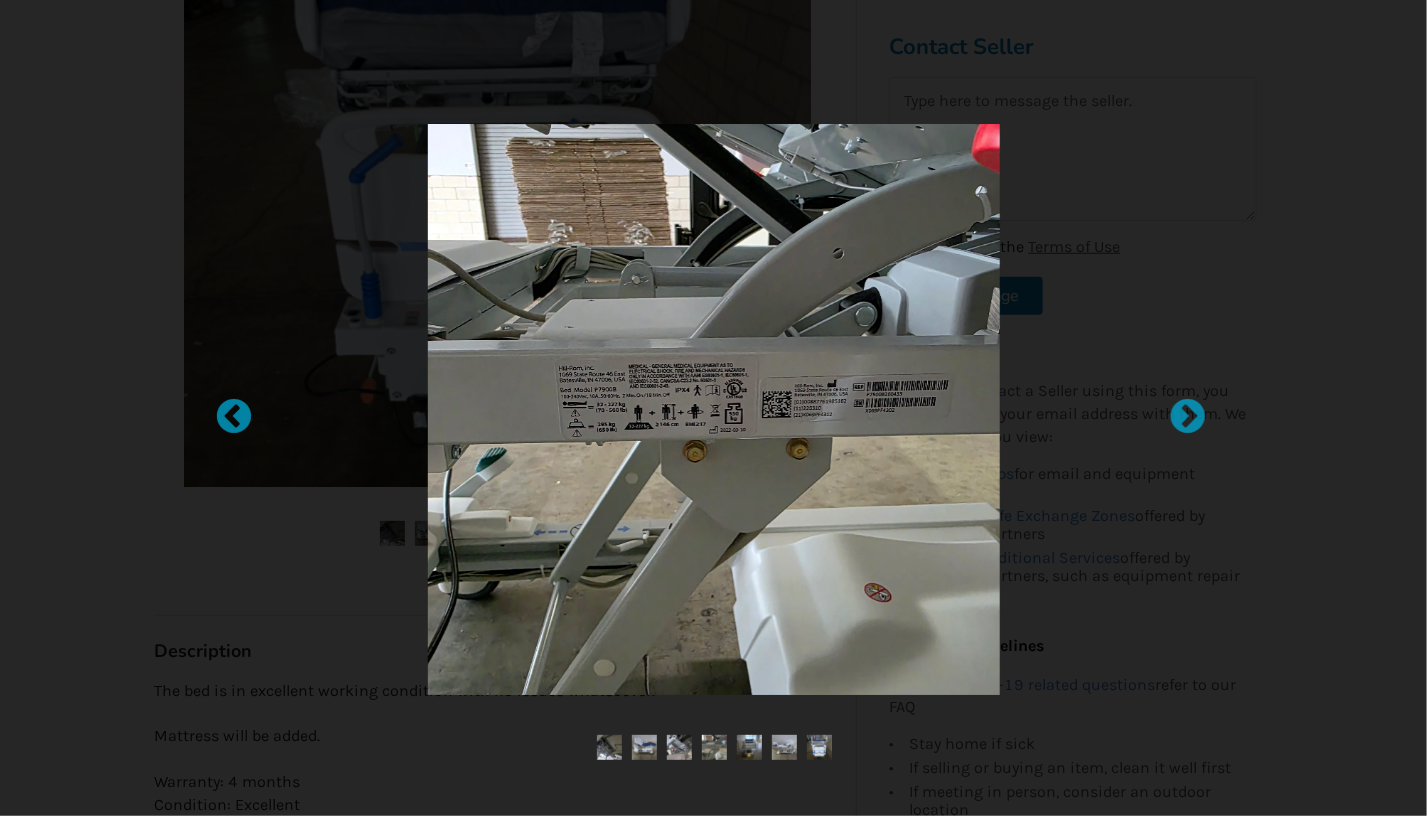 click at bounding box center (713, 409) 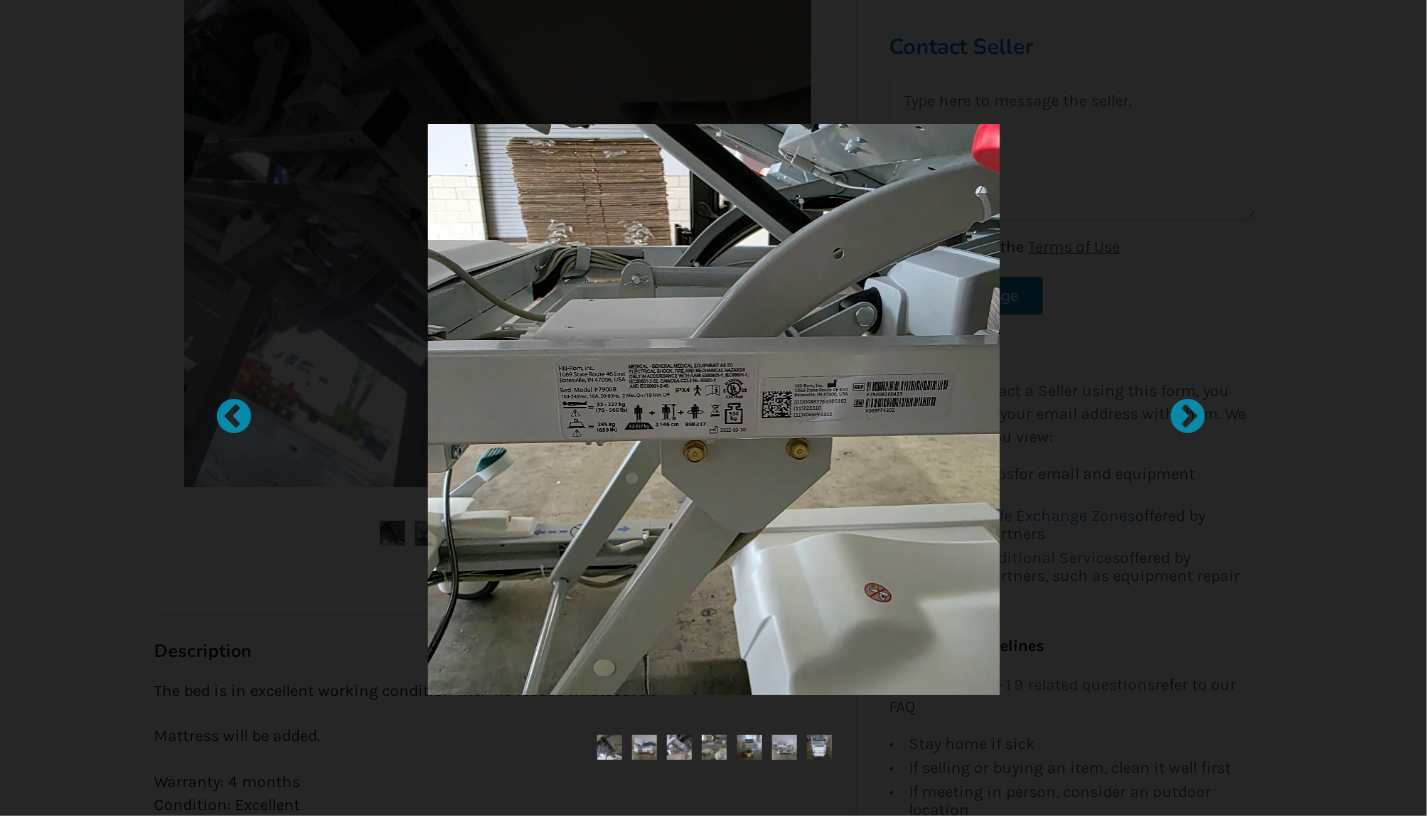 click at bounding box center (713, 408) 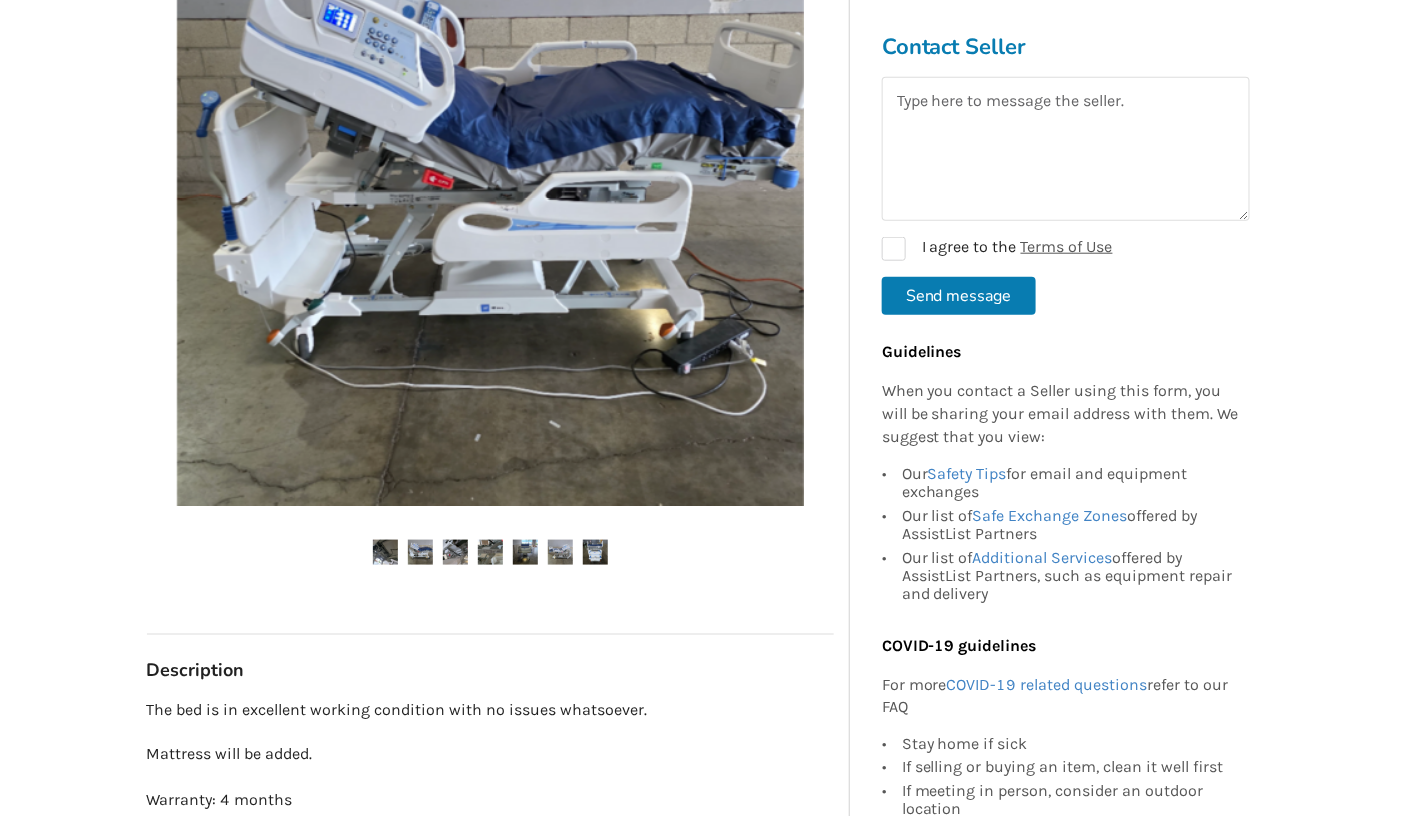 scroll, scrollTop: 492, scrollLeft: 0, axis: vertical 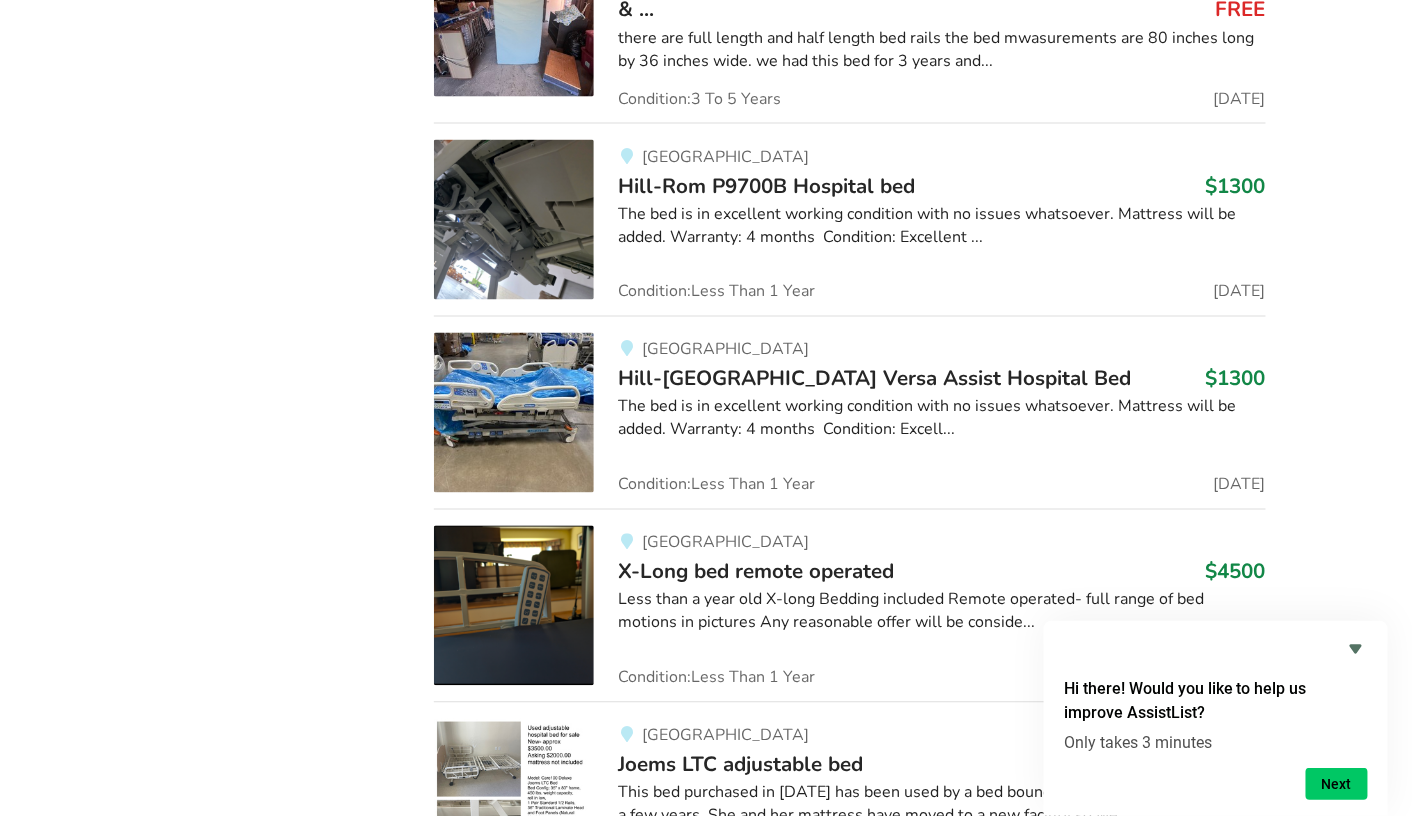 click at bounding box center [514, 413] 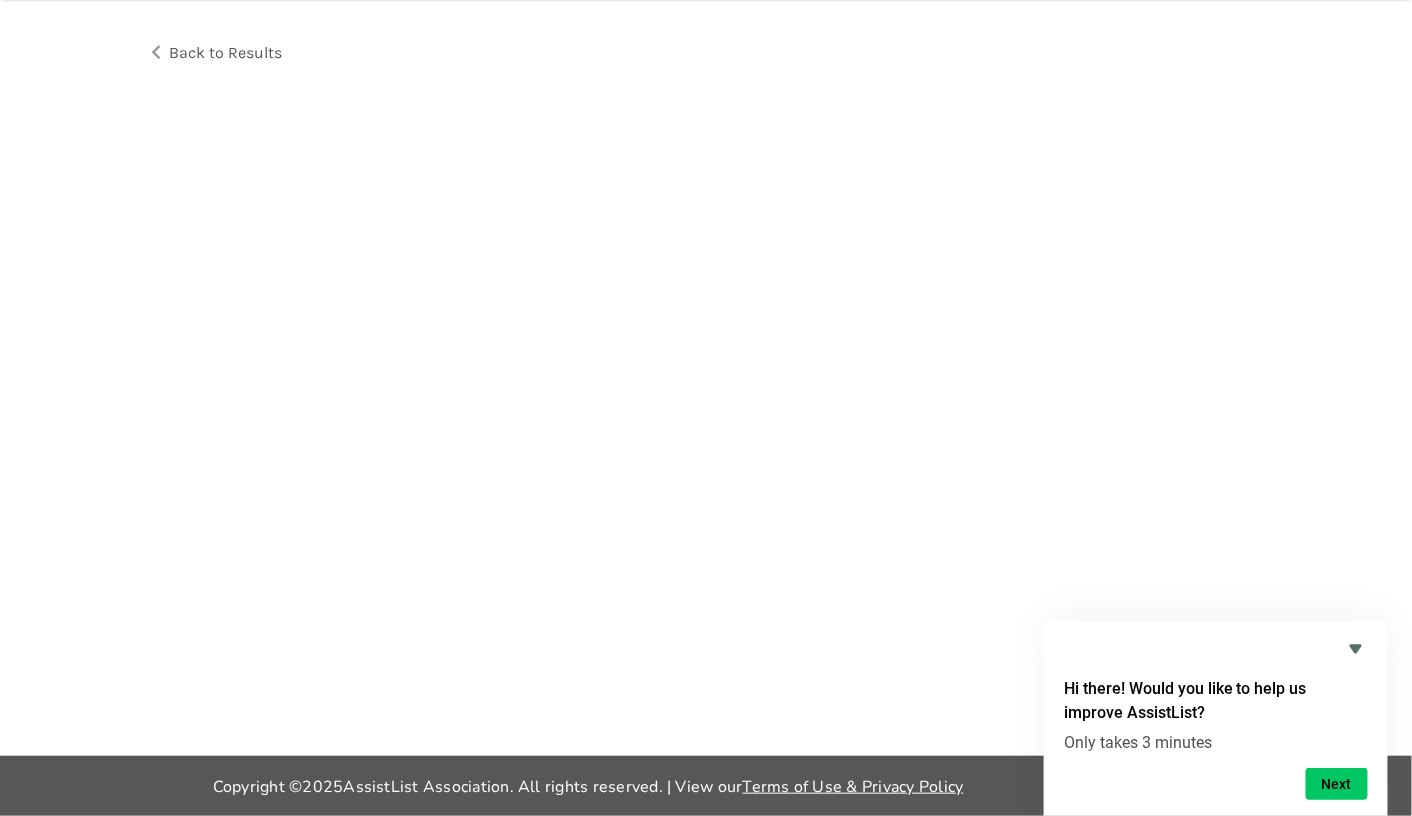 scroll, scrollTop: 0, scrollLeft: 0, axis: both 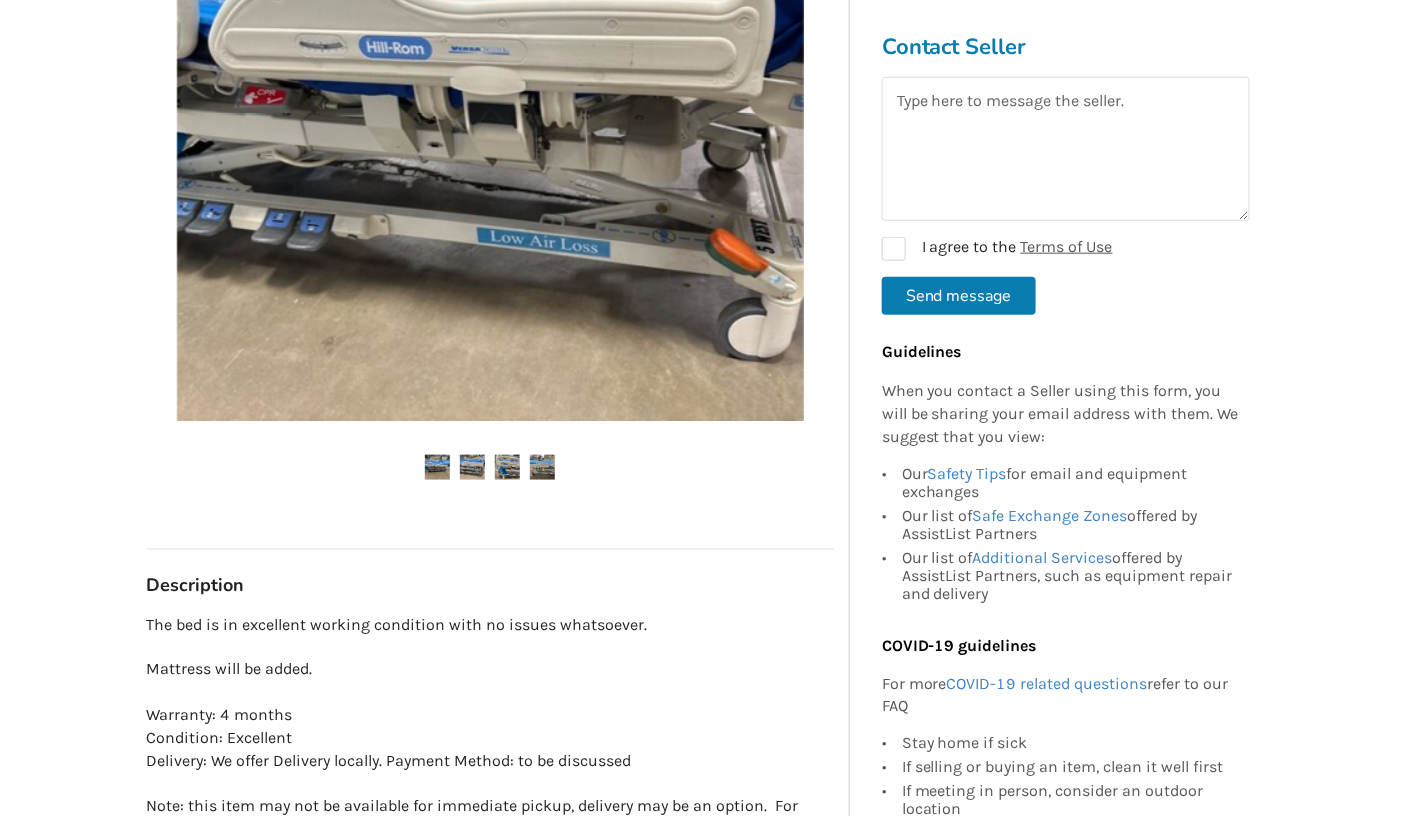 click at bounding box center (472, 467) 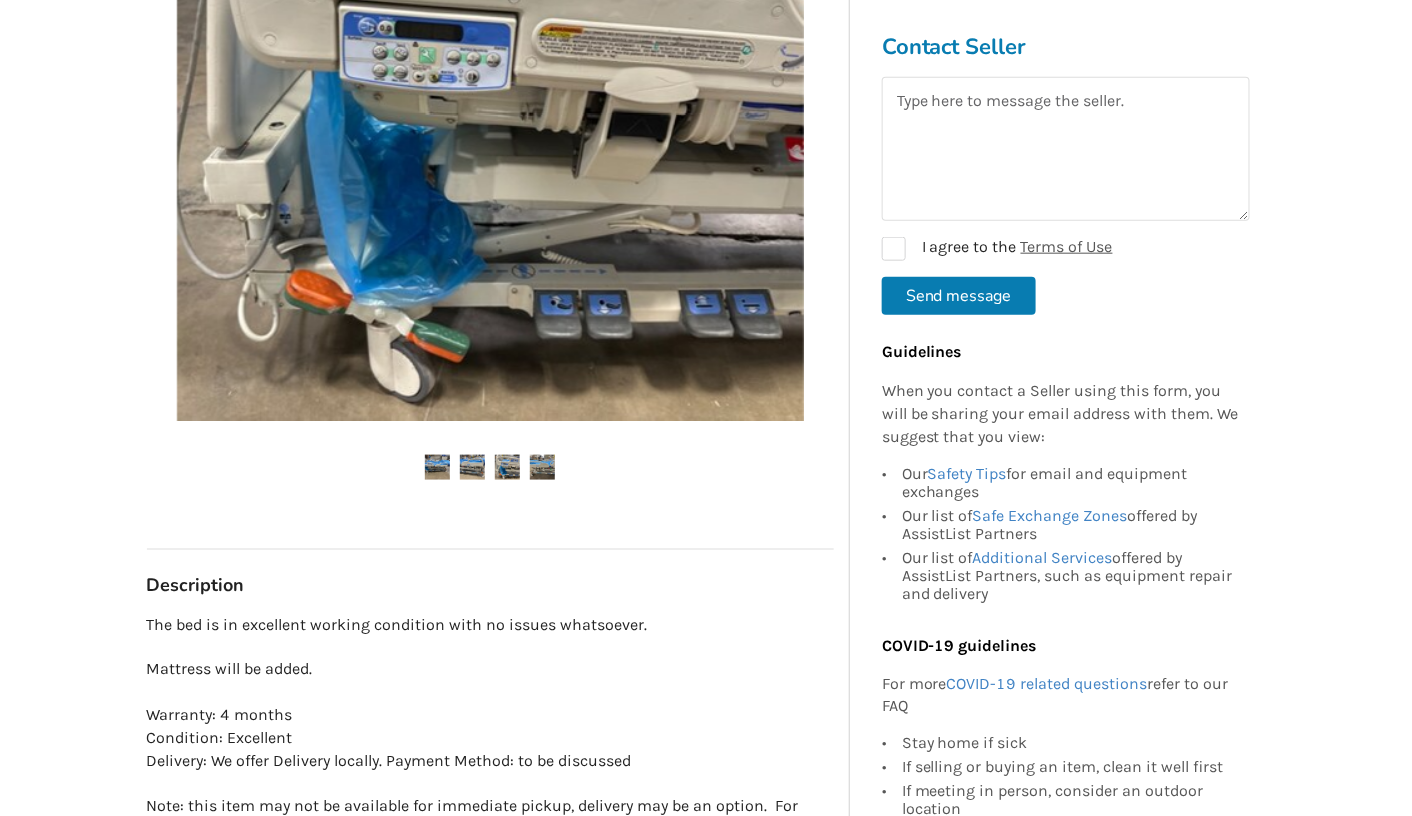 click at bounding box center [490, 150] 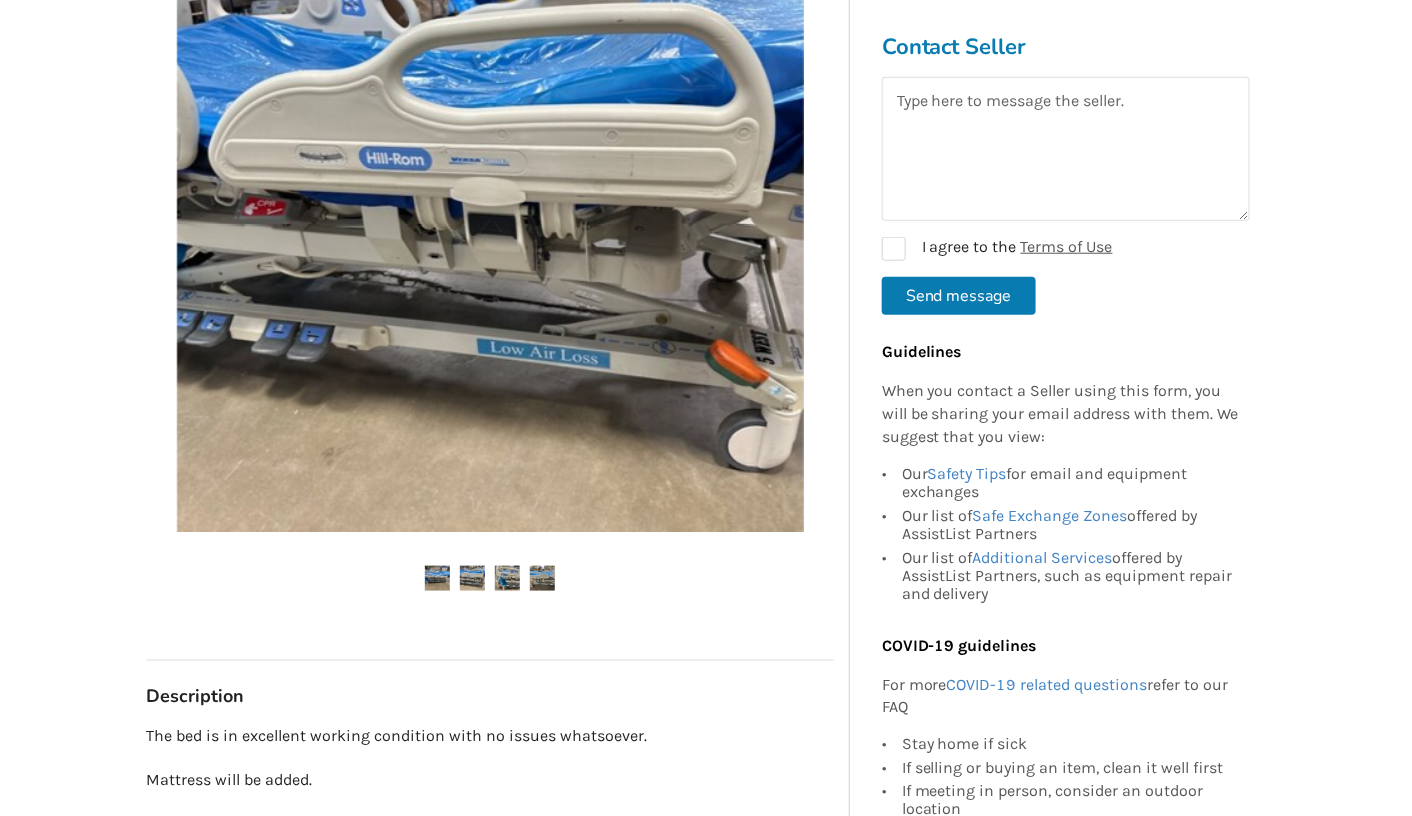 scroll, scrollTop: 244, scrollLeft: 0, axis: vertical 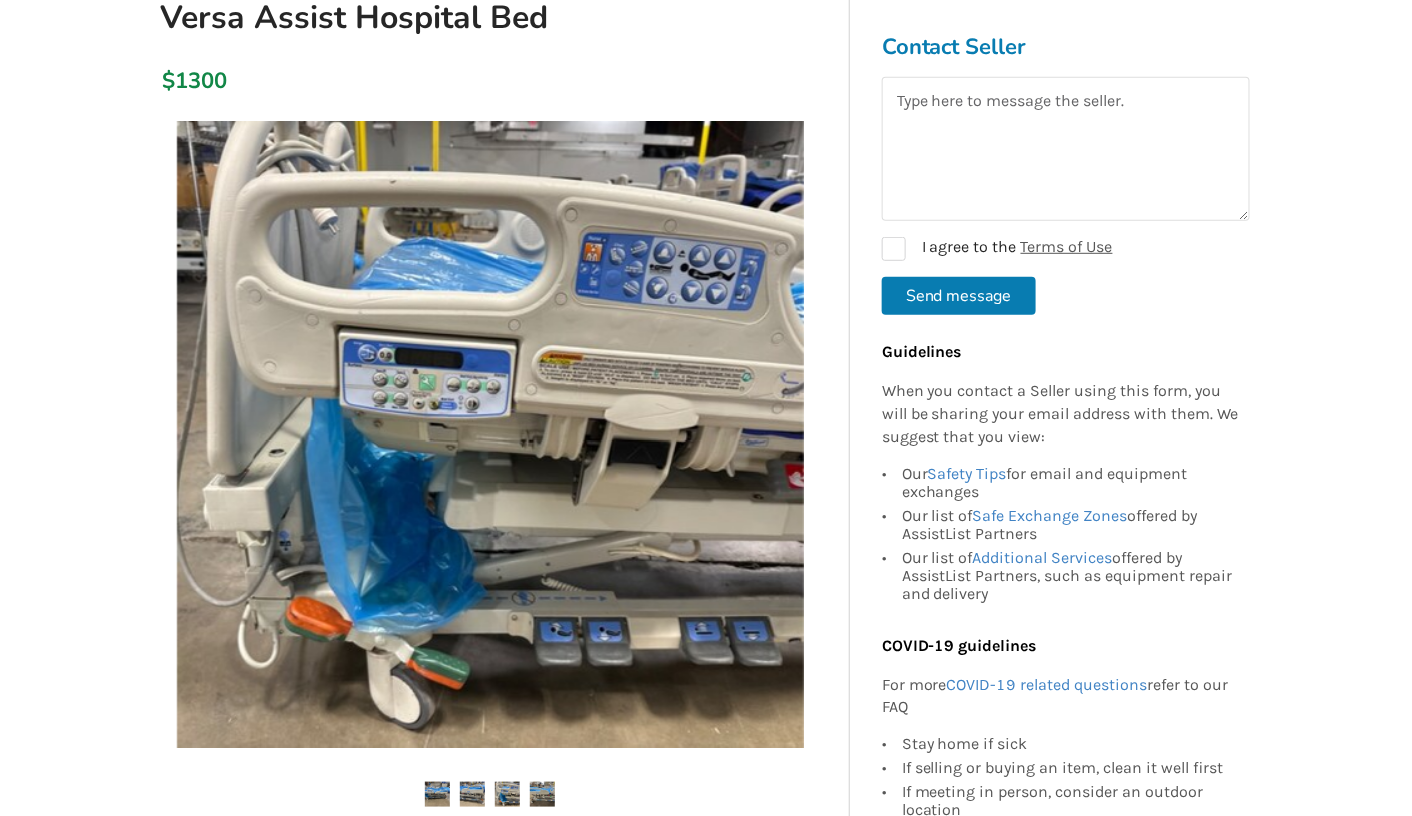 click at bounding box center (490, 477) 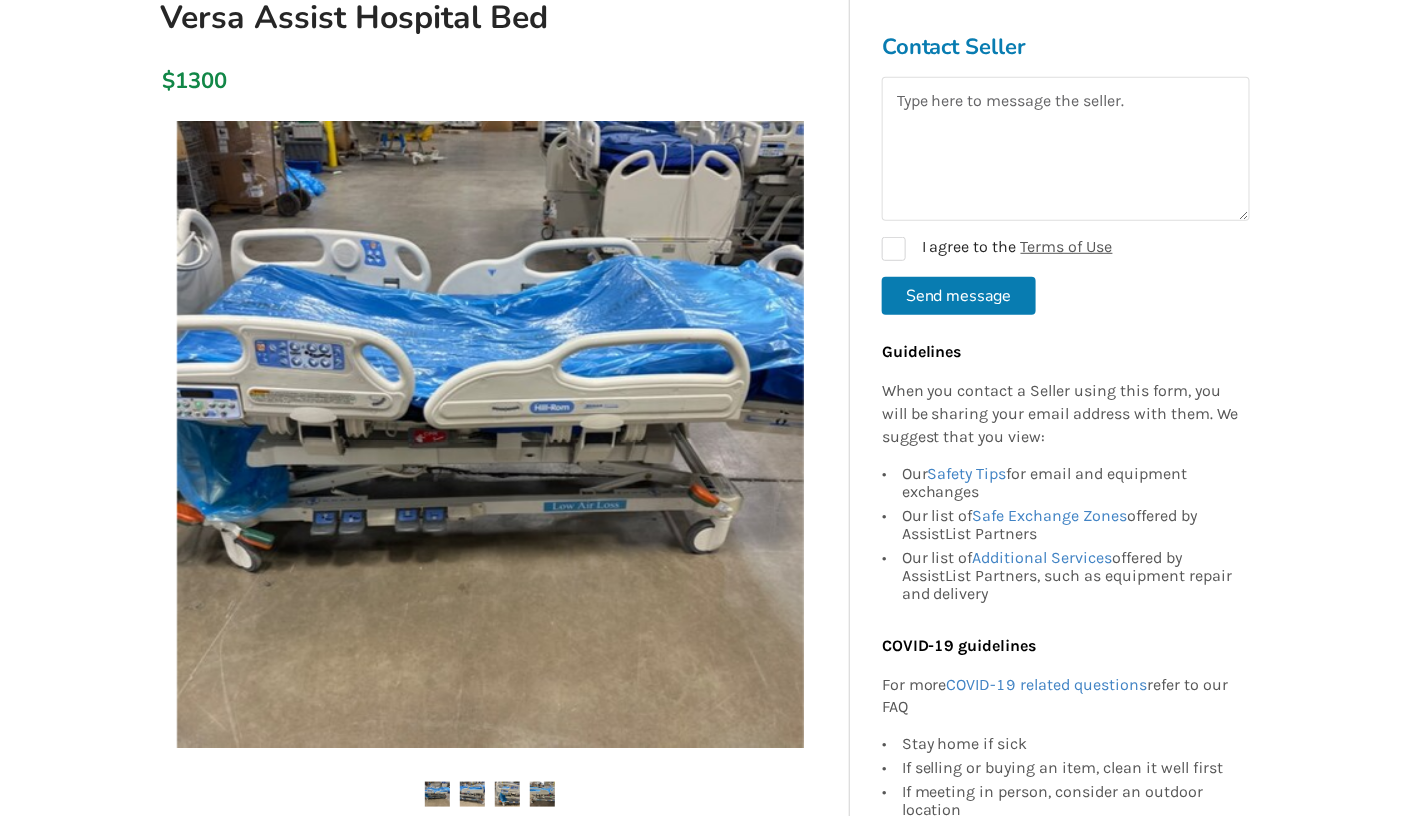 click at bounding box center (437, 794) 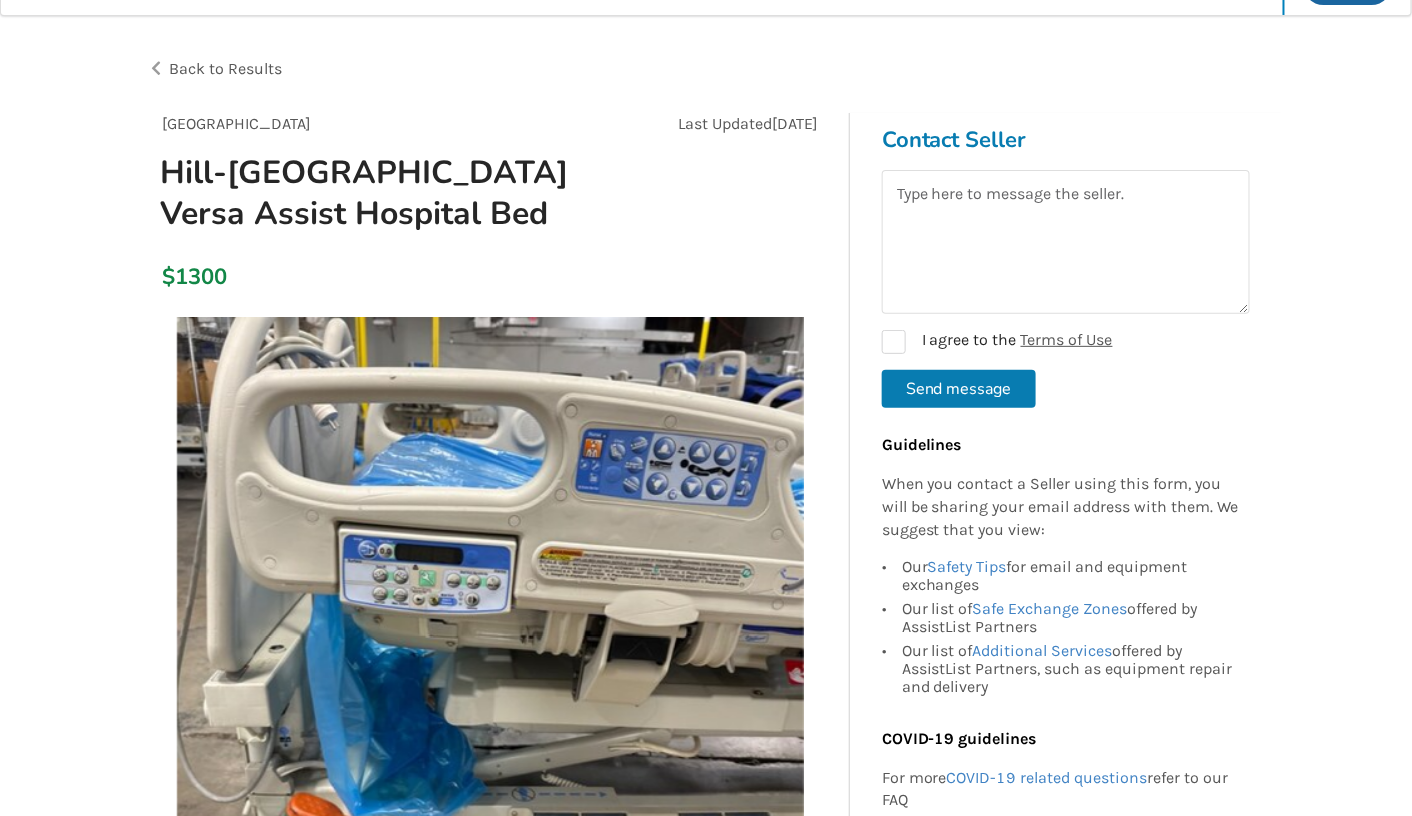 scroll, scrollTop: 0, scrollLeft: 0, axis: both 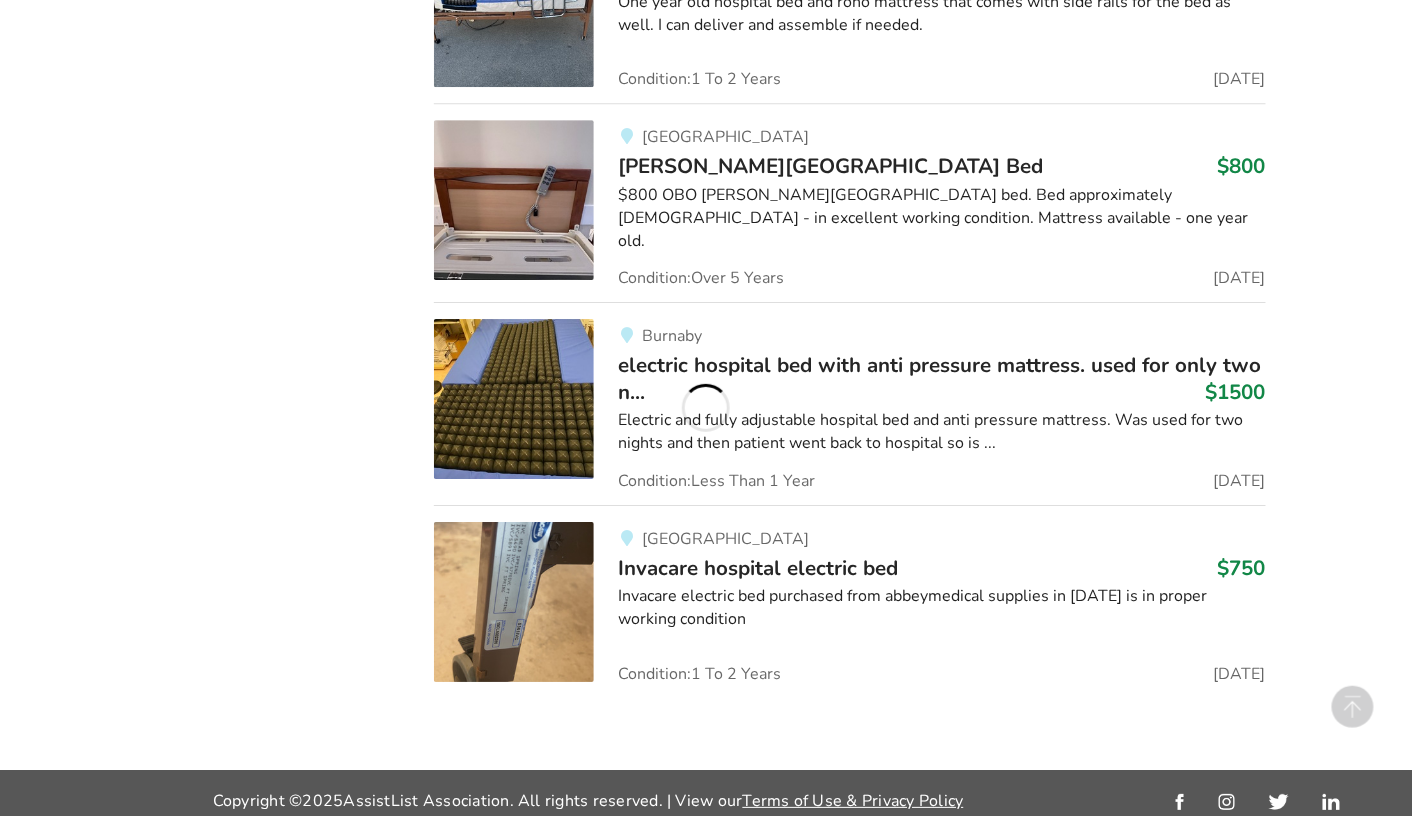 drag, startPoint x: 1403, startPoint y: 545, endPoint x: 1412, endPoint y: 700, distance: 155.26108 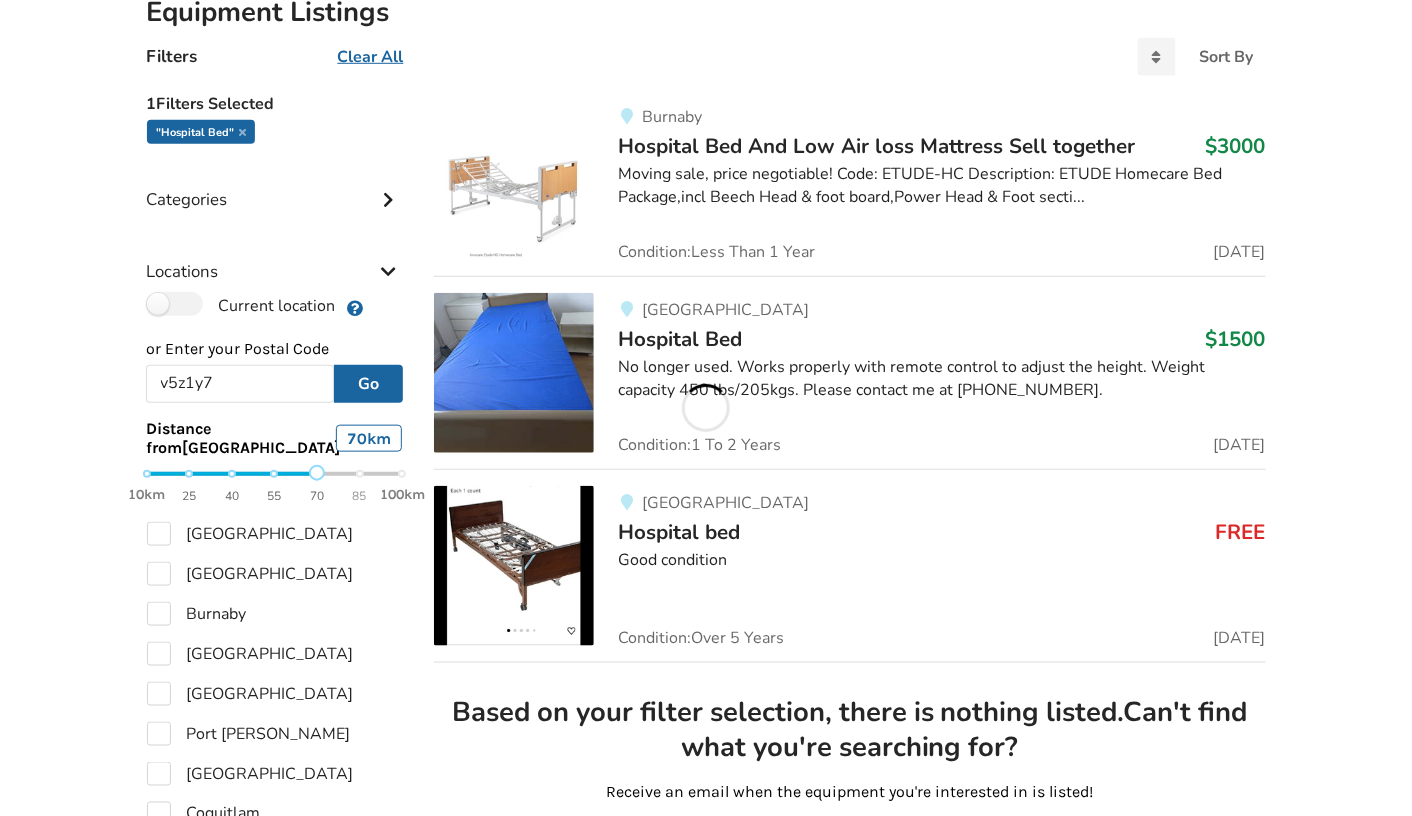 scroll, scrollTop: 0, scrollLeft: 0, axis: both 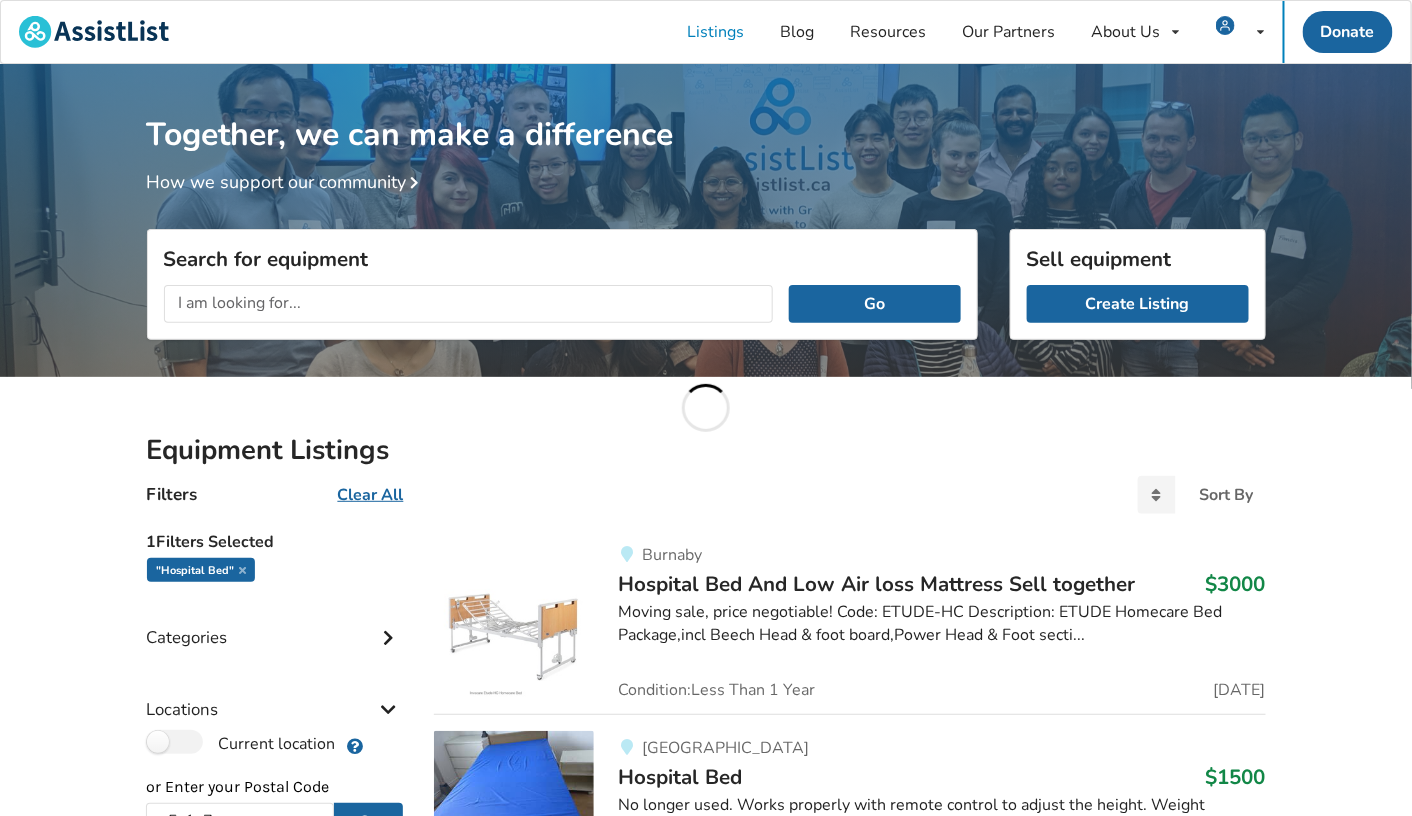 click on "Go" at bounding box center (562, 304) 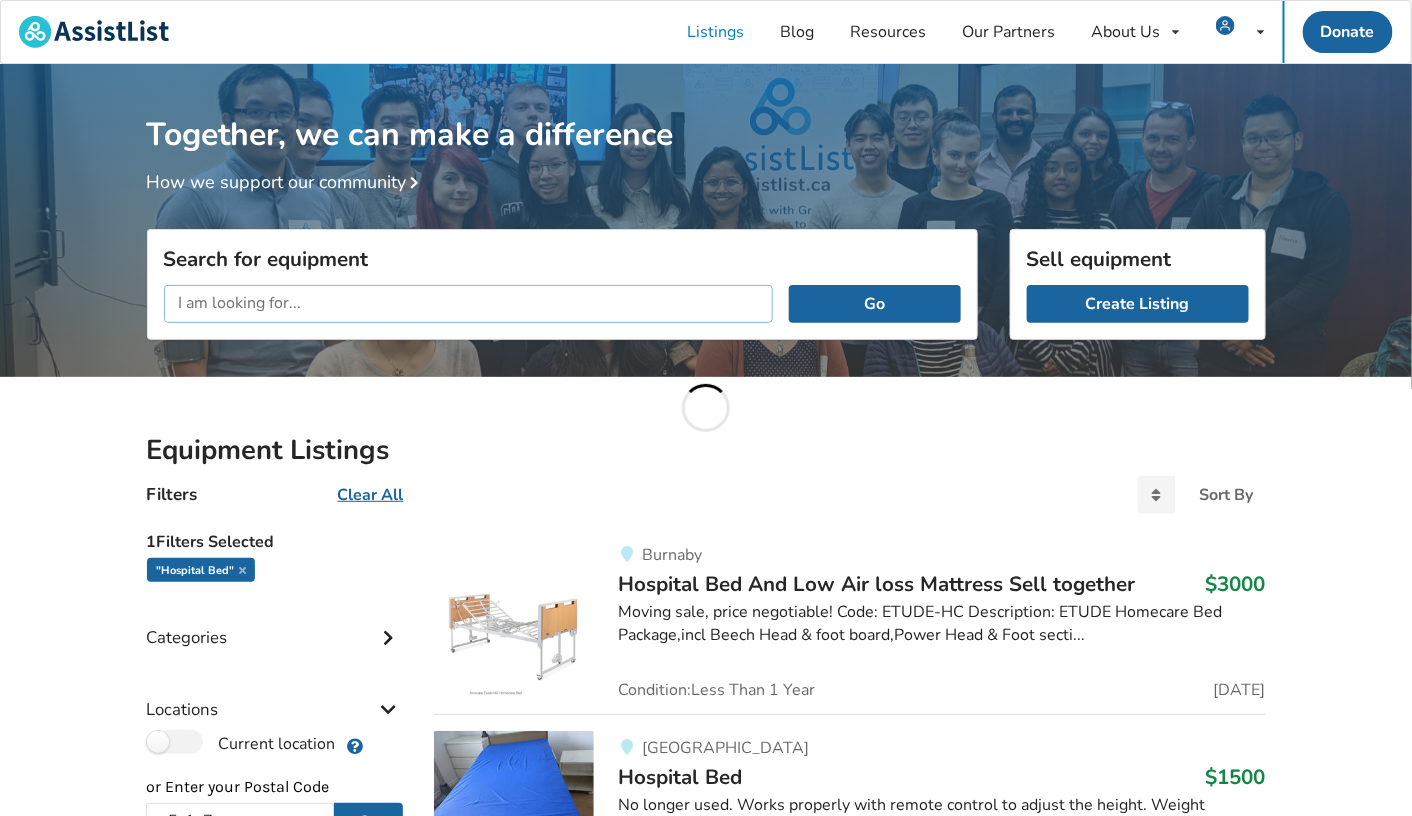 click at bounding box center [469, 304] 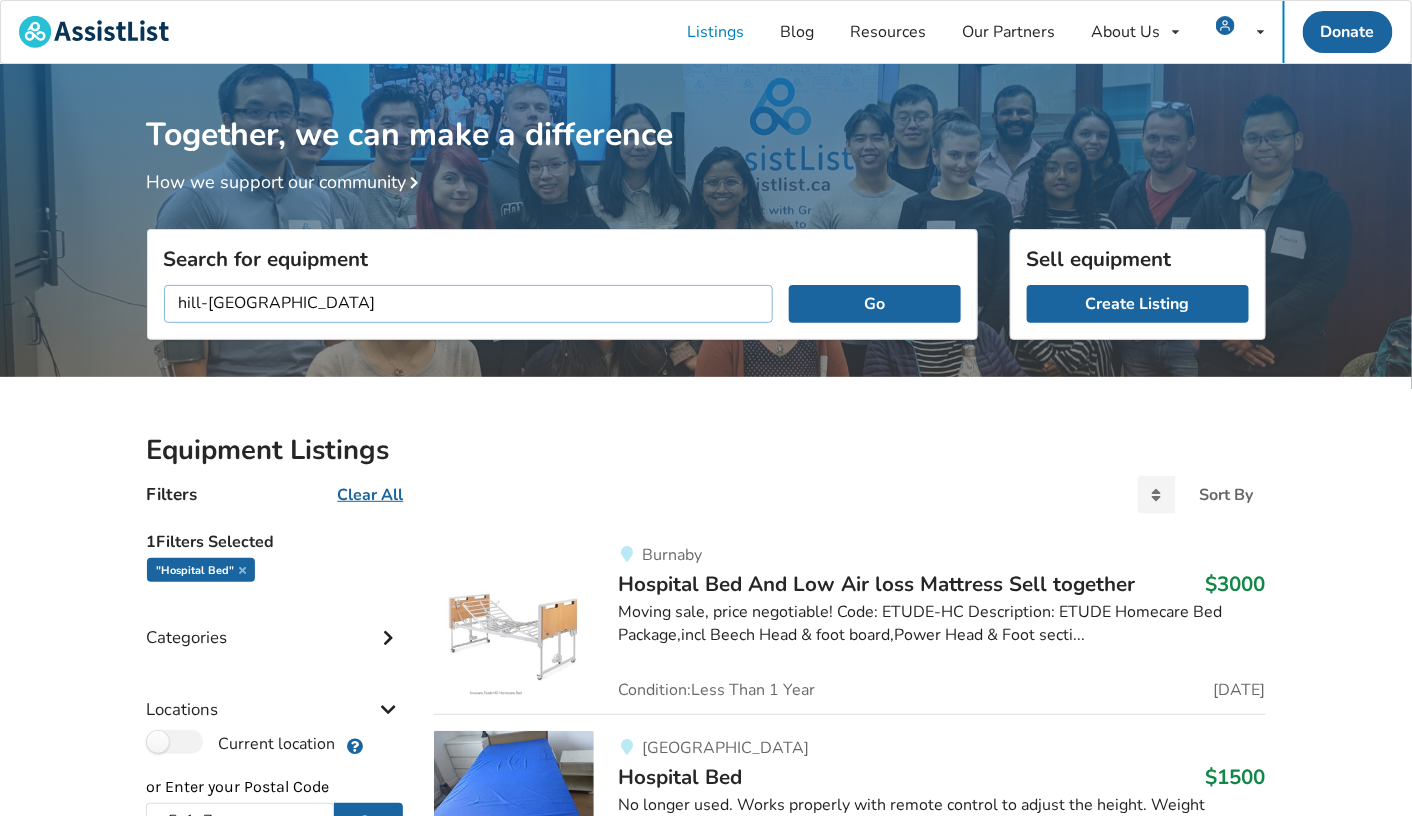 type on "hill-rom" 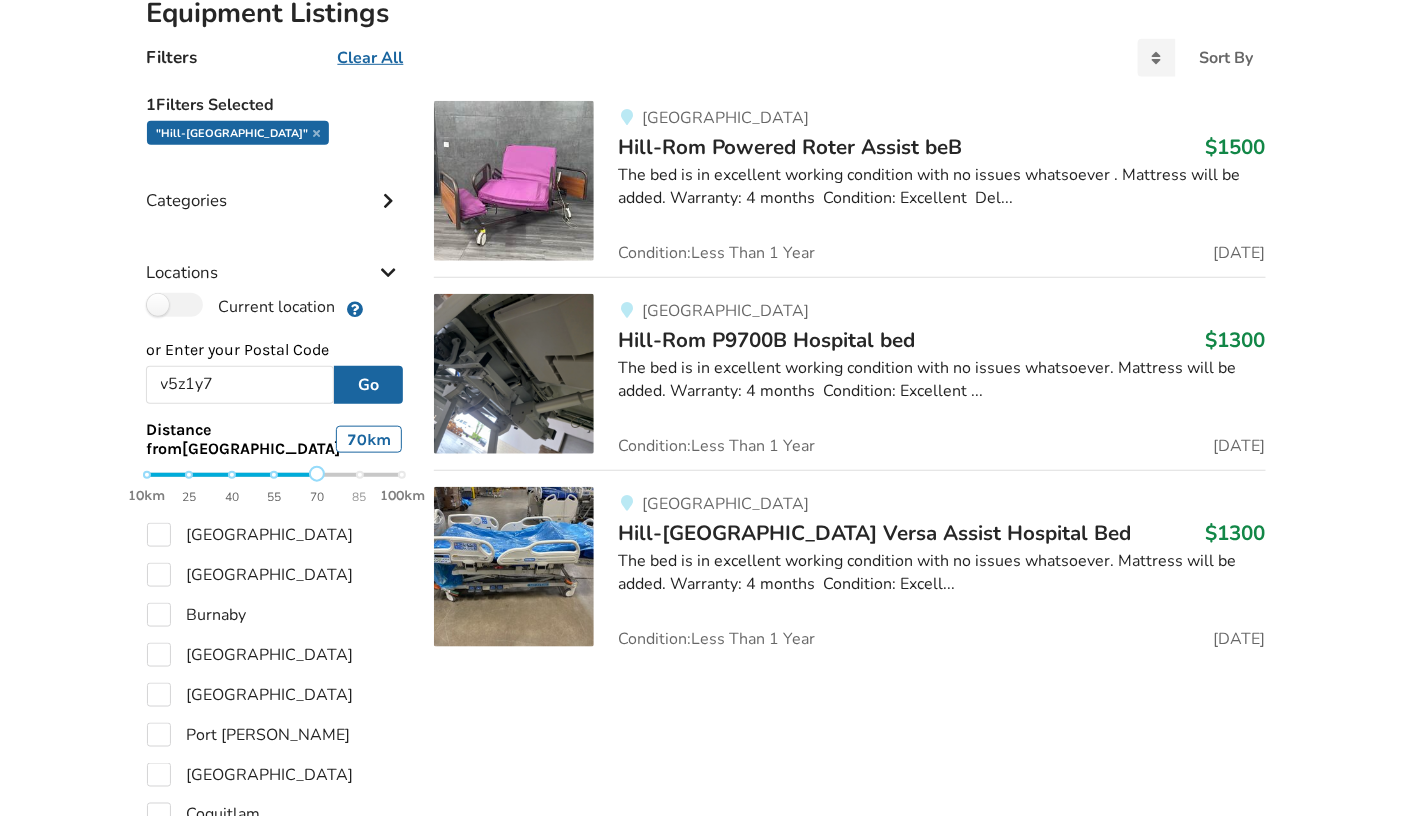 scroll, scrollTop: 440, scrollLeft: 0, axis: vertical 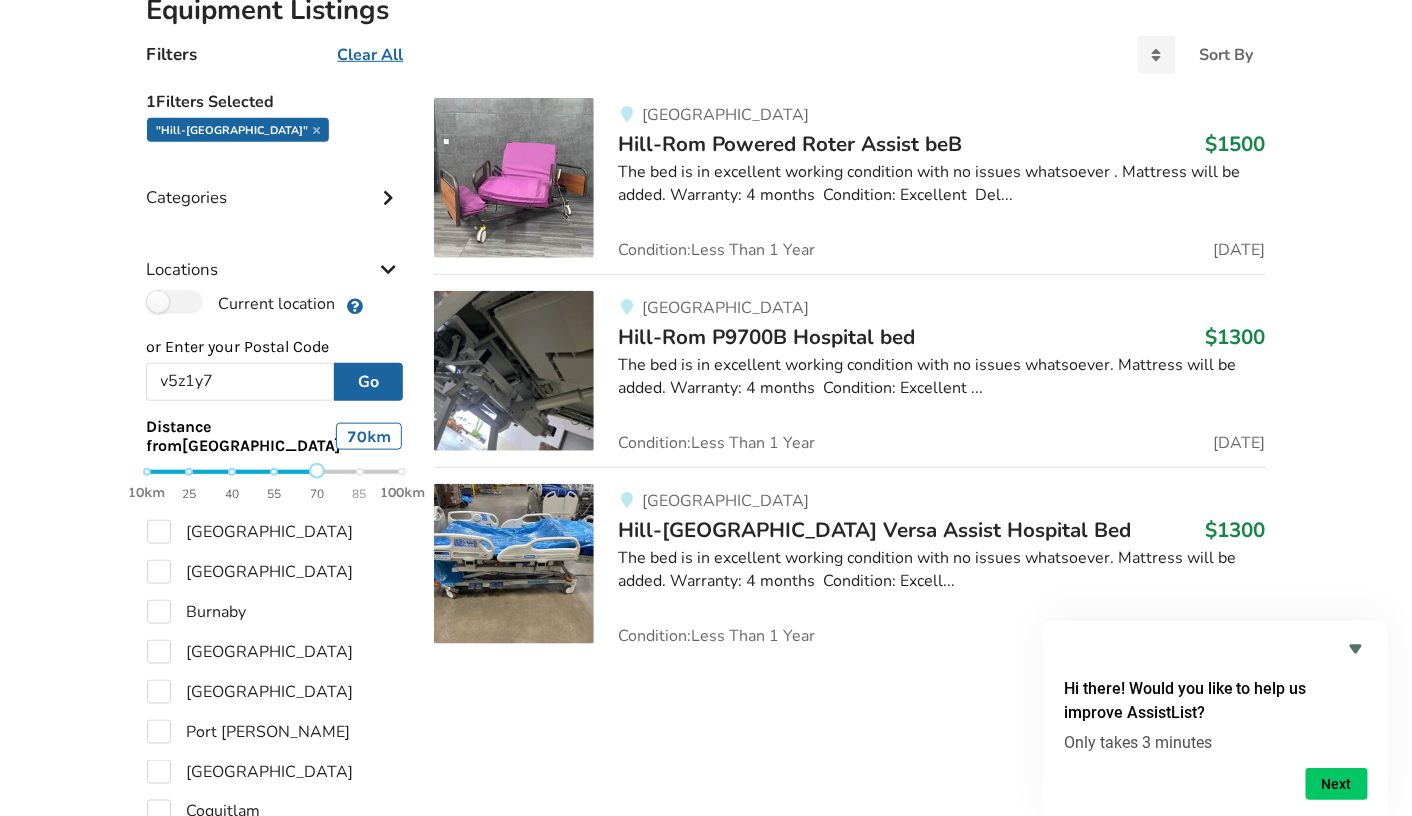 click at bounding box center [514, 178] 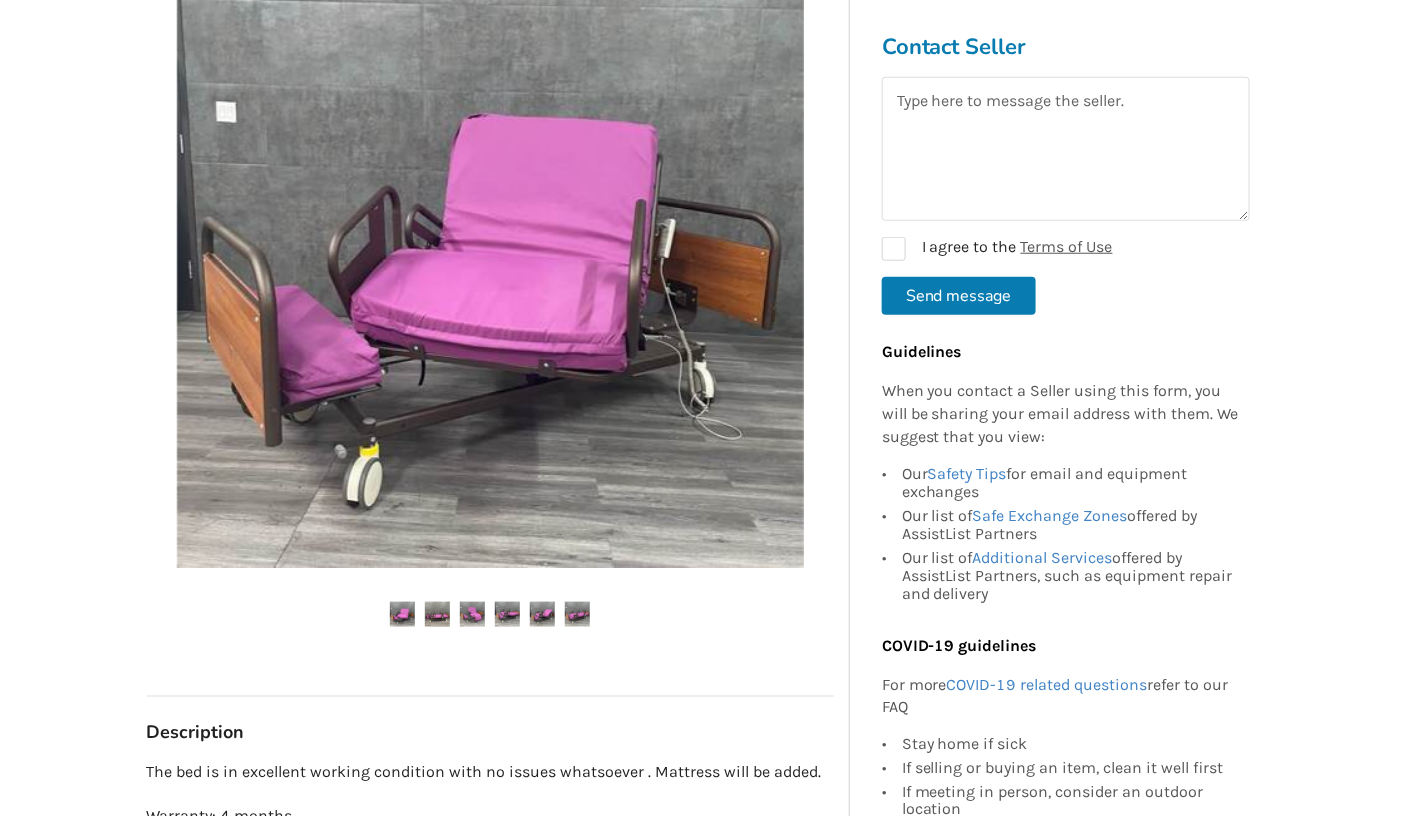 scroll, scrollTop: 438, scrollLeft: 0, axis: vertical 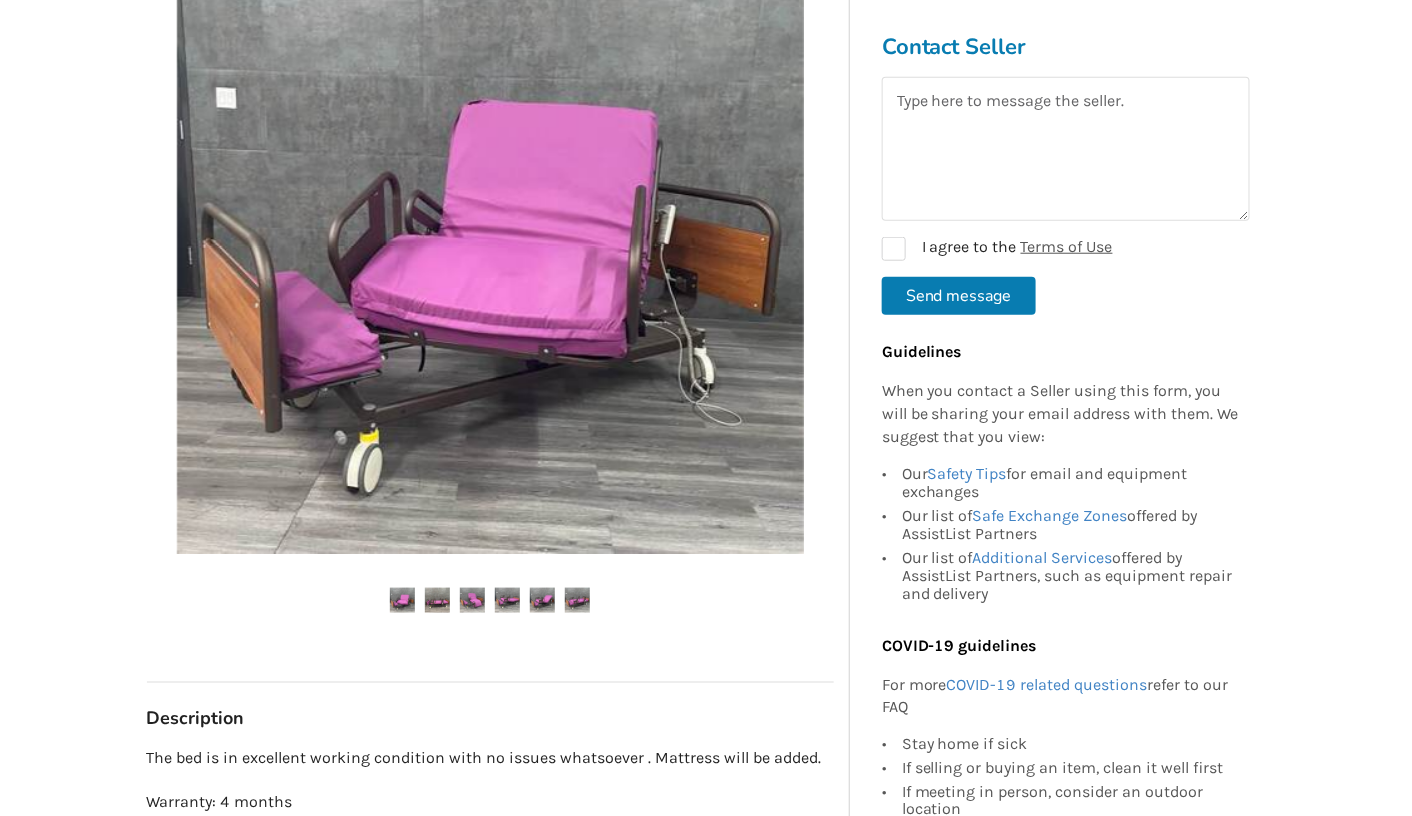 click at bounding box center [490, 283] 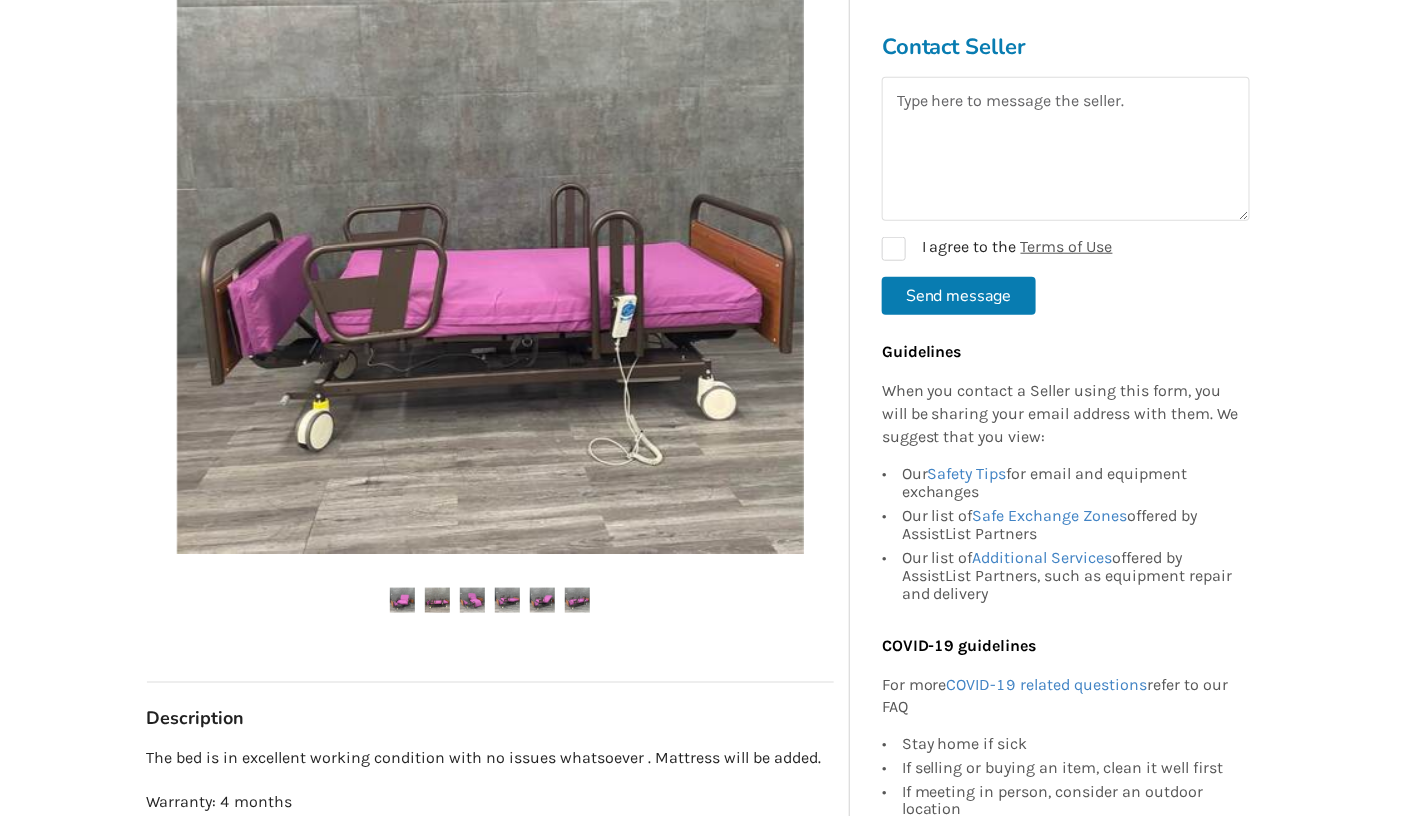 click at bounding box center [472, 600] 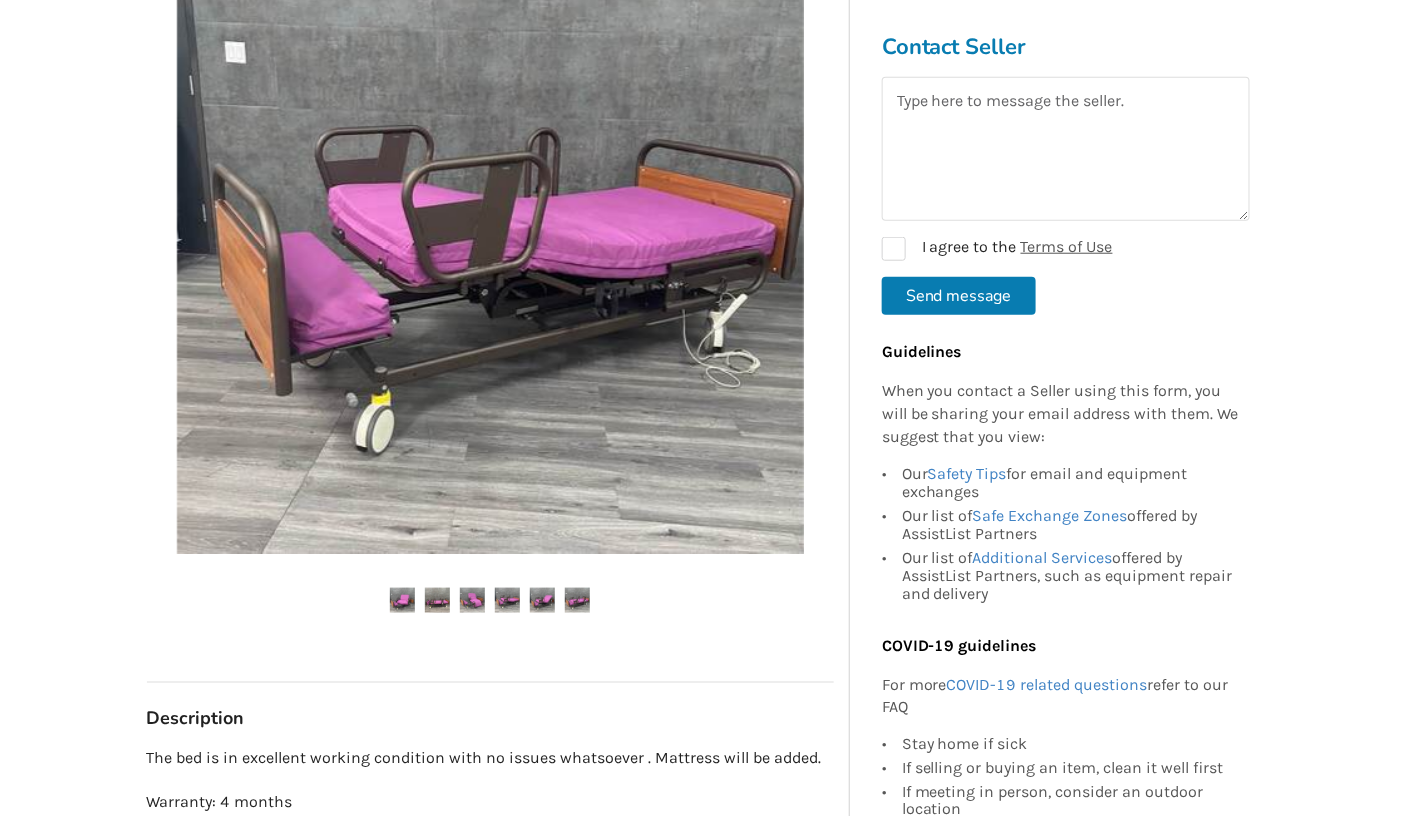 click at bounding box center [507, 600] 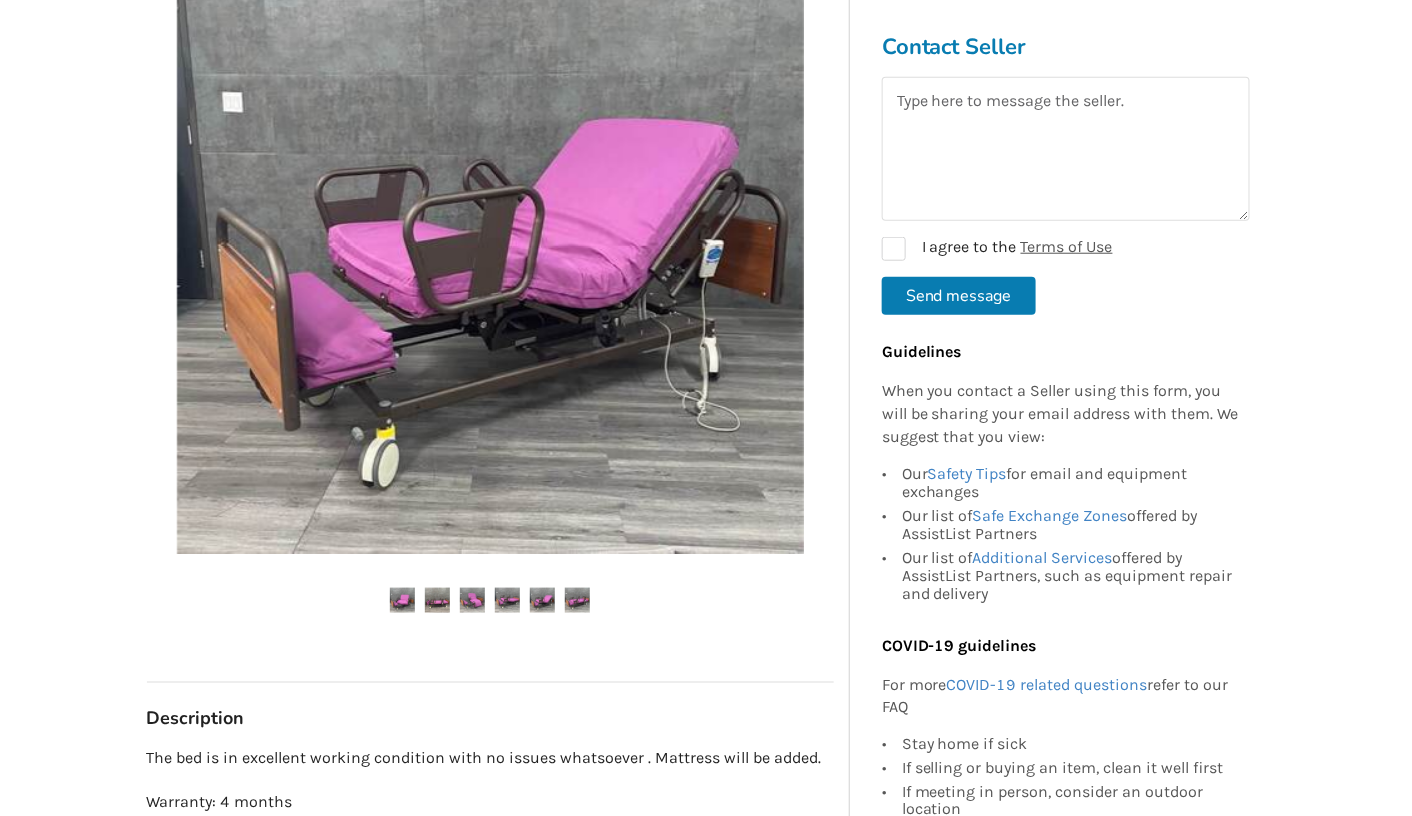 click at bounding box center [437, 600] 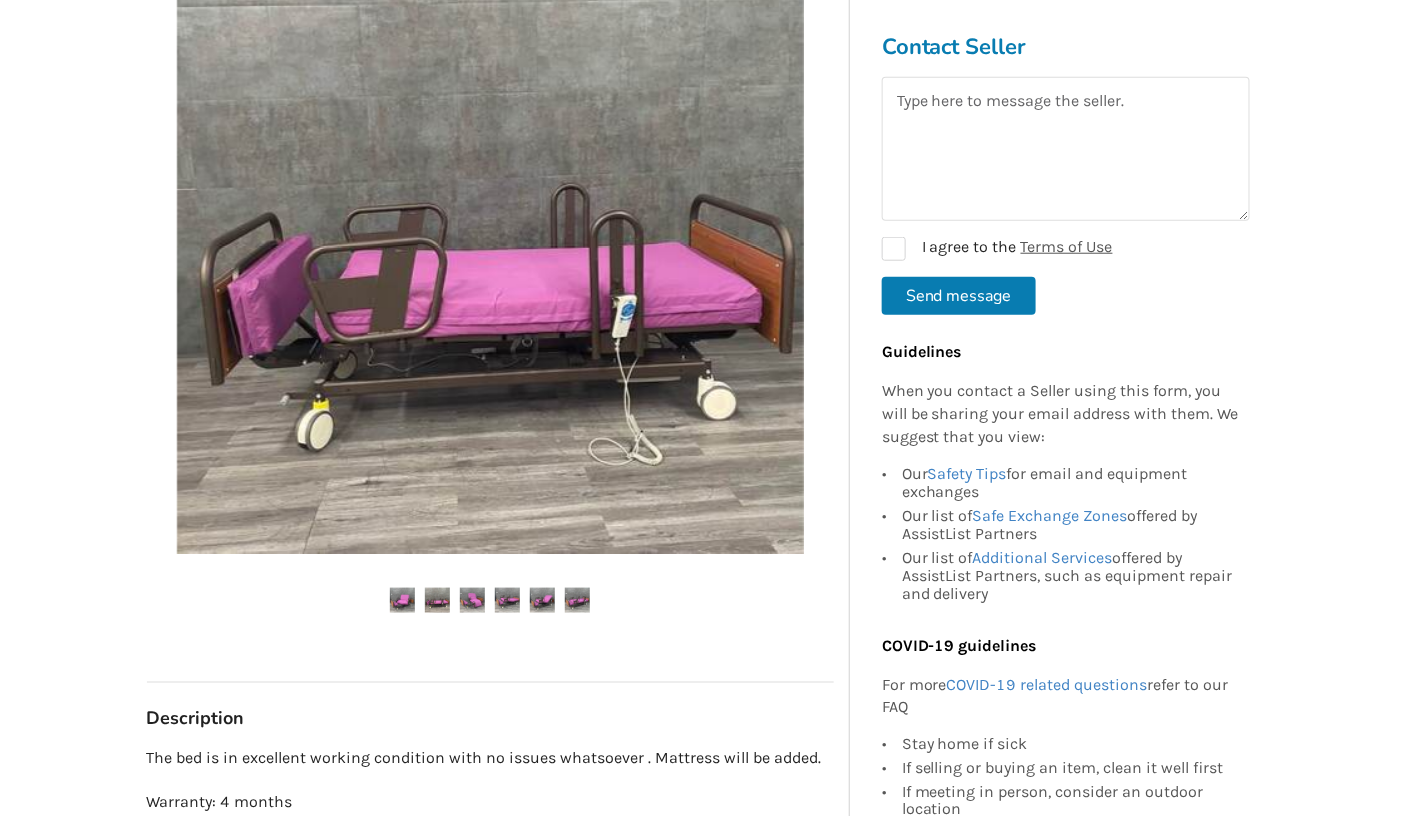 click at bounding box center [402, 600] 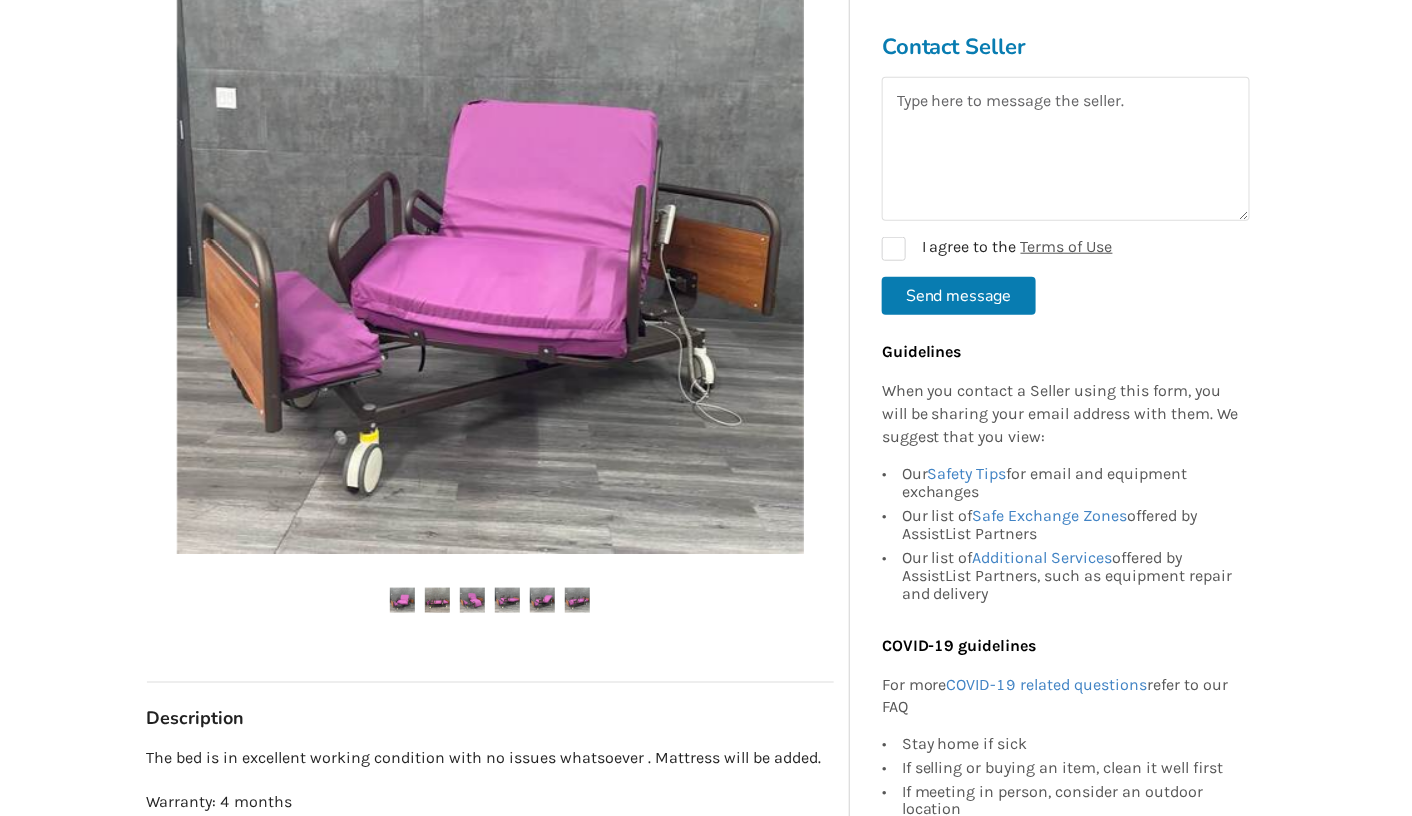 click at bounding box center [437, 600] 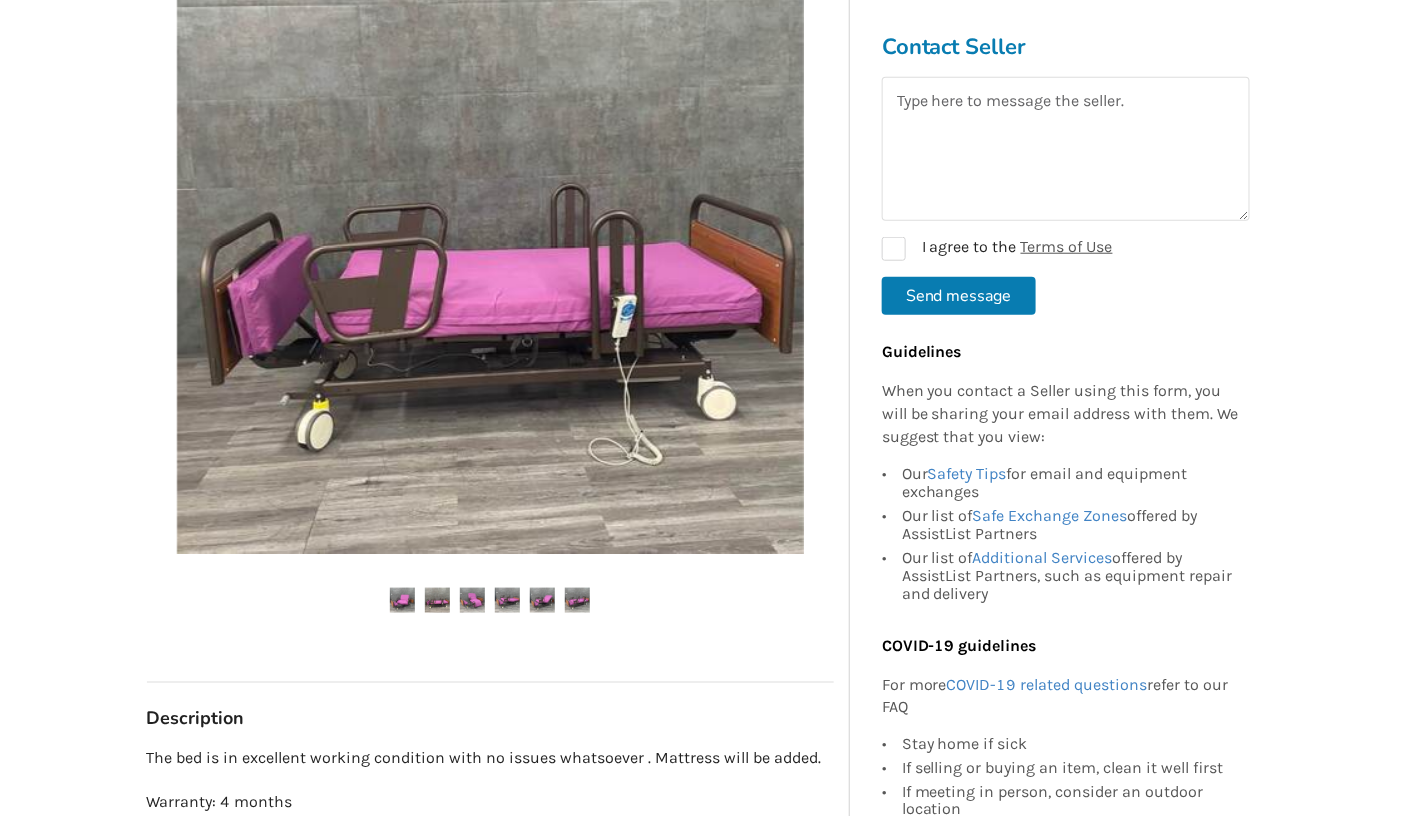 click at bounding box center [490, 601] 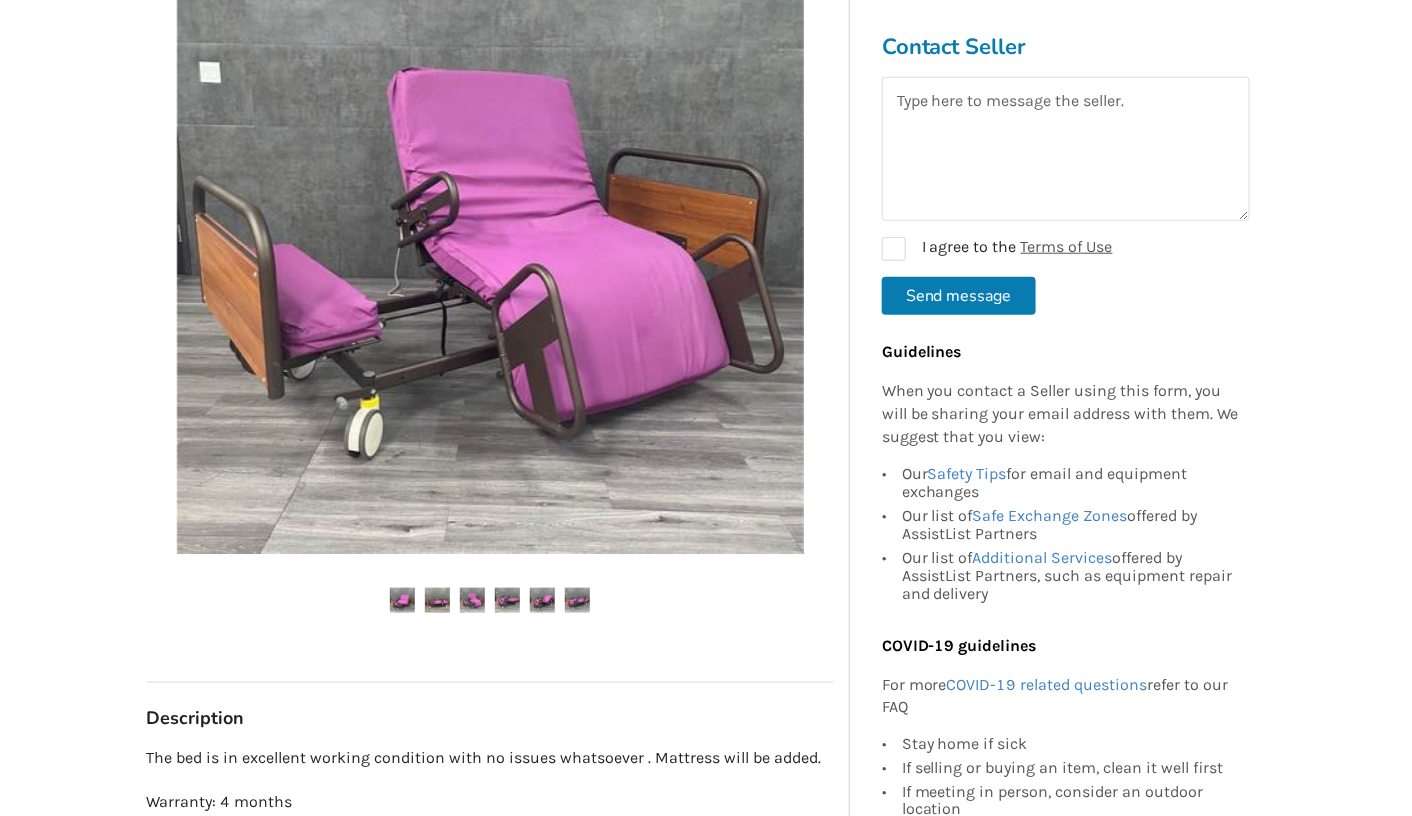 click at bounding box center [472, 600] 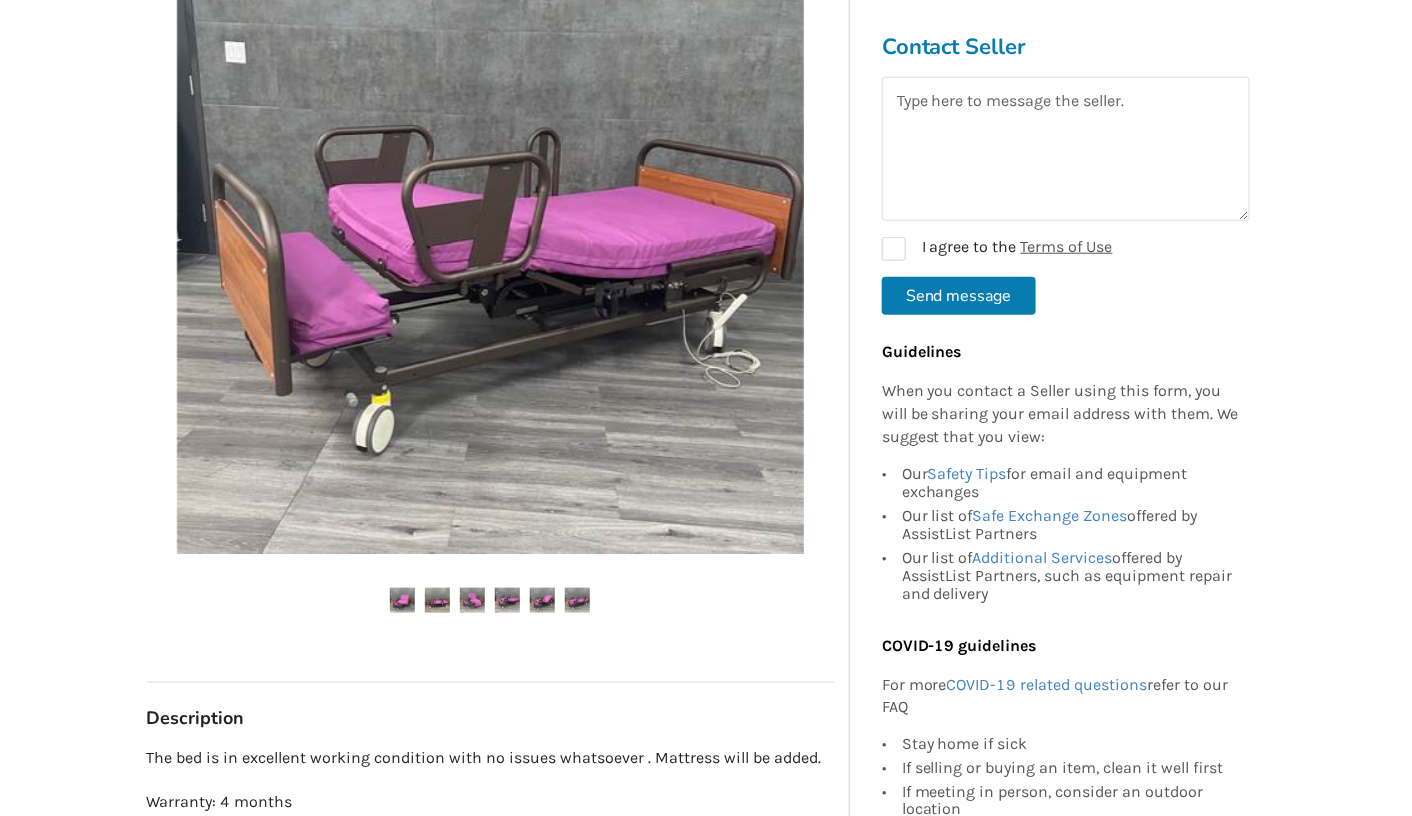 click at bounding box center (542, 600) 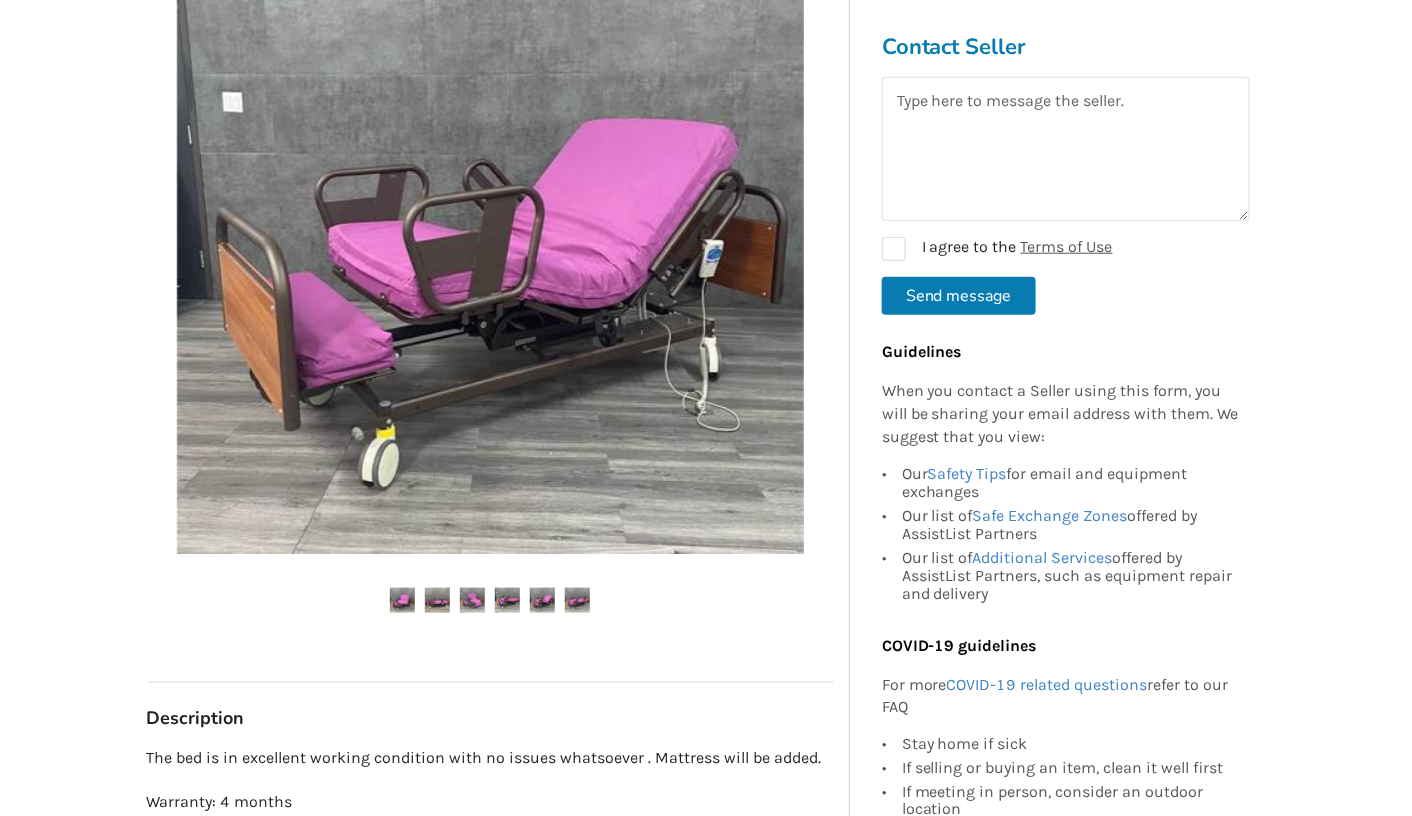 click at bounding box center [577, 600] 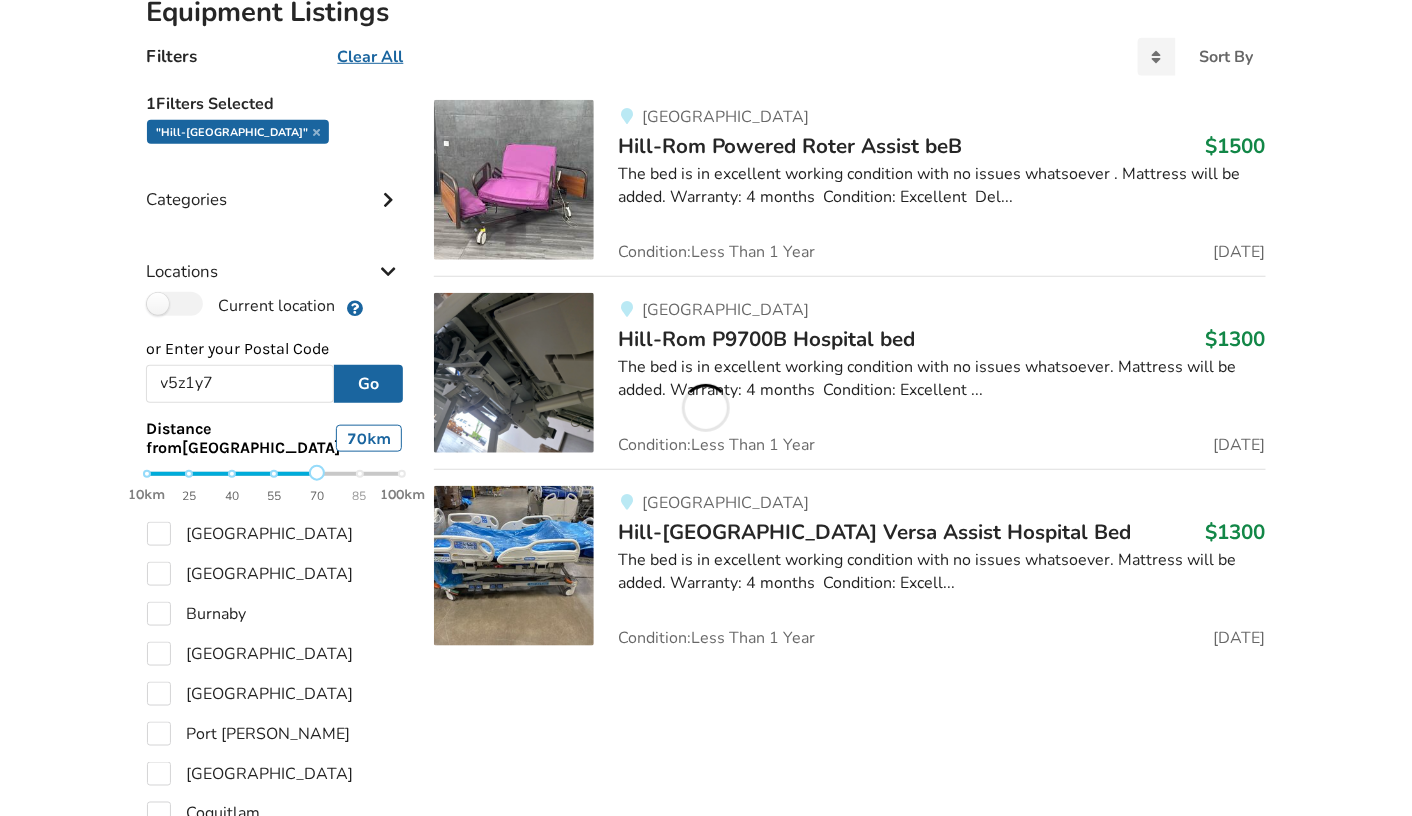 scroll, scrollTop: 440, scrollLeft: 0, axis: vertical 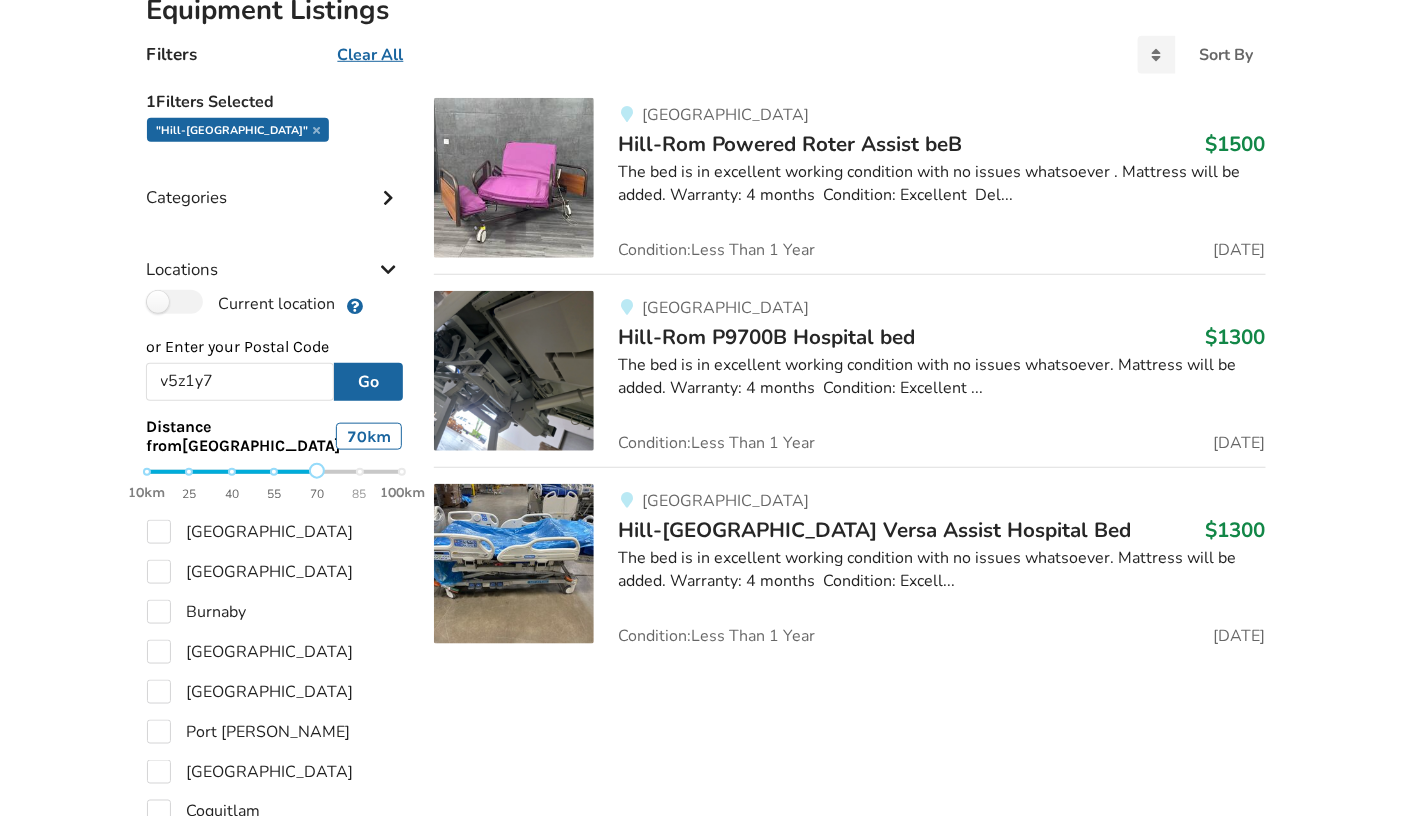 click on "Hill-Rom P9700B Hospital bed" at bounding box center [766, 337] 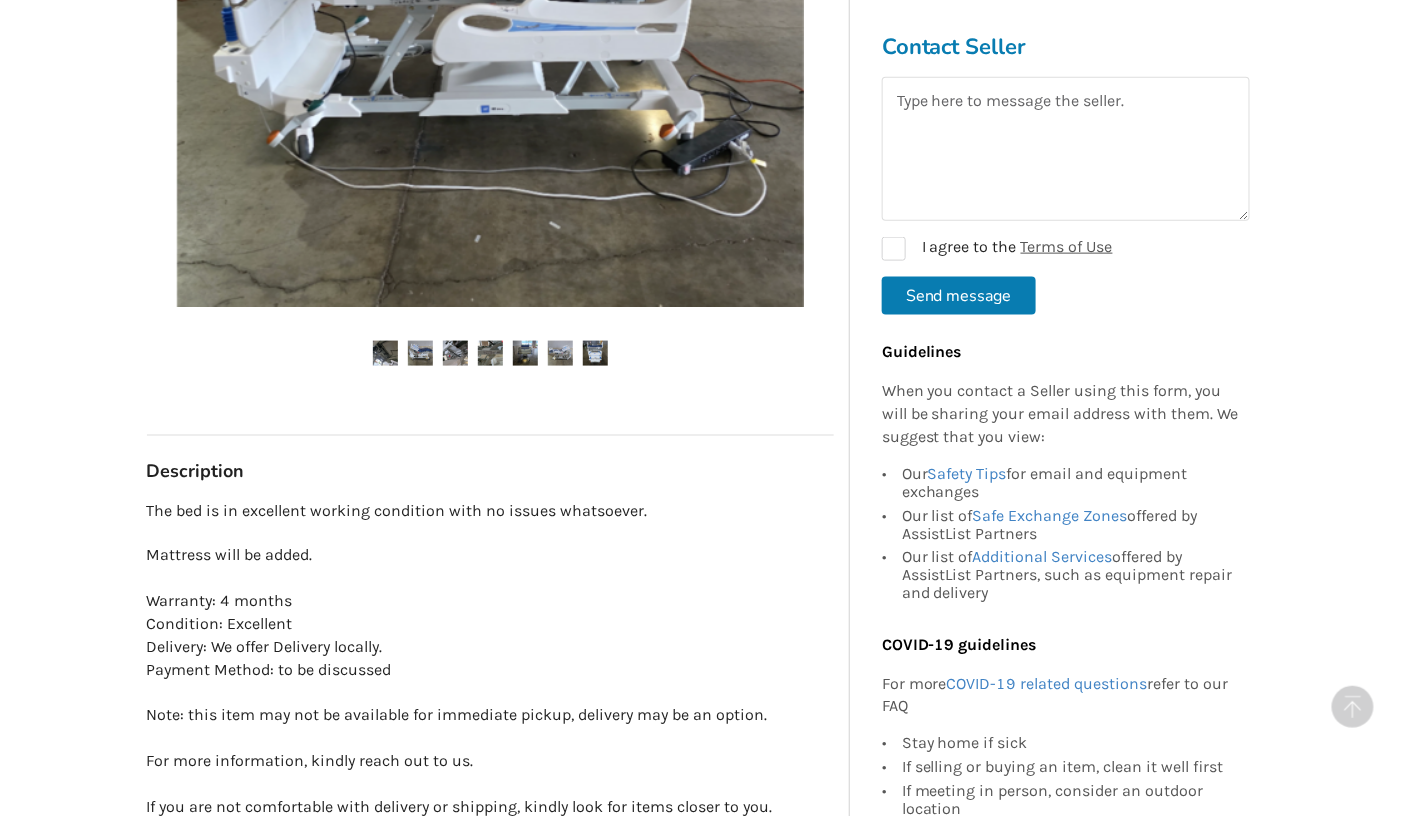 scroll, scrollTop: 689, scrollLeft: 0, axis: vertical 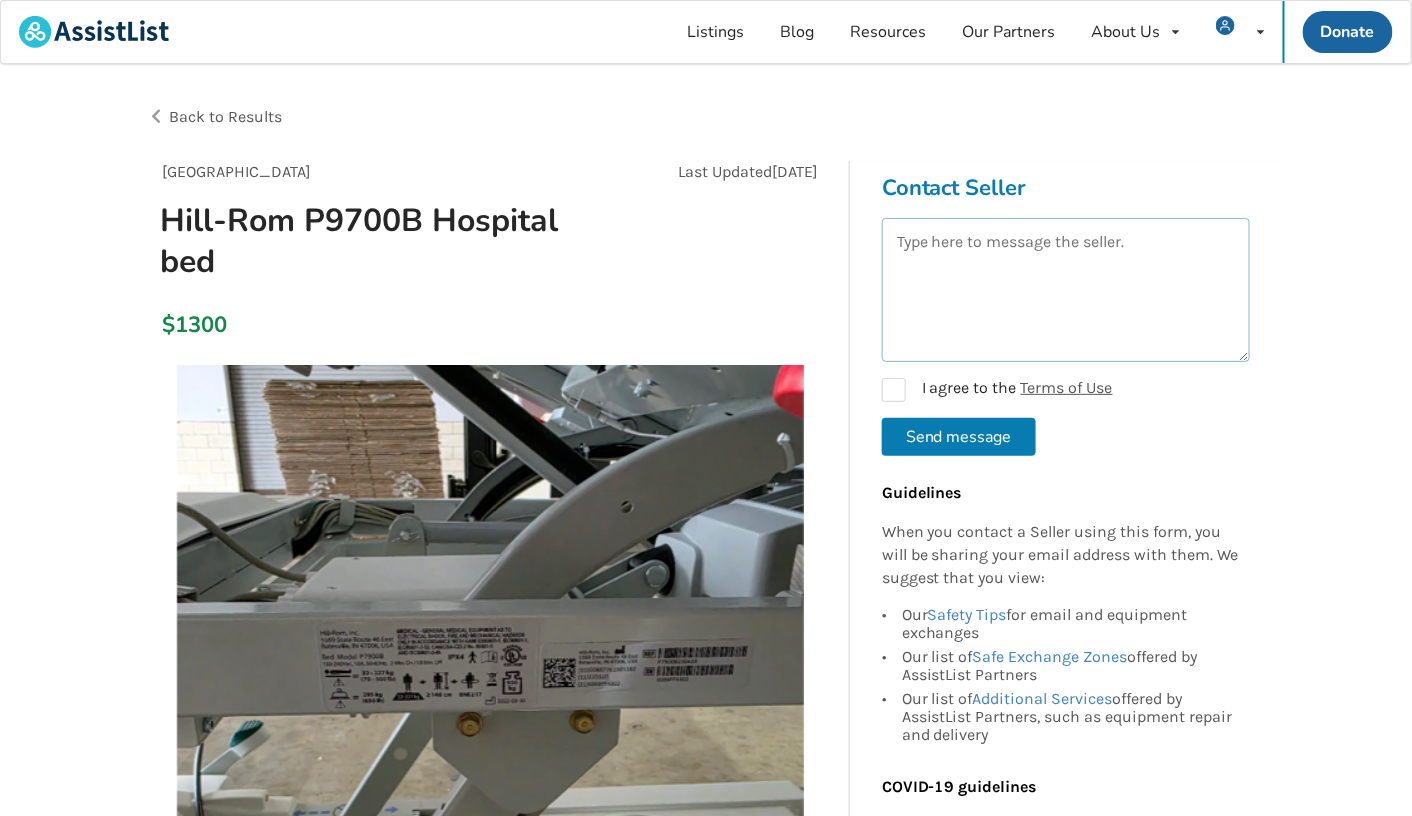 click at bounding box center [1066, 290] 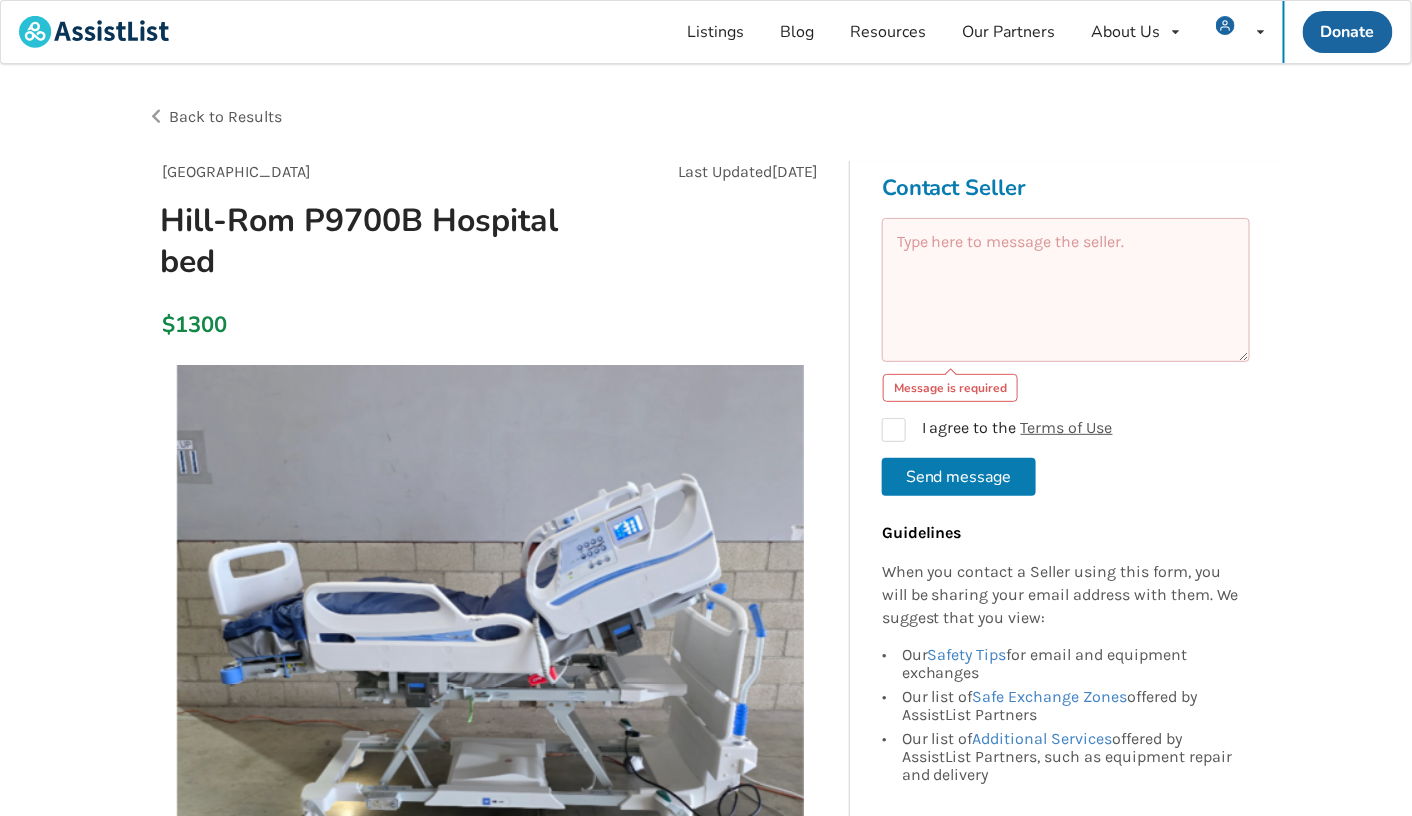 click at bounding box center [1066, 290] 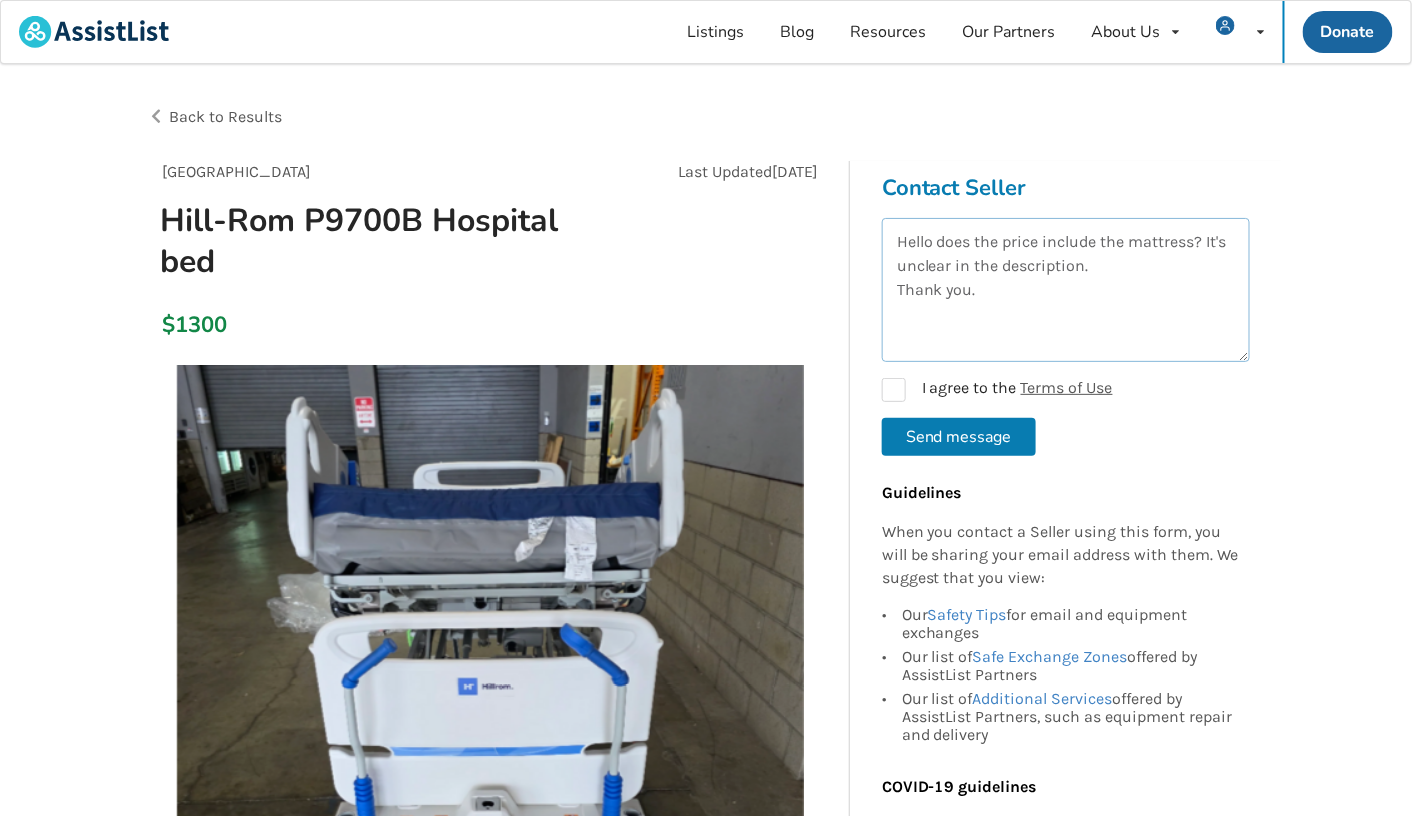 click on "Hello does the price include the mattress? It's unclear in the description.
Thank you." at bounding box center (1066, 290) 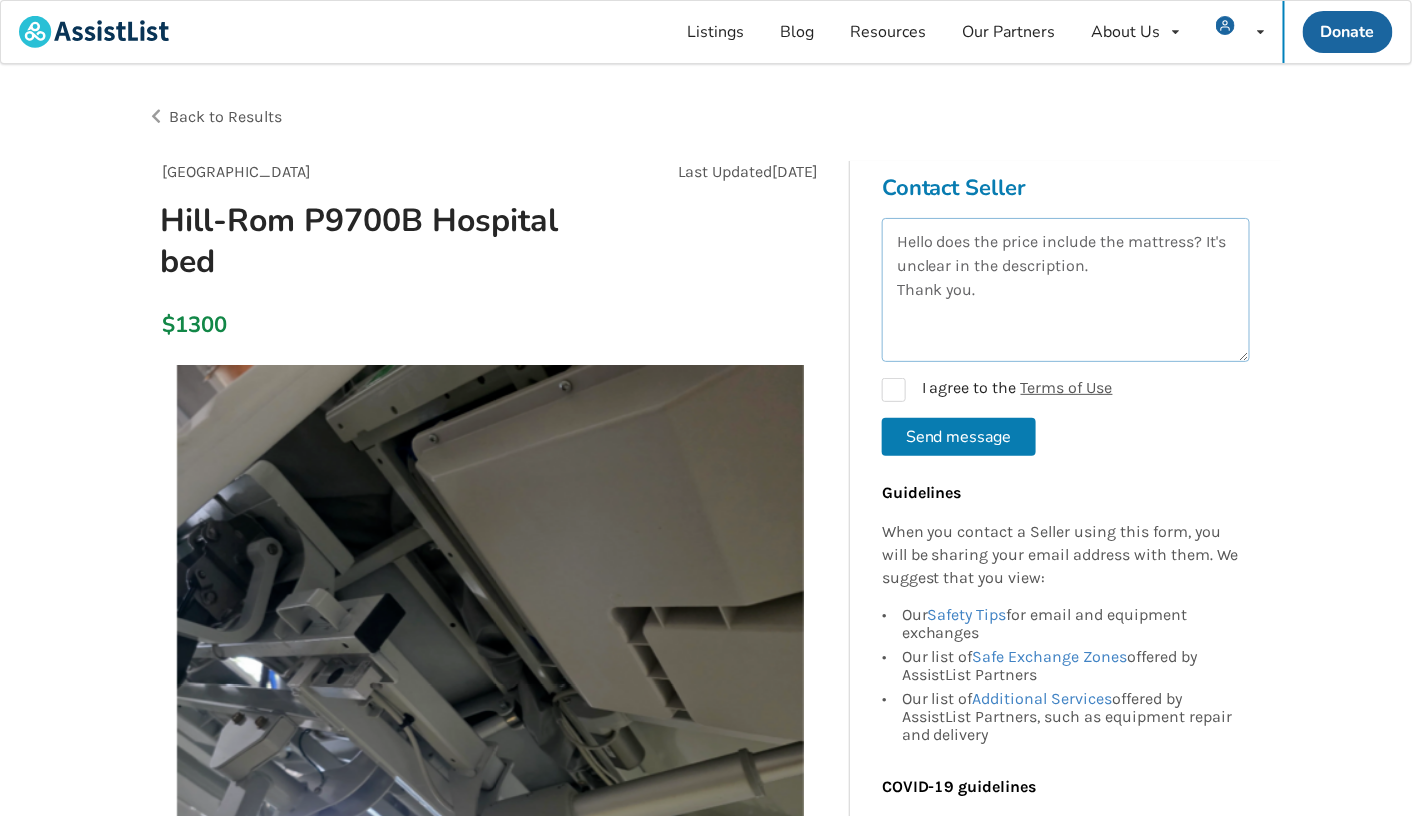 drag, startPoint x: 818, startPoint y: 243, endPoint x: 802, endPoint y: 232, distance: 19.416489 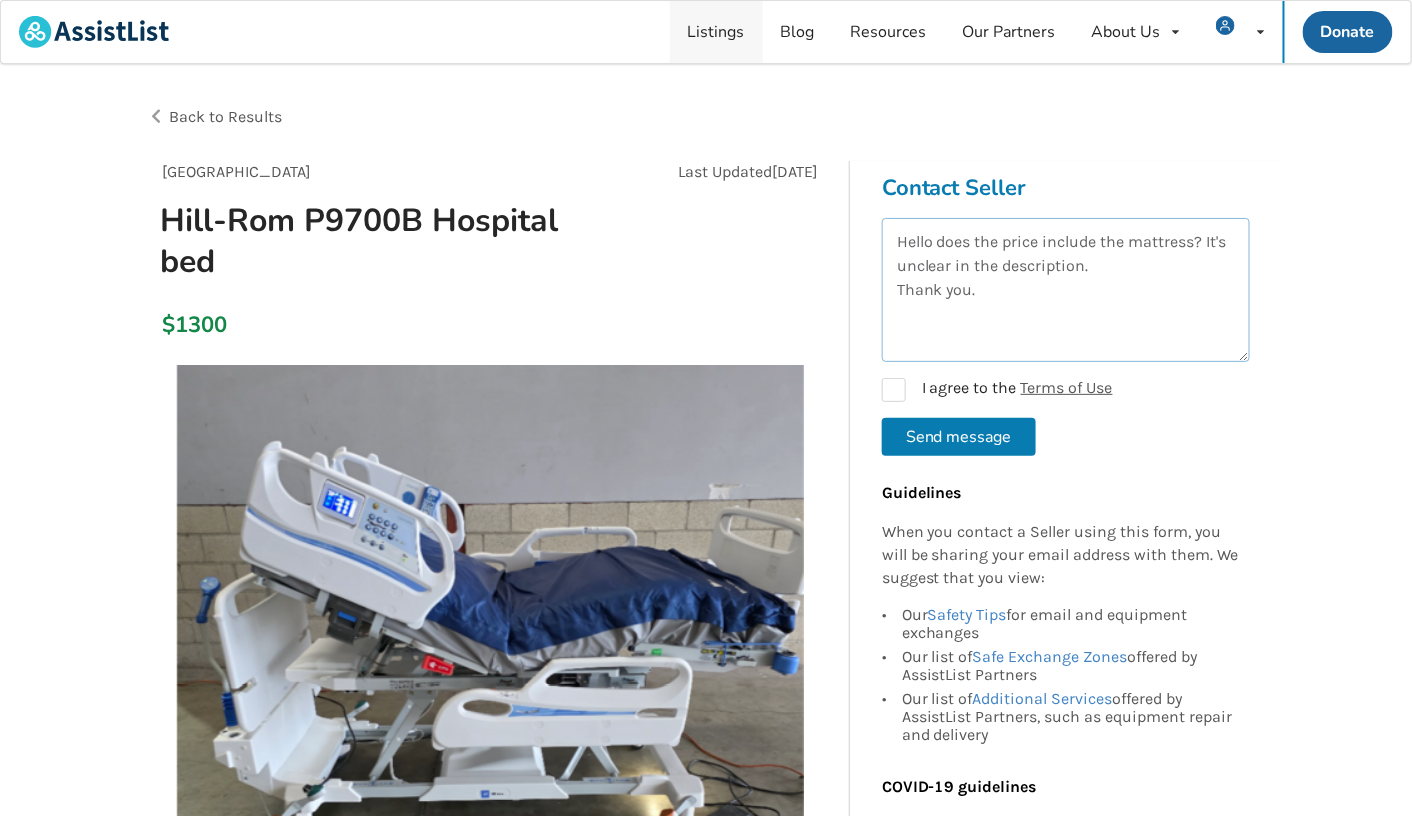type on "Hello does the price include the mattress? It's unclear in the description.
Thank you." 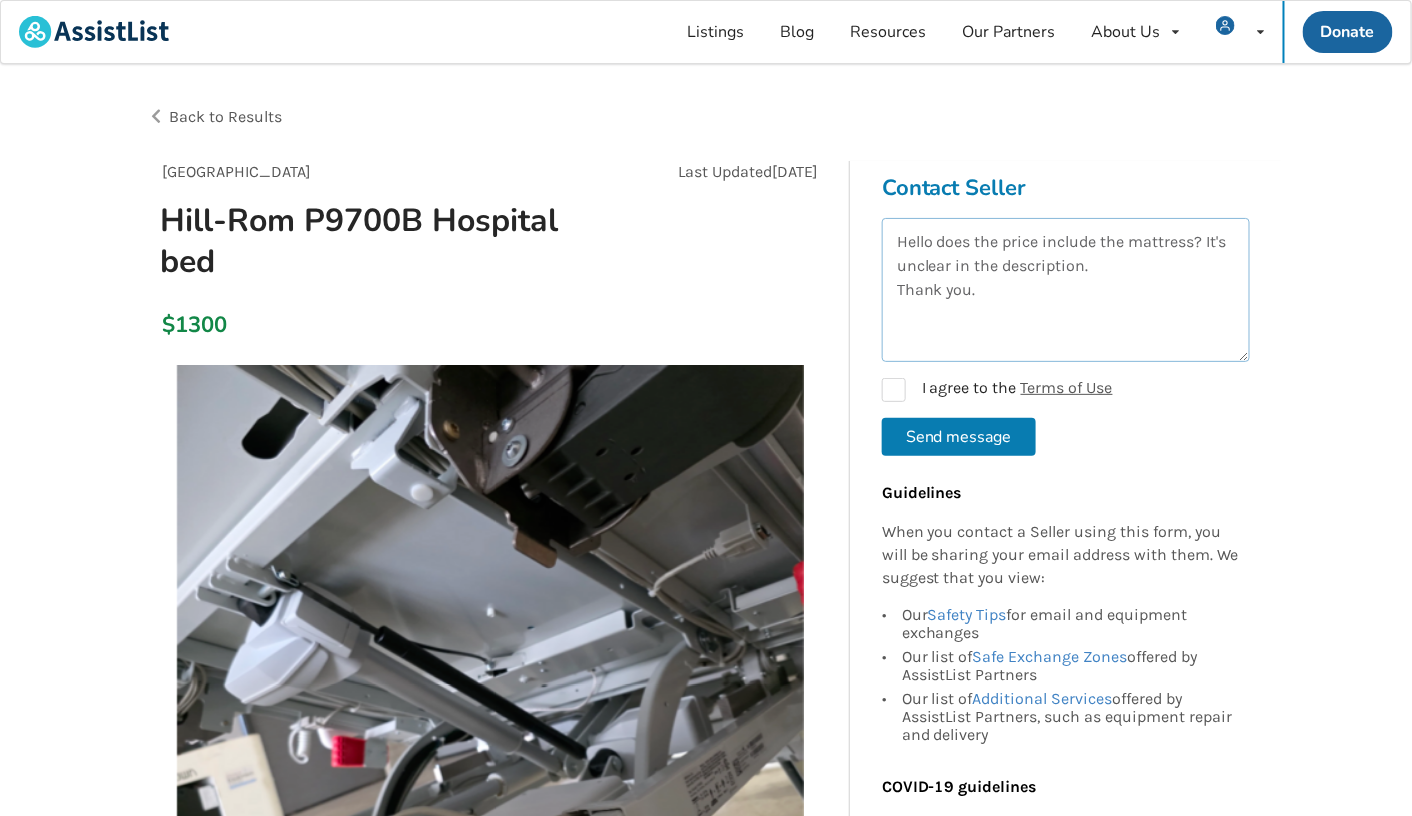 click on "Hello does the price include the mattress? It's unclear in the description.
Thank you." at bounding box center (1066, 290) 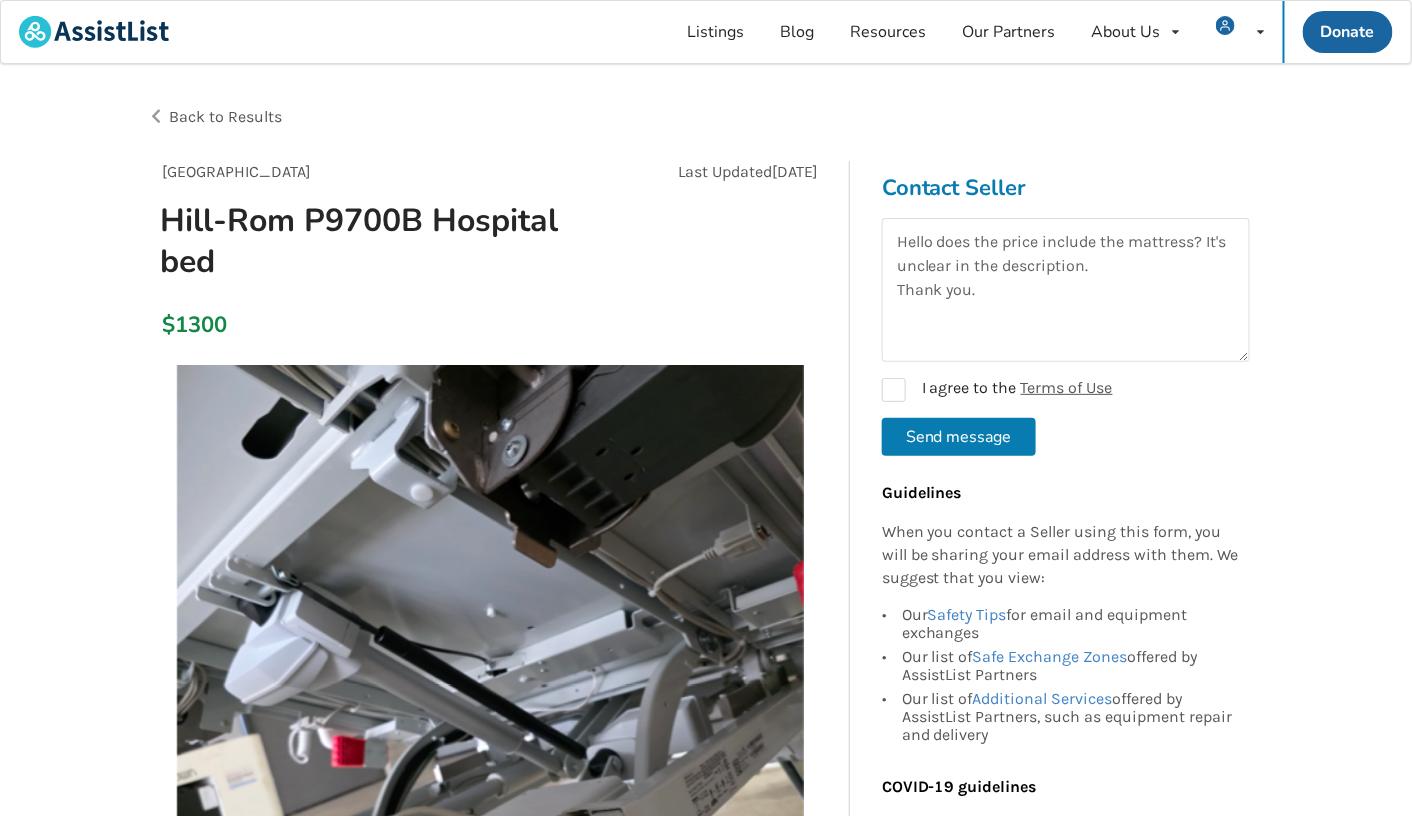 click on "Send message" at bounding box center (959, 437) 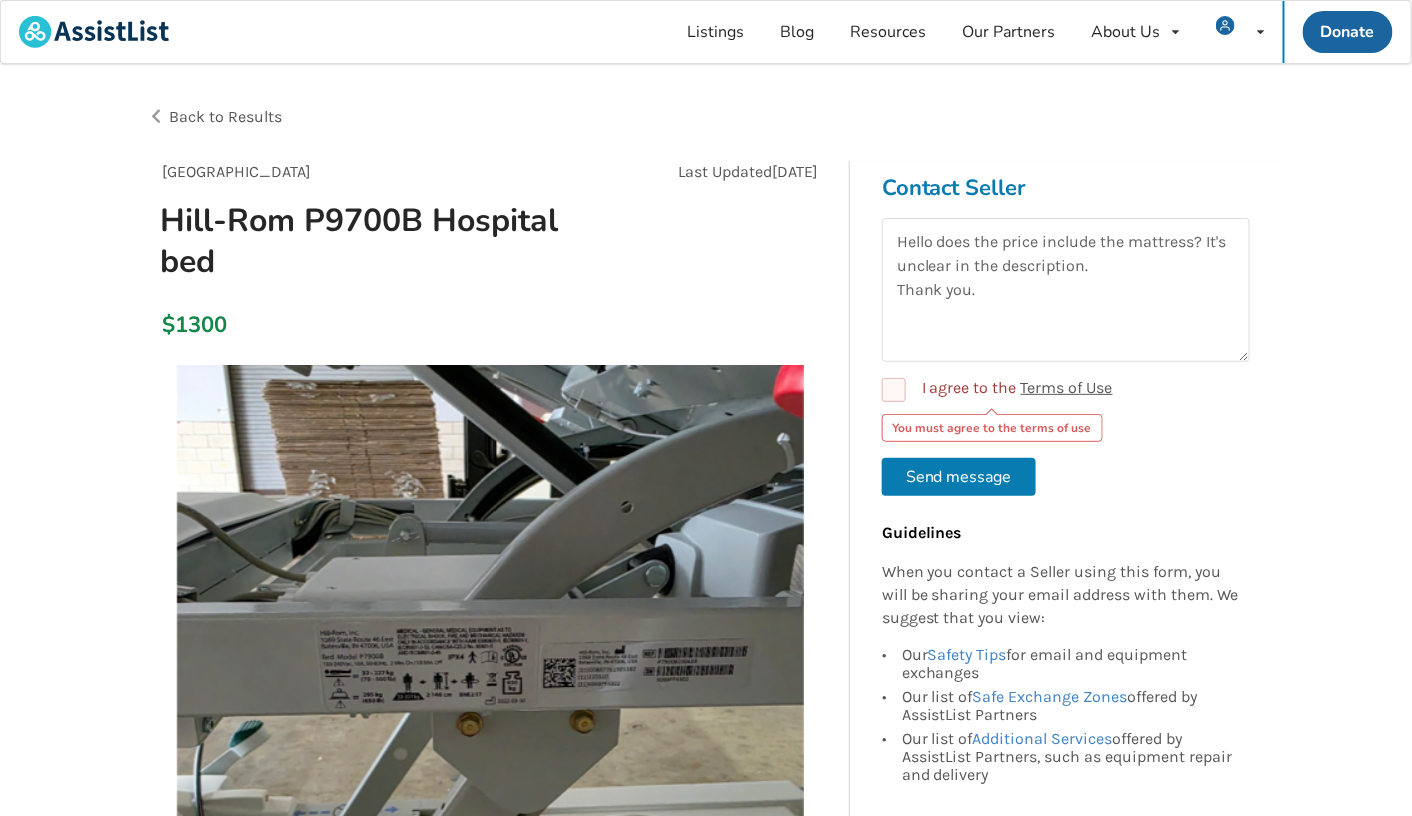 click on "I agree to the   Terms of Use" at bounding box center (997, 390) 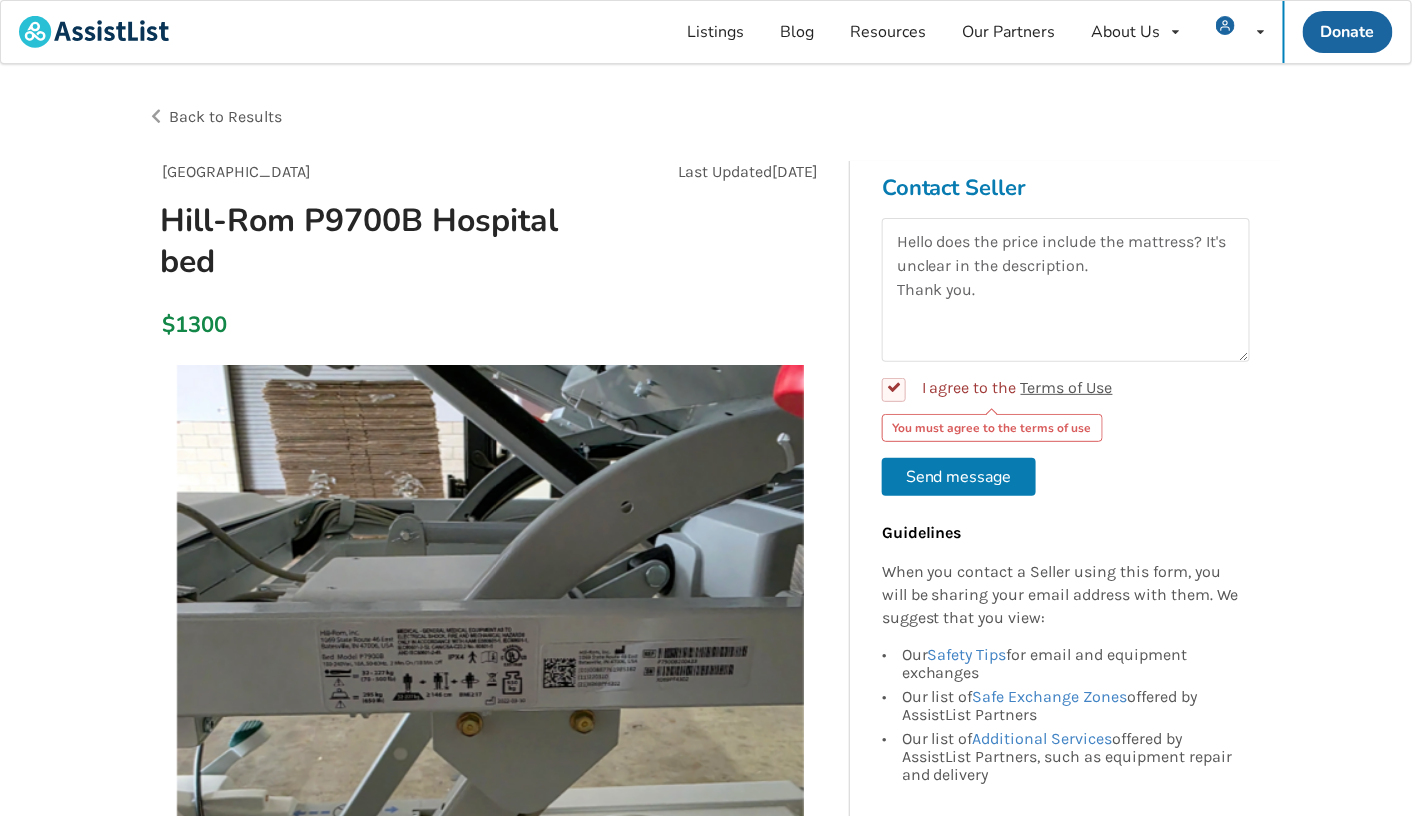 checkbox on "true" 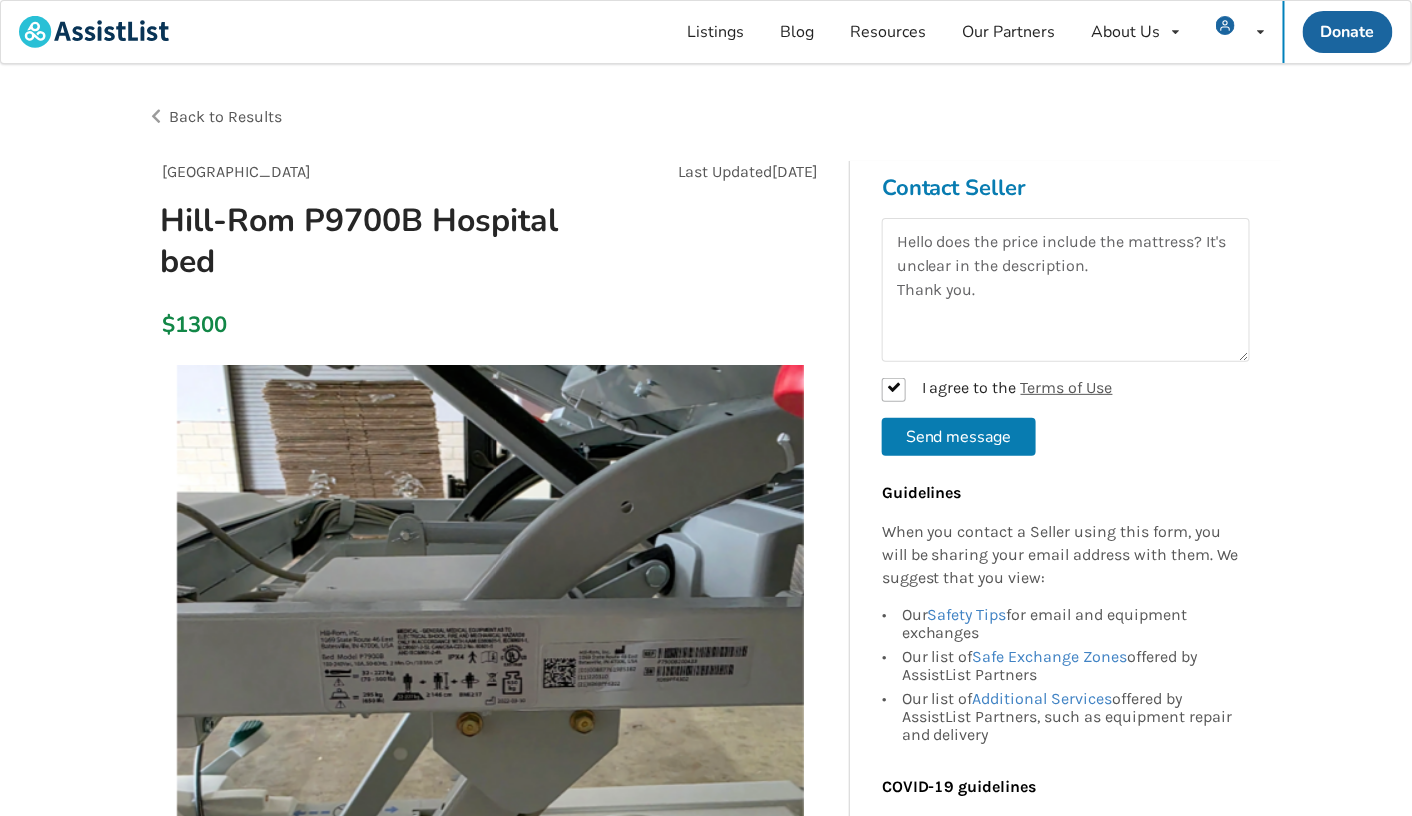 click on "Send message" at bounding box center [959, 437] 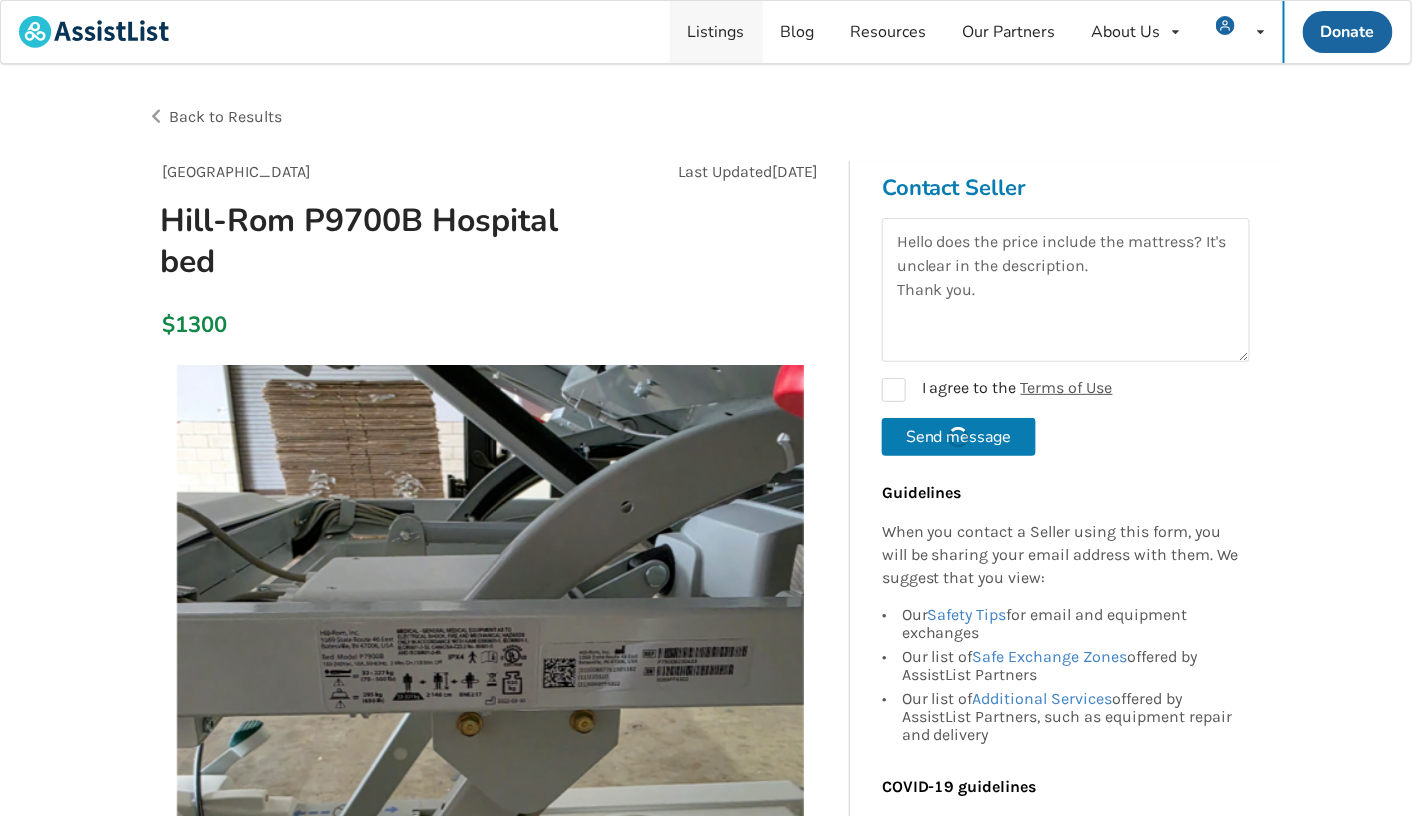 type 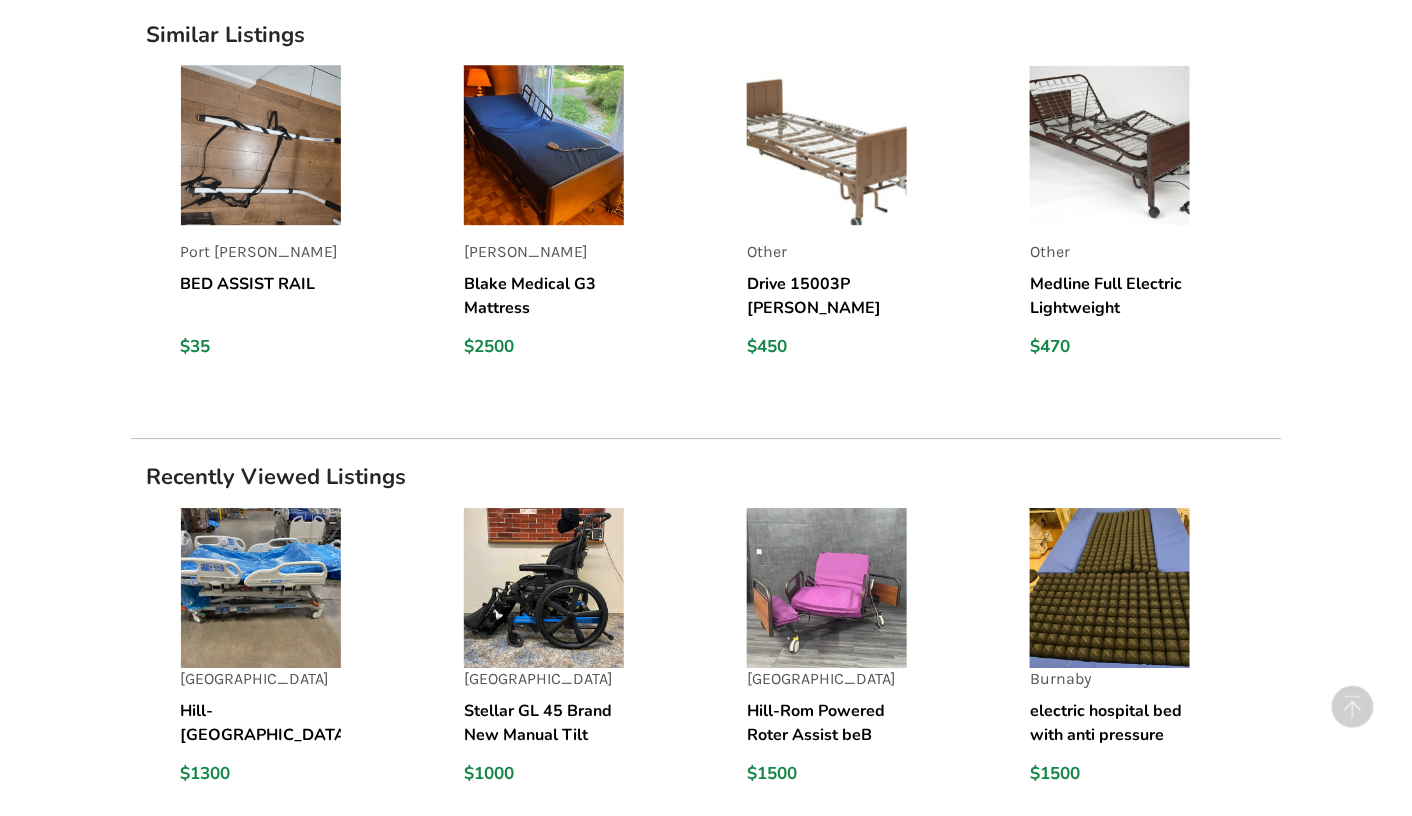scroll, scrollTop: 0, scrollLeft: 0, axis: both 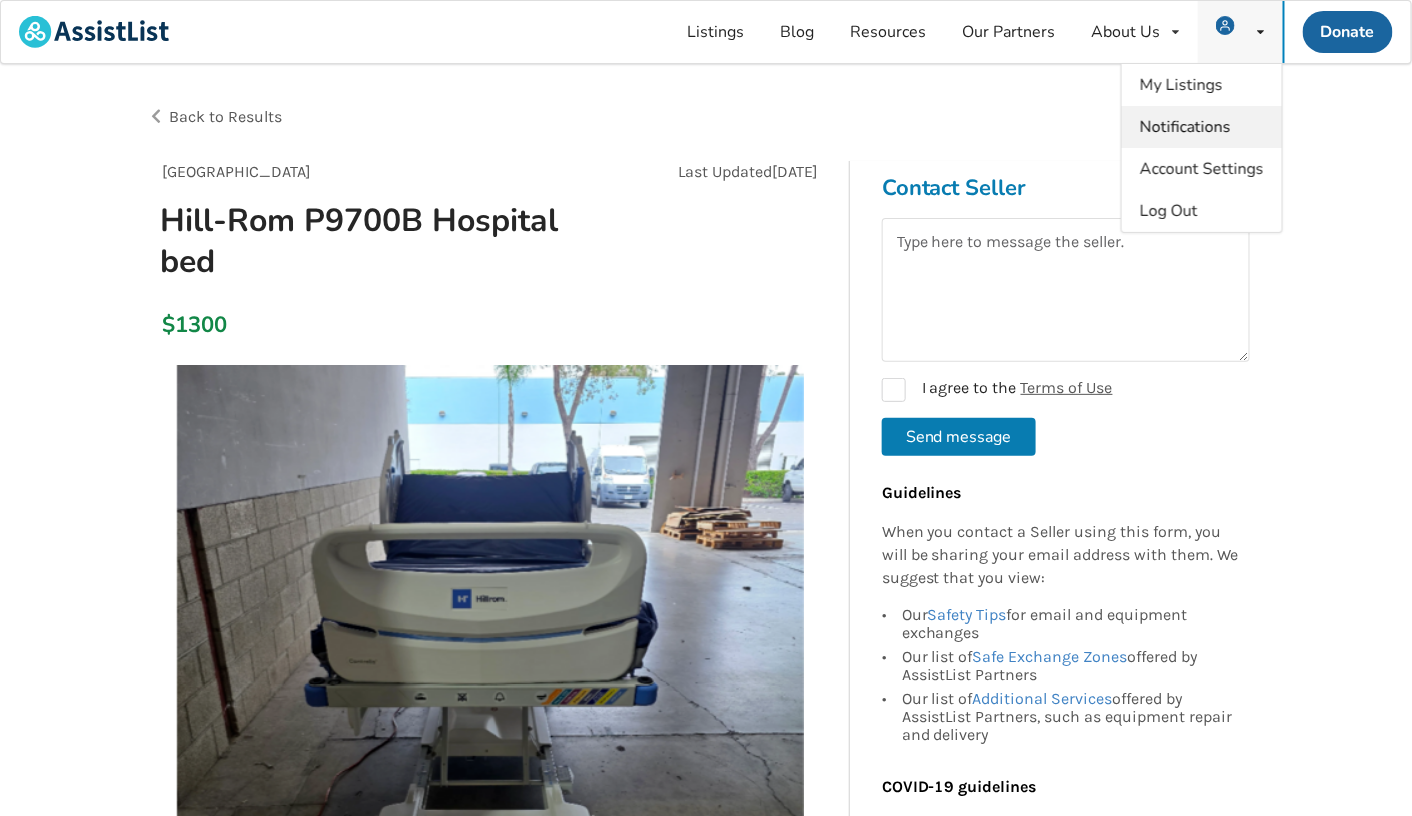 click on "Notifications" at bounding box center [1185, 127] 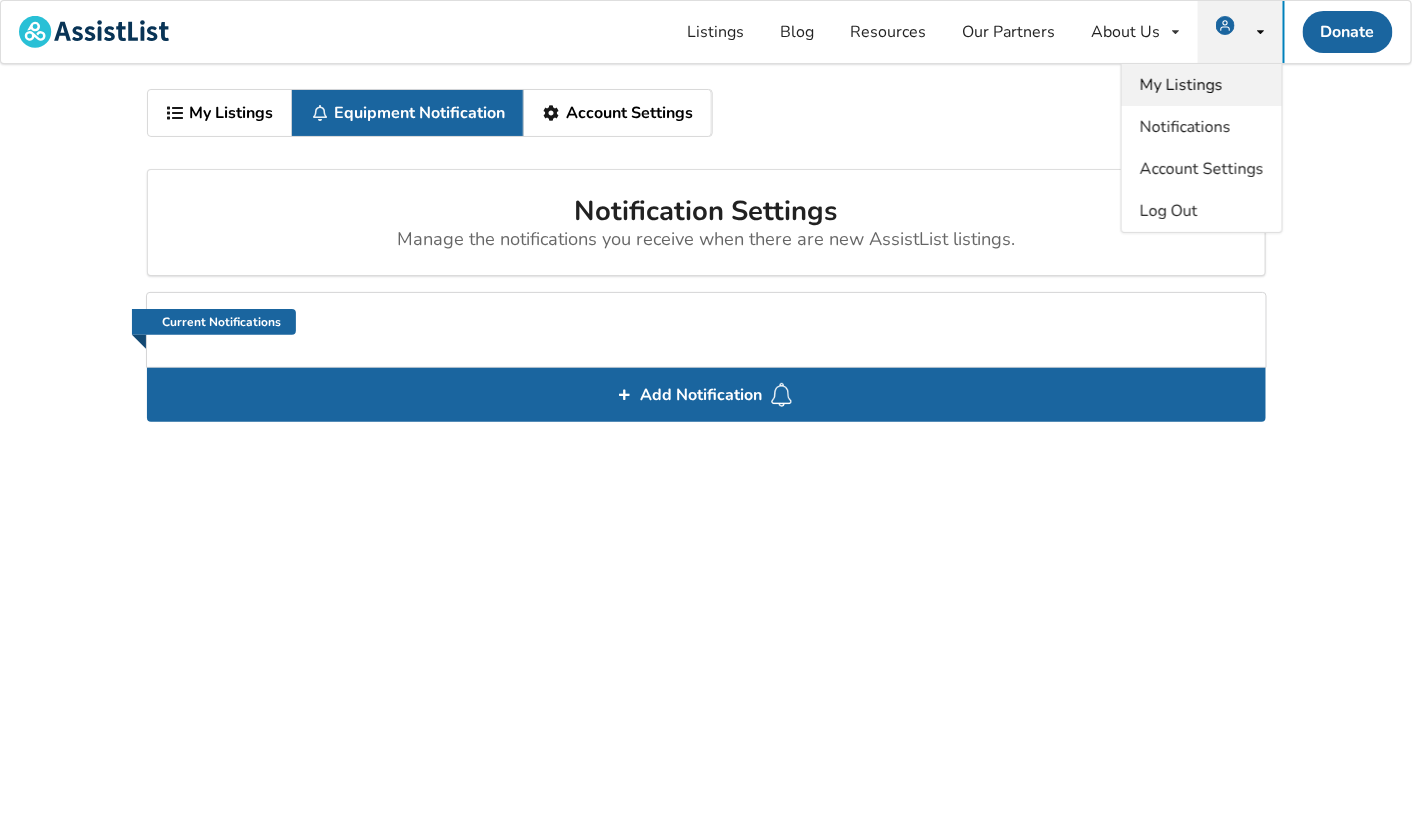 click on "My Listings" at bounding box center (1202, 85) 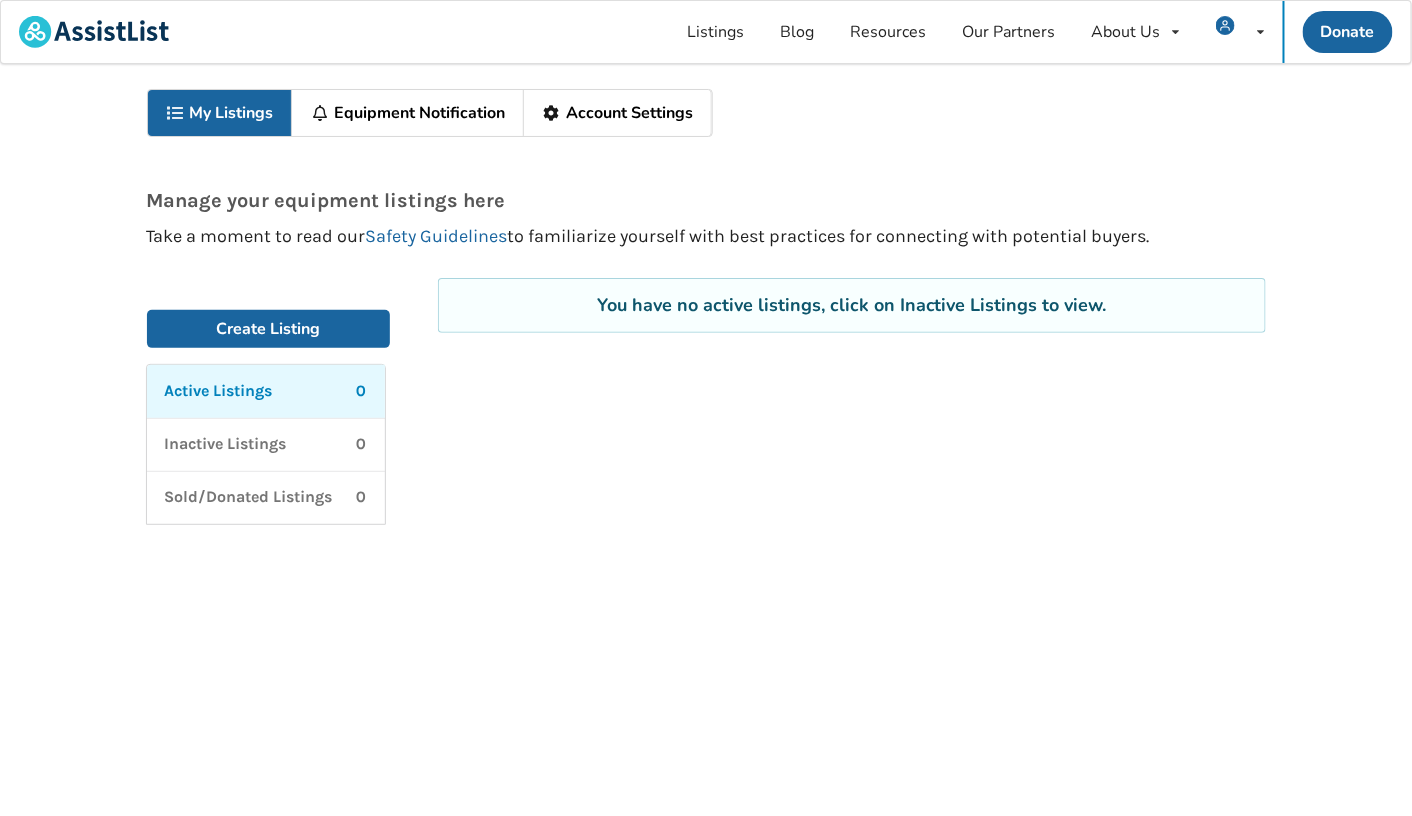 click on "My Listings Equipment Notification Account Settings" at bounding box center [706, 121] 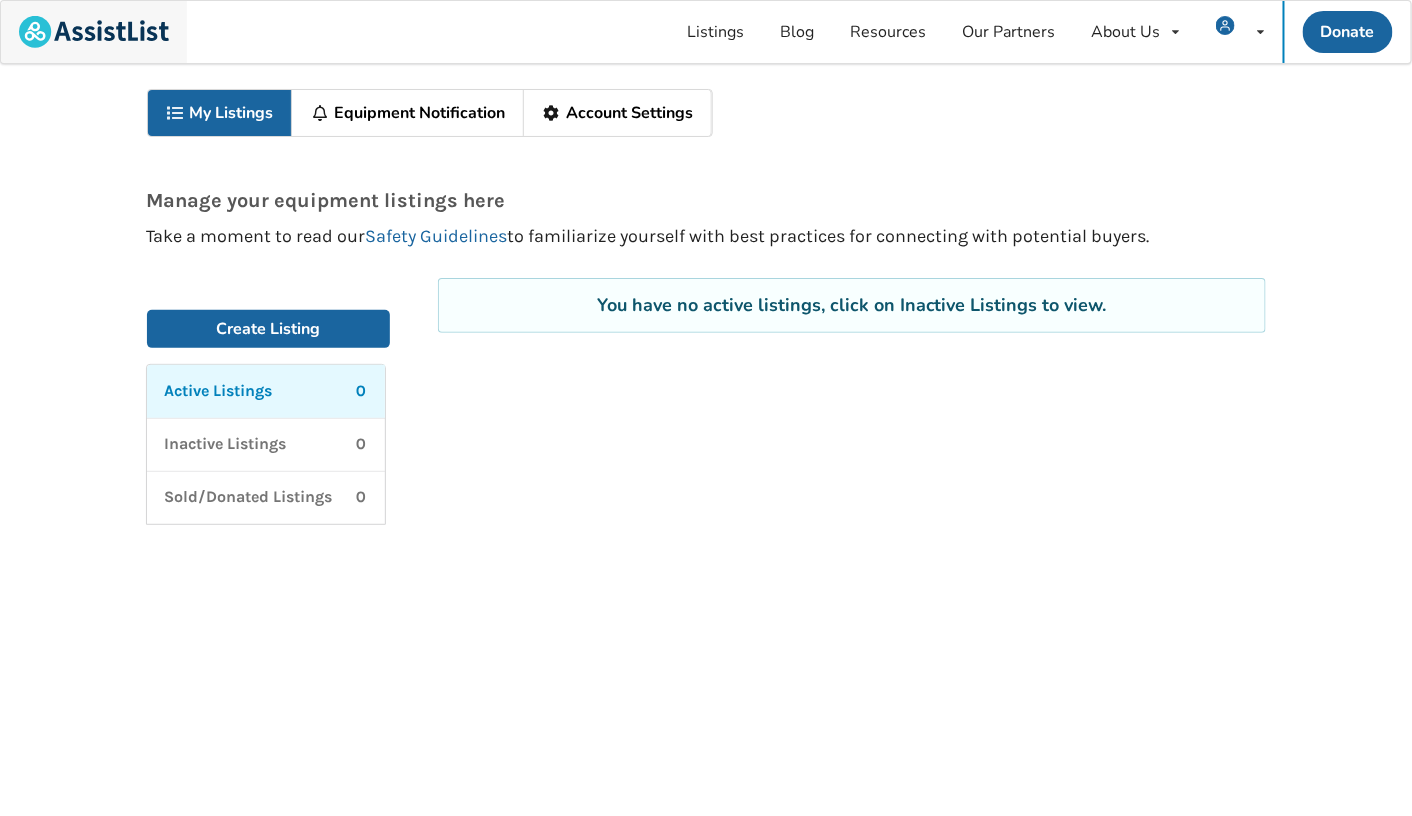 click at bounding box center (94, 32) 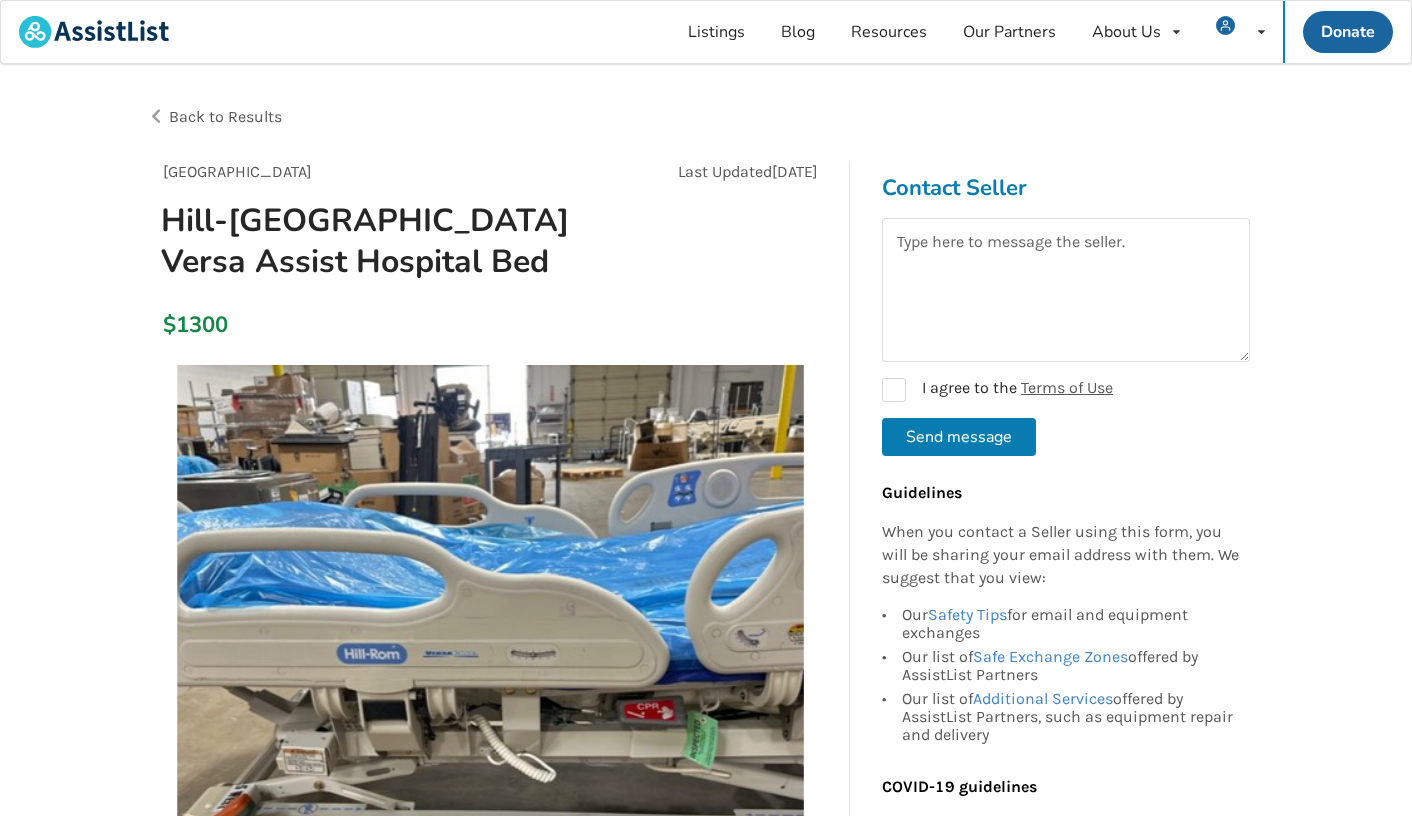 scroll, scrollTop: 0, scrollLeft: 0, axis: both 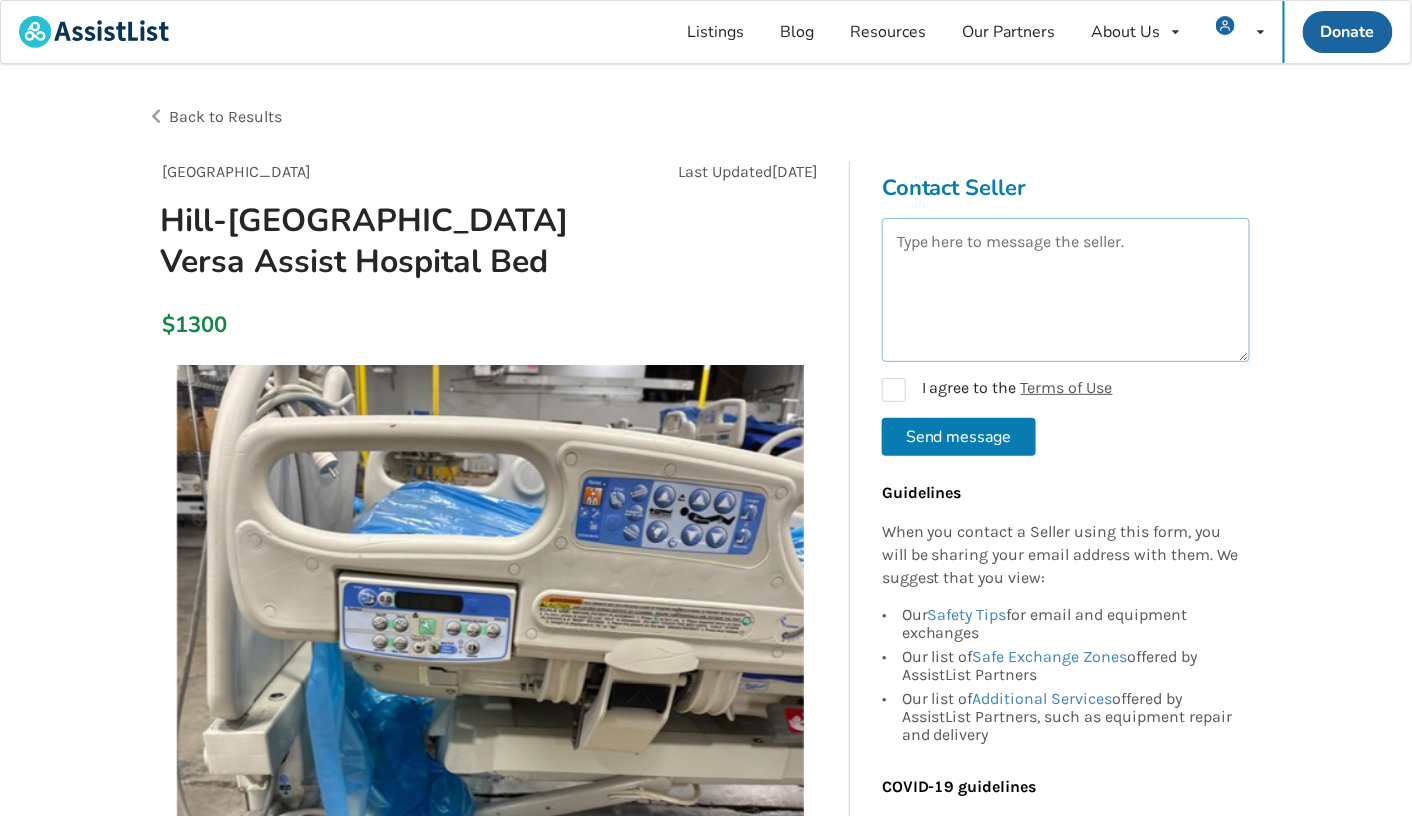 click at bounding box center [1066, 290] 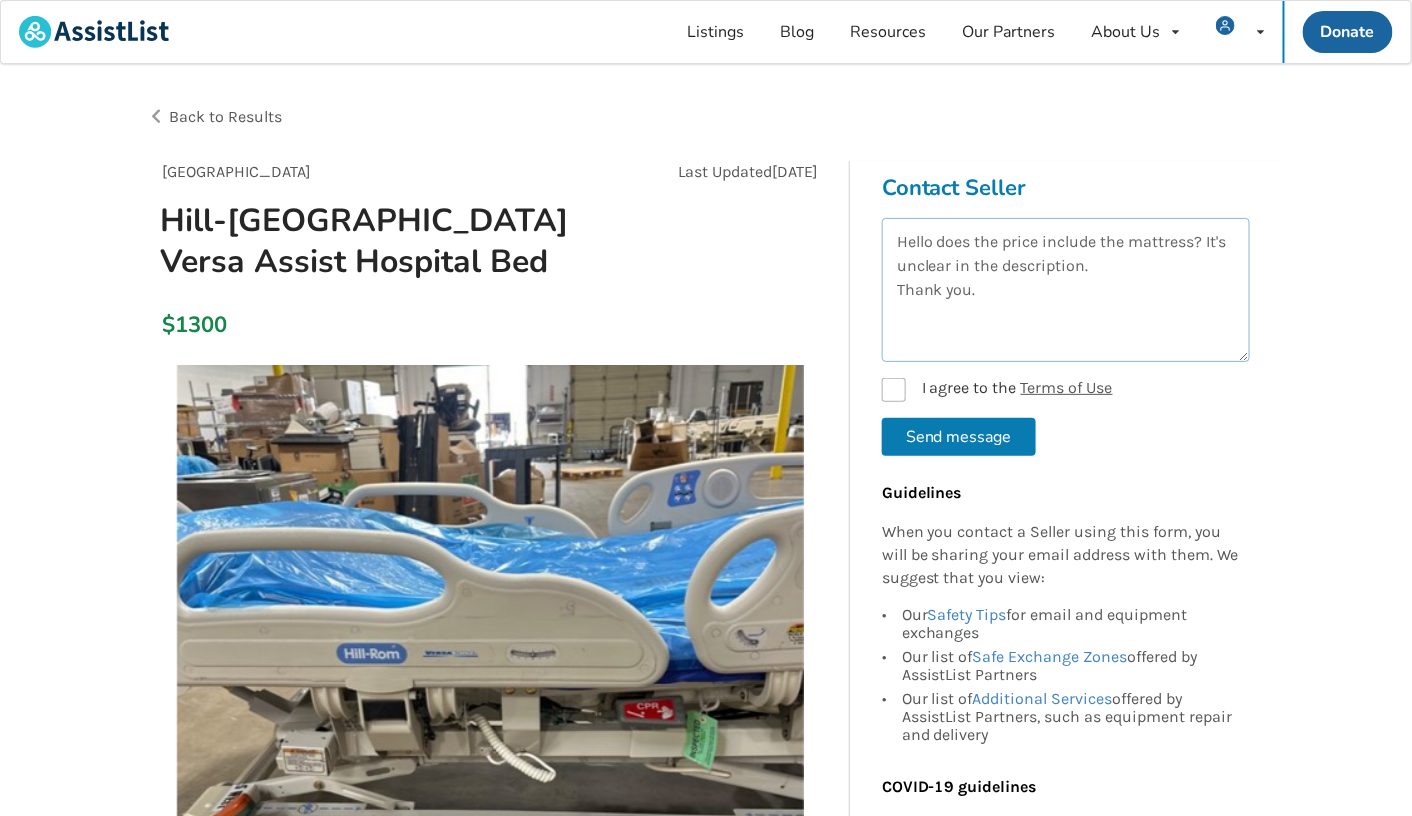 type on "Hello does the price include the mattress? It's unclear in the description.
Thank you." 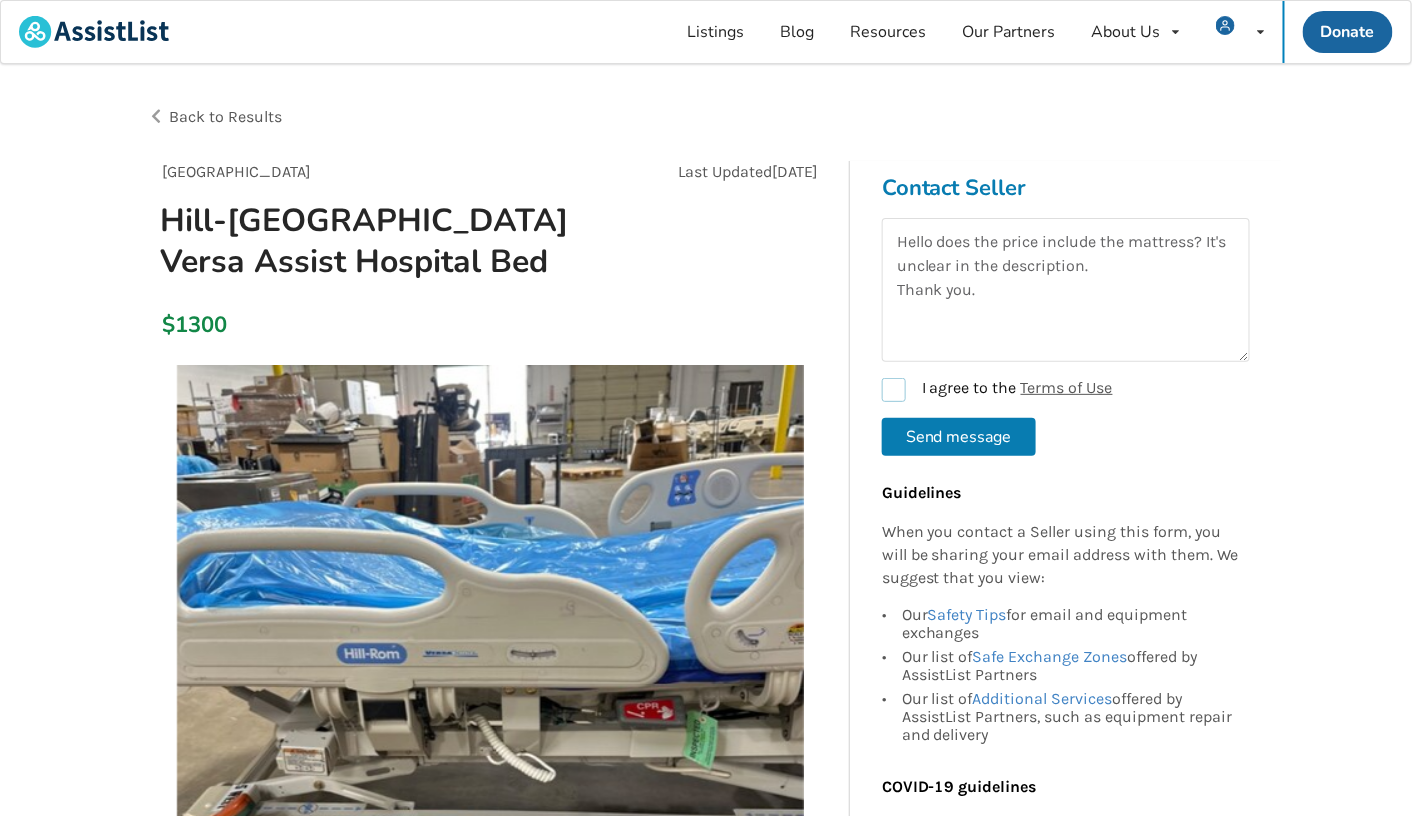 click on "I agree to the   Terms of Use" at bounding box center [997, 390] 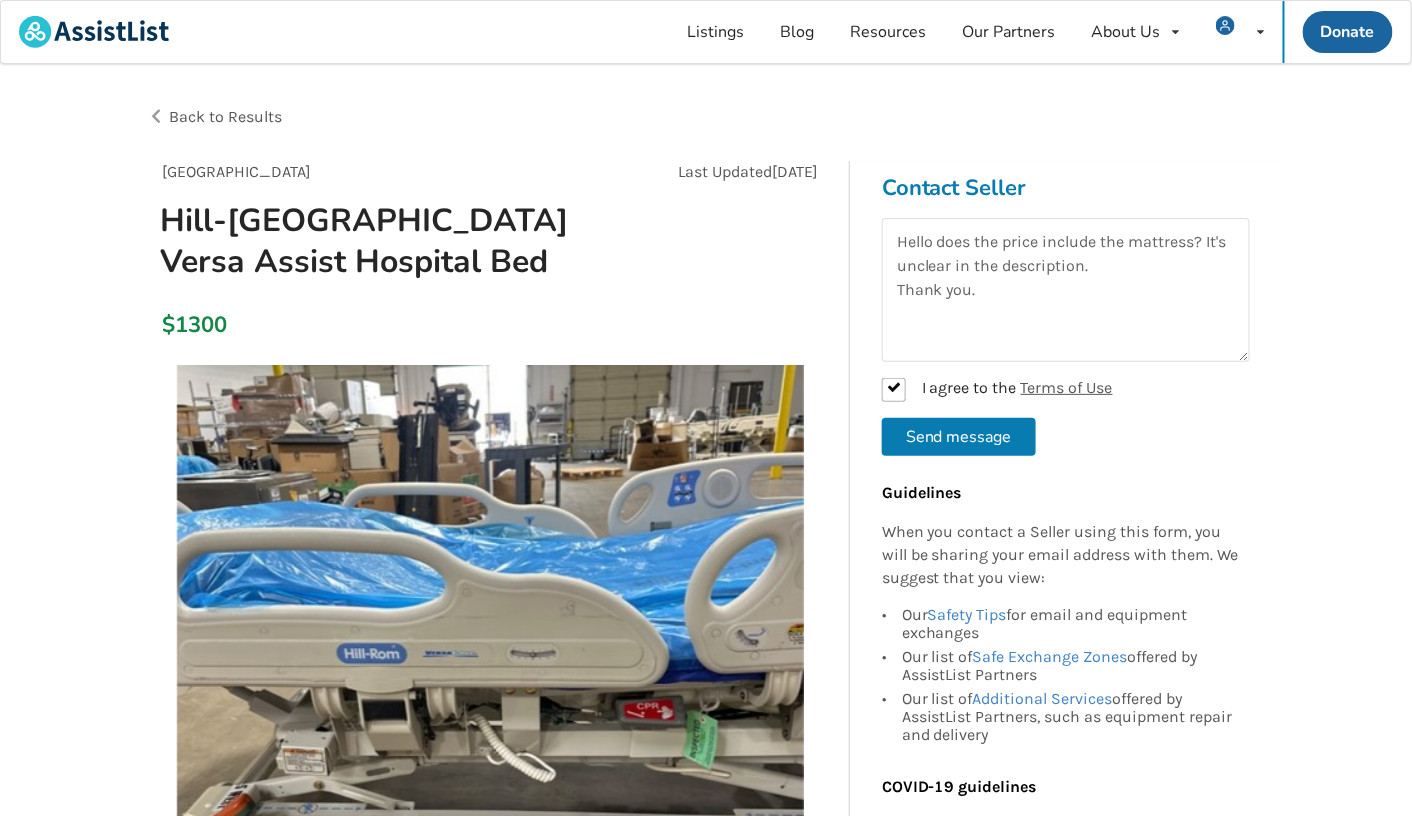click on "Send message" at bounding box center [959, 437] 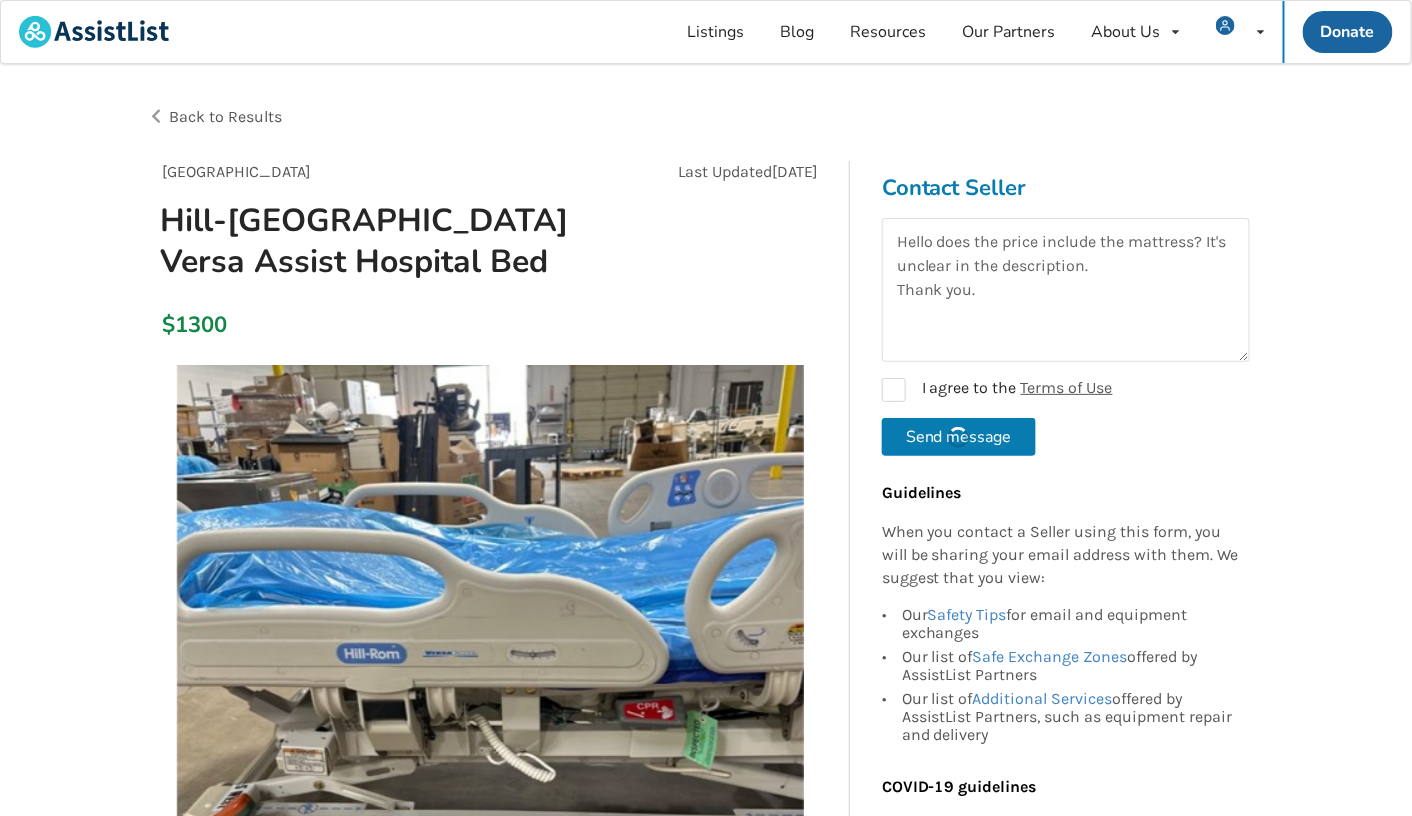 checkbox on "false" 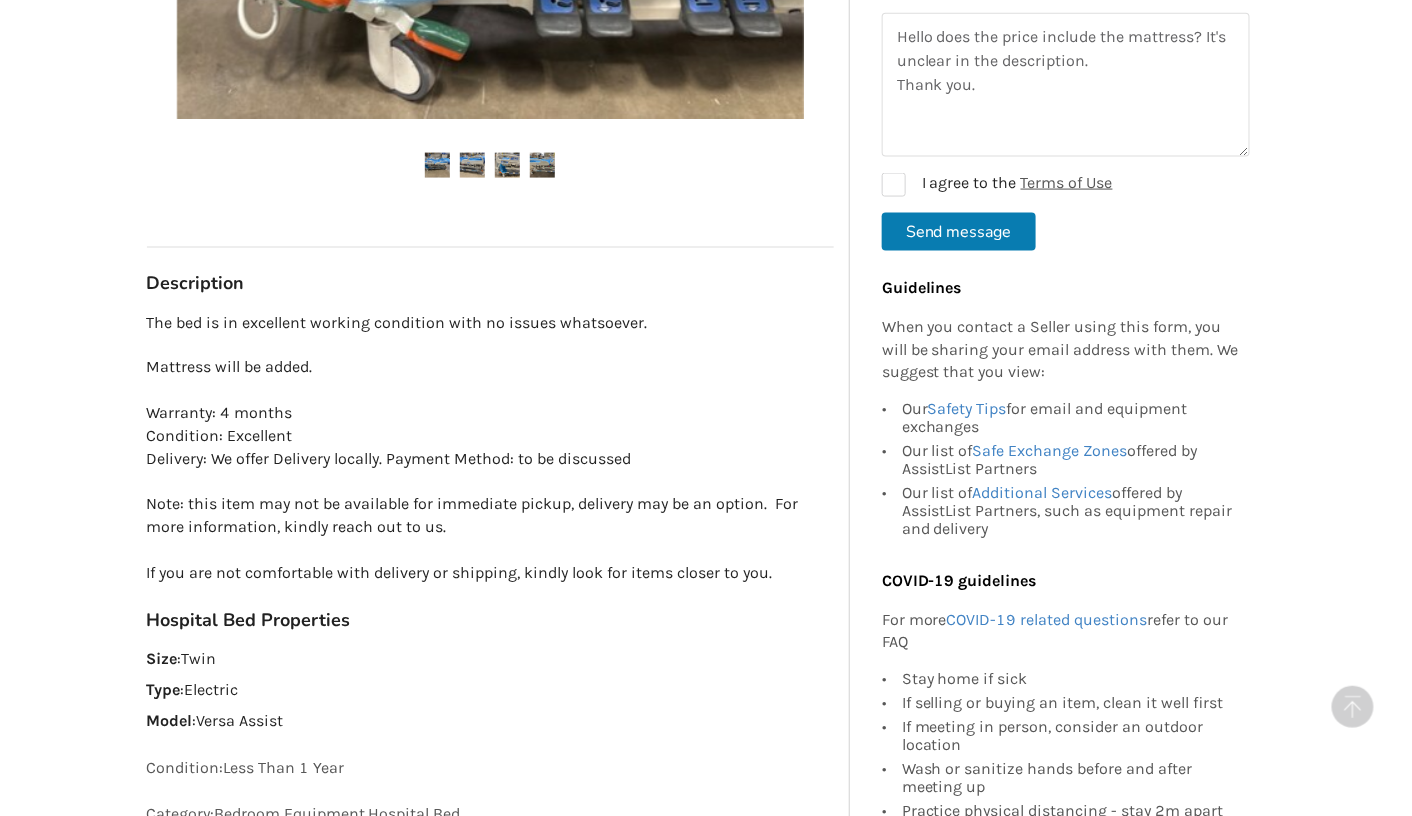 scroll, scrollTop: 0, scrollLeft: 0, axis: both 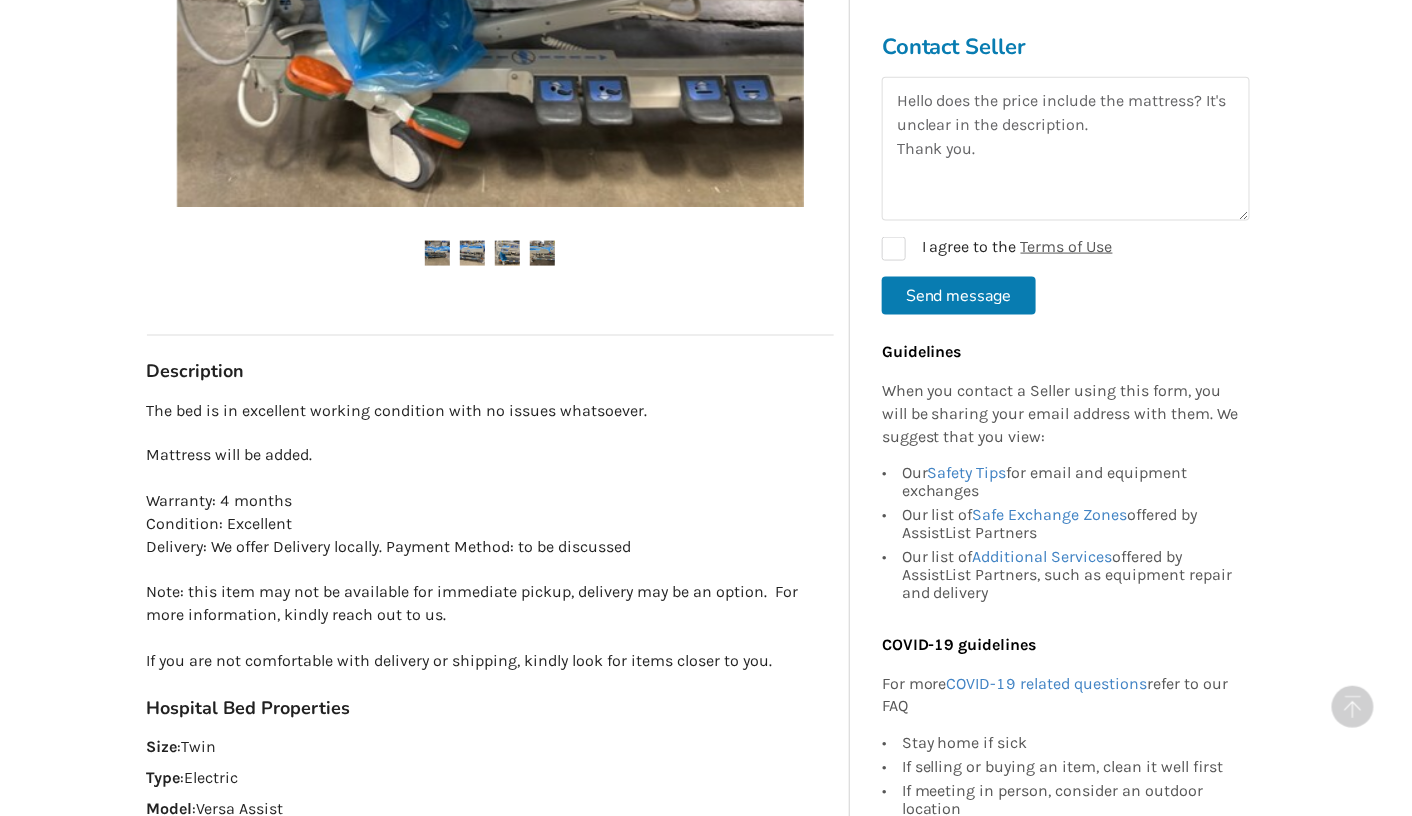 click at bounding box center [472, 253] 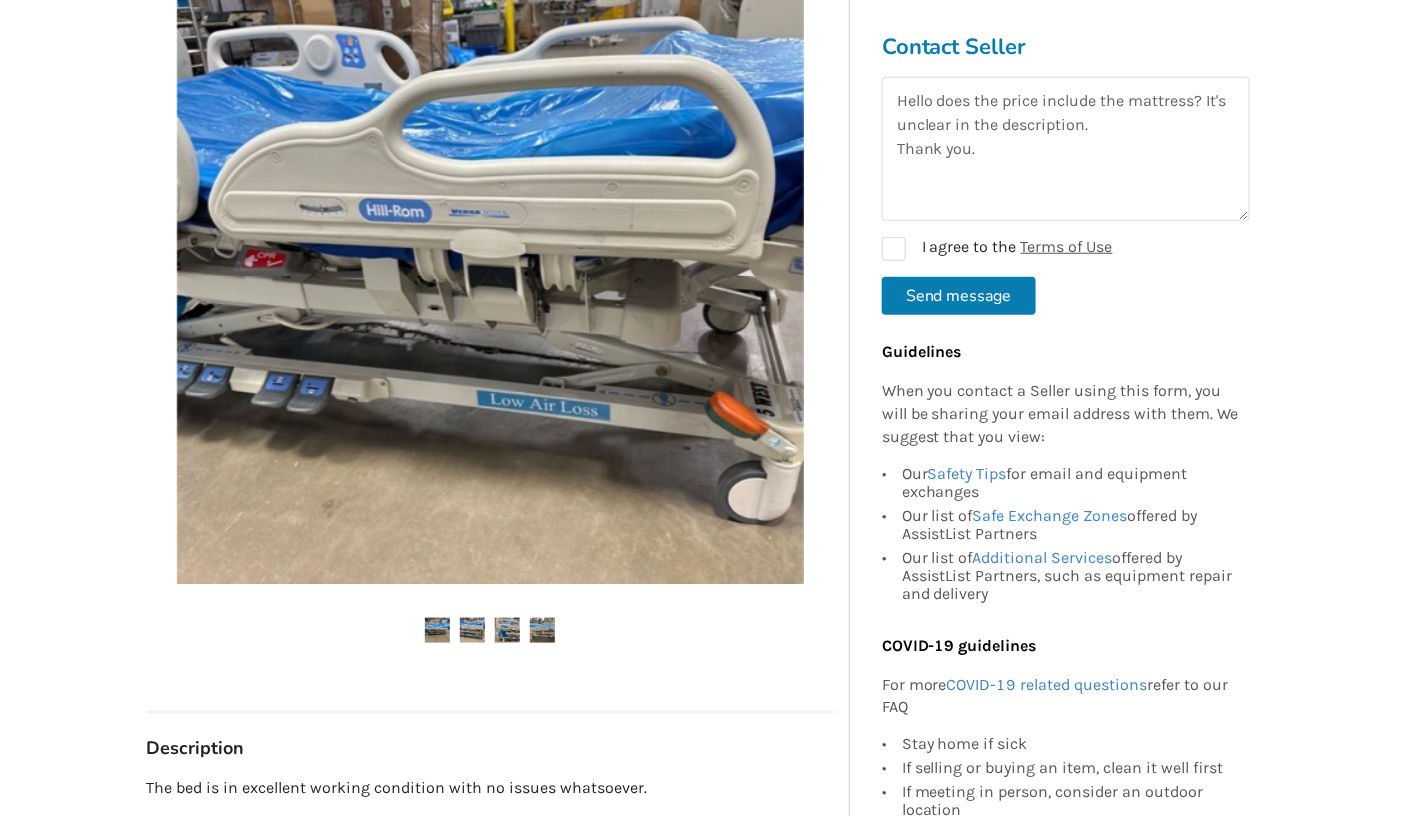 scroll, scrollTop: 410, scrollLeft: 0, axis: vertical 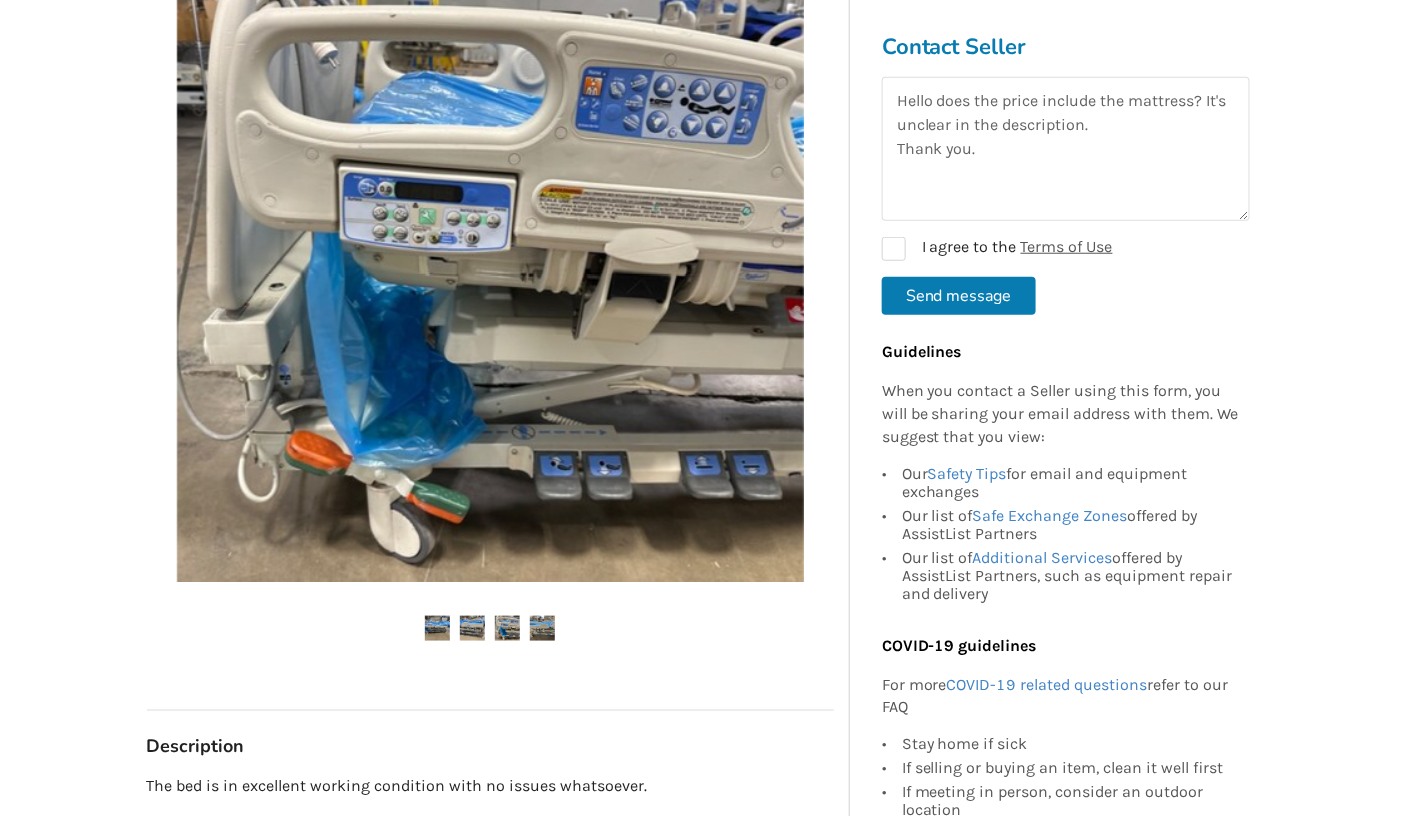 click at bounding box center (490, 311) 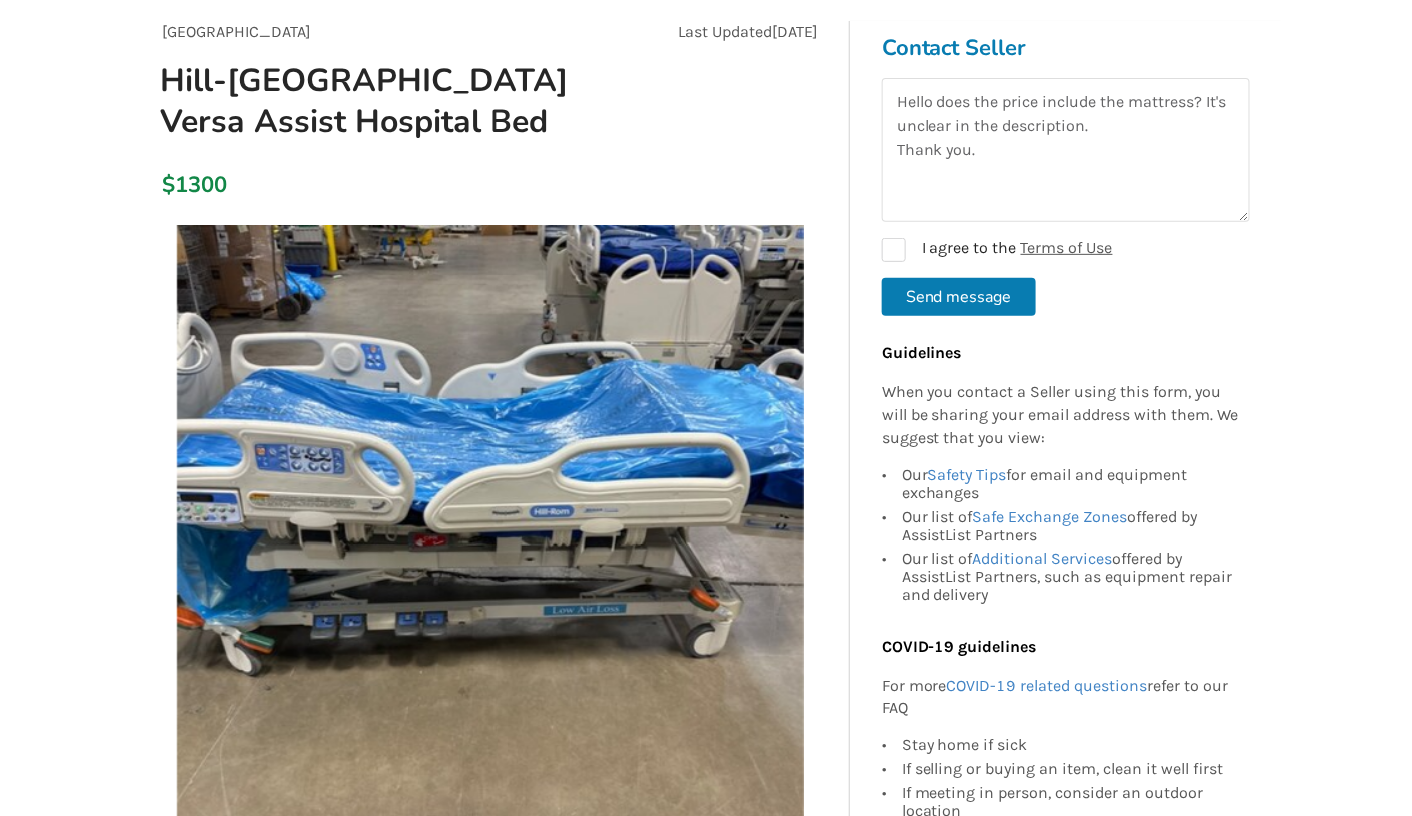 scroll, scrollTop: 0, scrollLeft: 0, axis: both 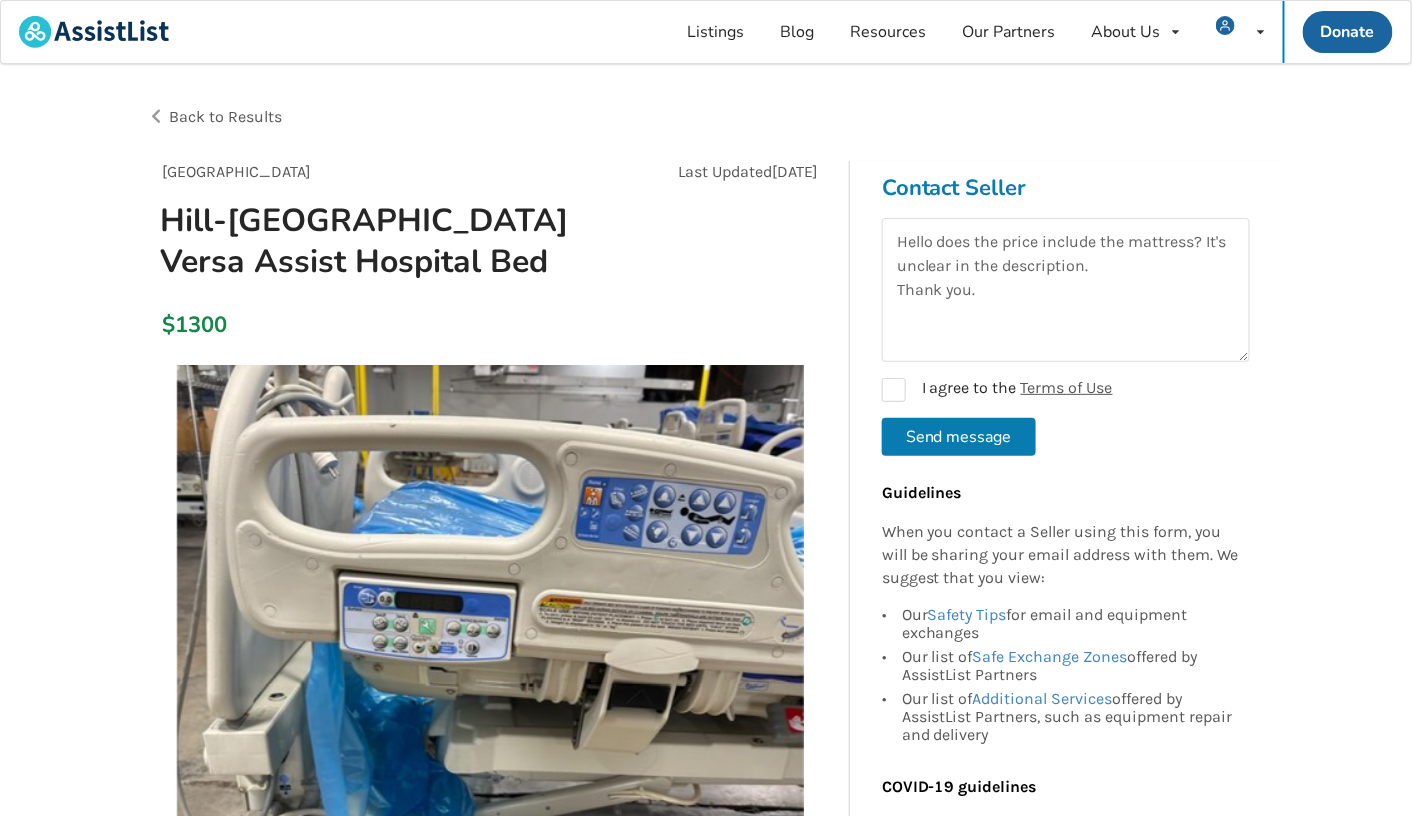 click on "Back to Results" at bounding box center [427, 117] 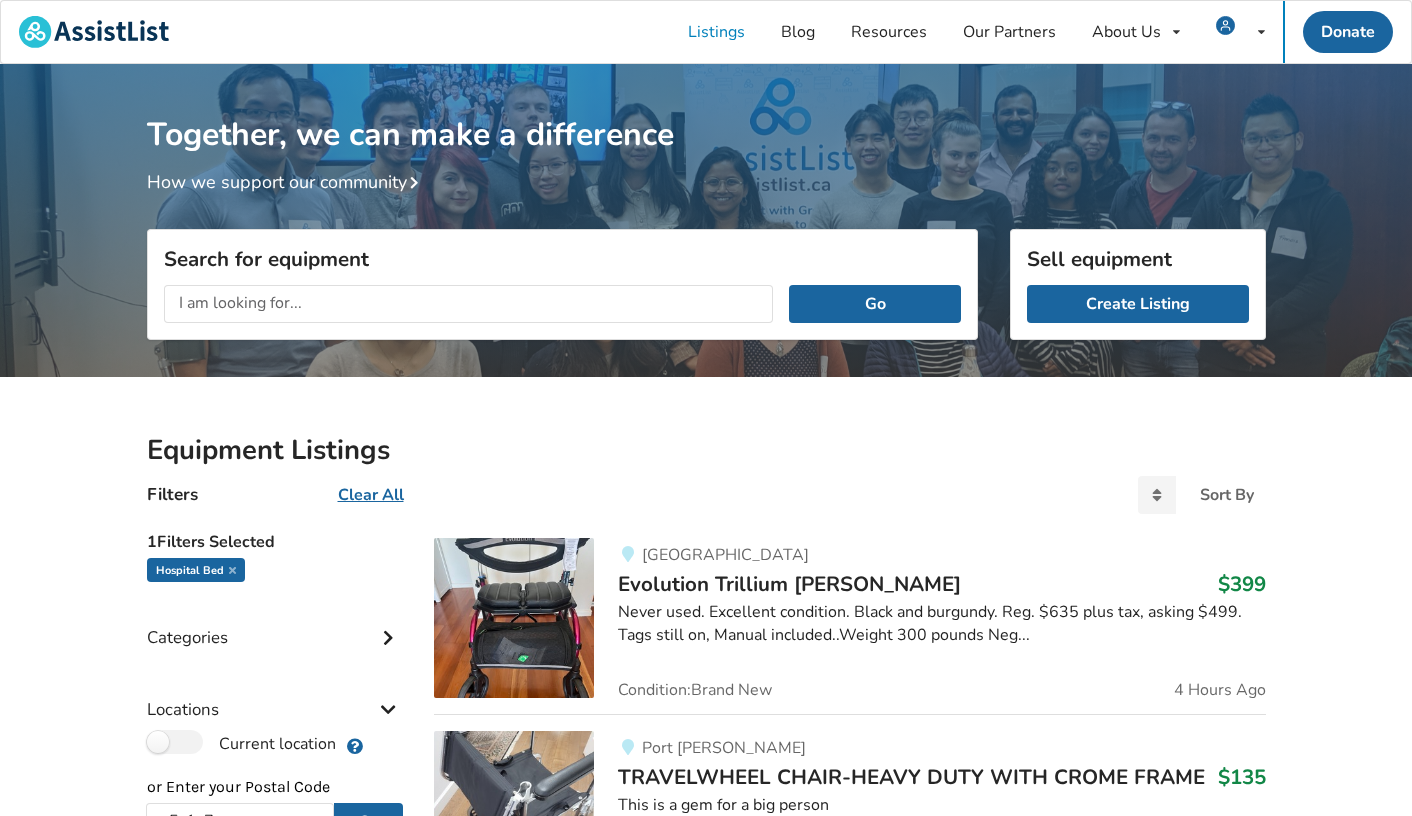 scroll, scrollTop: 63, scrollLeft: 0, axis: vertical 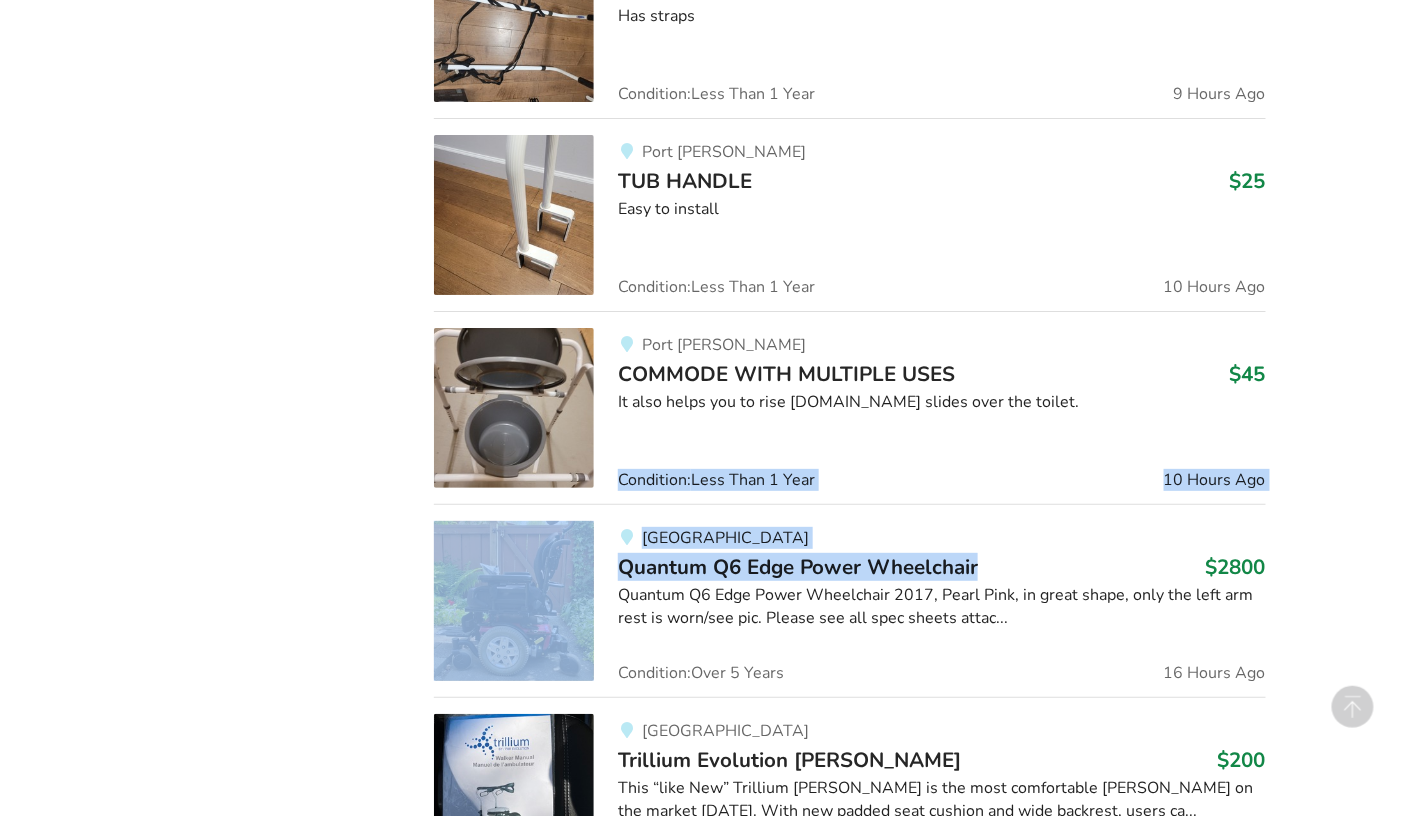 drag, startPoint x: 1410, startPoint y: 479, endPoint x: 1425, endPoint y: 538, distance: 60.876926 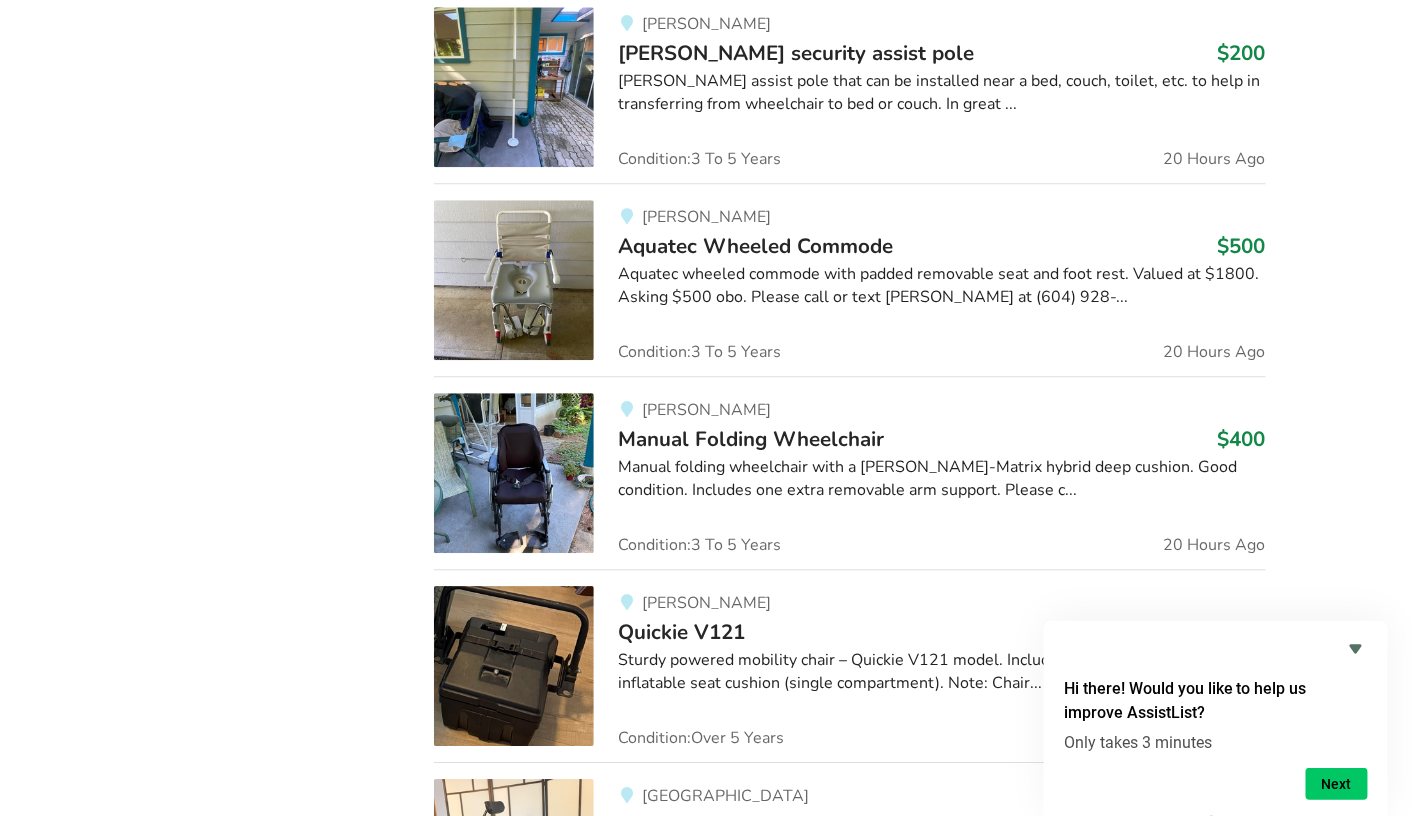 scroll, scrollTop: 4136, scrollLeft: 0, axis: vertical 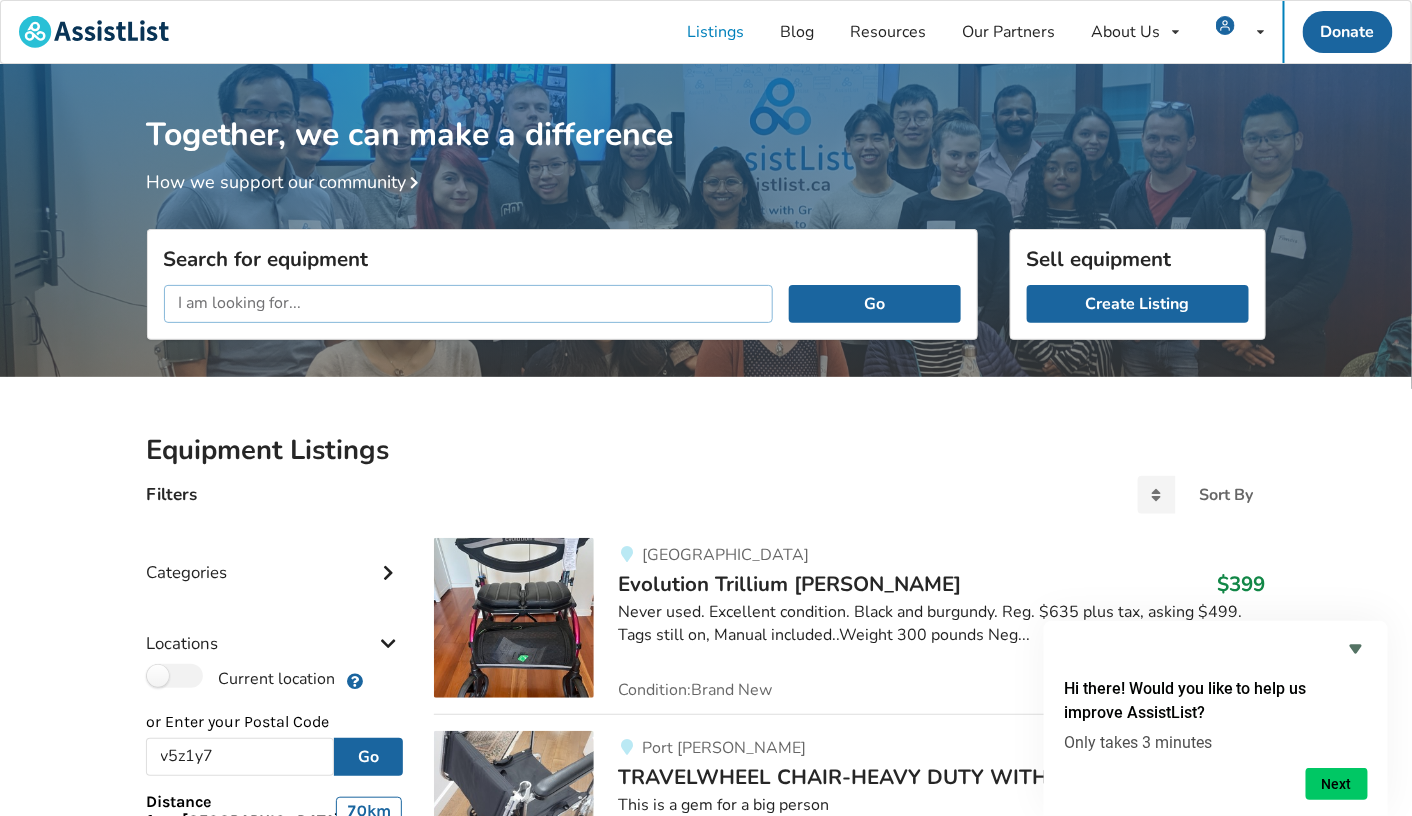 click at bounding box center [469, 304] 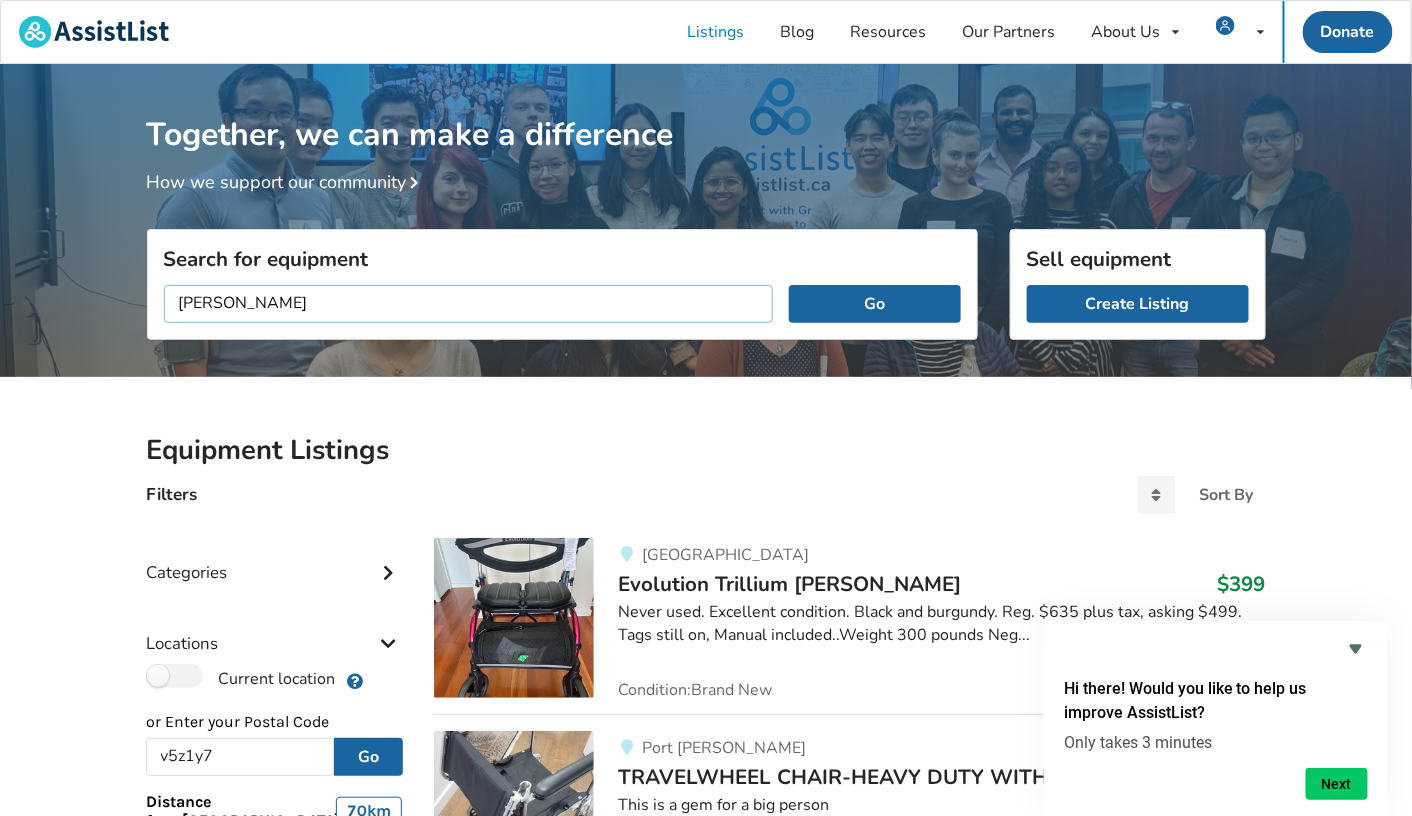 type on "[PERSON_NAME]" 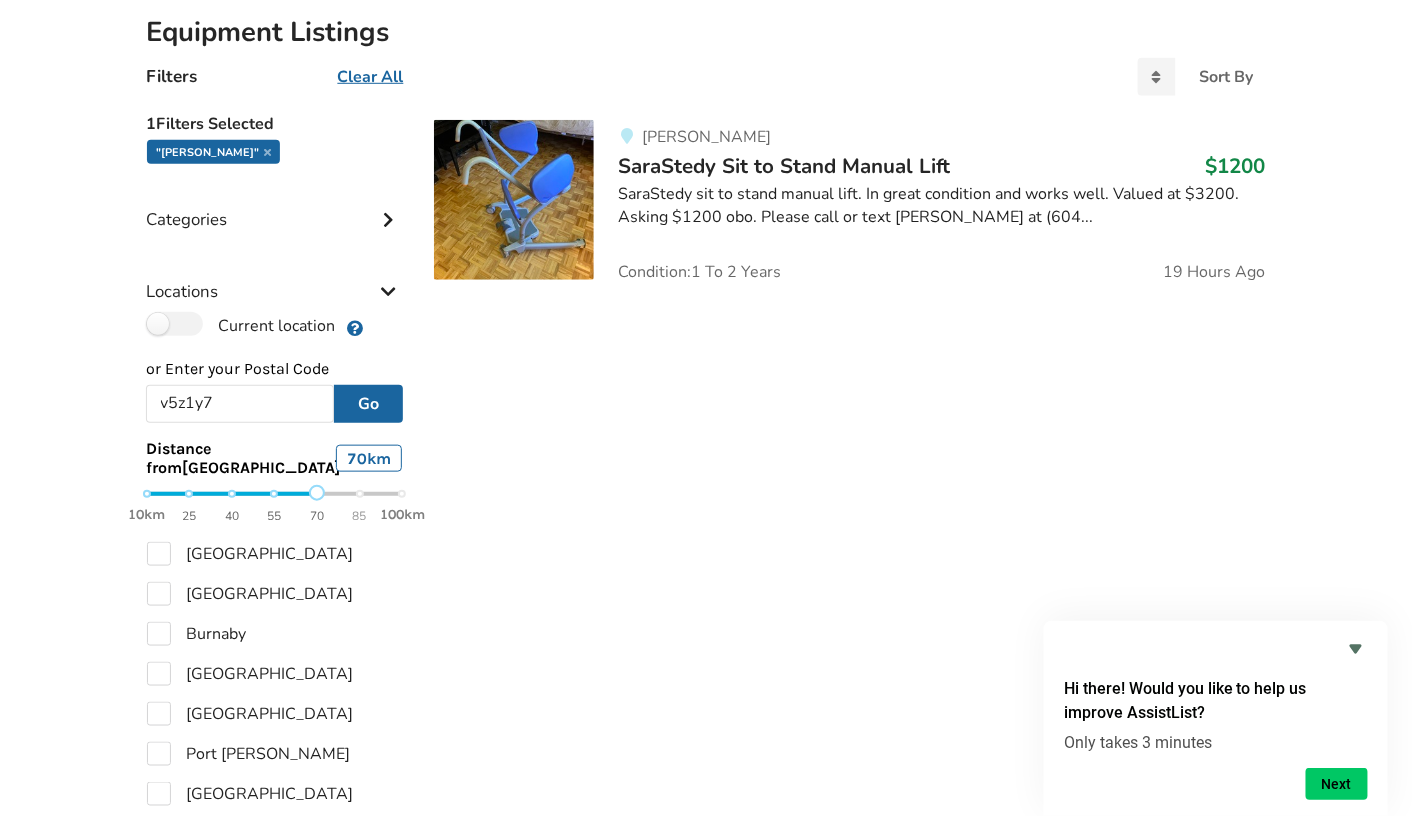 scroll, scrollTop: 0, scrollLeft: 0, axis: both 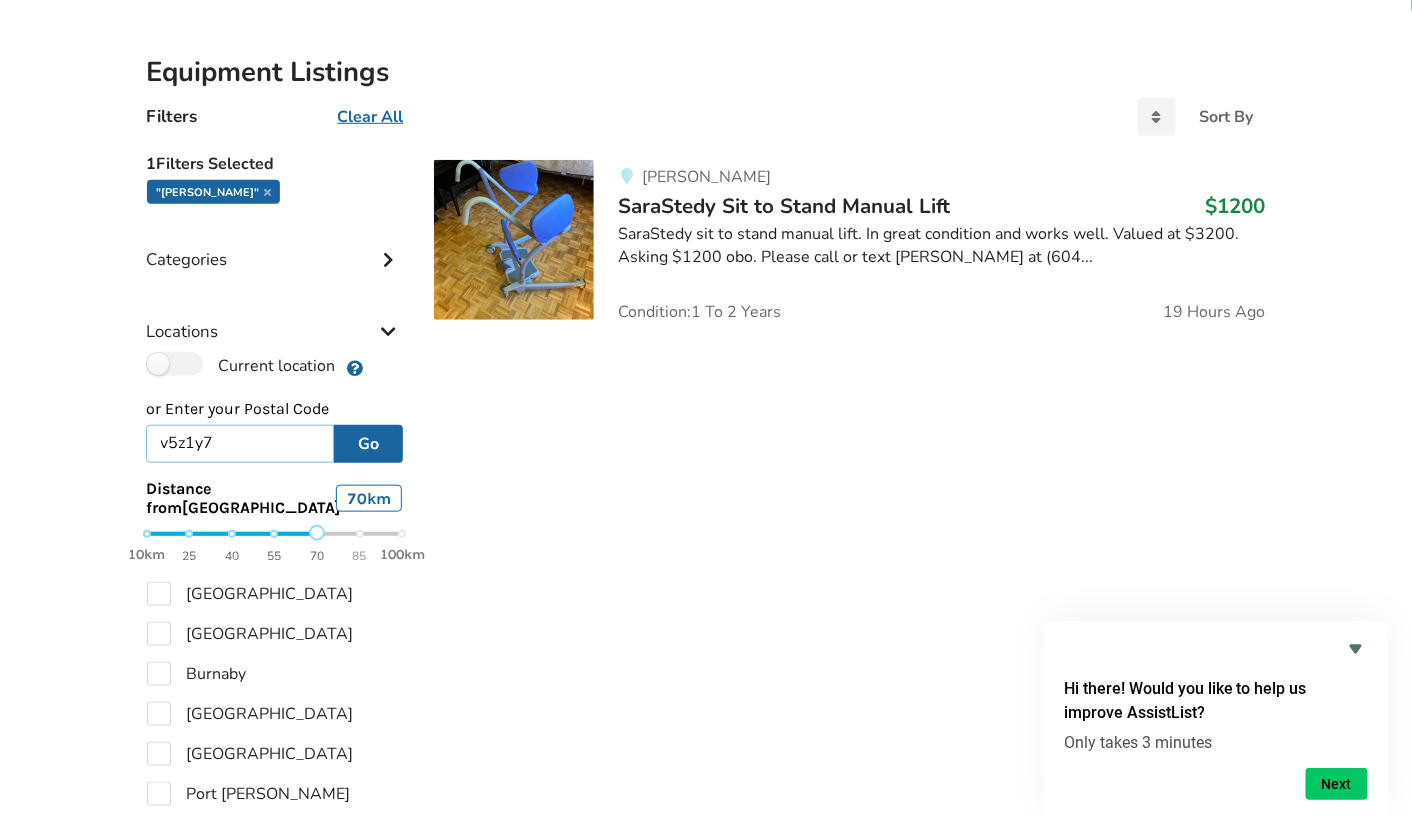 drag, startPoint x: 255, startPoint y: 440, endPoint x: 0, endPoint y: 606, distance: 304.27127 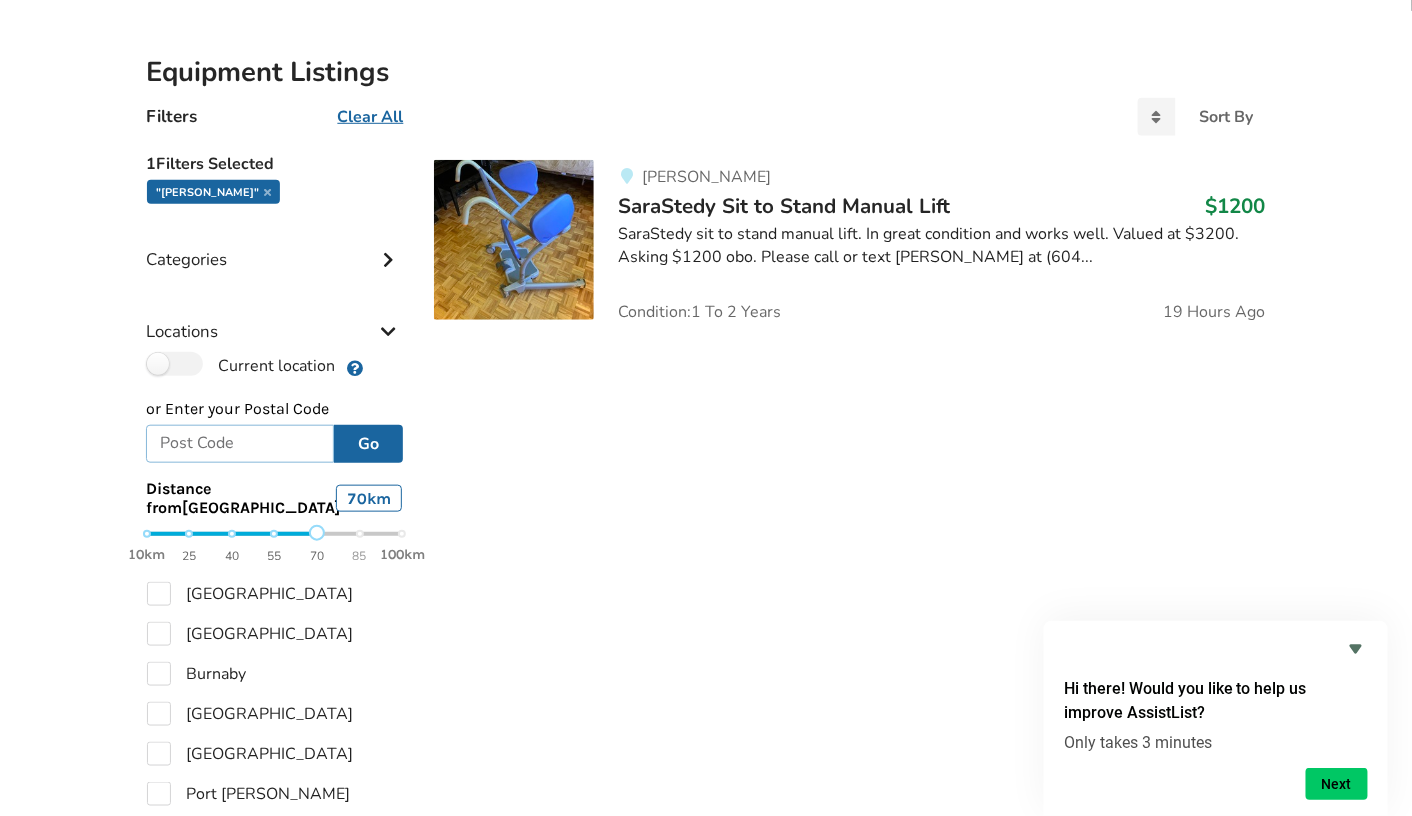 type 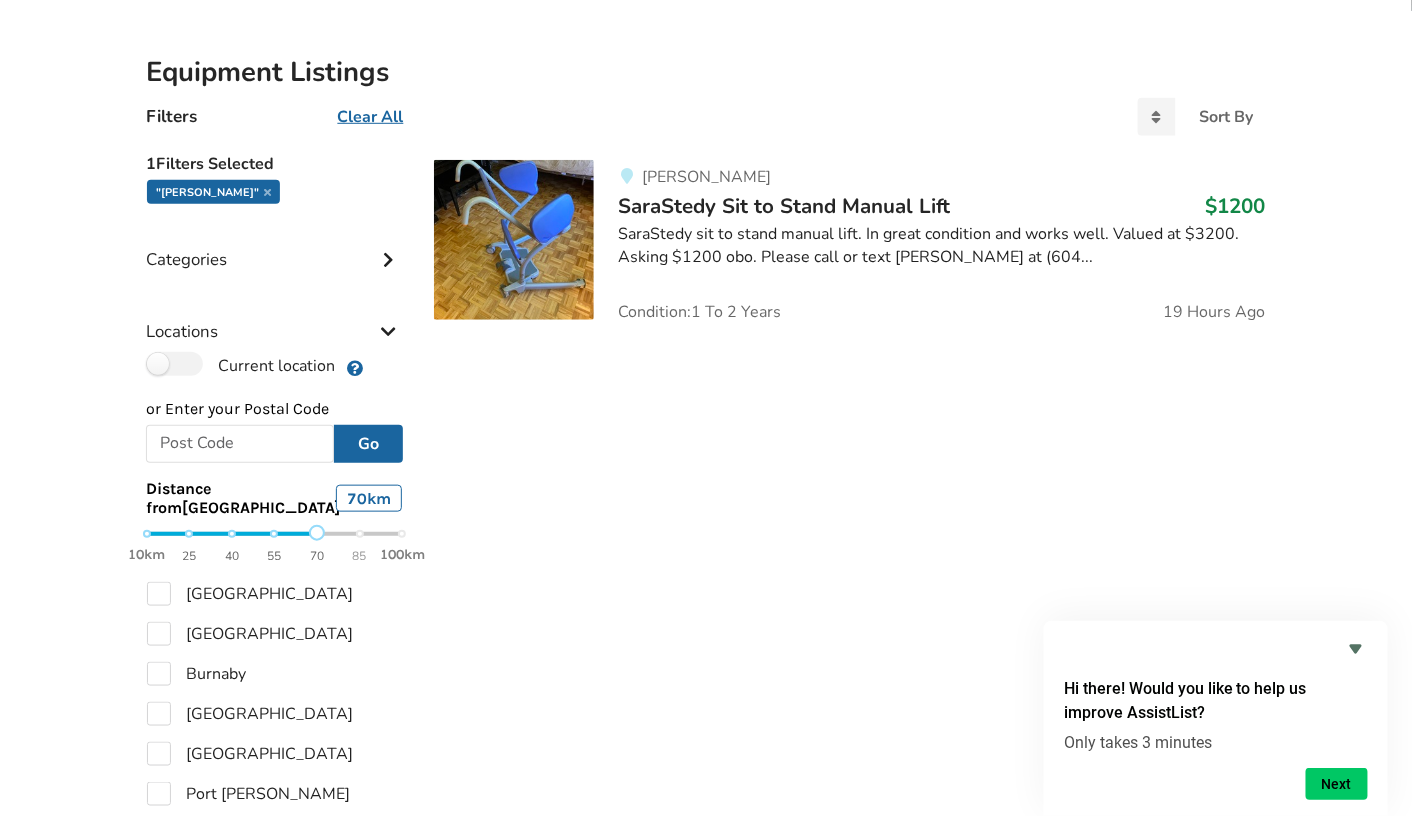 click on "Go" at bounding box center [275, 439] 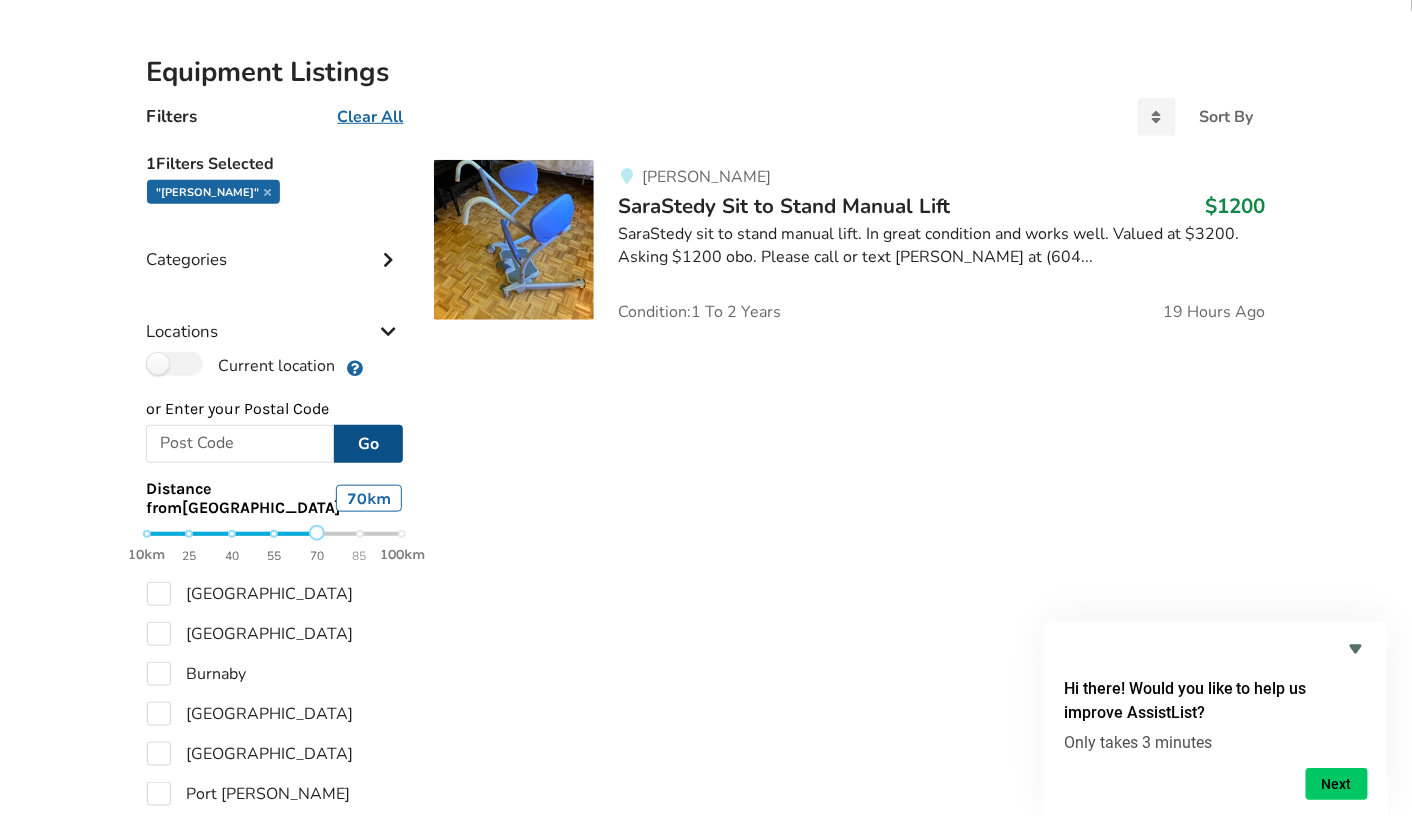click on "Go" at bounding box center [368, 444] 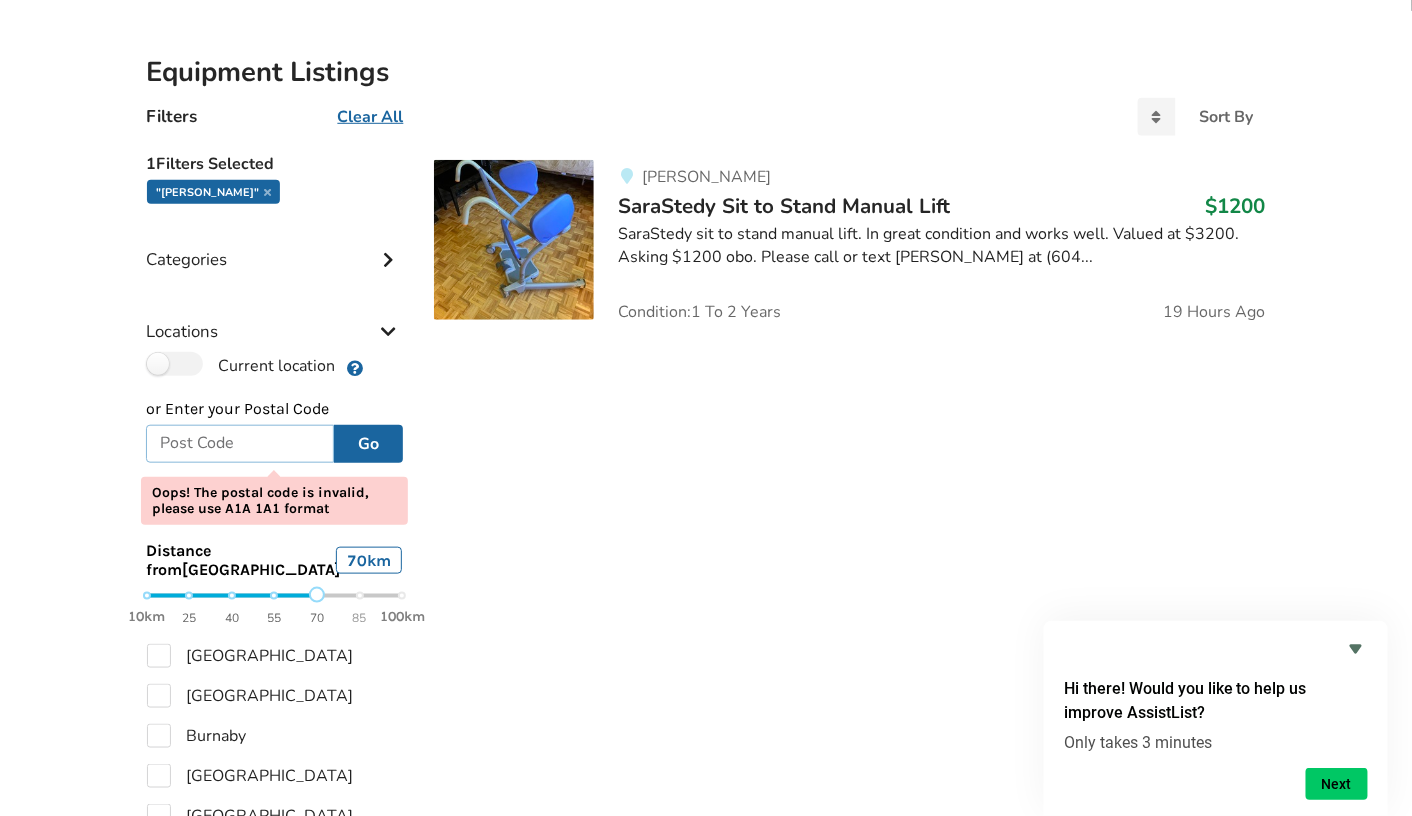 click at bounding box center (240, 444) 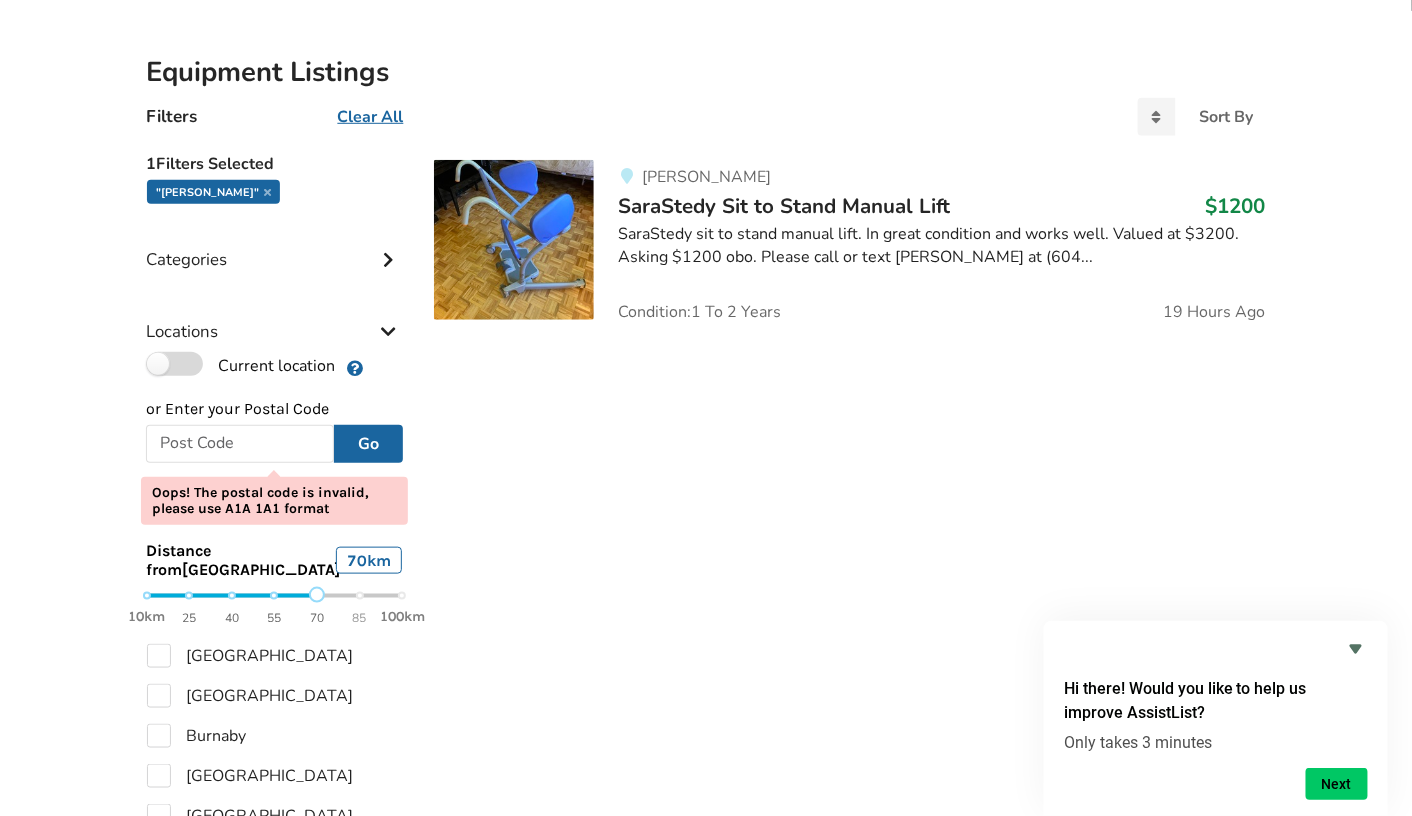 click on "Current location" at bounding box center [241, 365] 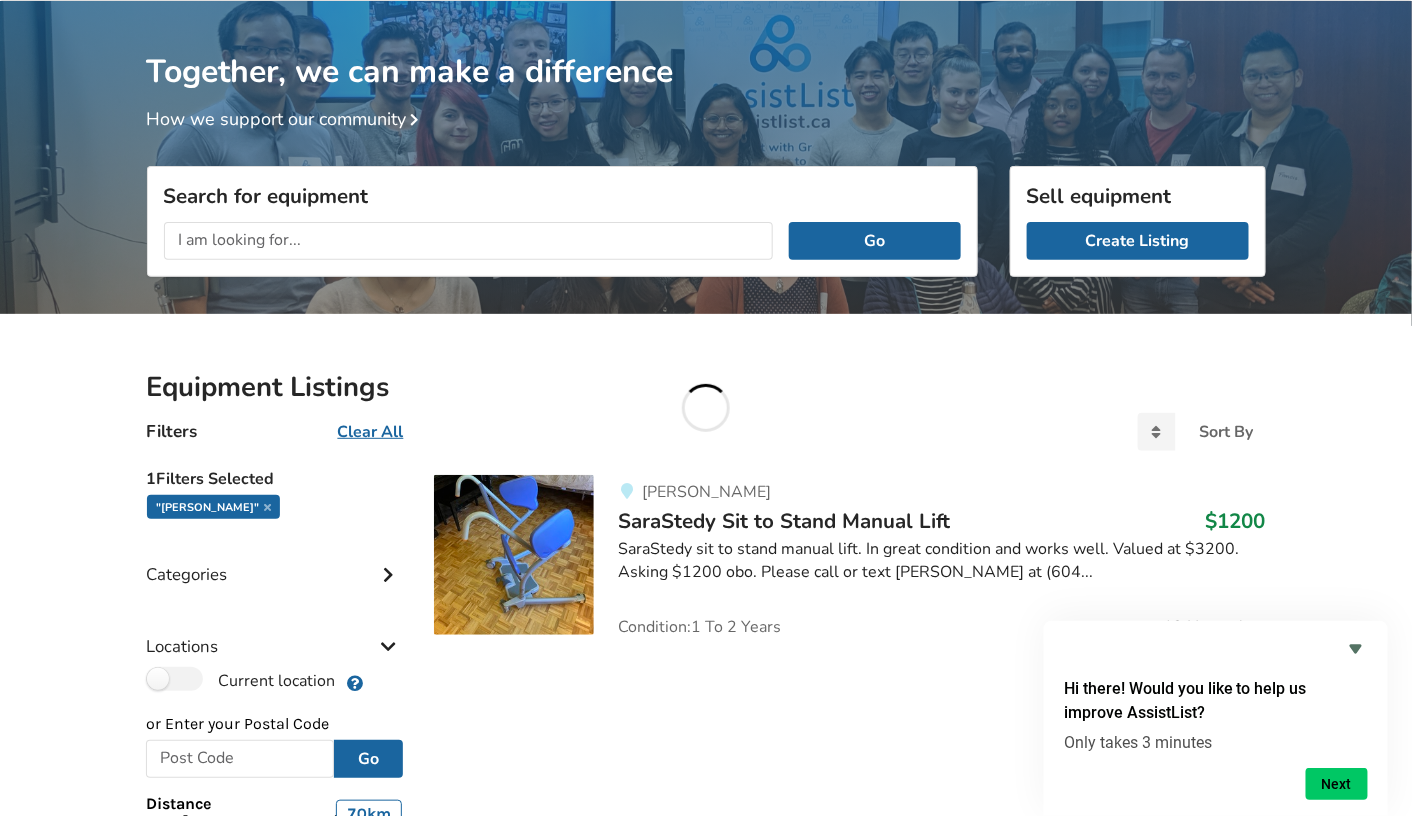 scroll, scrollTop: 24, scrollLeft: 0, axis: vertical 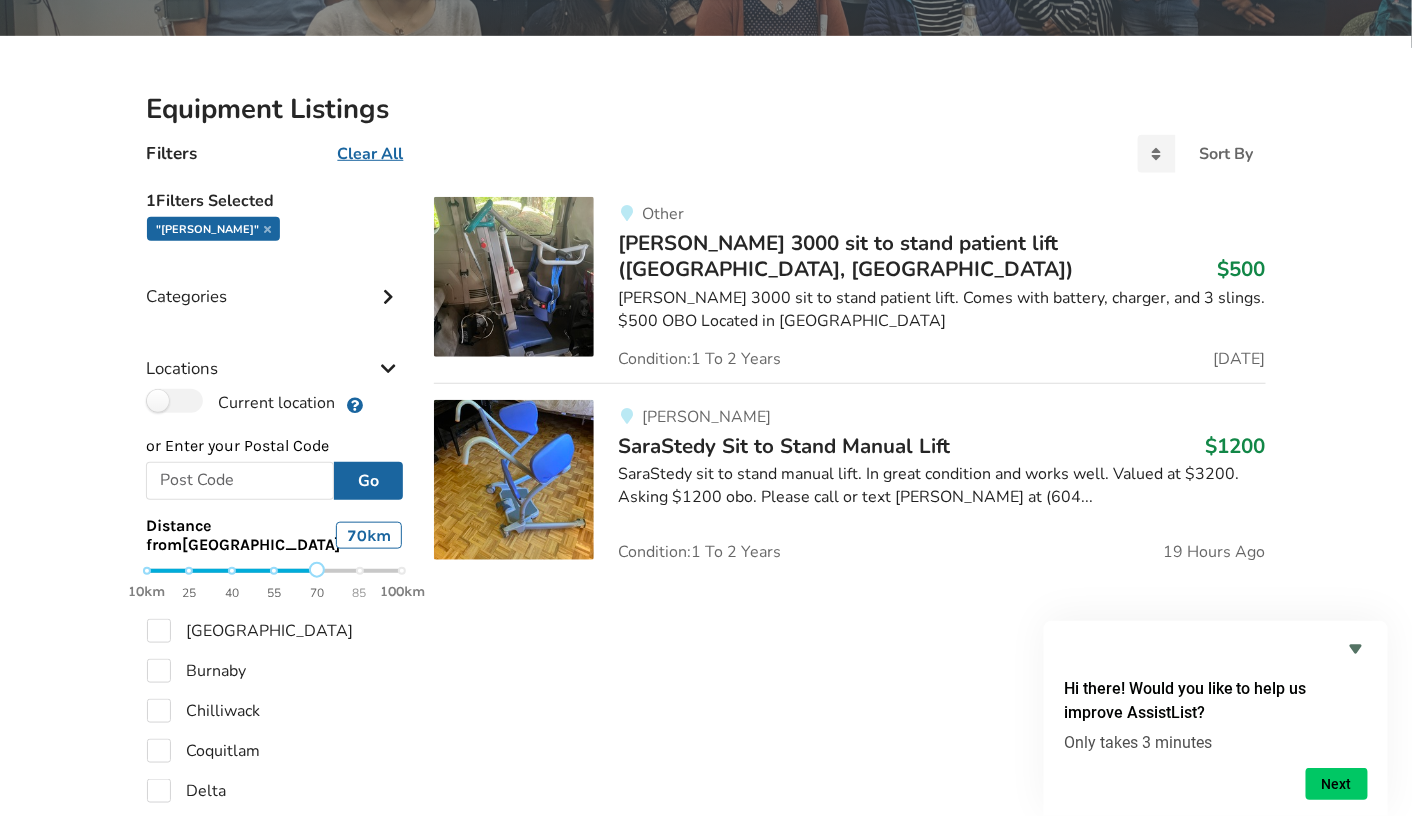 click on "[PERSON_NAME] 3000 sit to stand patient lift ([GEOGRAPHIC_DATA], [GEOGRAPHIC_DATA])" at bounding box center [845, 256] 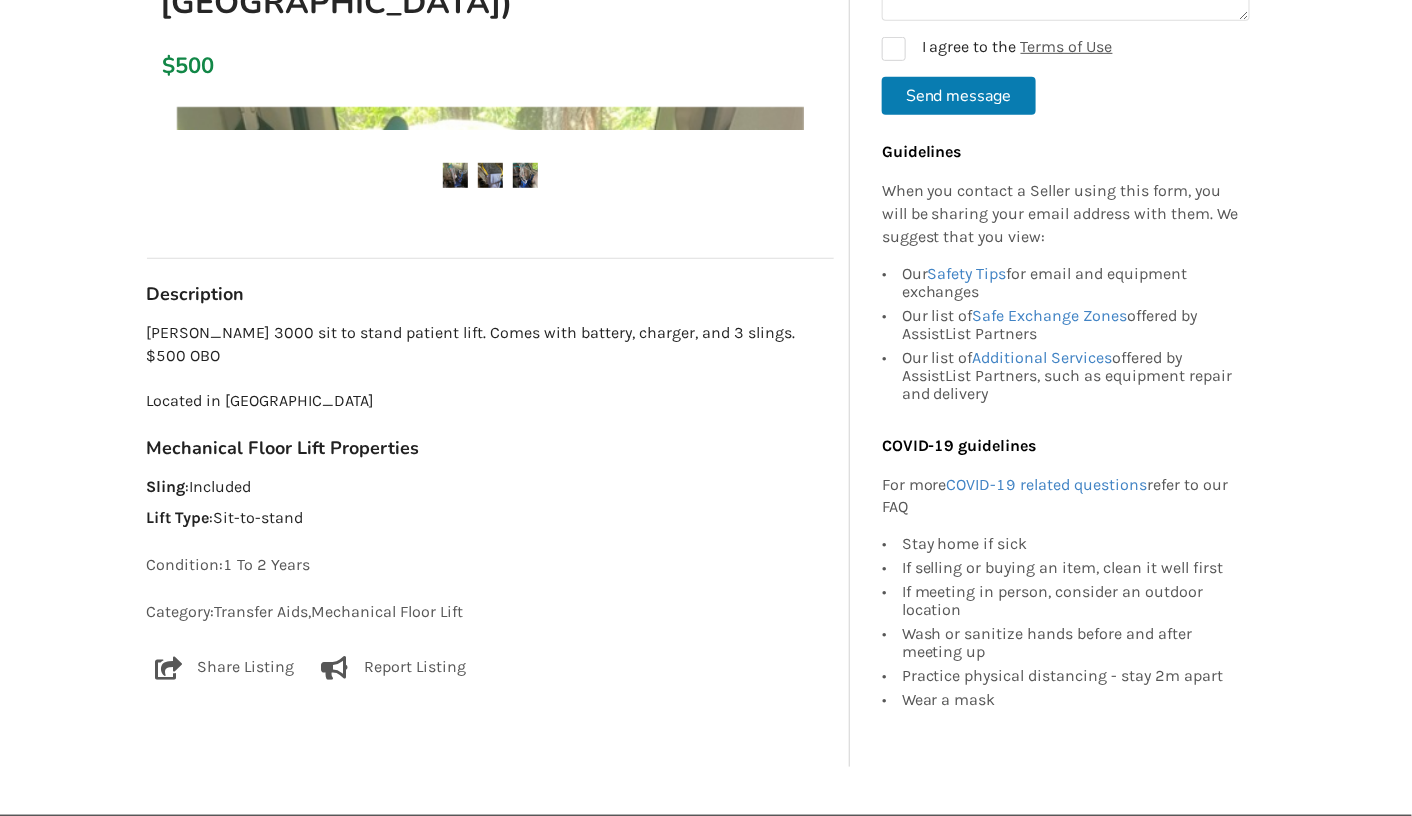 scroll, scrollTop: 0, scrollLeft: 0, axis: both 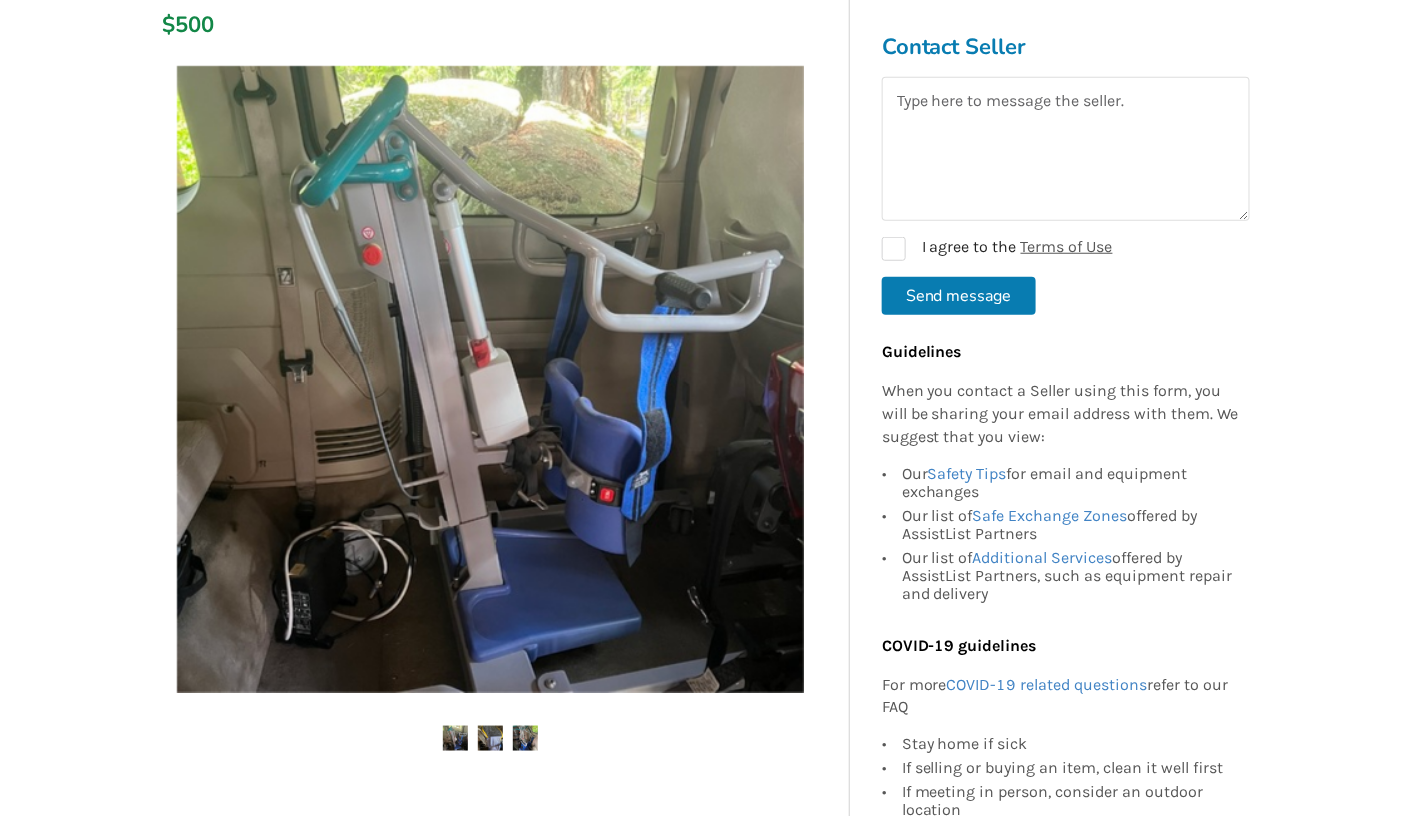 click at bounding box center (490, 422) 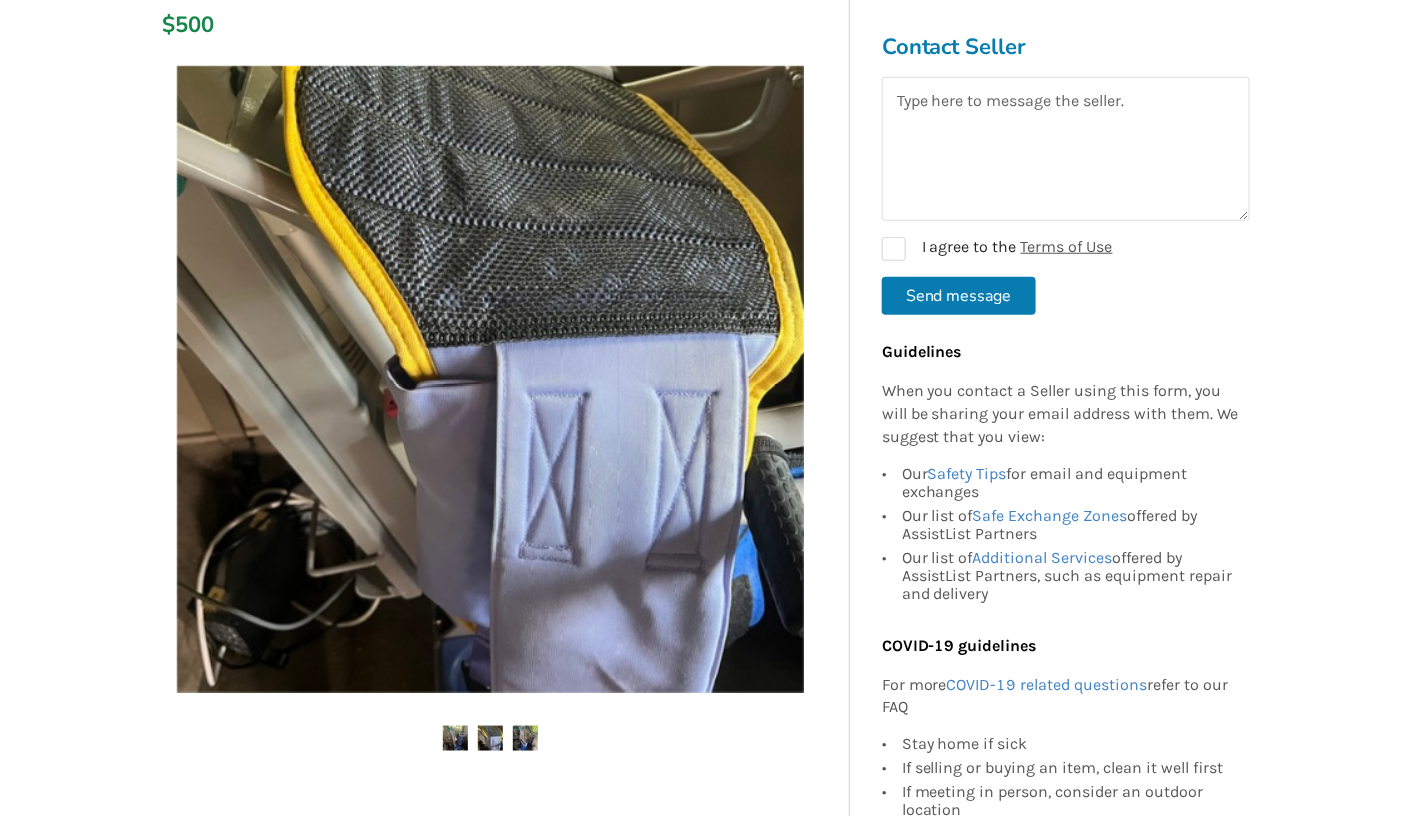 click at bounding box center [455, 738] 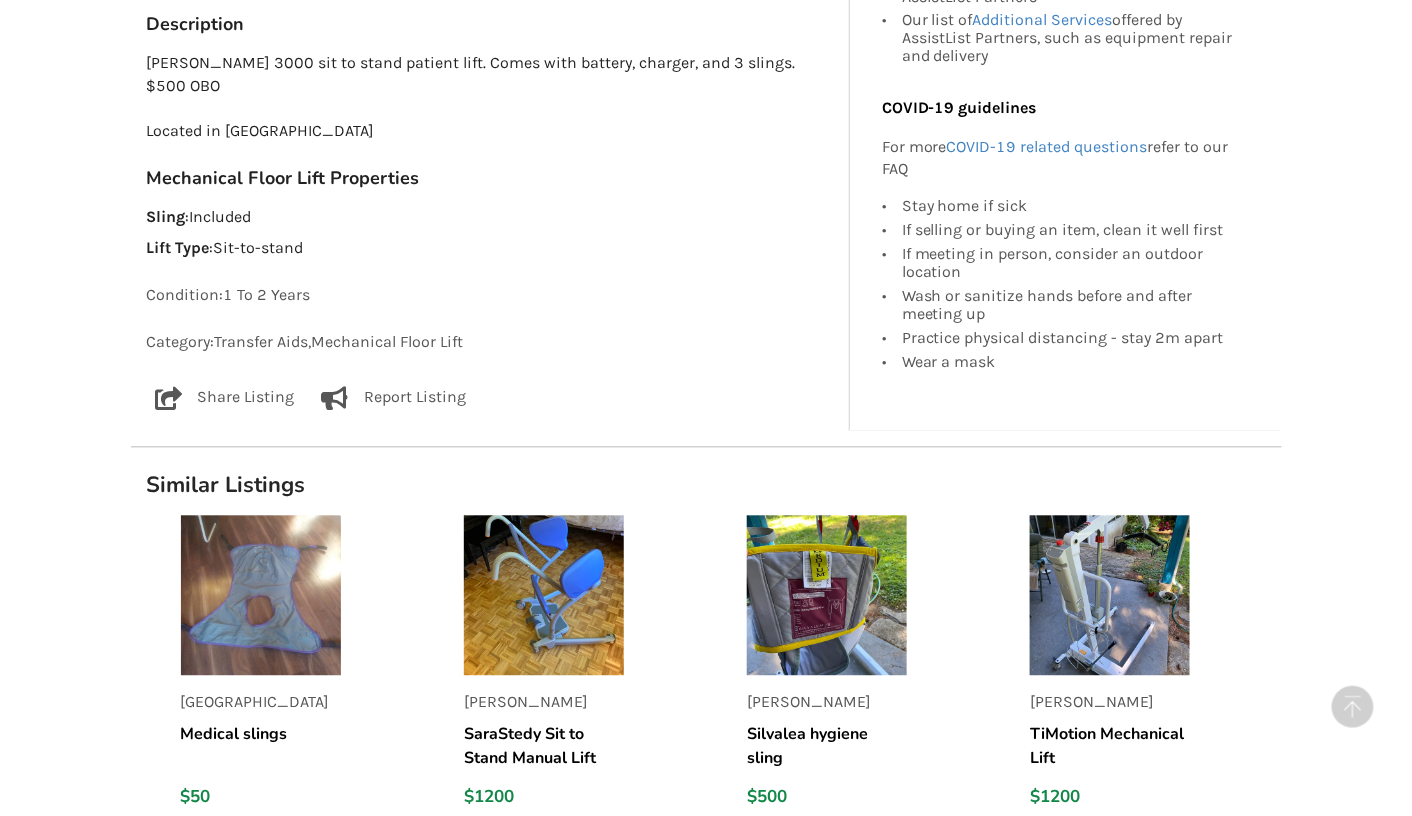 scroll, scrollTop: 1209, scrollLeft: 0, axis: vertical 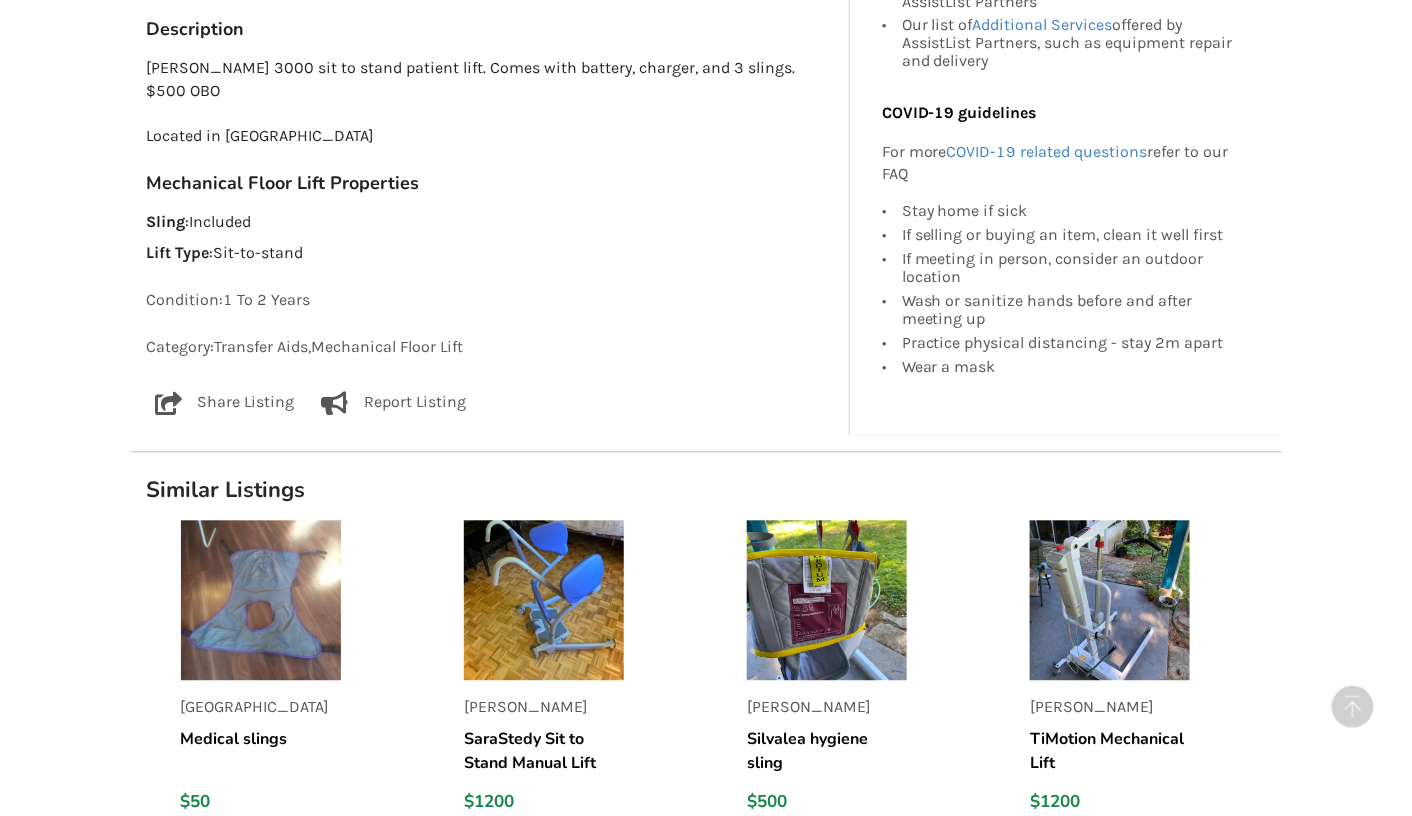 click at bounding box center [544, 601] 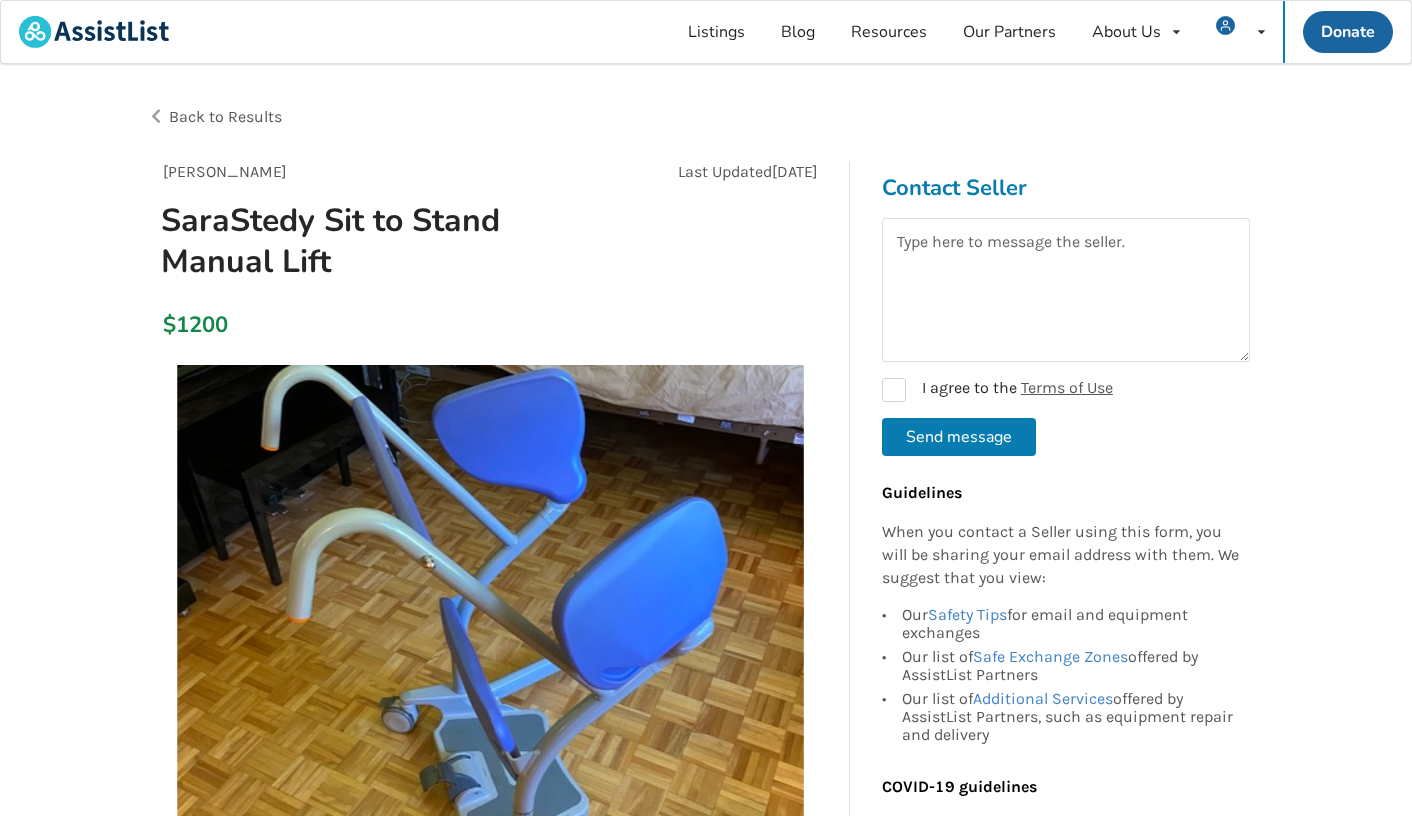 scroll, scrollTop: 0, scrollLeft: 0, axis: both 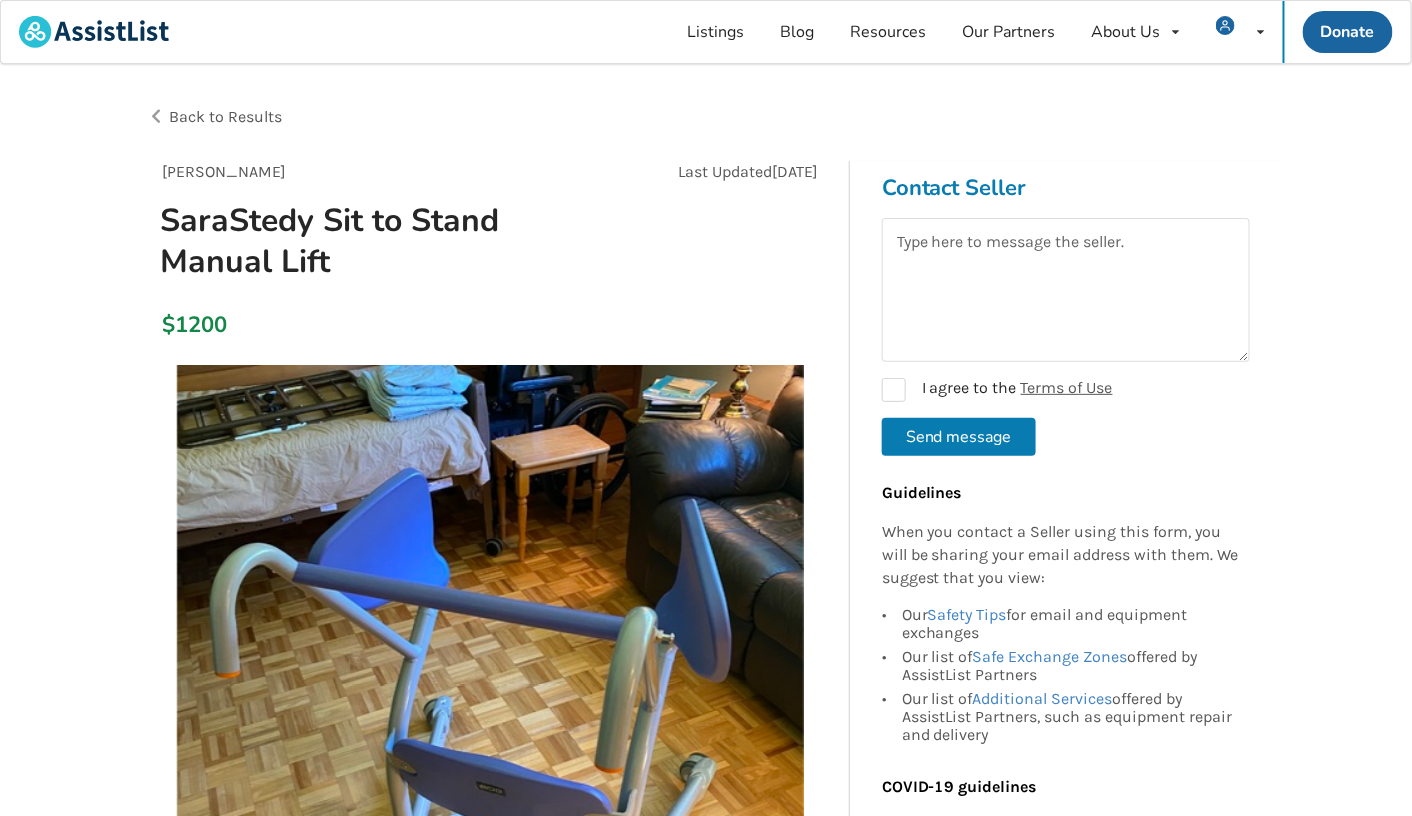 click on "Contact Seller I agree to the   Terms of Use Send message" at bounding box center (1066, 316) 